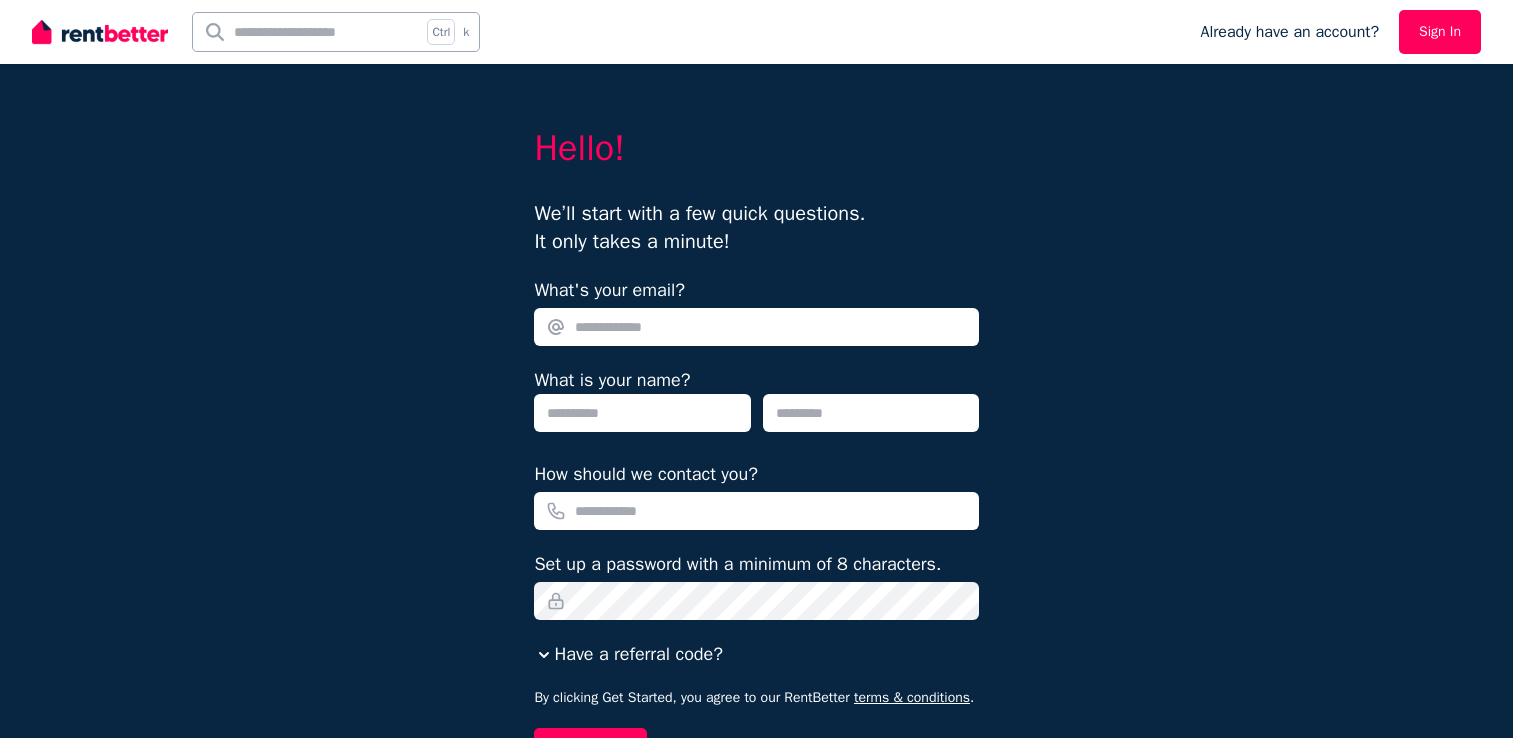 scroll, scrollTop: 158, scrollLeft: 0, axis: vertical 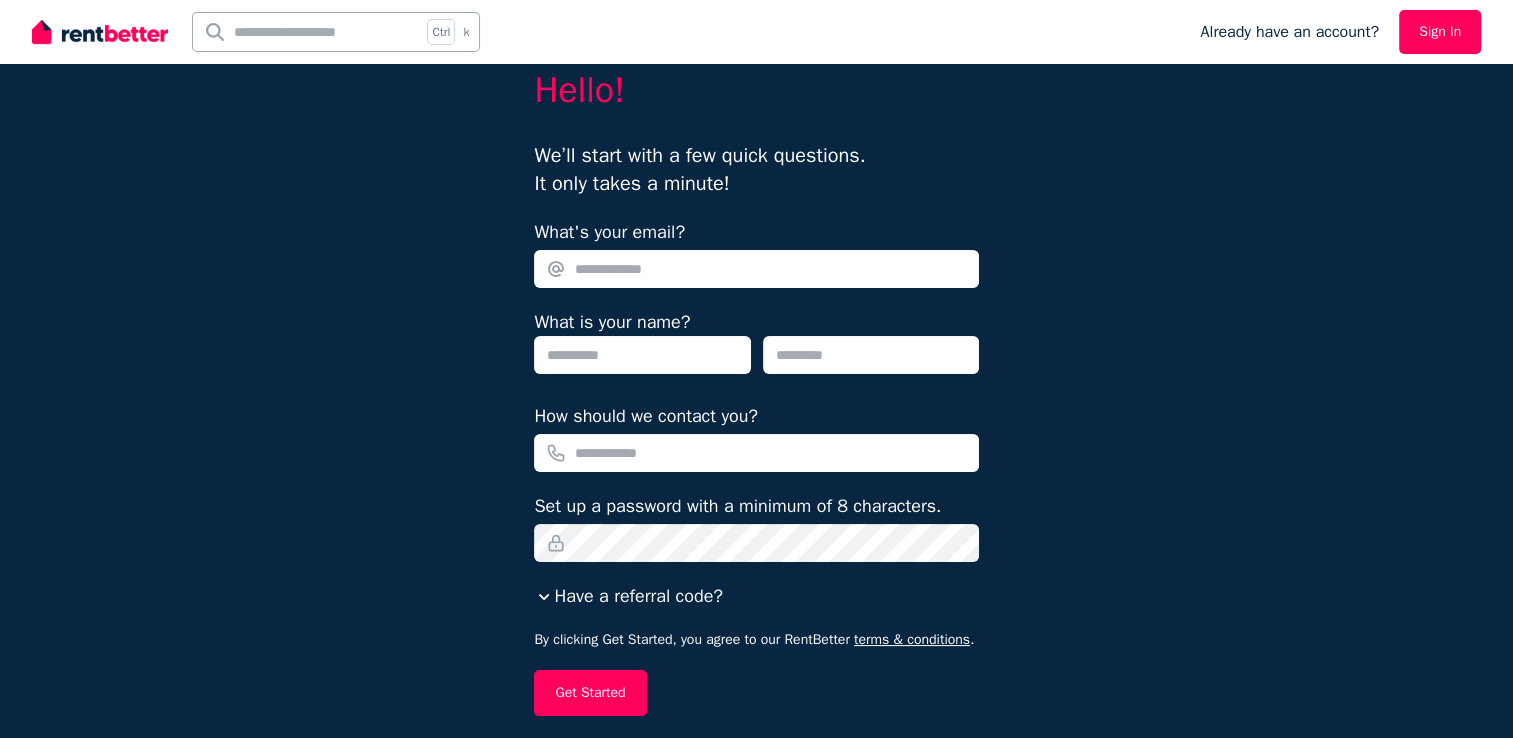 click on "What's your email?" at bounding box center [756, 269] 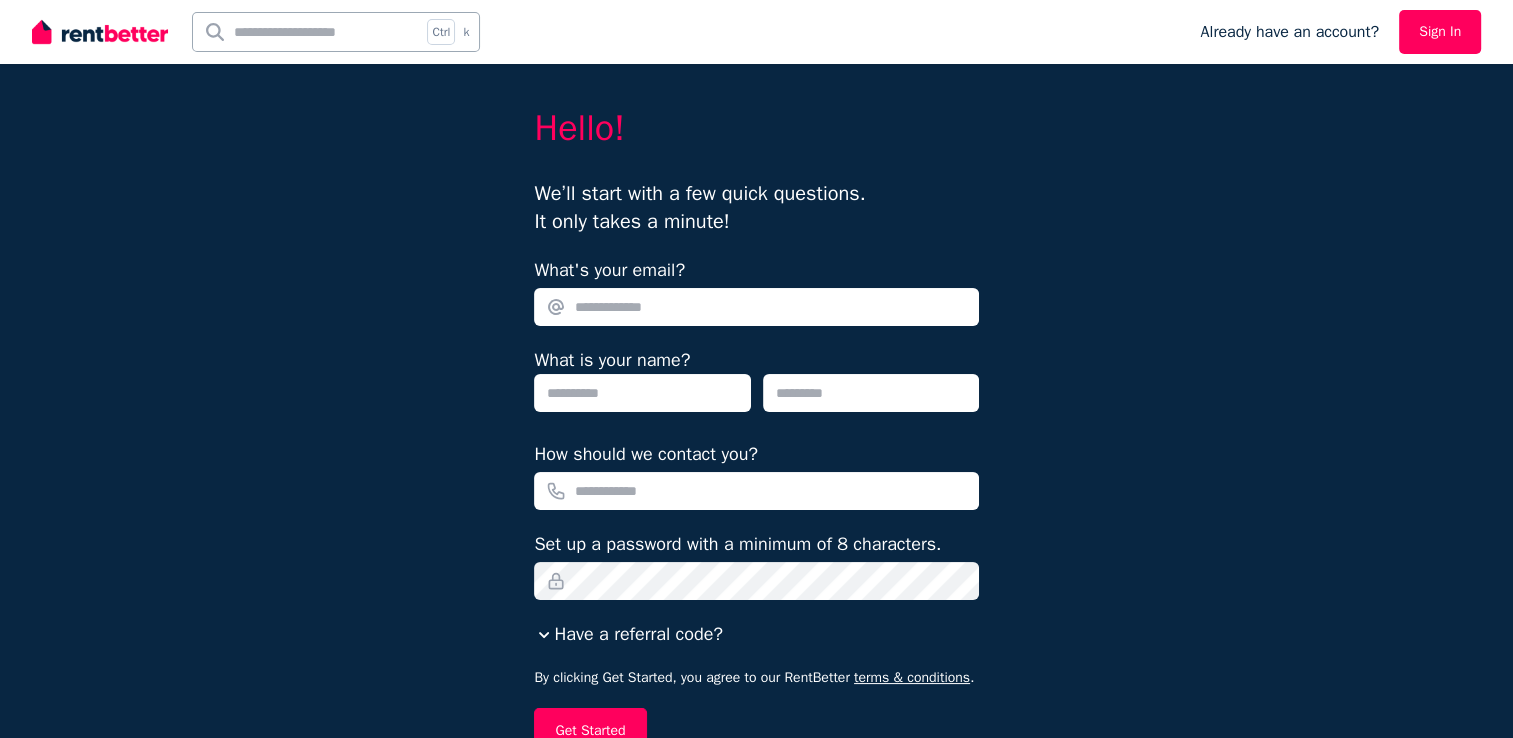 scroll, scrollTop: 0, scrollLeft: 0, axis: both 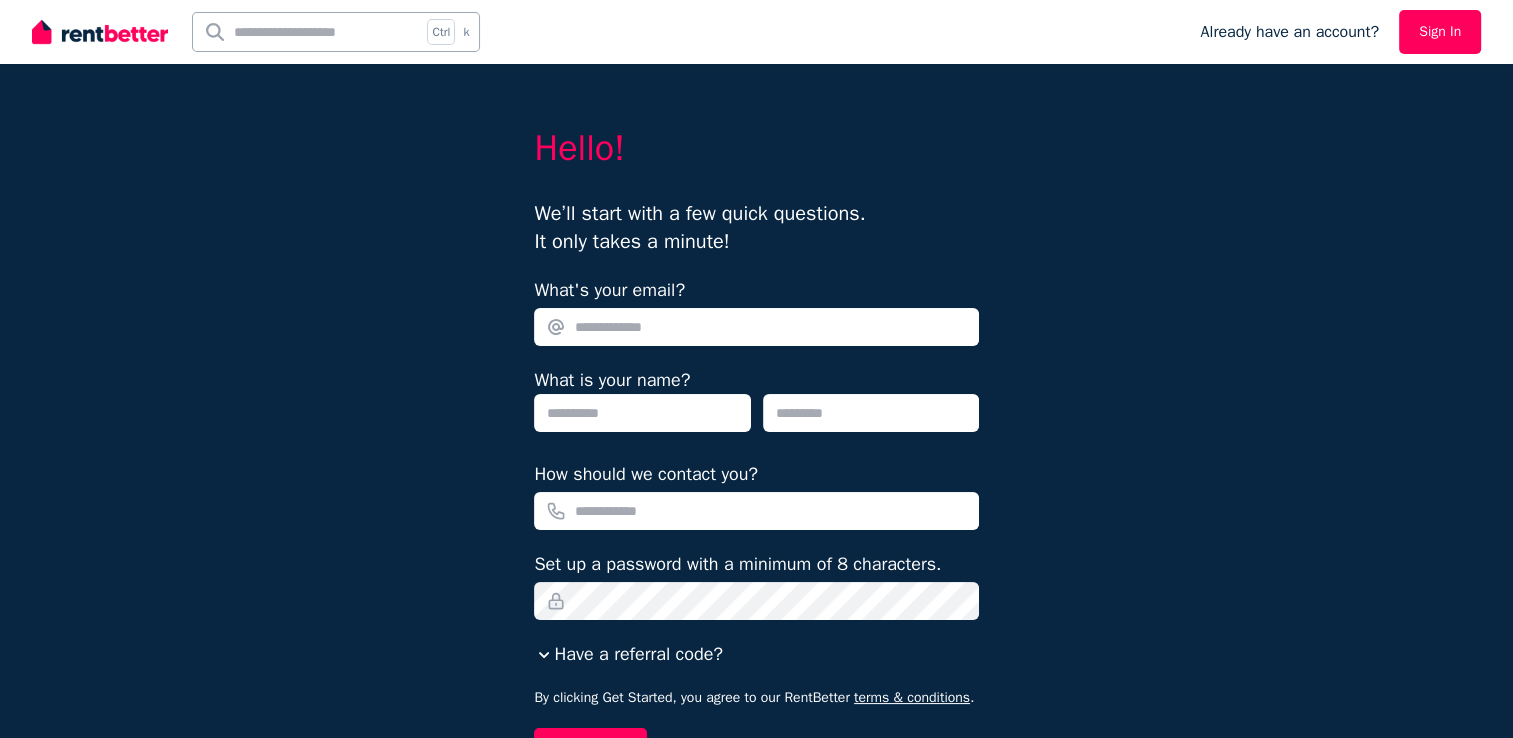 click on "What's your email?" at bounding box center (756, 327) 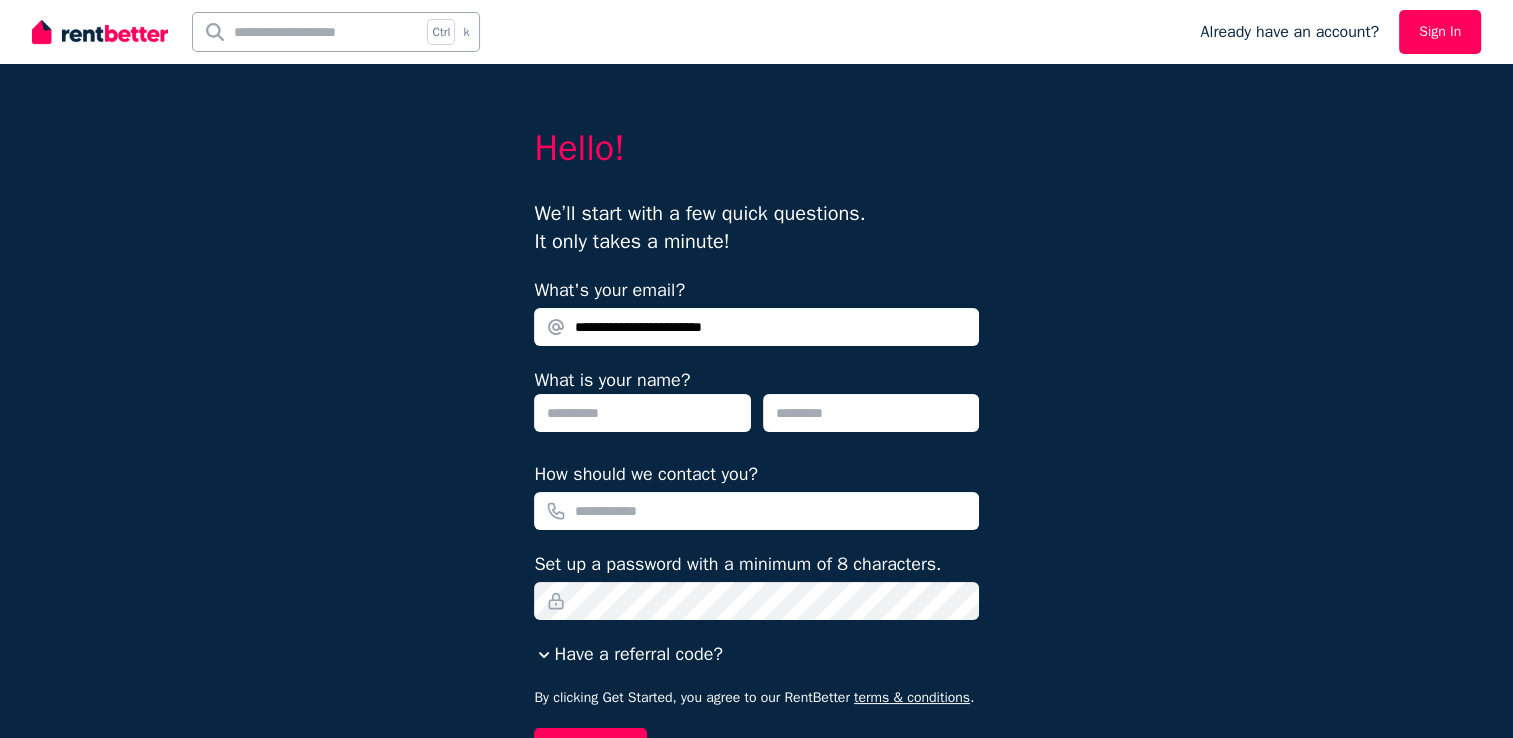 type on "**********" 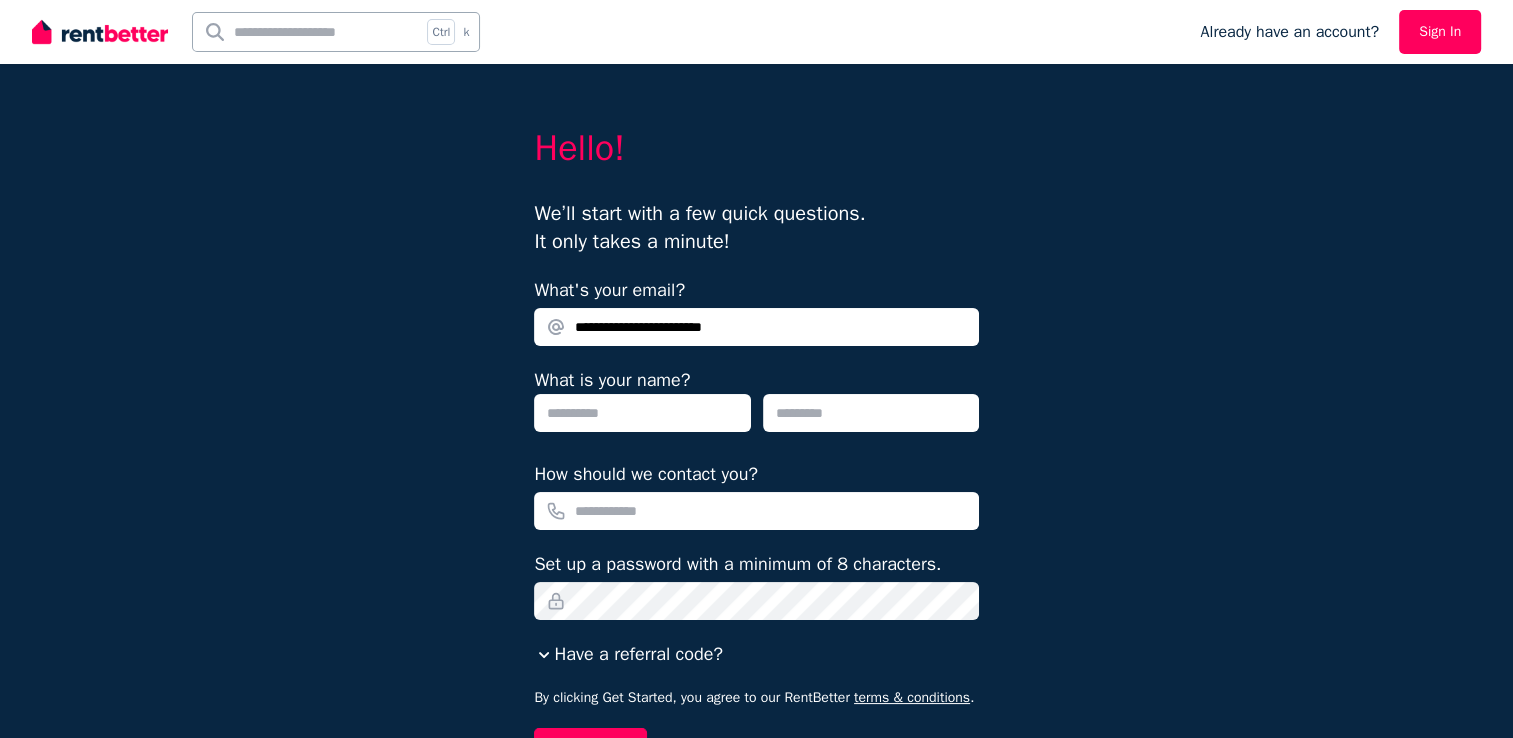 type on "*****" 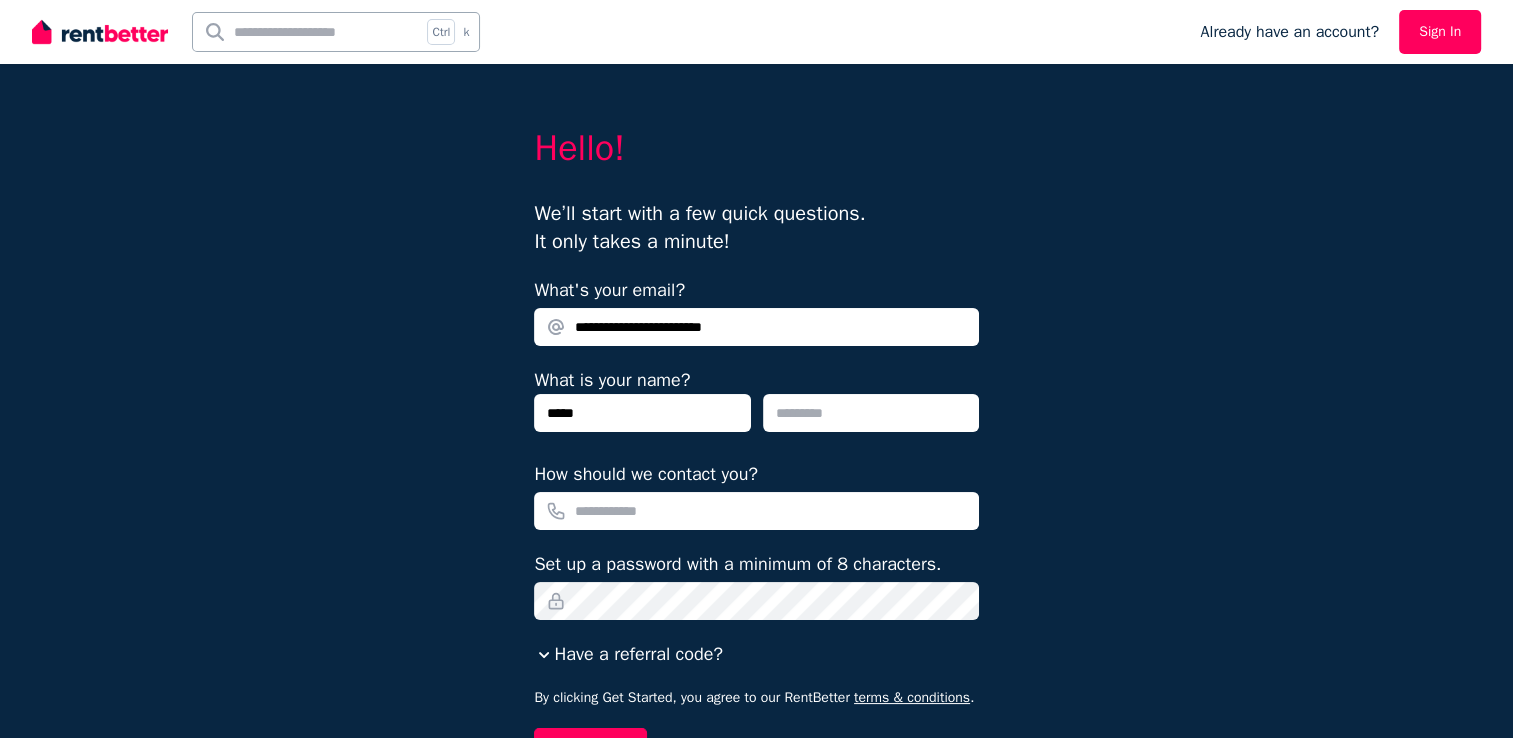 type on "***" 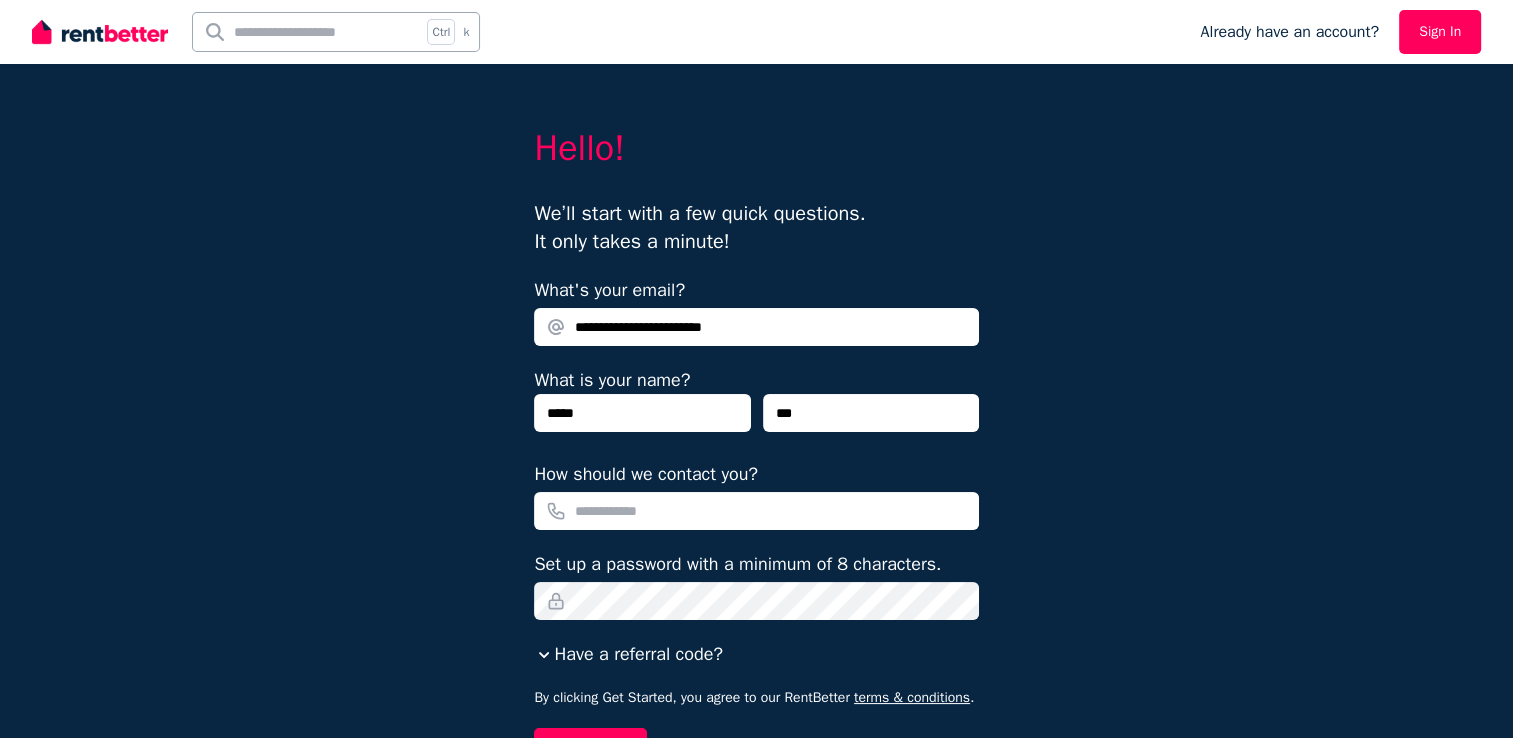 type on "**********" 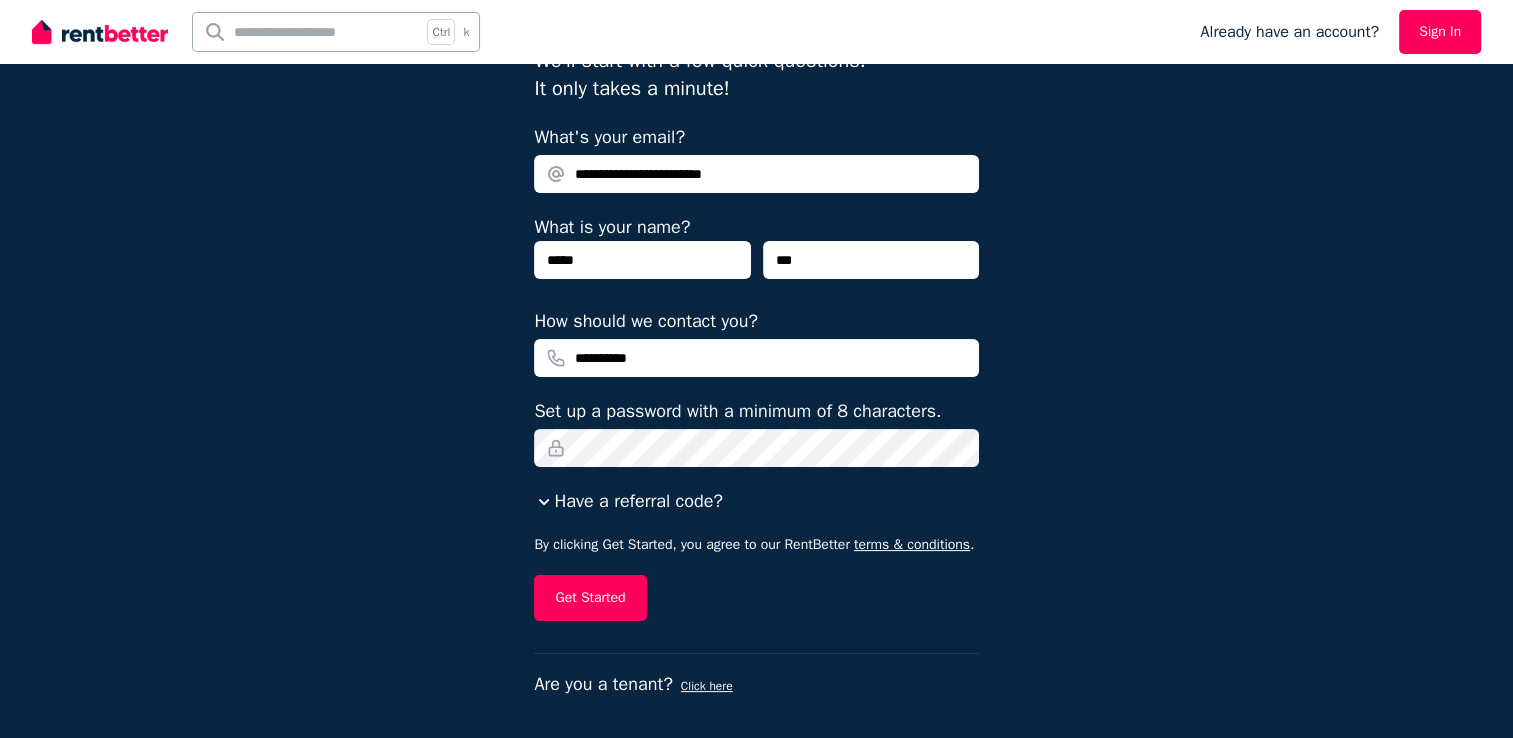scroll, scrollTop: 158, scrollLeft: 0, axis: vertical 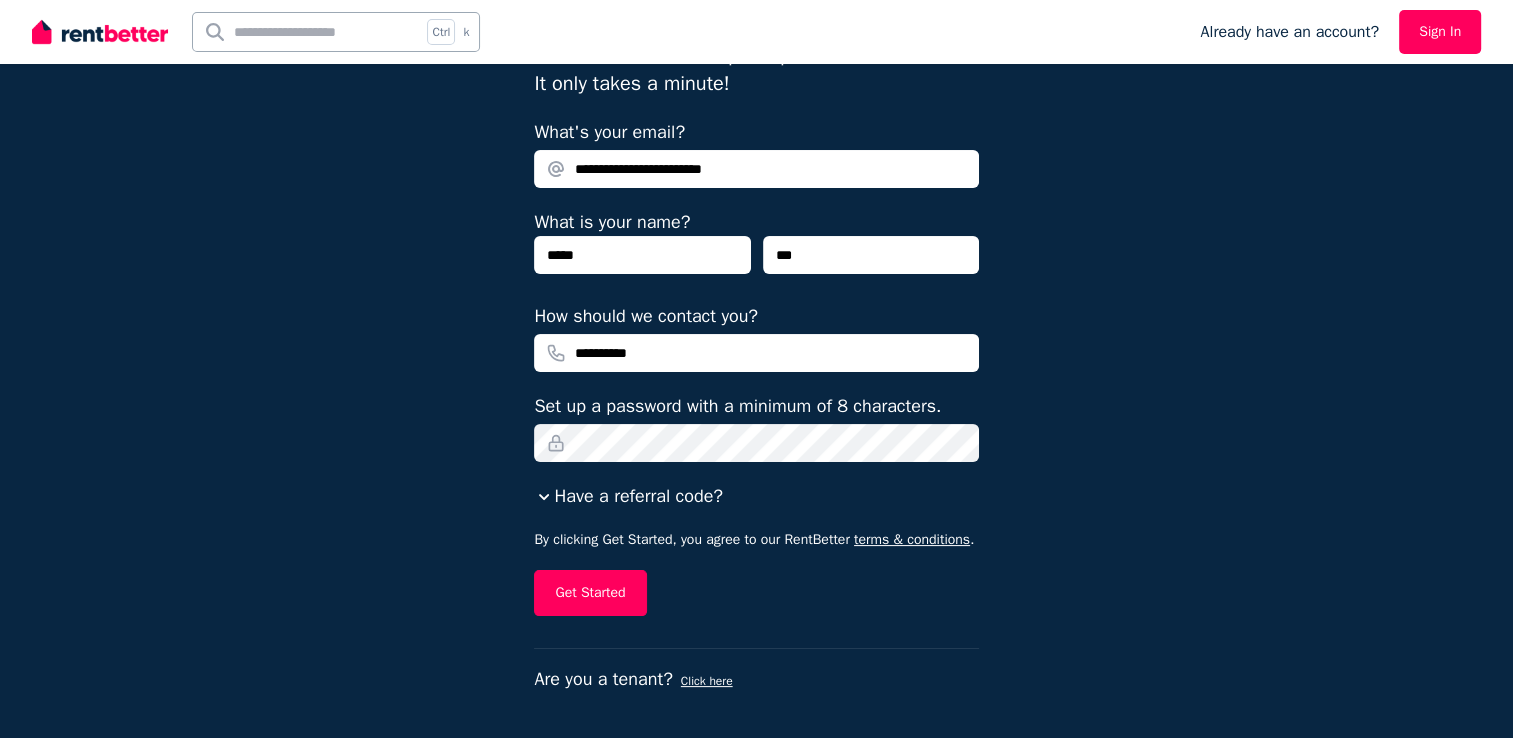 click on "**********" at bounding box center (756, 291) 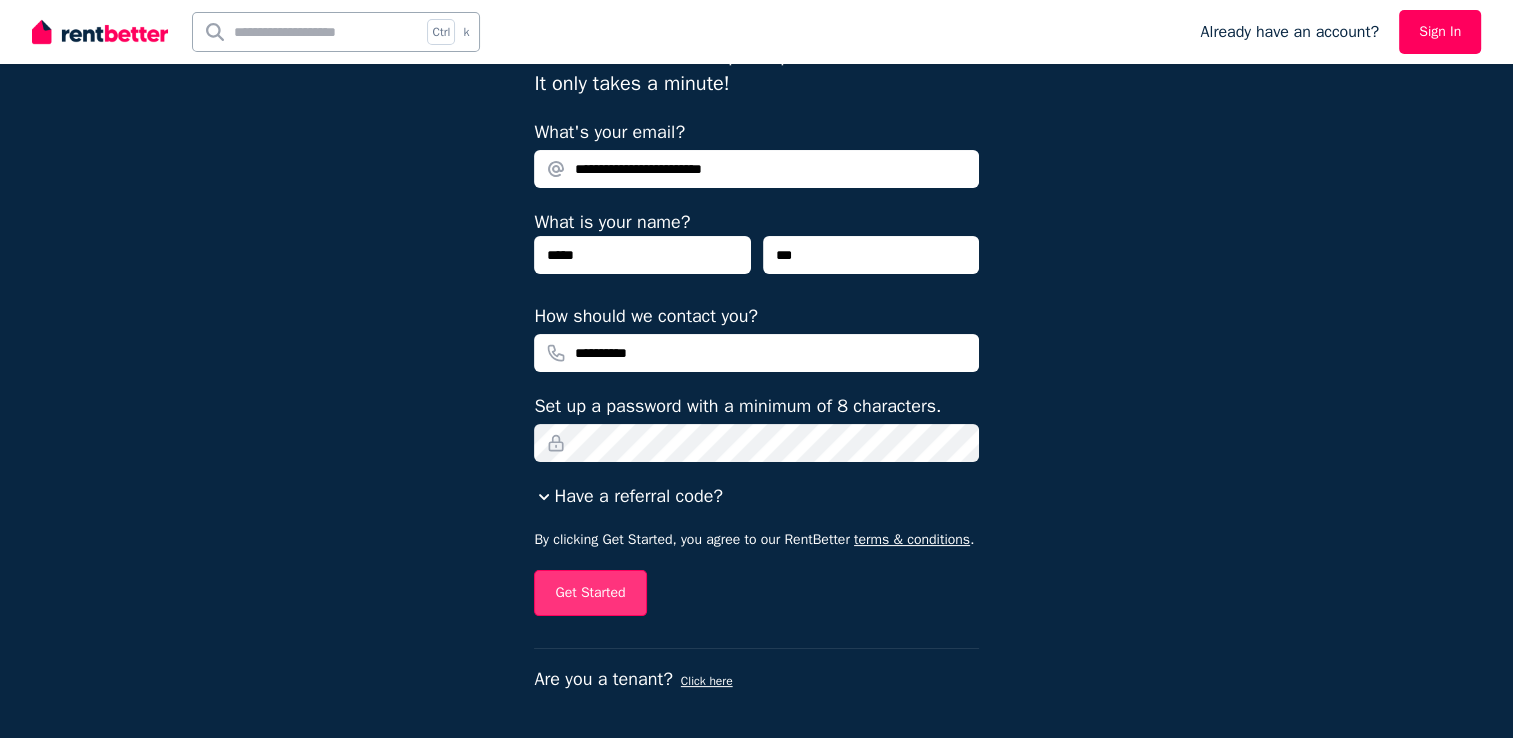 click on "Get Started" at bounding box center [590, 593] 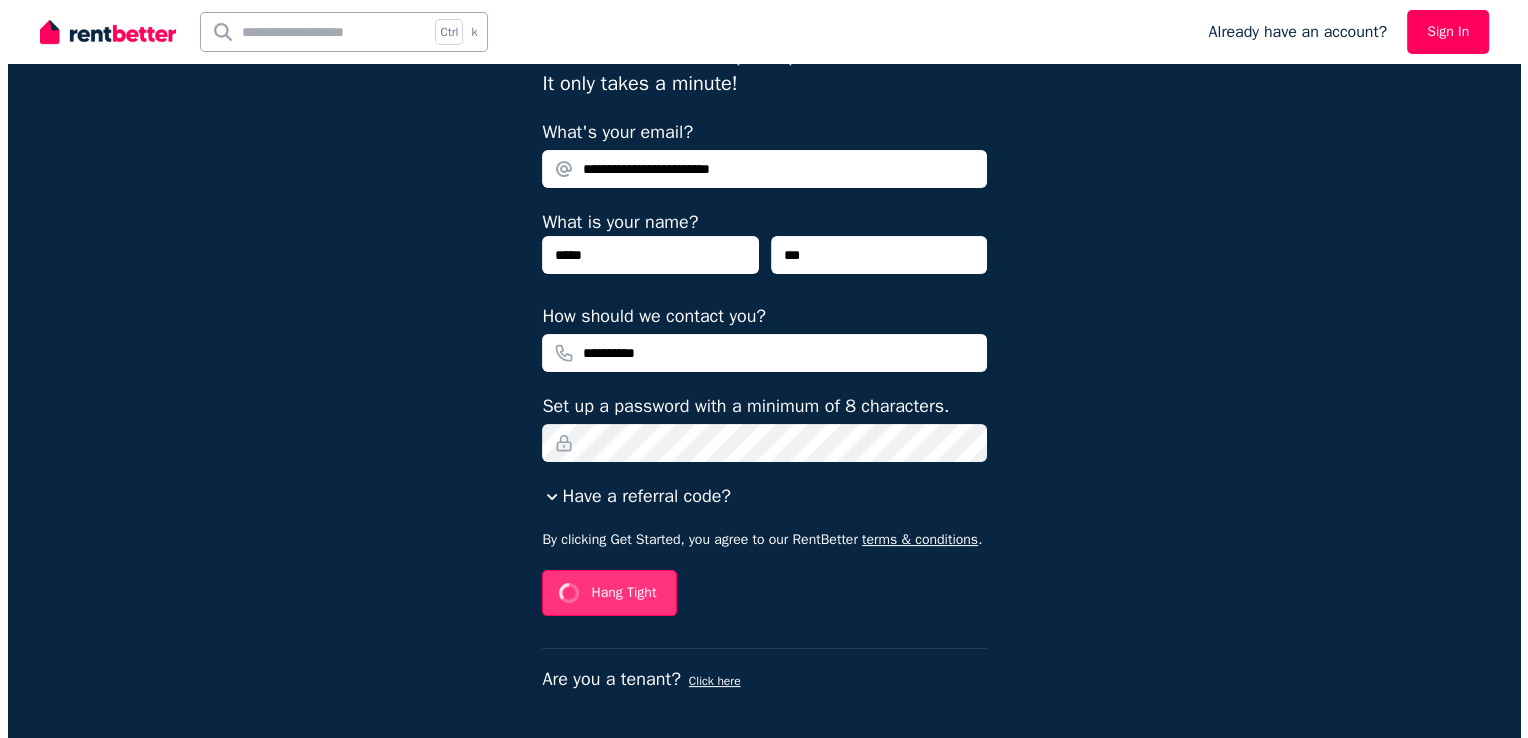 scroll, scrollTop: 0, scrollLeft: 0, axis: both 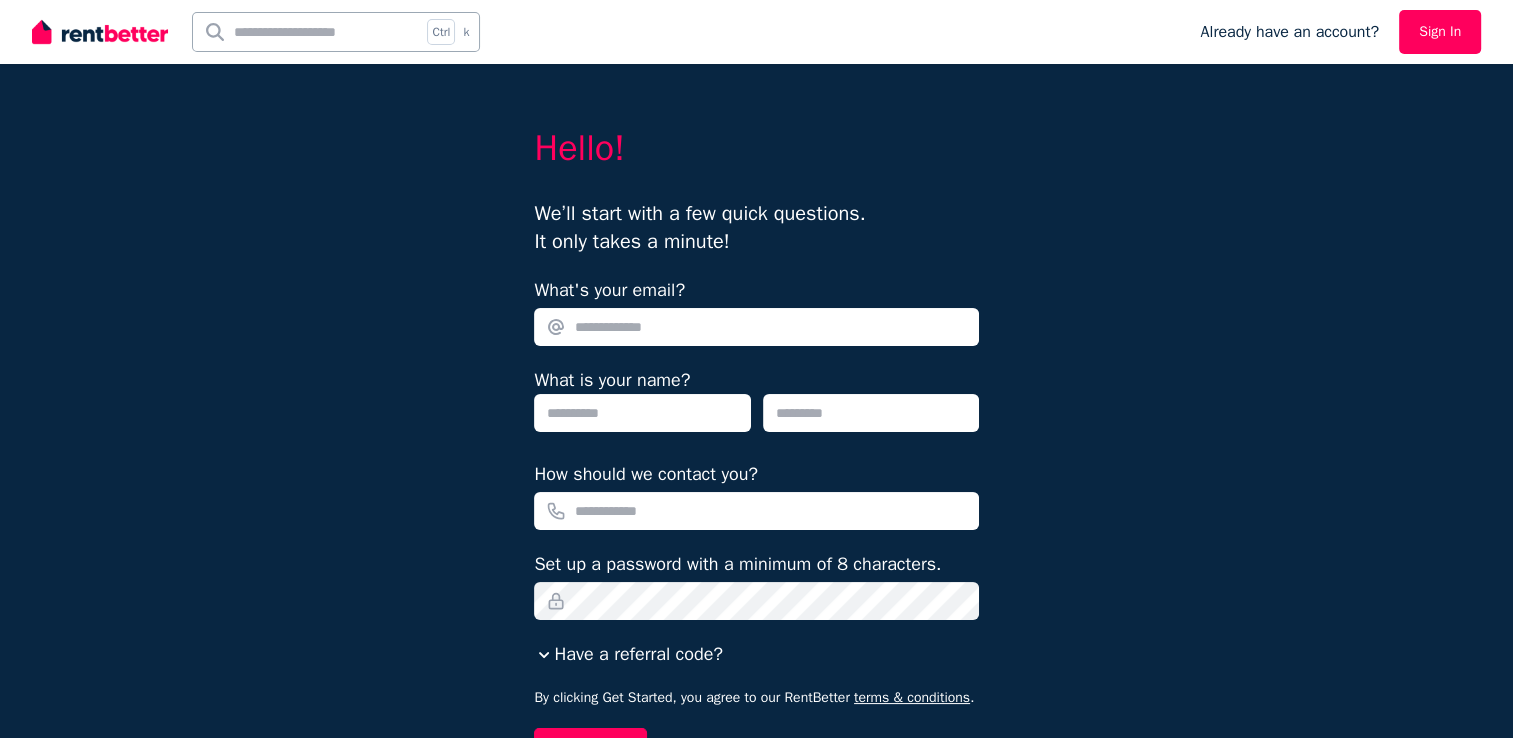click at bounding box center [100, 32] 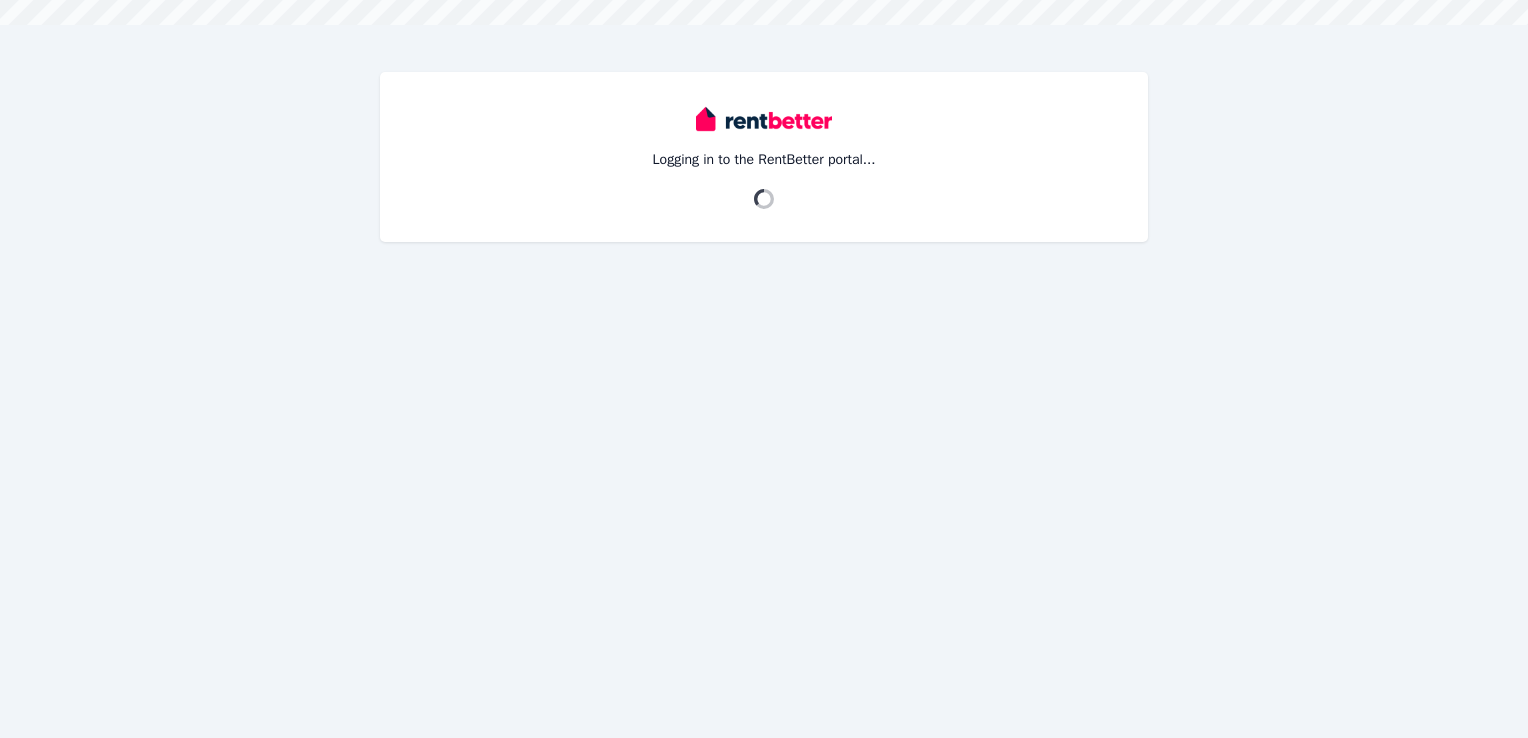 scroll, scrollTop: 0, scrollLeft: 0, axis: both 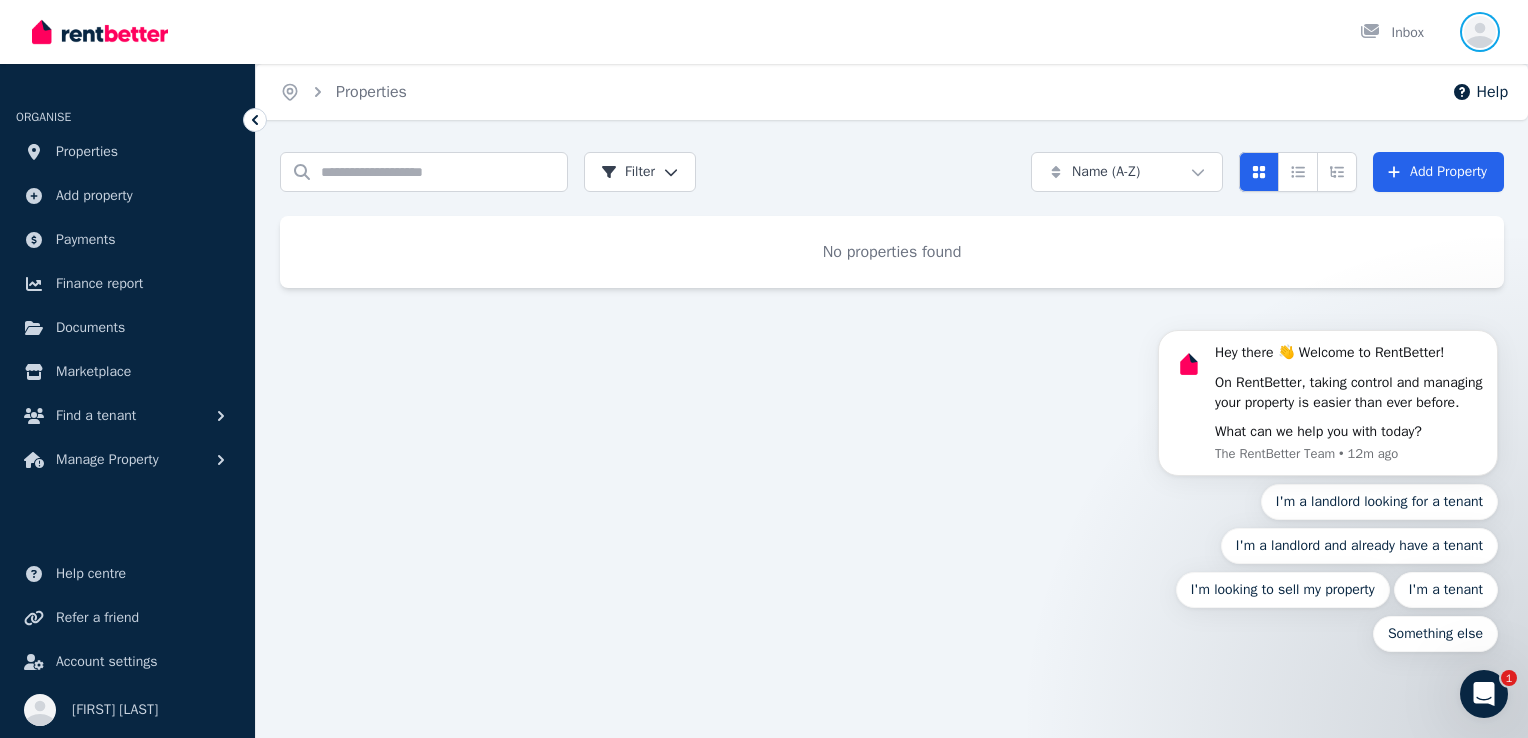 click 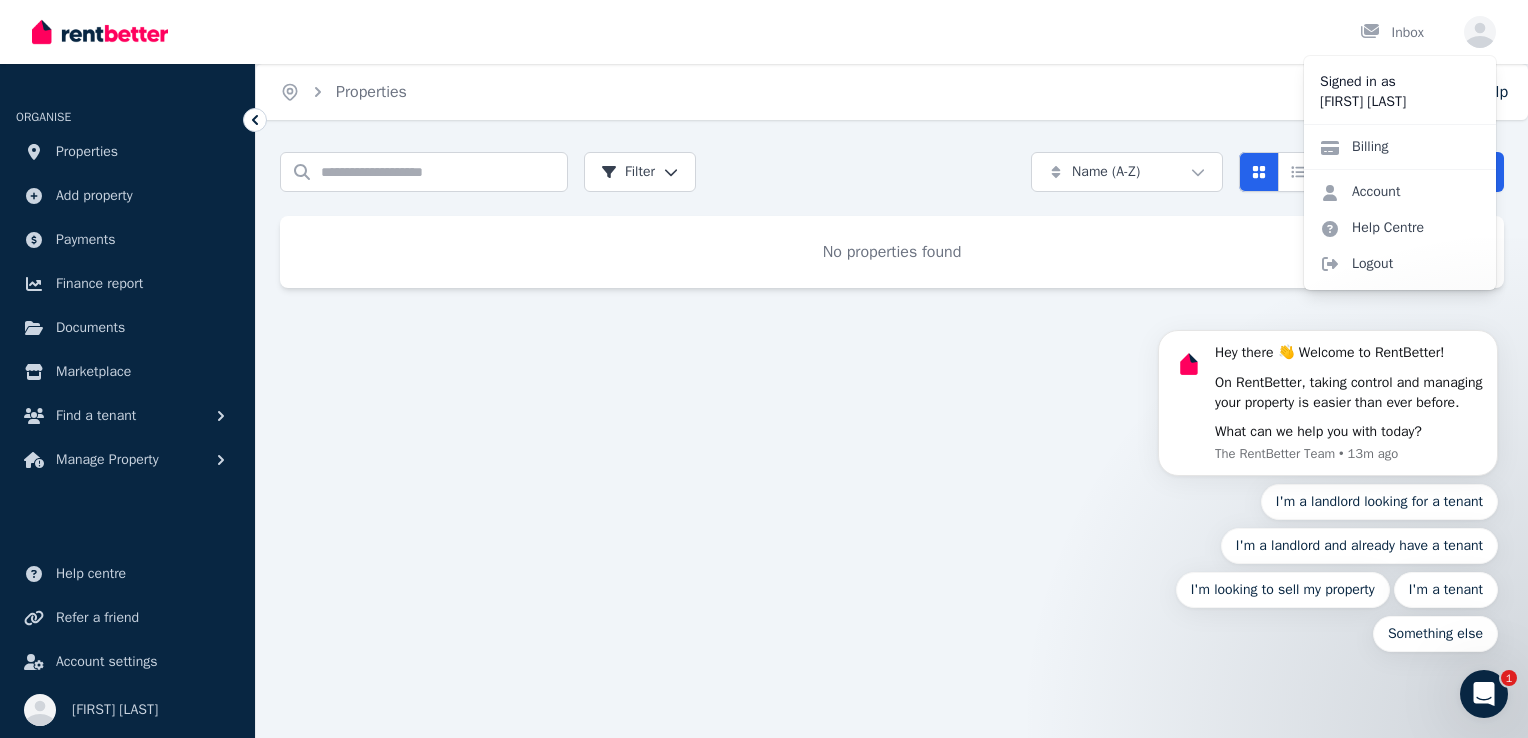 click on "Hey there 👋 Welcome to RentBetter!  On RentBetter, taking control and managing your property is easier than ever before.  What can we help you with today?  The RentBetter Team • 13m ago I'm a landlord looking for a tenant I'm a landlord and already have a tenant I'm looking to sell my property I'm a tenant Something else" at bounding box center (1328, 400) 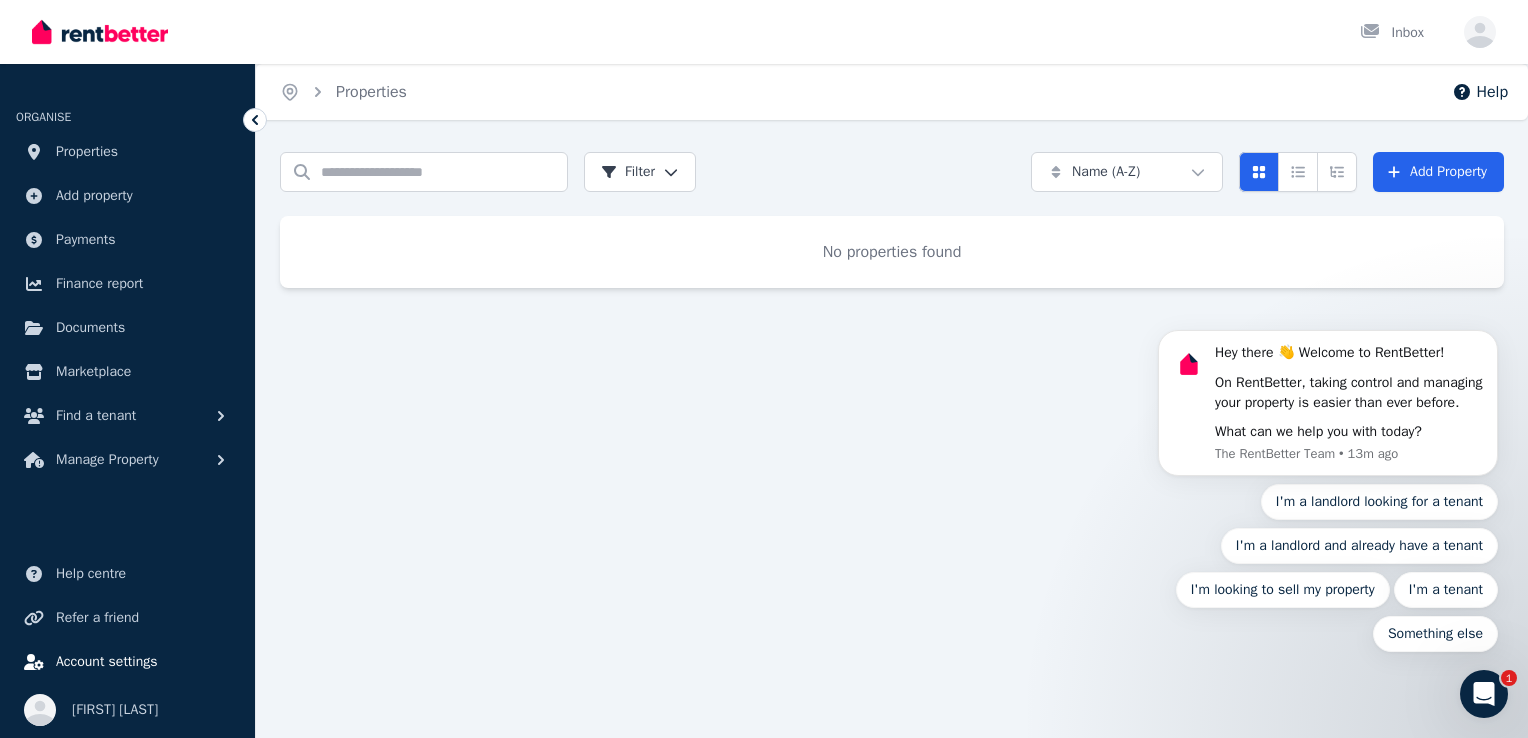 click on "Account settings" at bounding box center [107, 662] 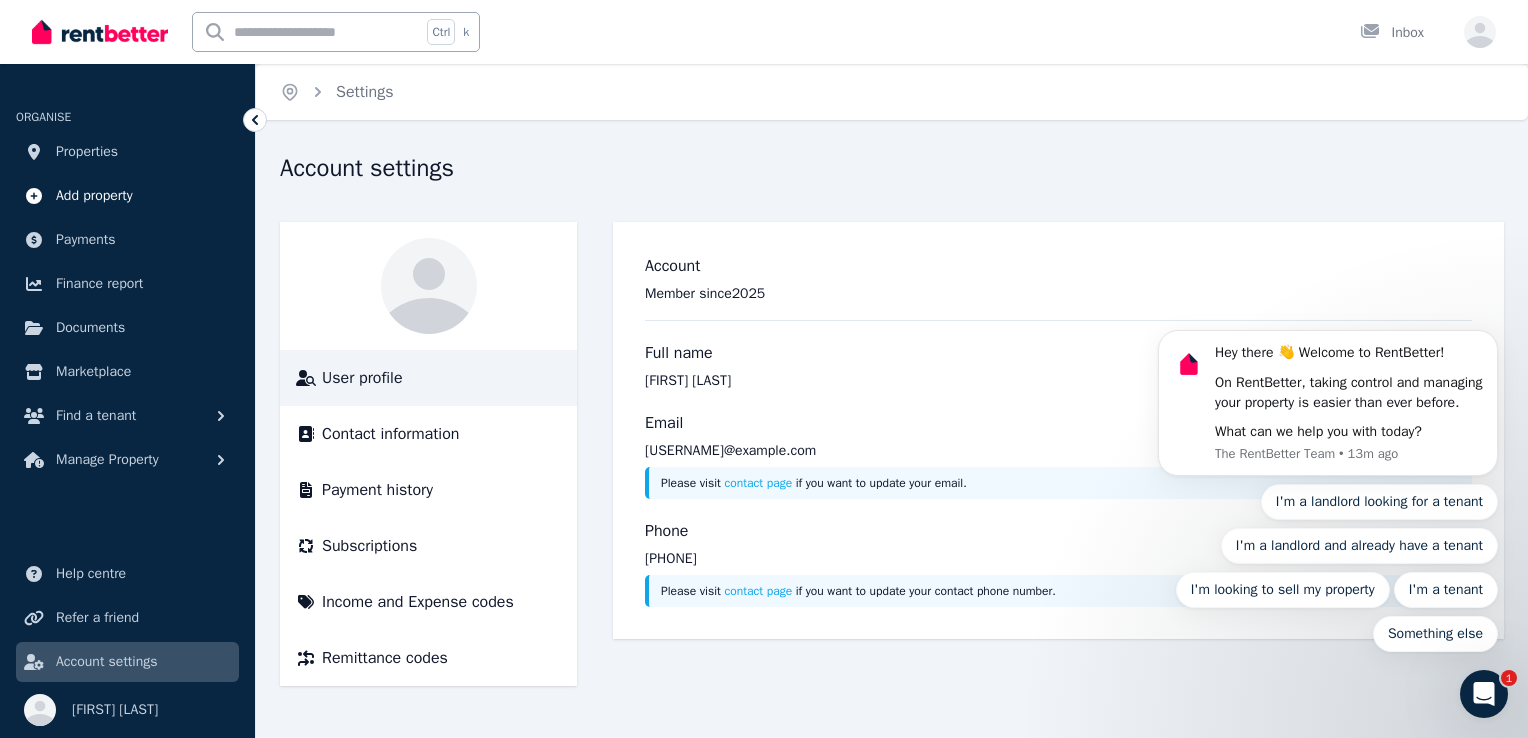 click on "Add property" at bounding box center [94, 196] 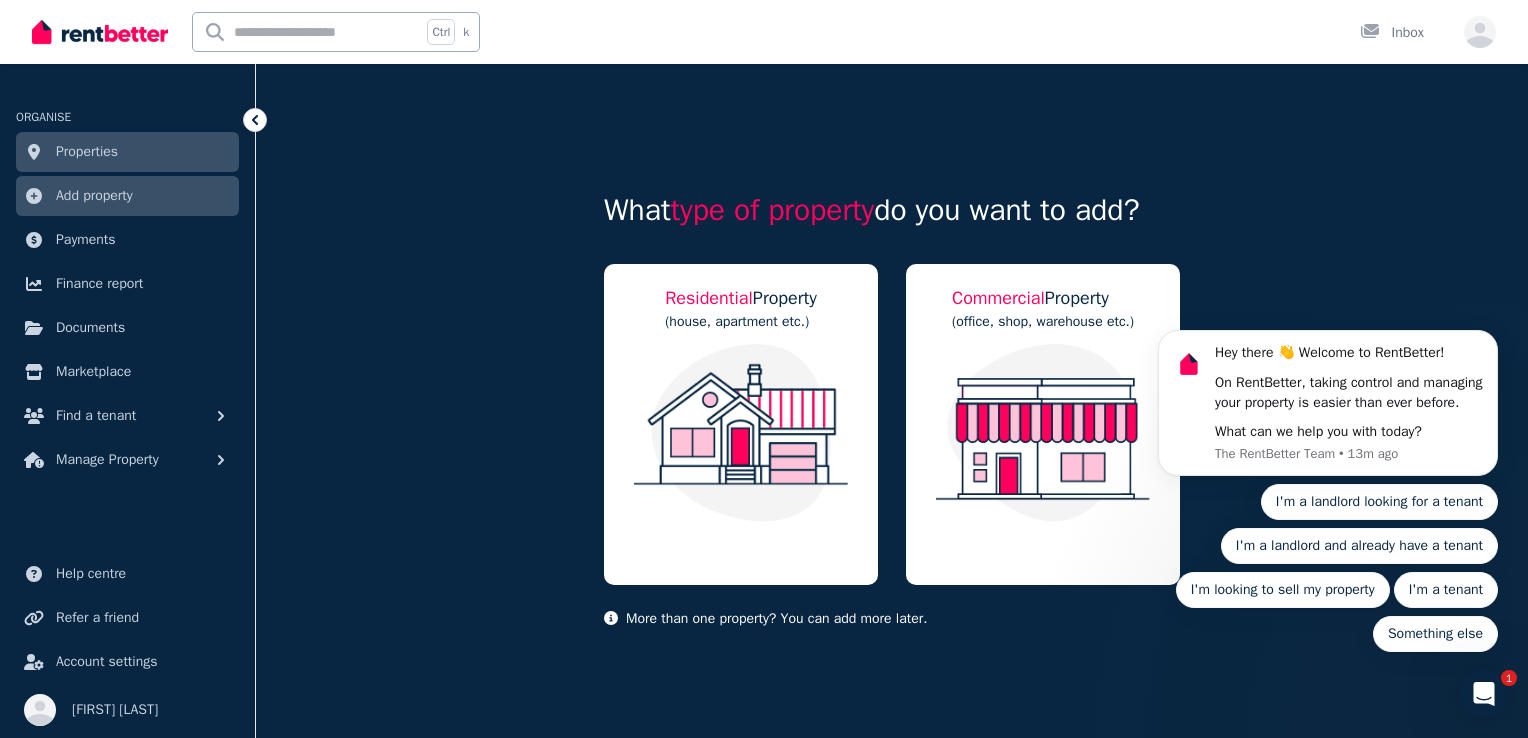 click at bounding box center (100, 32) 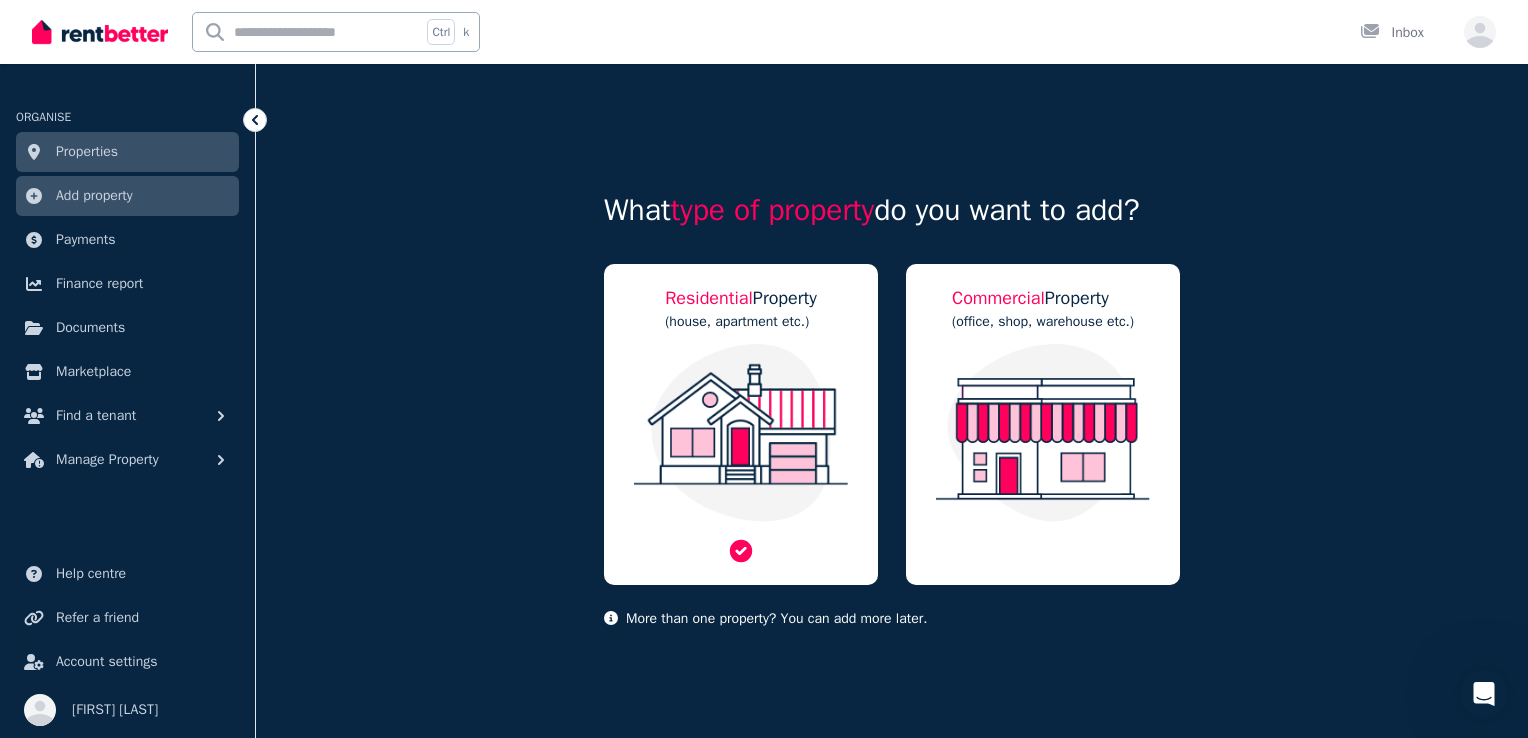 click on "Residential" at bounding box center [709, 298] 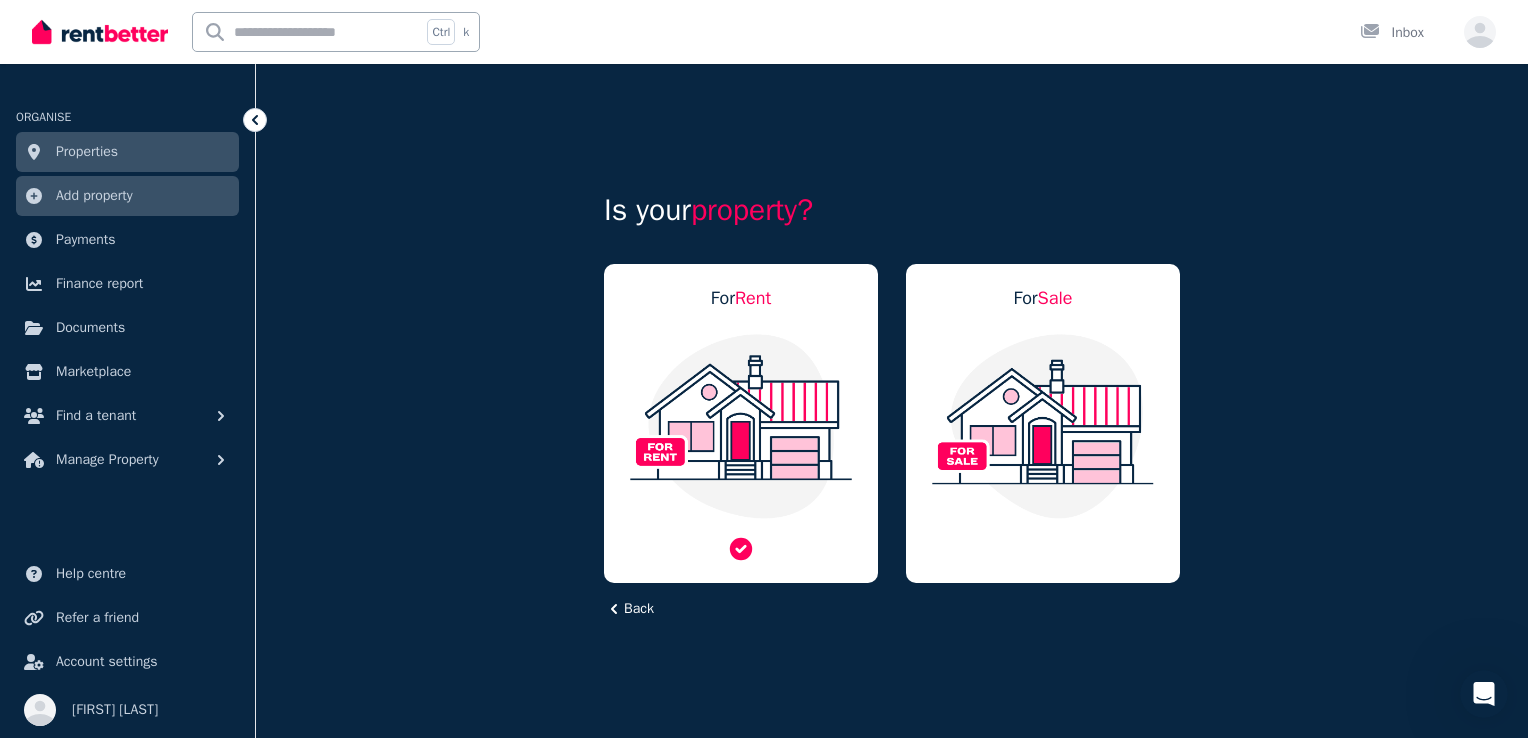 click on "Rent" at bounding box center [753, 298] 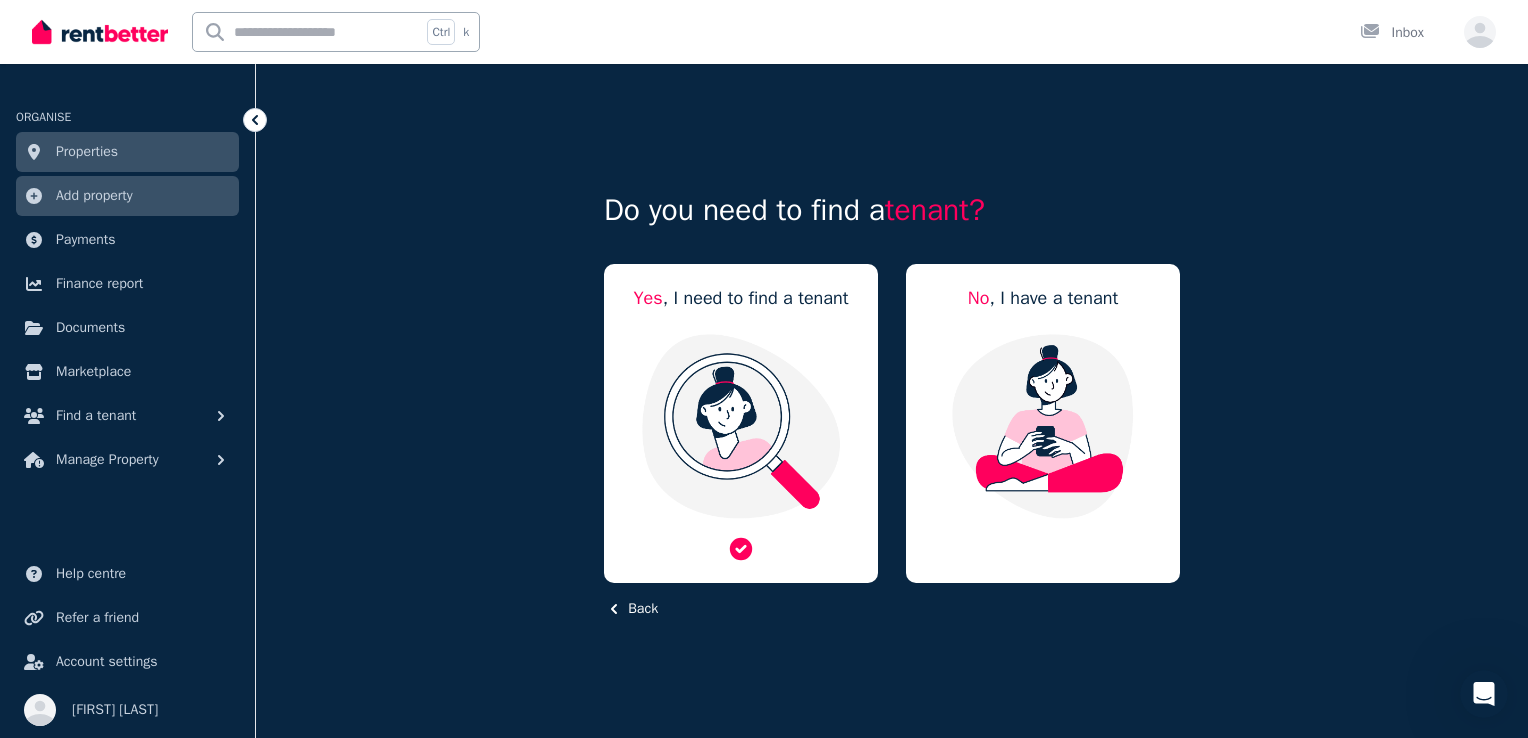 click on "Yes , I need to find a tenant" at bounding box center [741, 298] 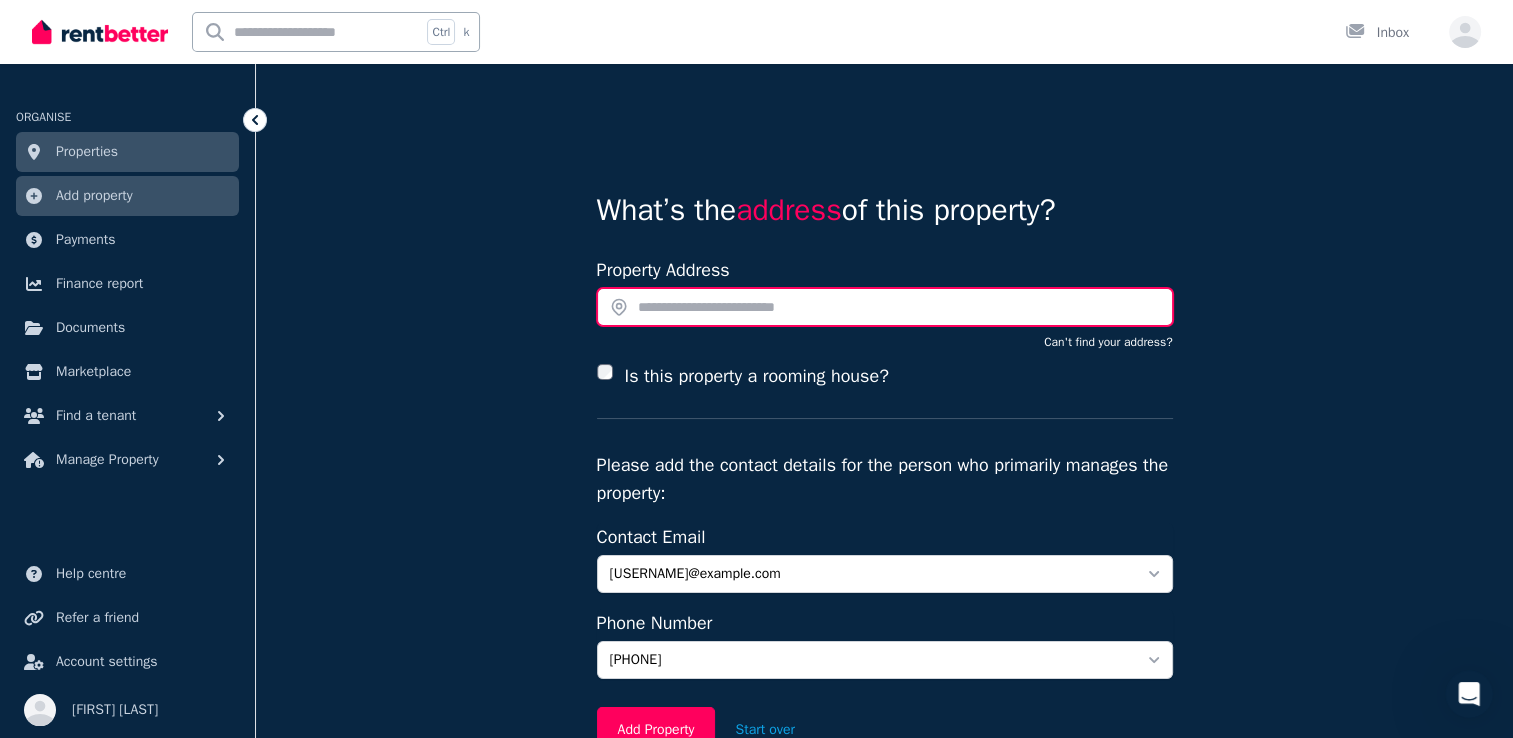 click at bounding box center (885, 307) 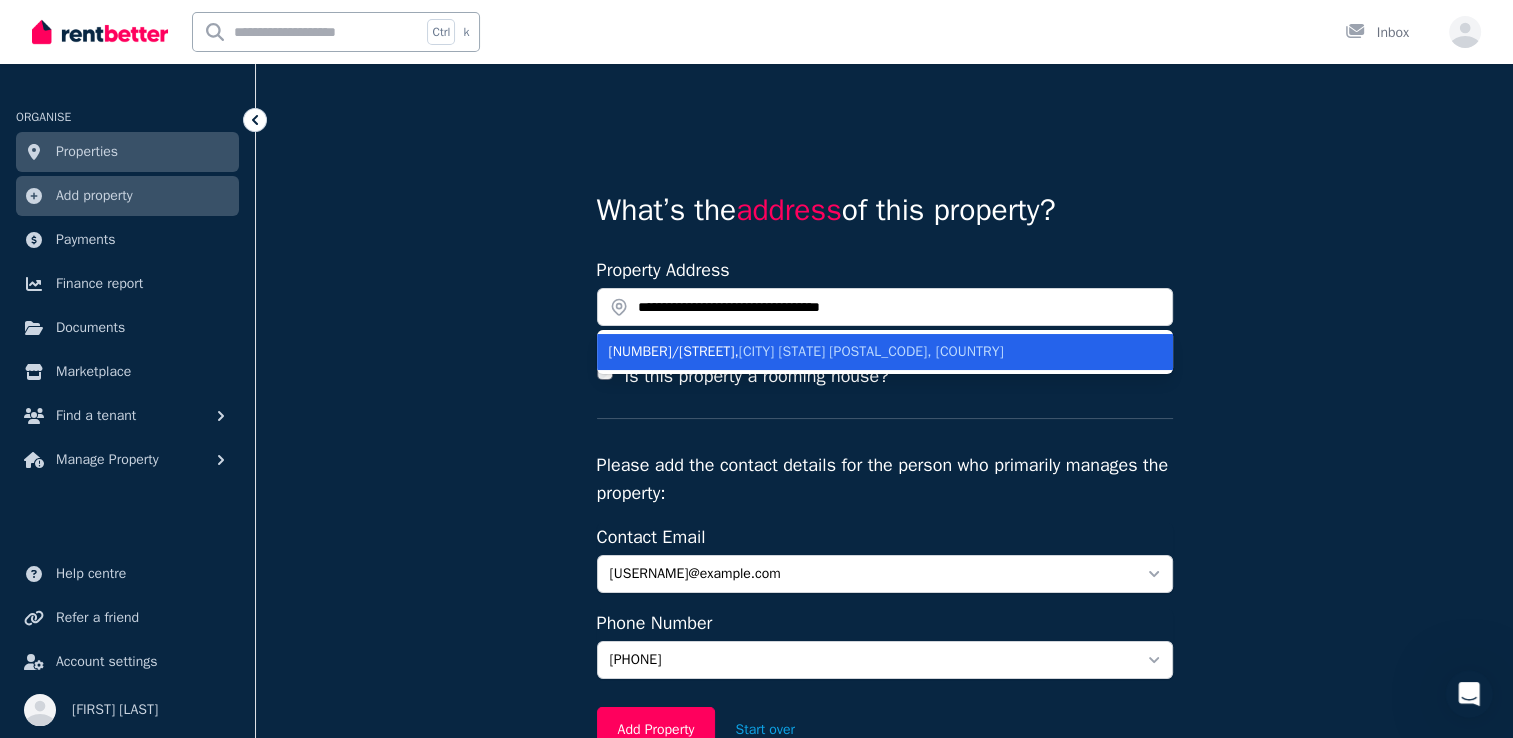 click on "2/79 Ryans Road ,  Northgate QLD 4013, Australia" at bounding box center [873, 352] 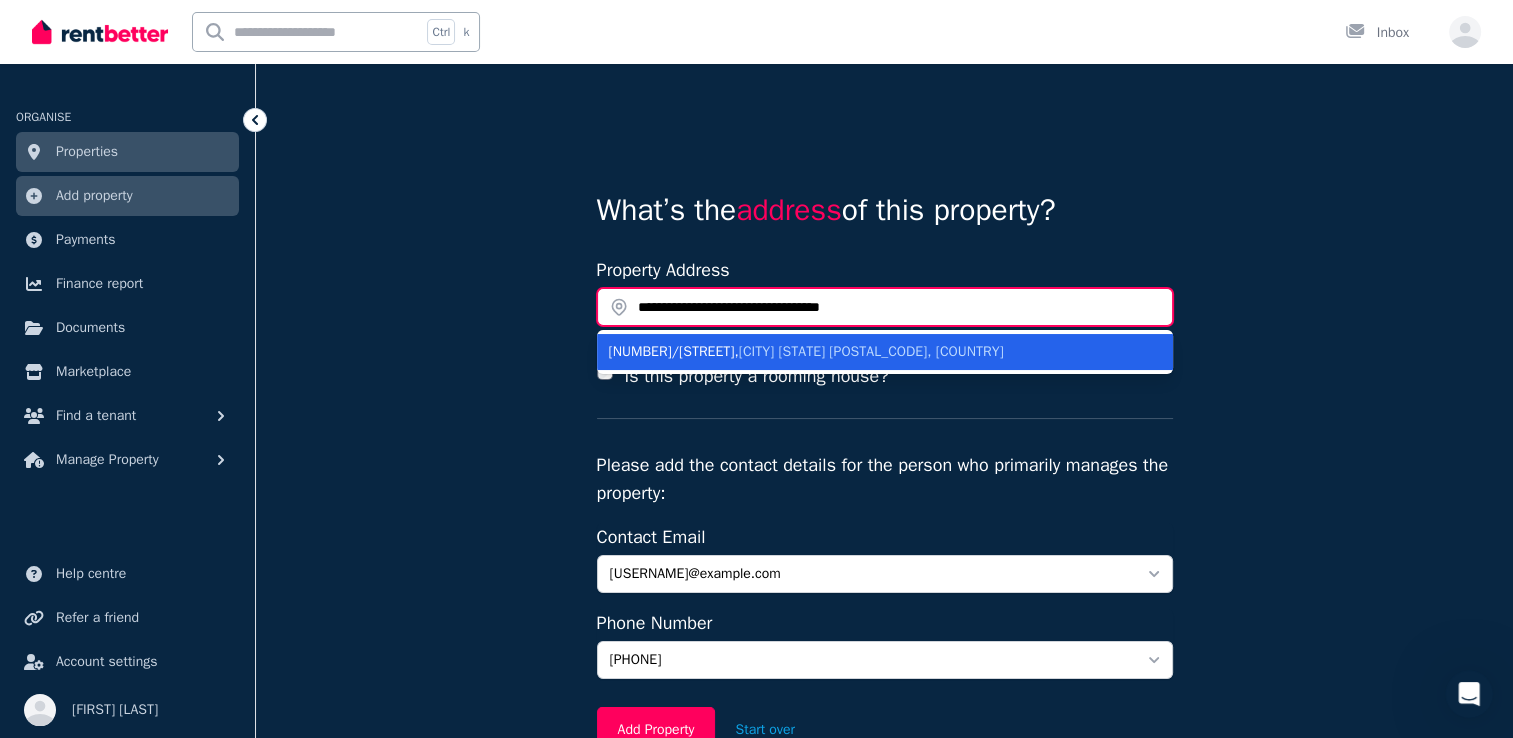 type on "**********" 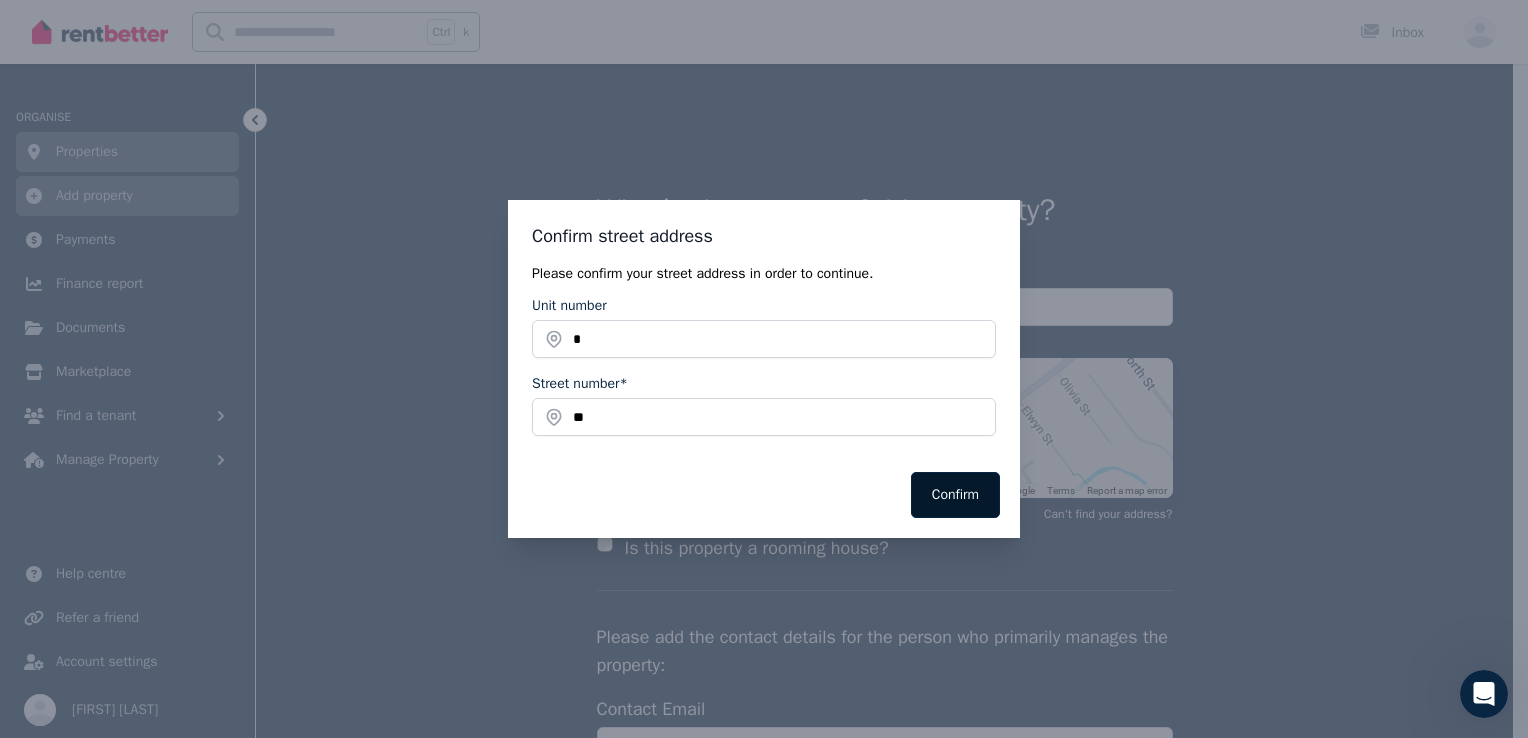 click on "Confirm" at bounding box center [955, 495] 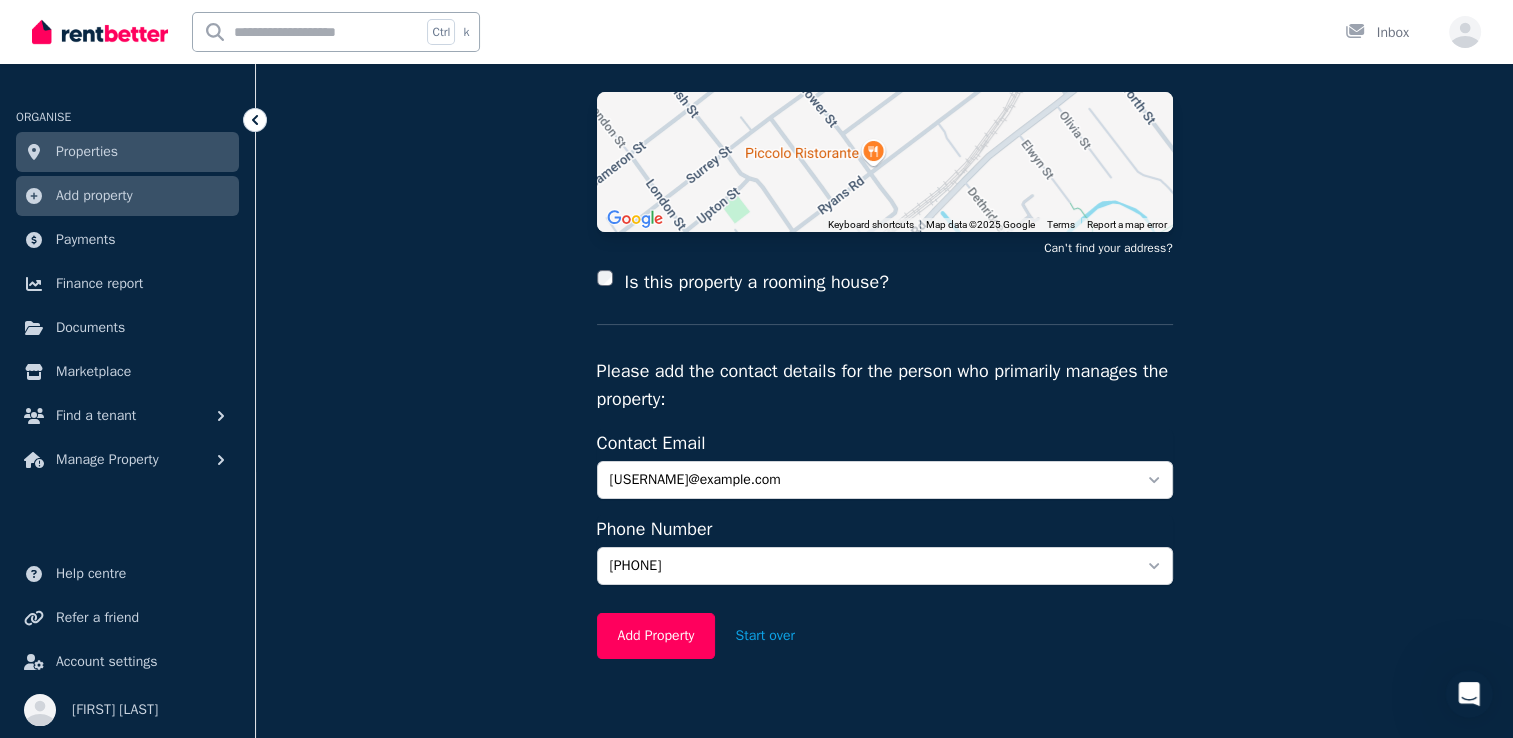 scroll, scrollTop: 297, scrollLeft: 0, axis: vertical 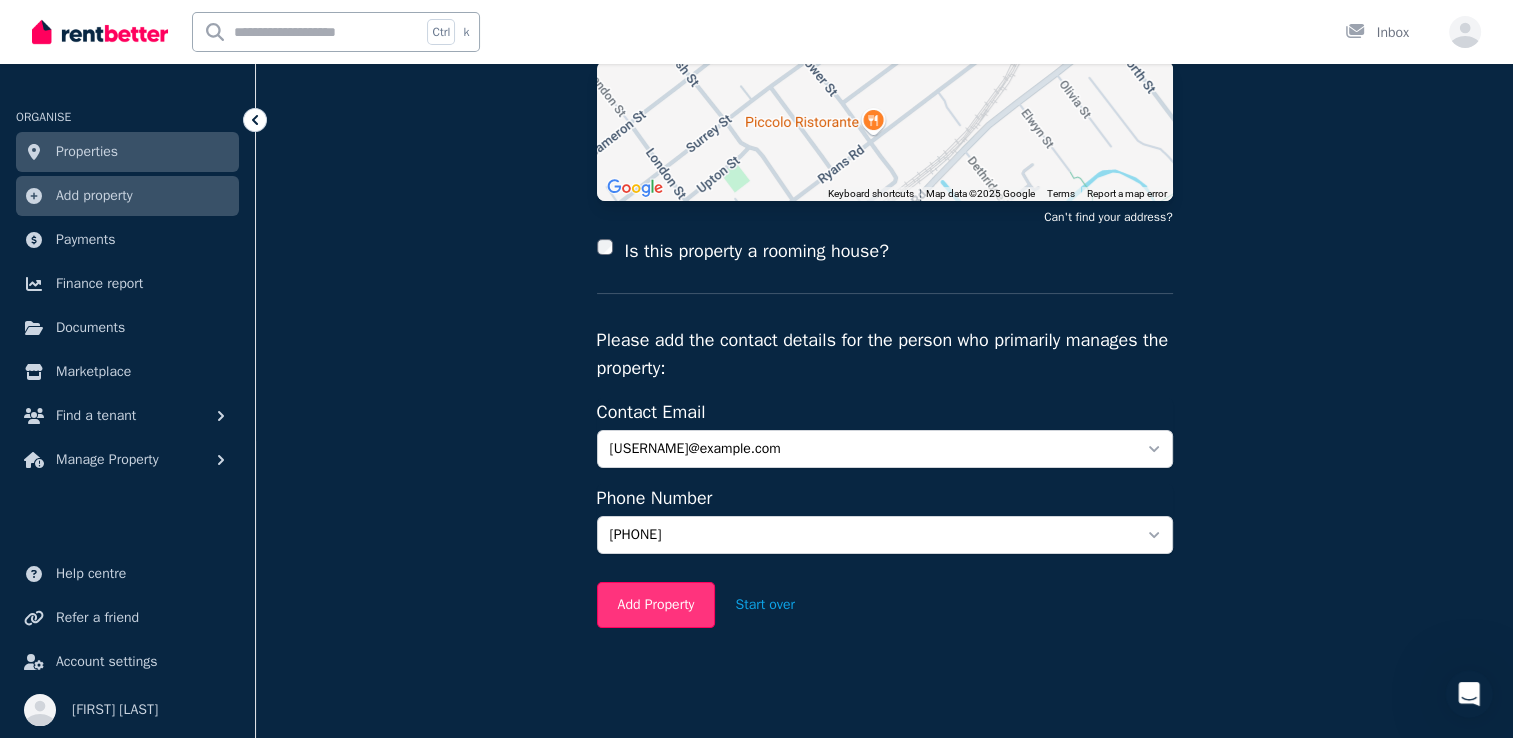 click on "Add Property" at bounding box center (656, 605) 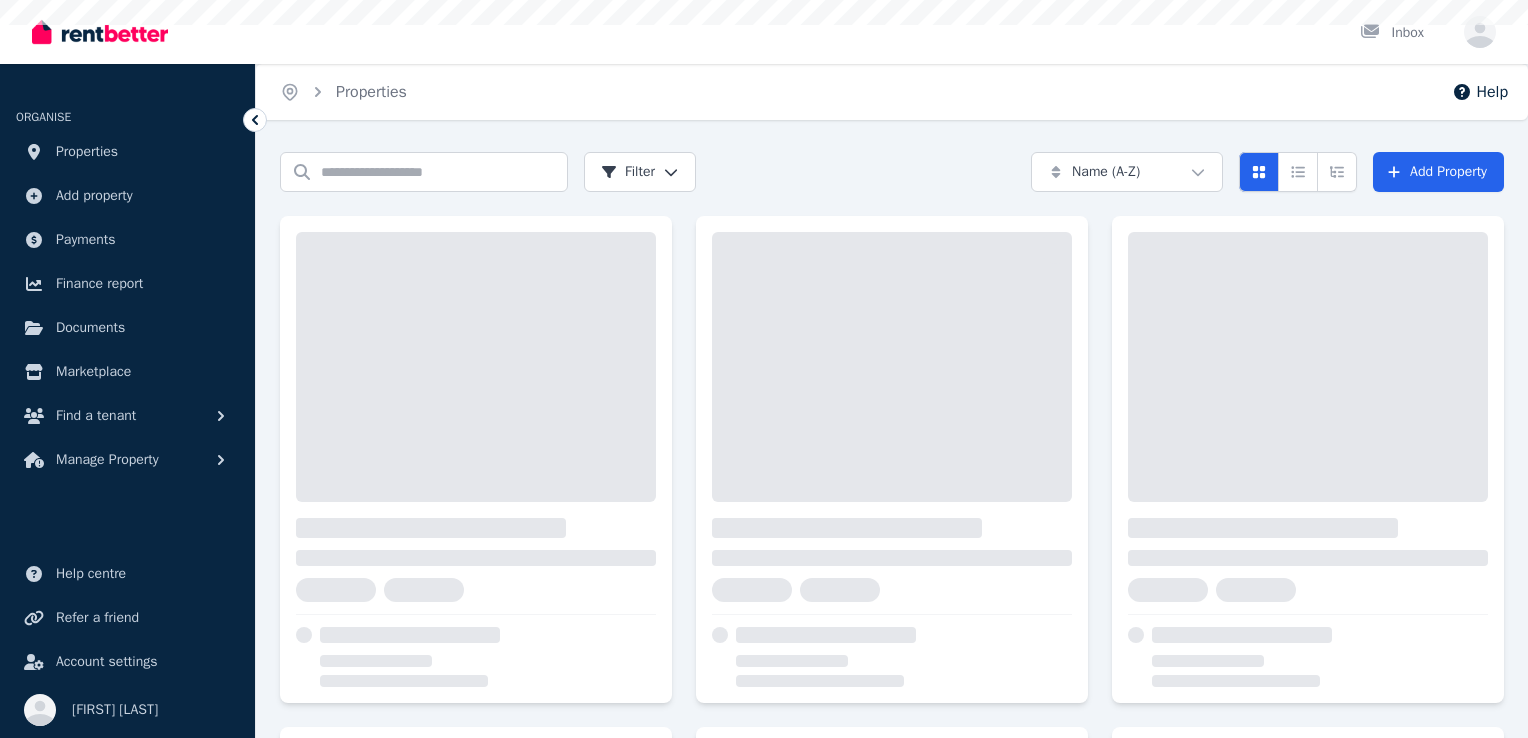 scroll, scrollTop: 0, scrollLeft: 0, axis: both 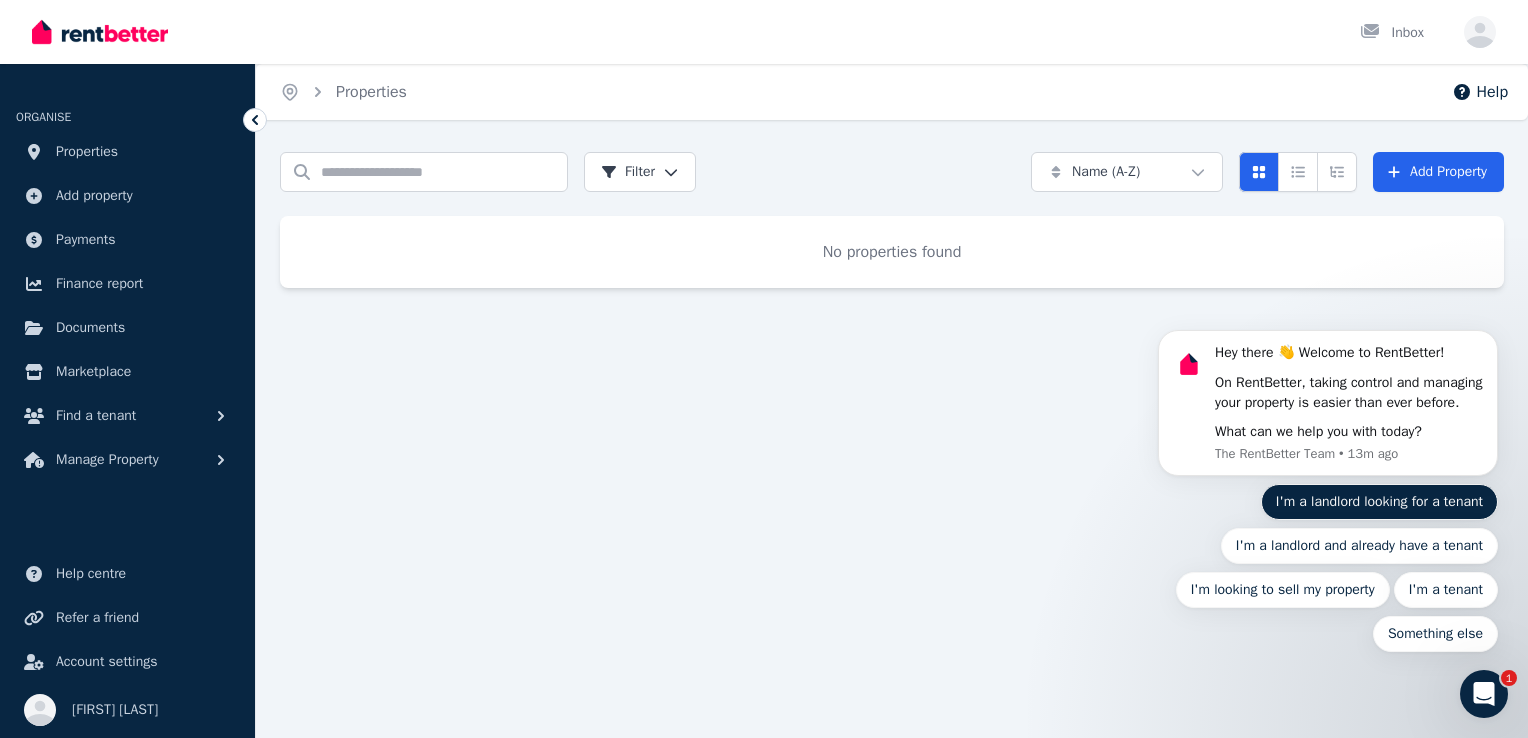 click on "I'm a landlord looking for a tenant" at bounding box center (1379, 502) 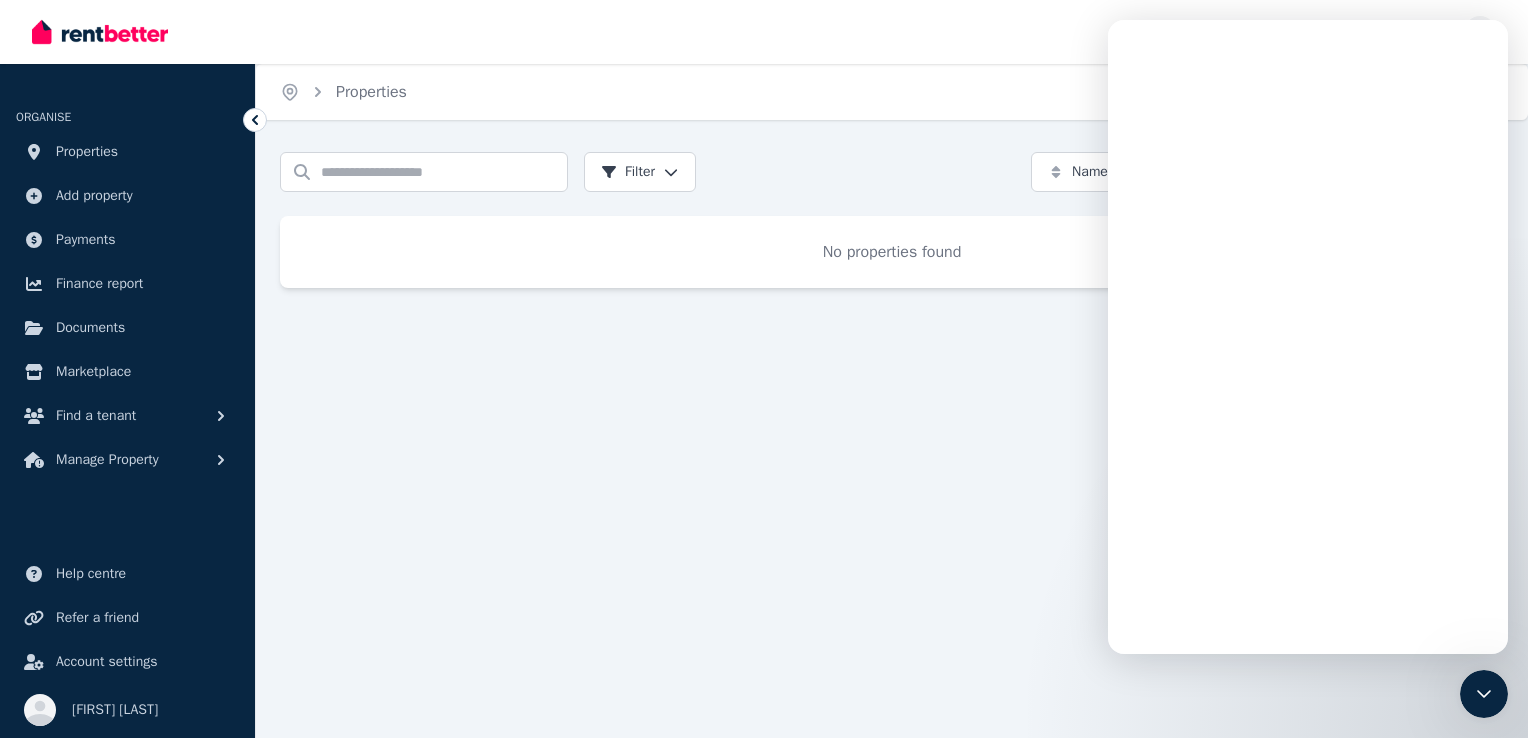 scroll, scrollTop: 0, scrollLeft: 0, axis: both 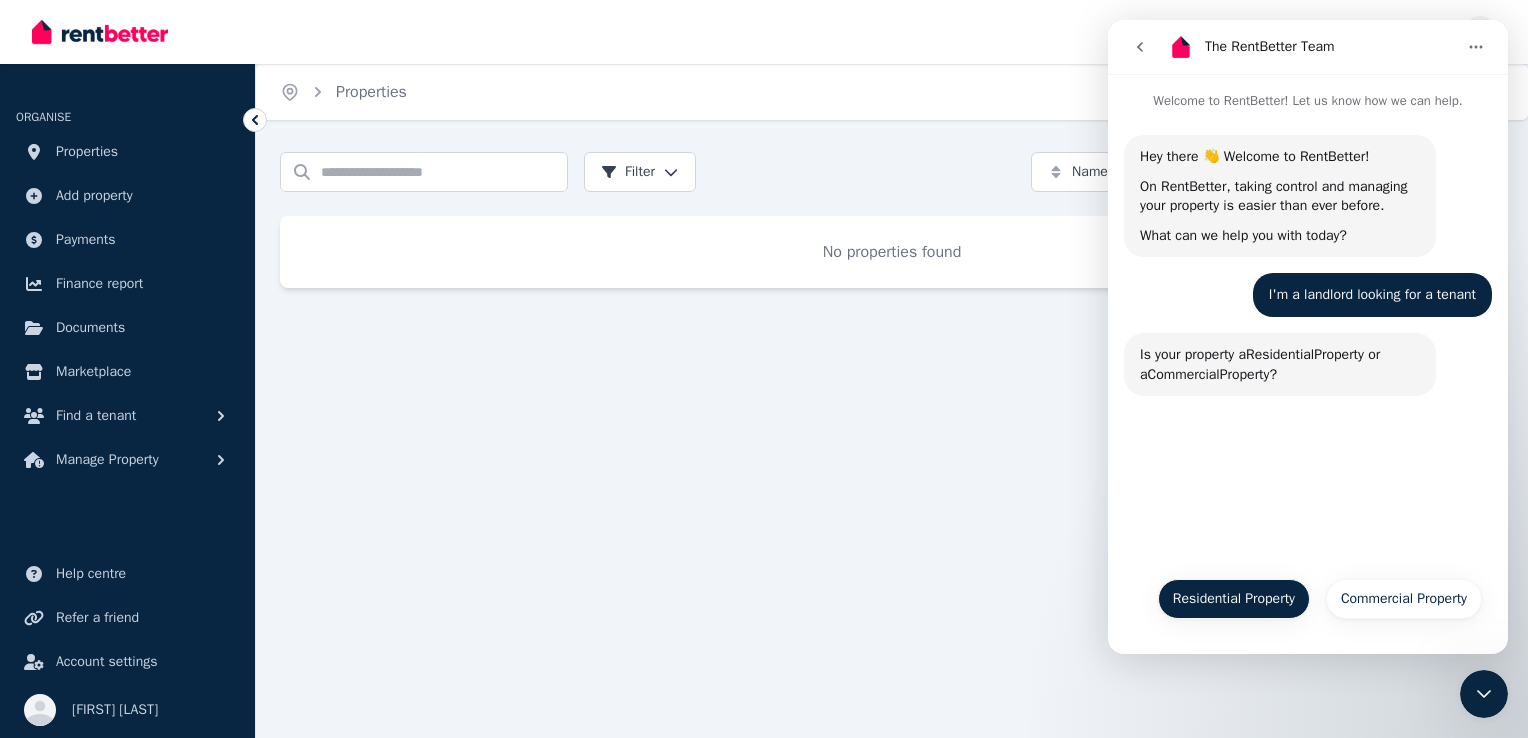 click on "Residential Property" at bounding box center (1234, 599) 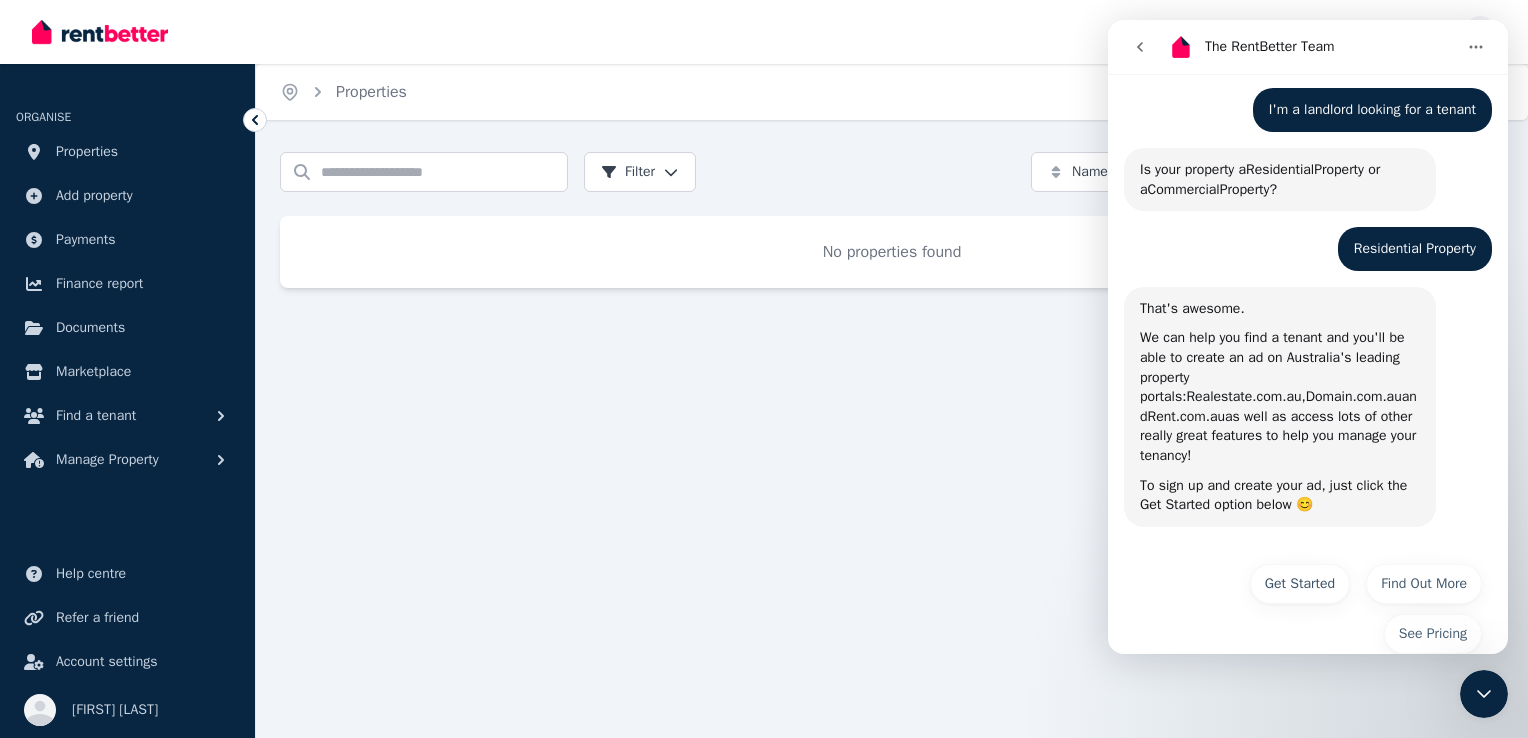 scroll, scrollTop: 197, scrollLeft: 0, axis: vertical 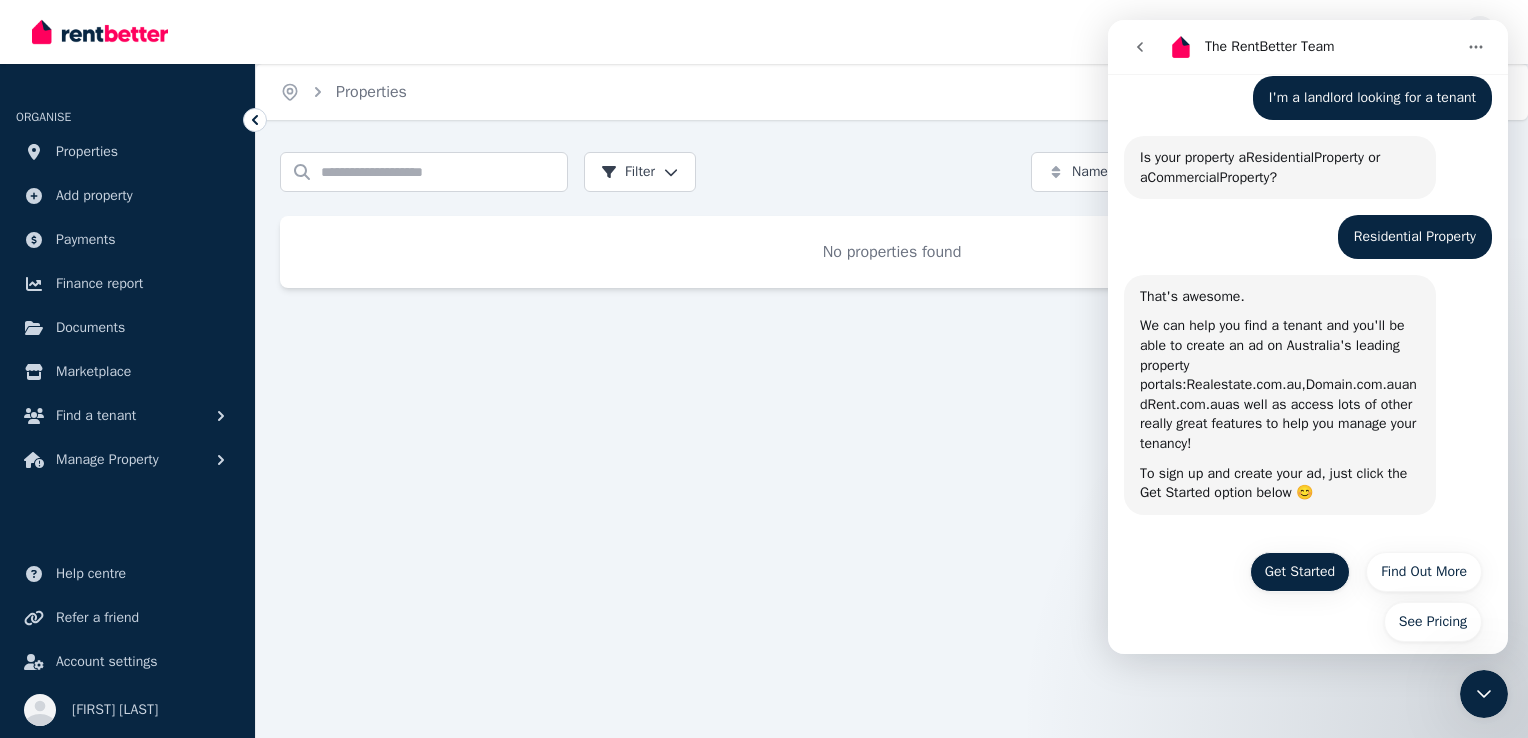 click on "Get Started" at bounding box center (1300, 572) 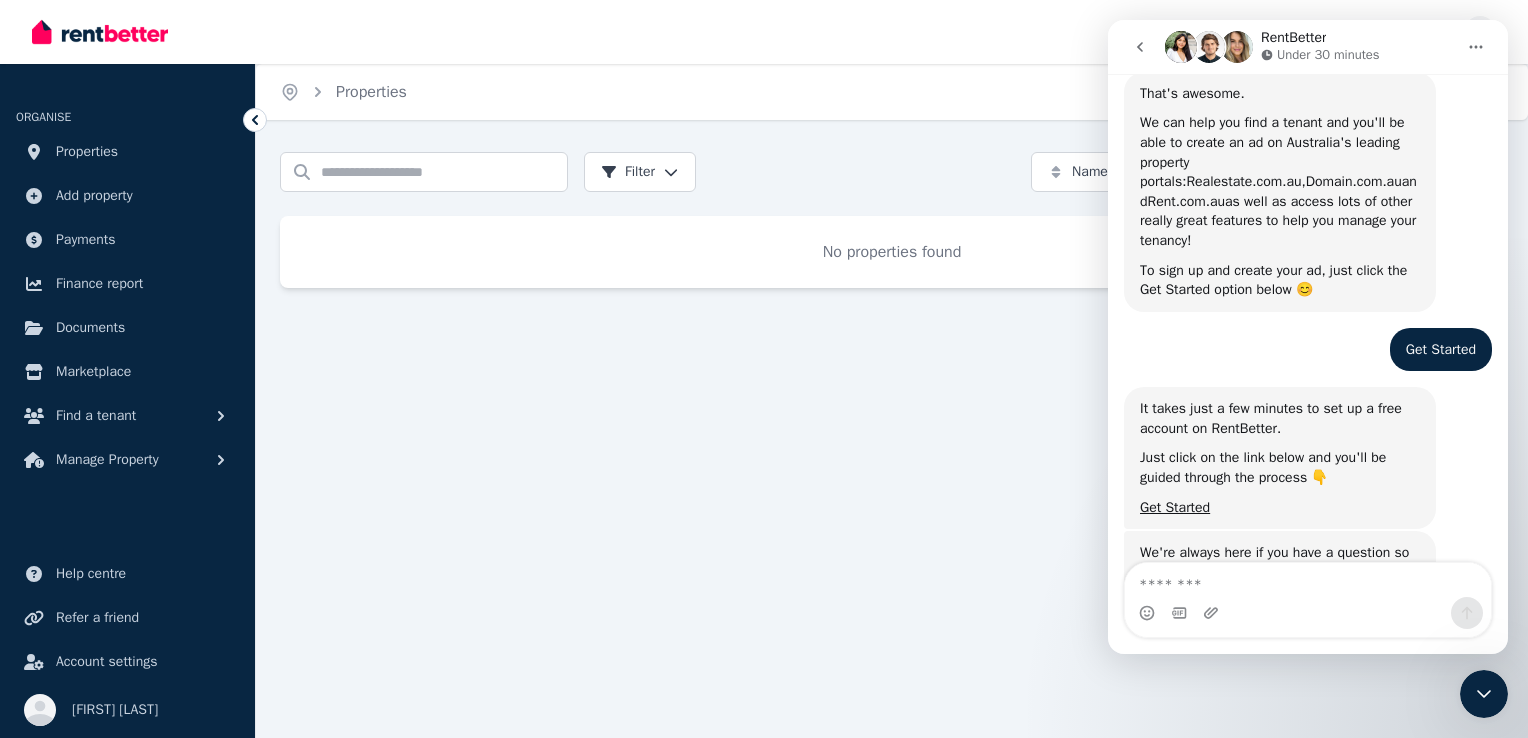 scroll, scrollTop: 528, scrollLeft: 0, axis: vertical 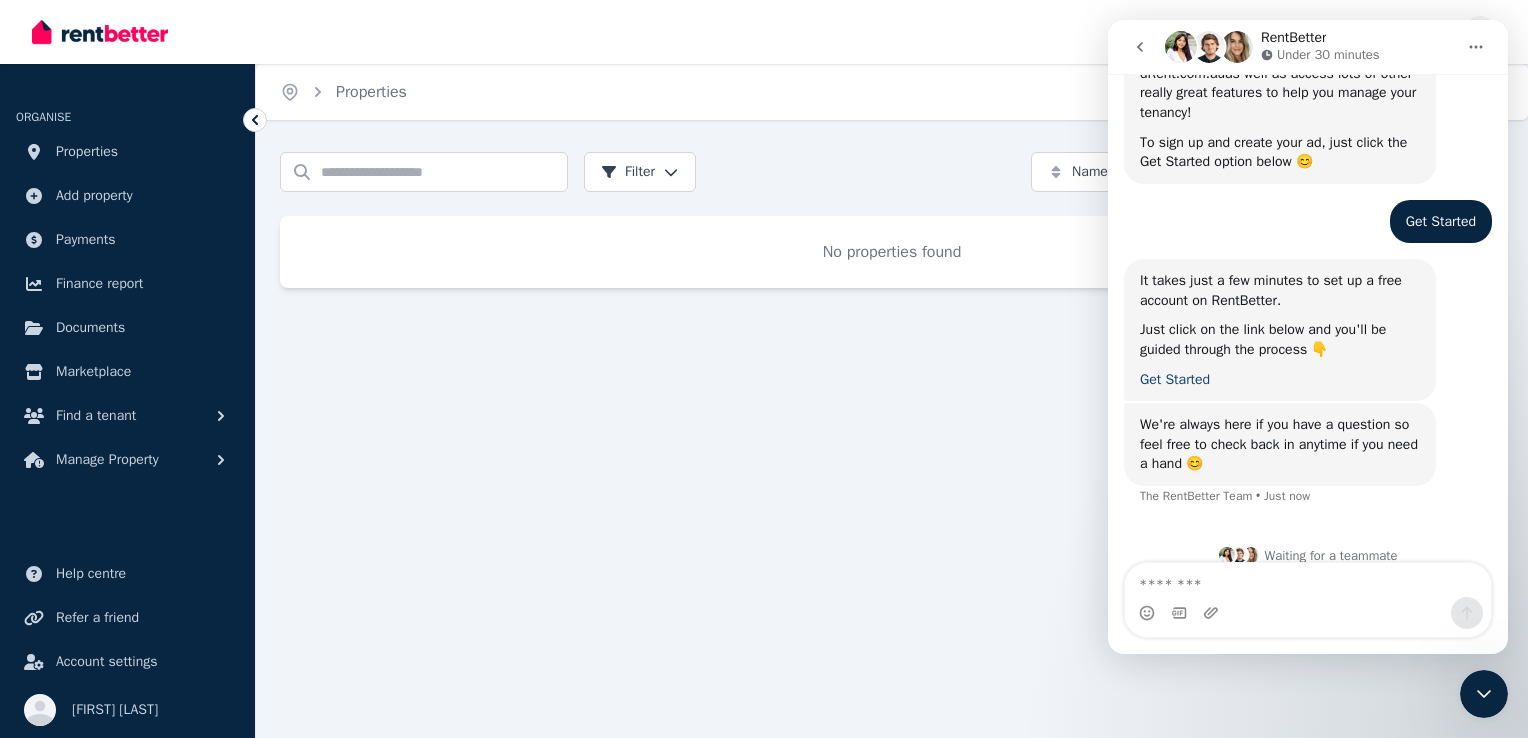 click on "Get Started" at bounding box center [1175, 379] 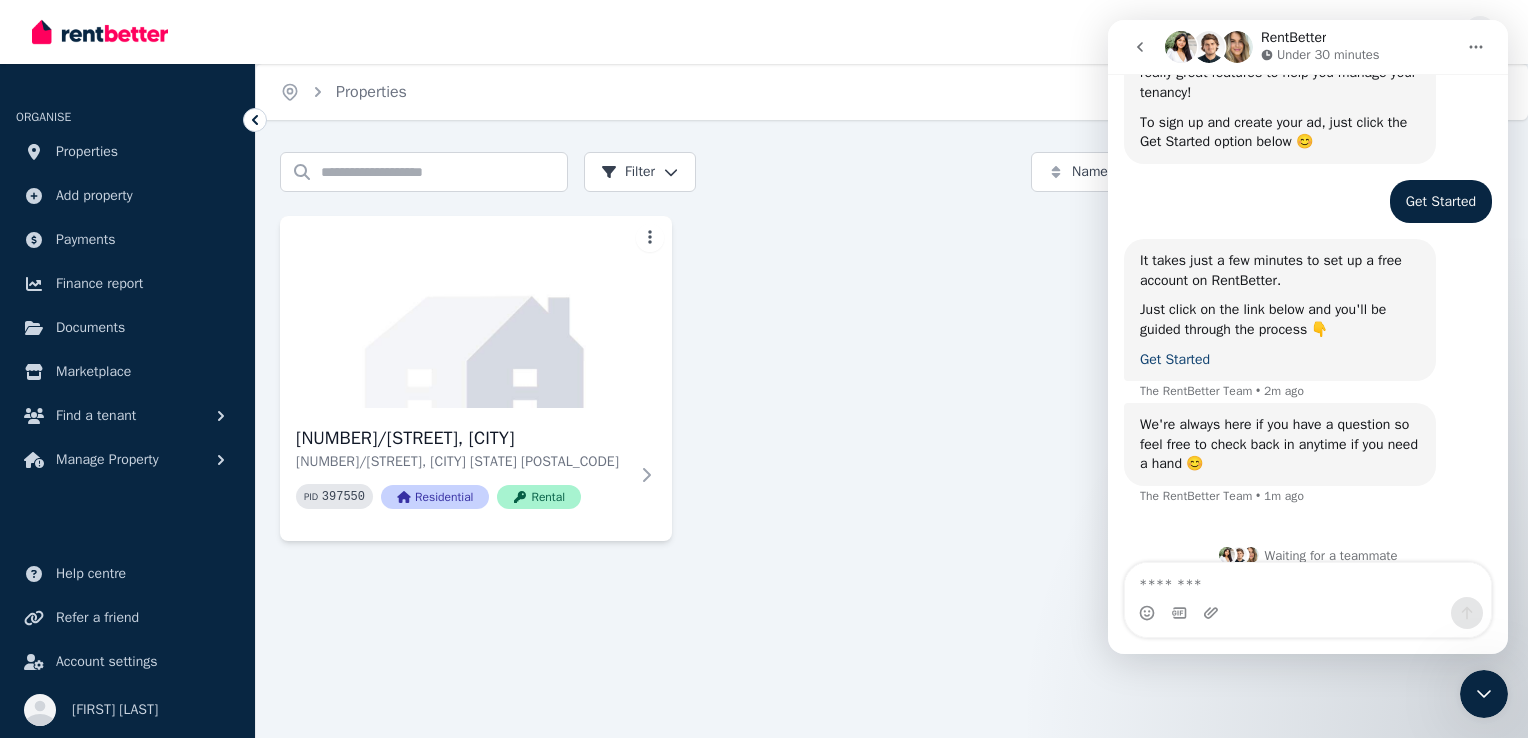 scroll, scrollTop: 548, scrollLeft: 0, axis: vertical 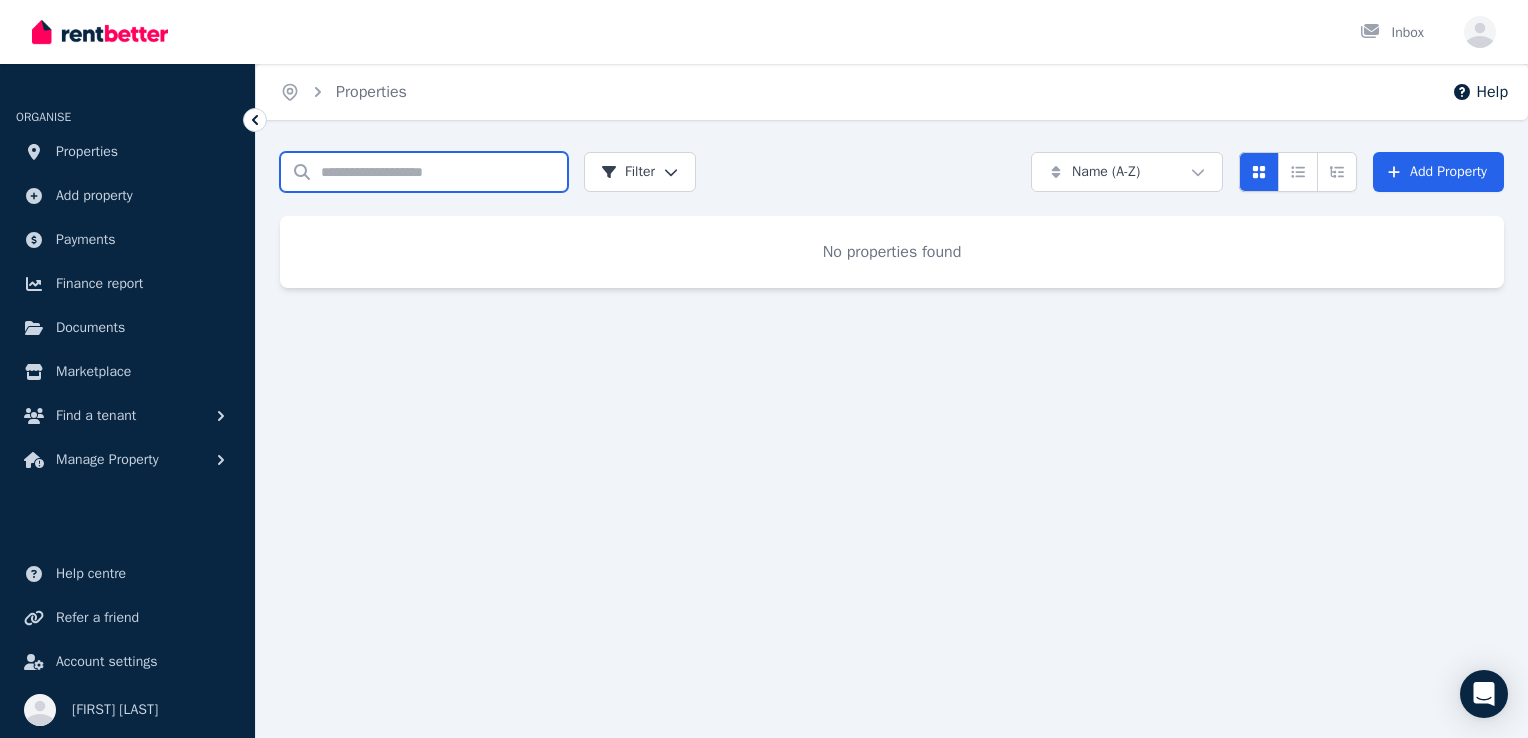 click on "Search properties" at bounding box center [424, 172] 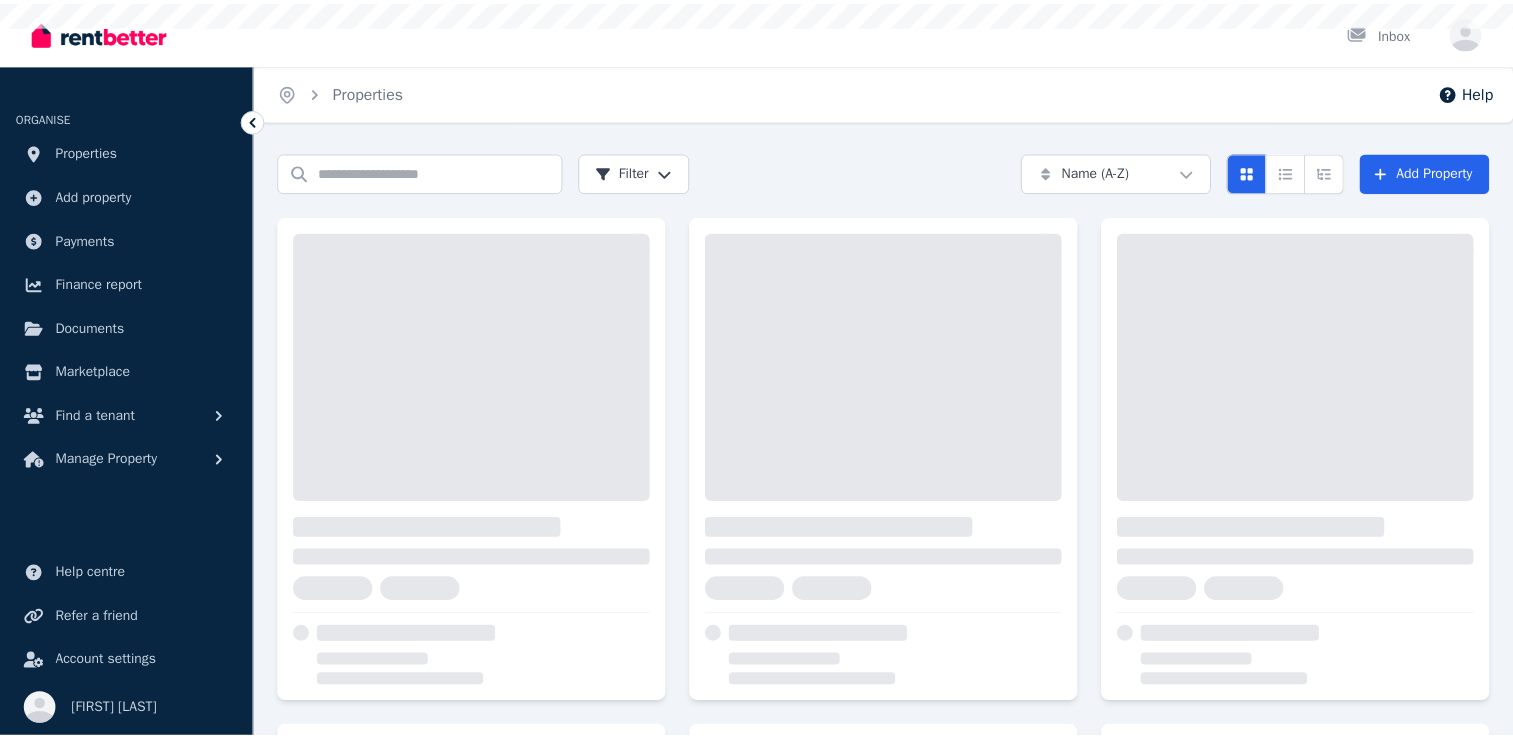 scroll, scrollTop: 0, scrollLeft: 0, axis: both 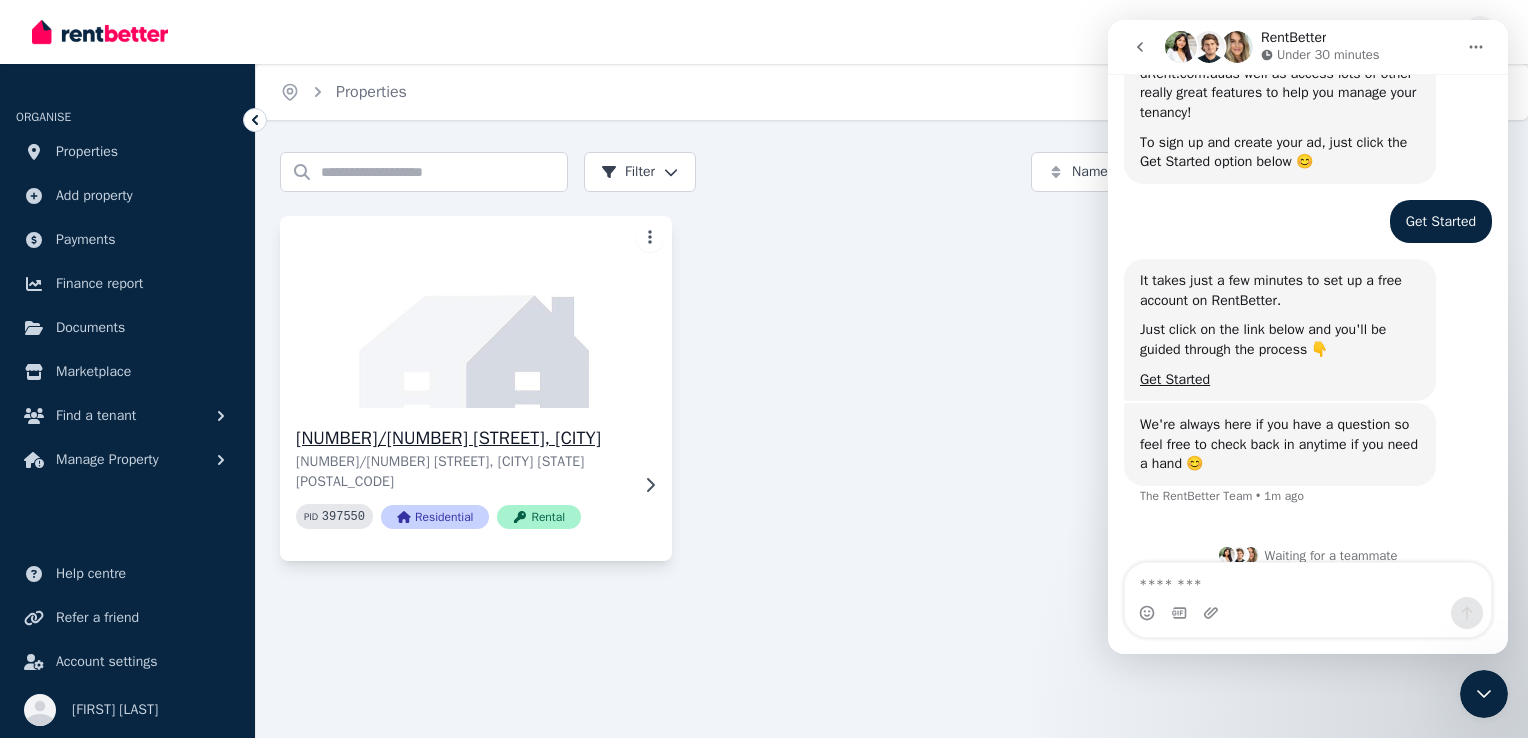 click on "[NUMBER]/[NUMBER] [STREET], [CITY]" at bounding box center [462, 438] 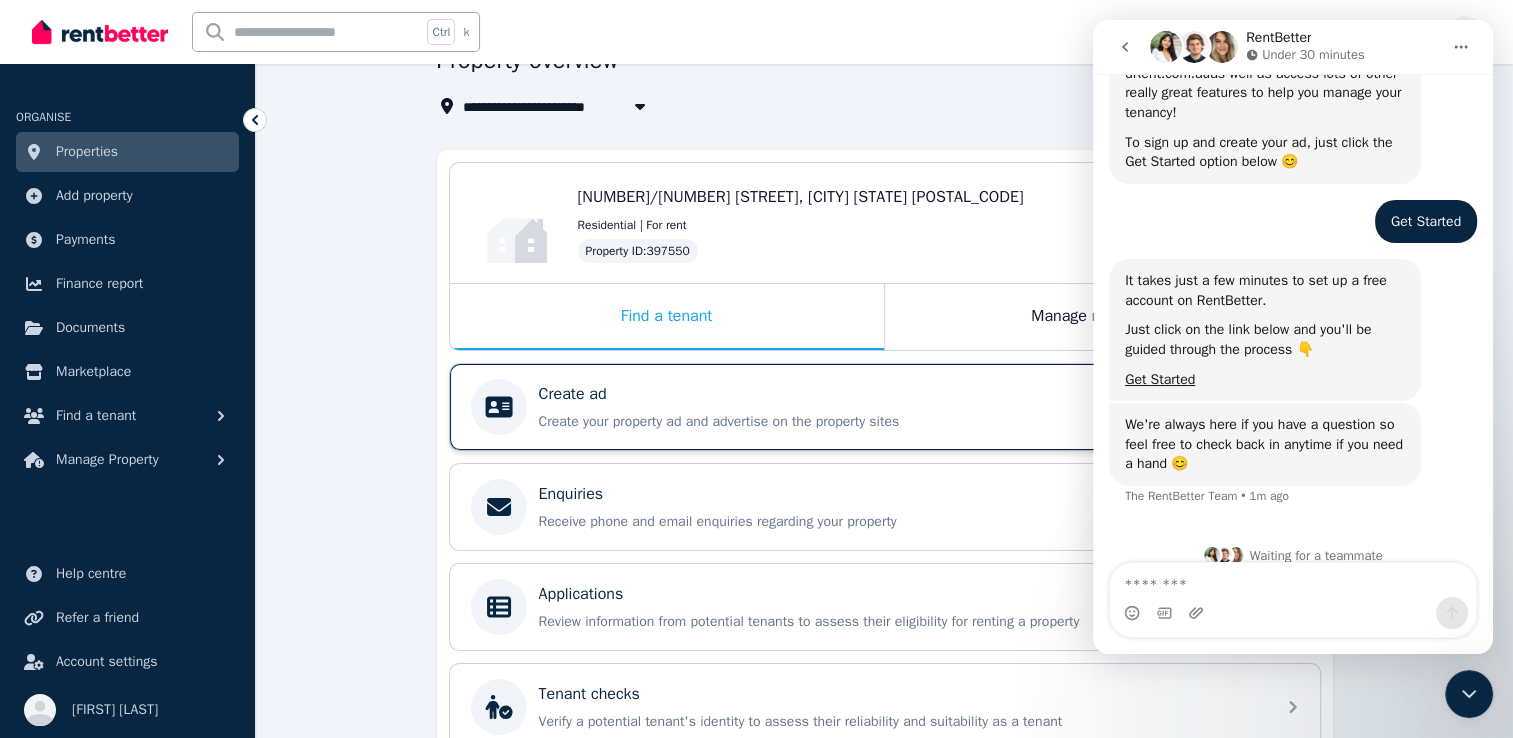 scroll, scrollTop: 200, scrollLeft: 0, axis: vertical 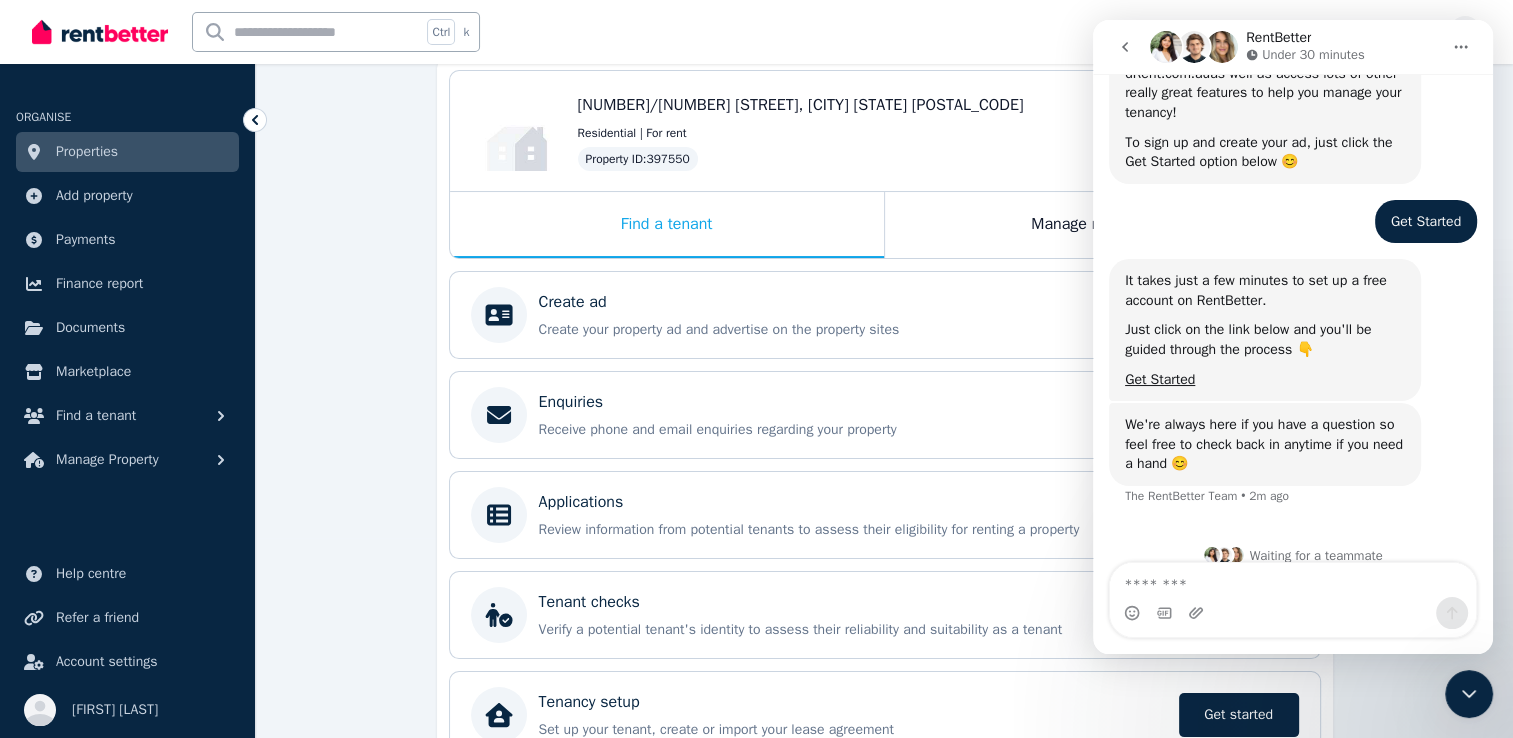click 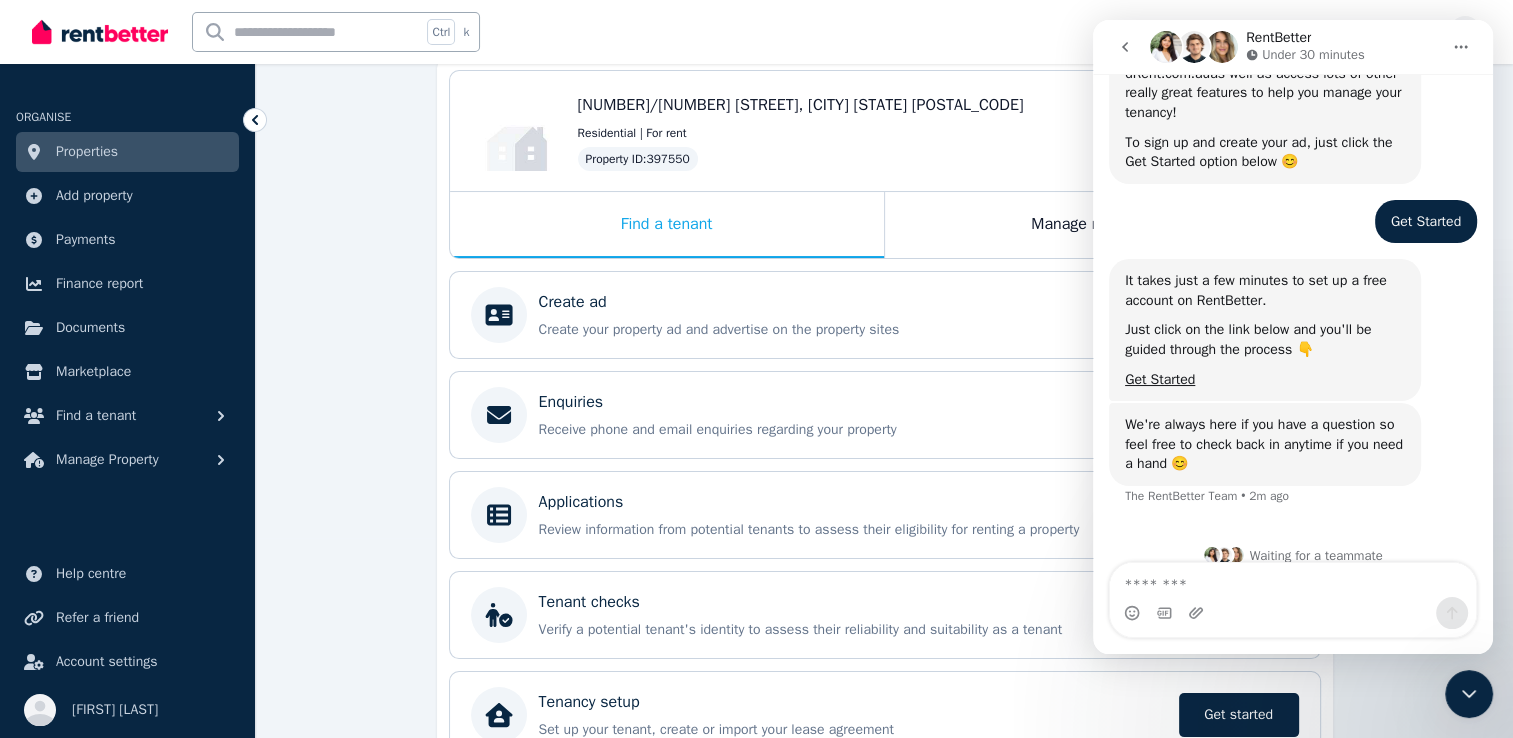scroll, scrollTop: 0, scrollLeft: 0, axis: both 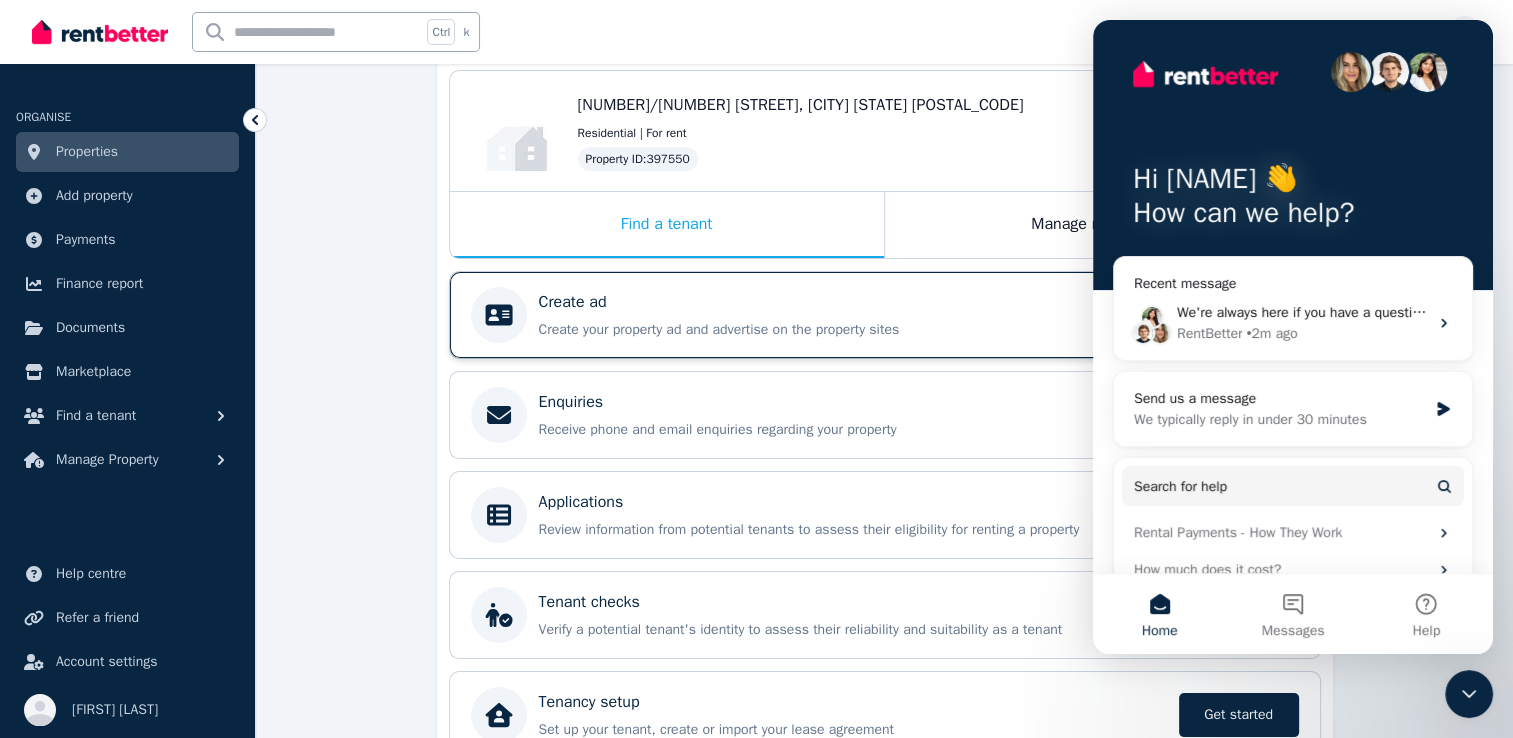 click on "Create ad Create your property ad and advertise on the property sites Get started" at bounding box center [853, 315] 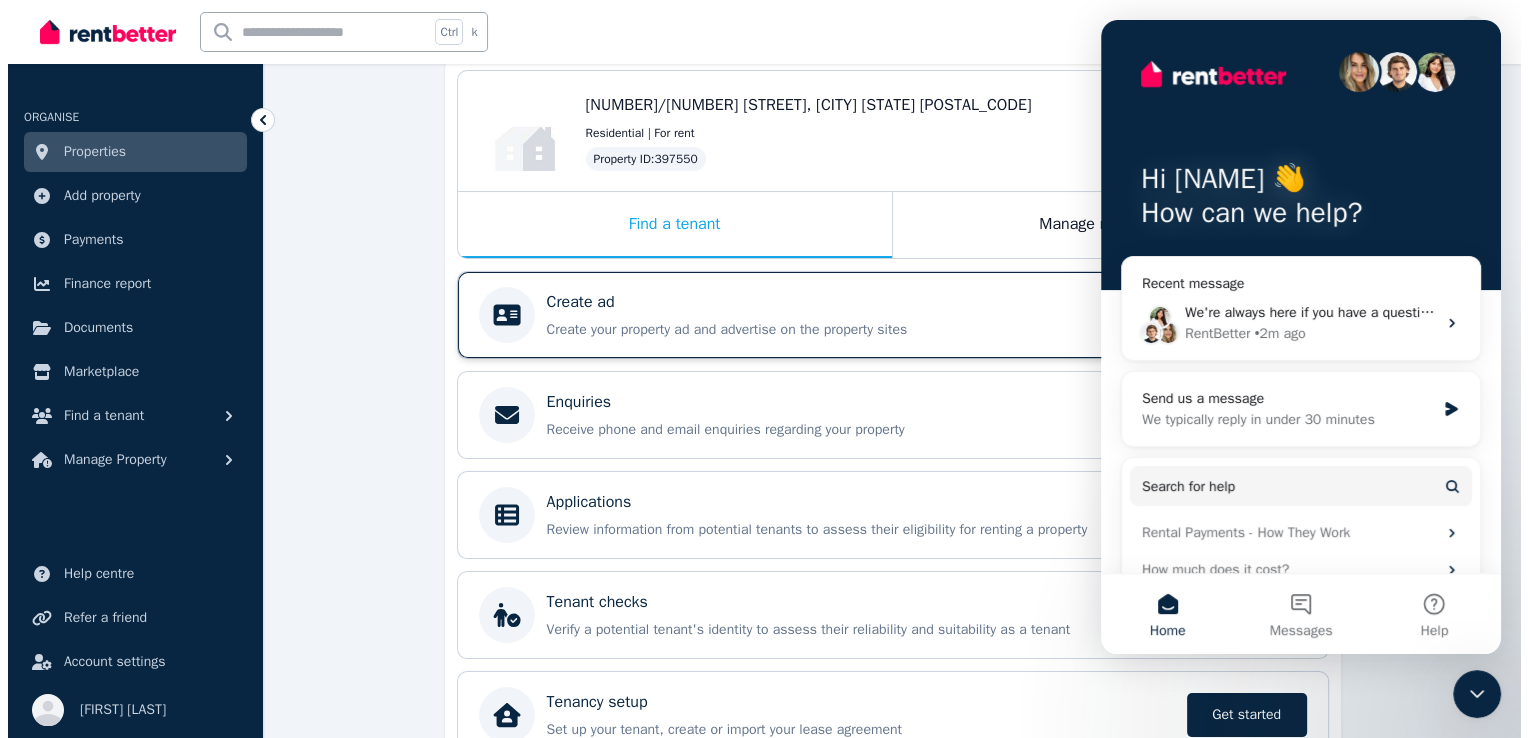 scroll, scrollTop: 0, scrollLeft: 0, axis: both 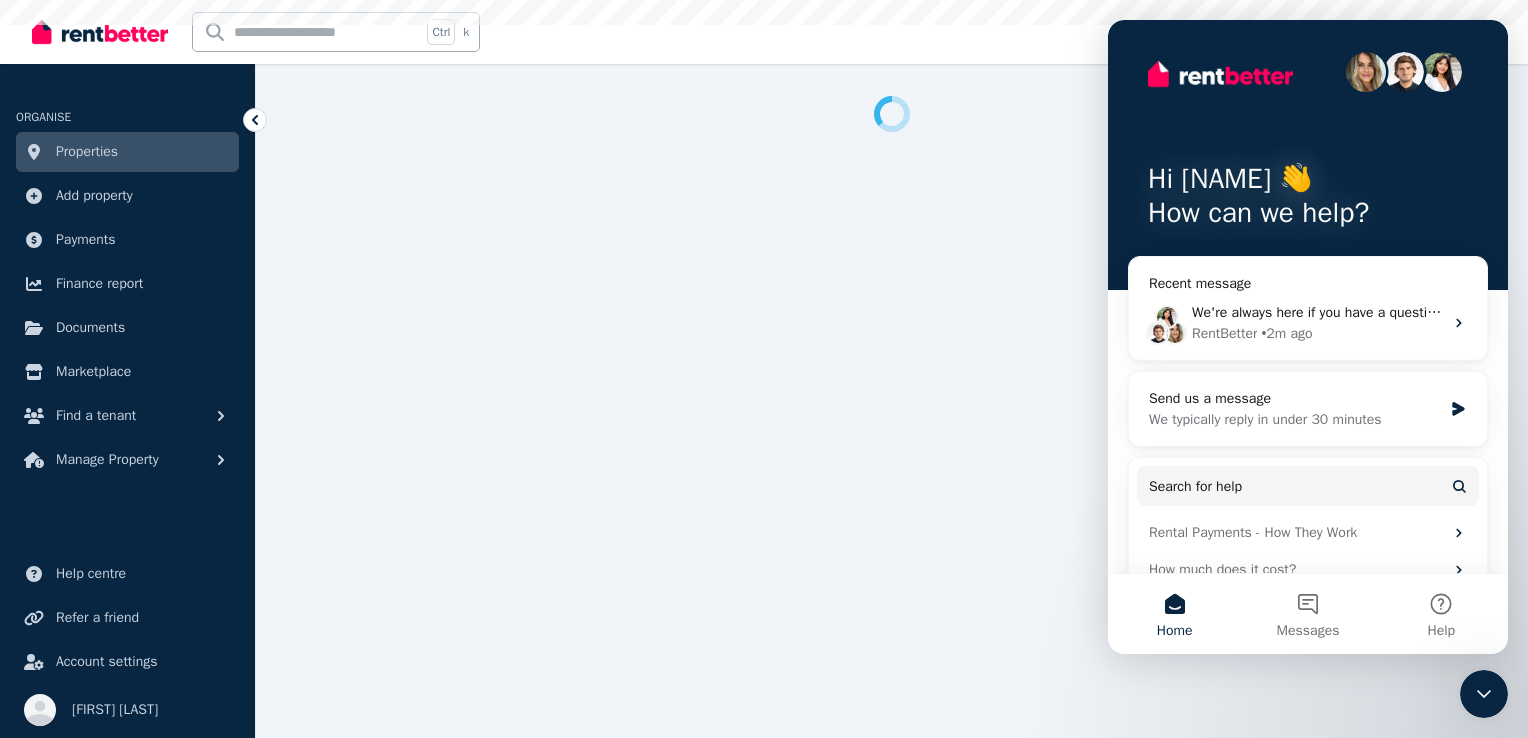 select on "***" 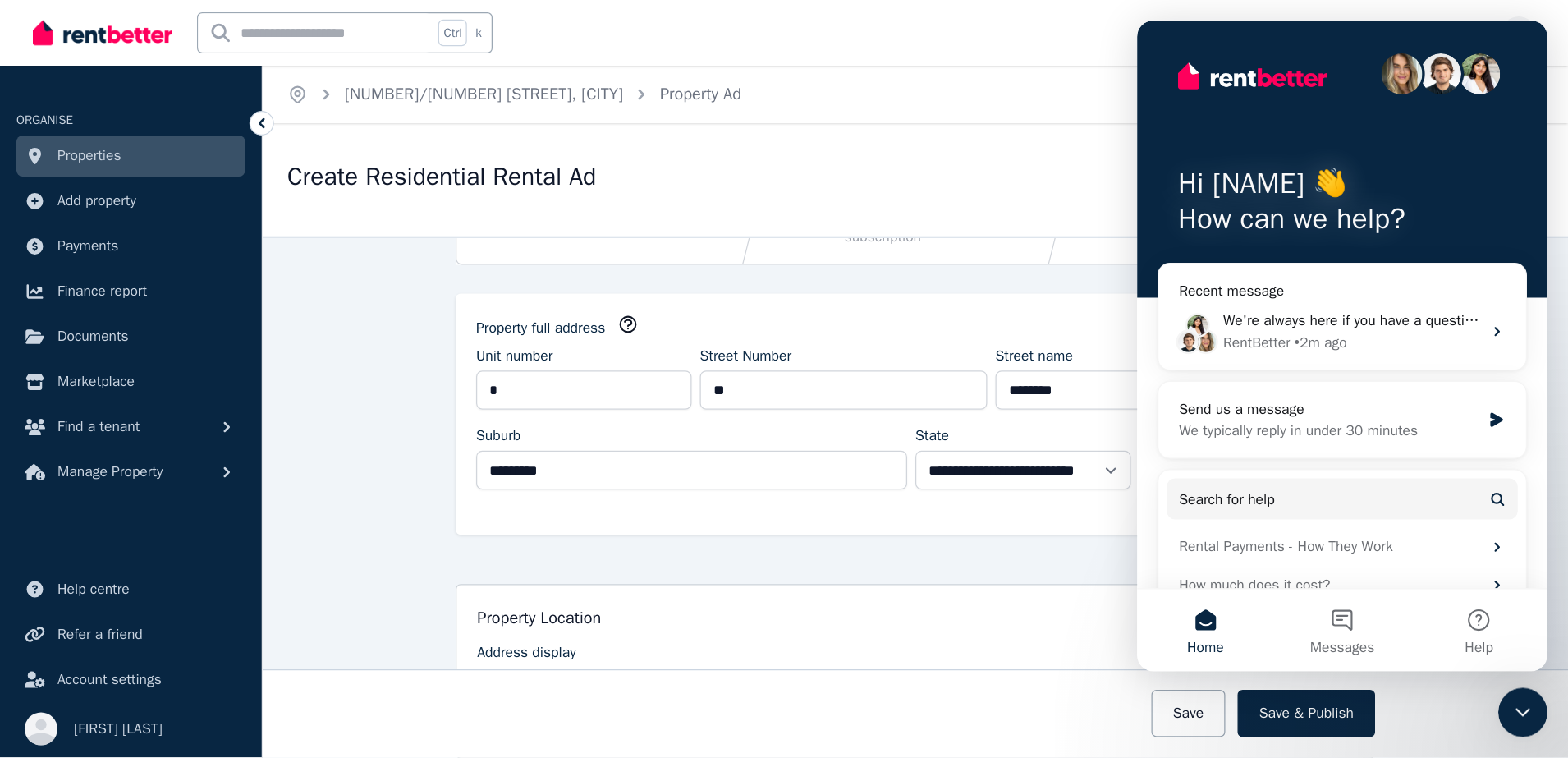 scroll, scrollTop: 0, scrollLeft: 0, axis: both 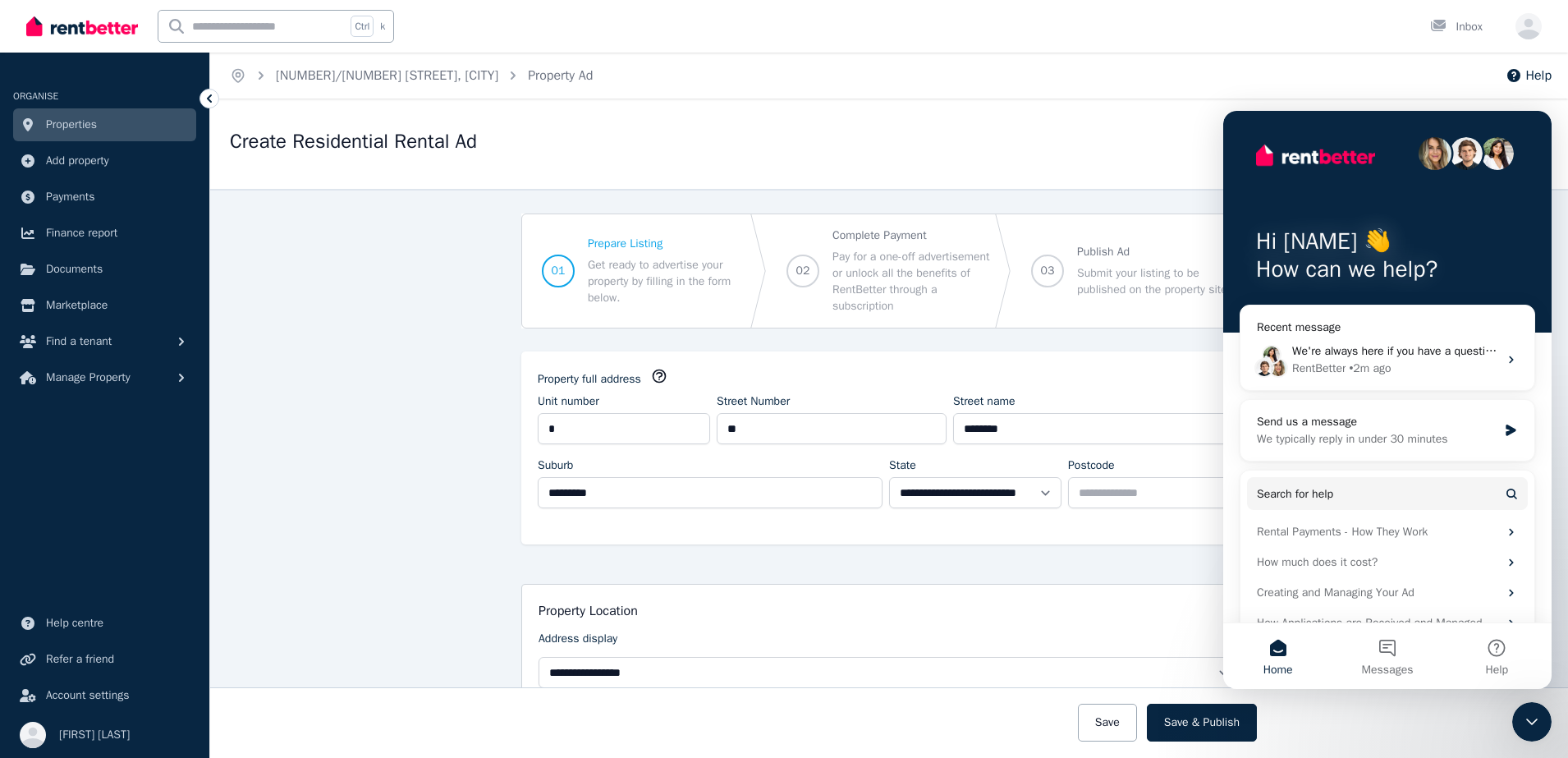 click 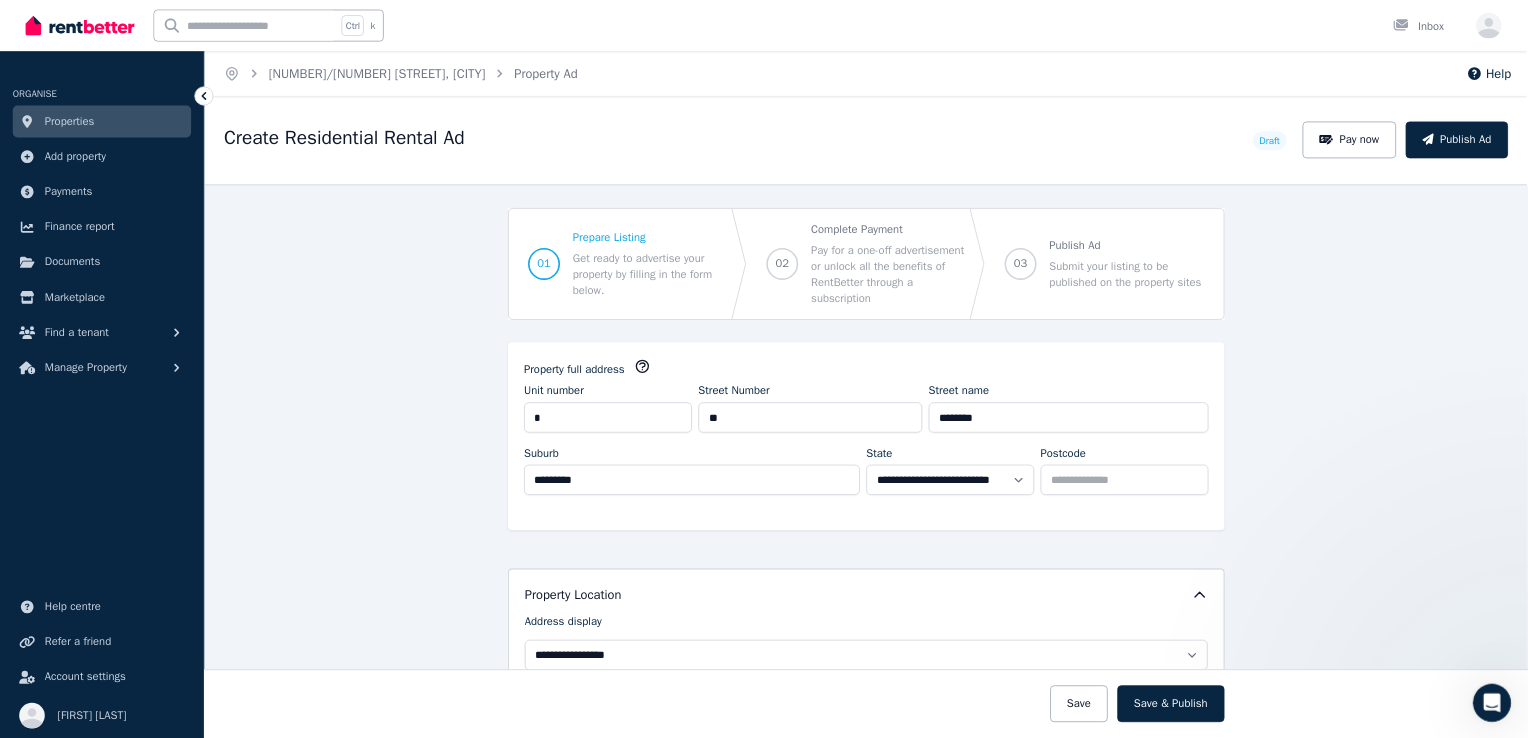 scroll, scrollTop: 0, scrollLeft: 0, axis: both 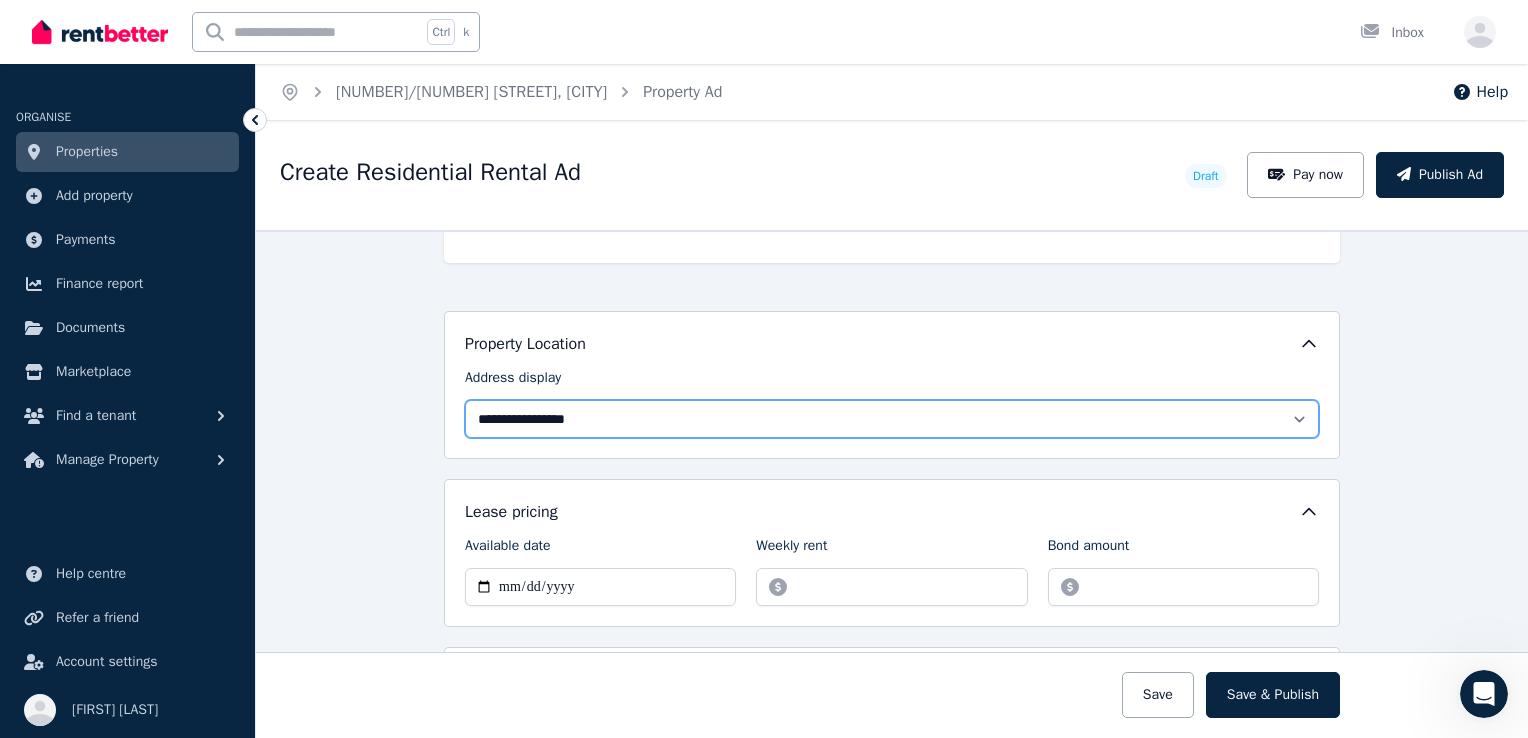 click on "**********" at bounding box center [892, 419] 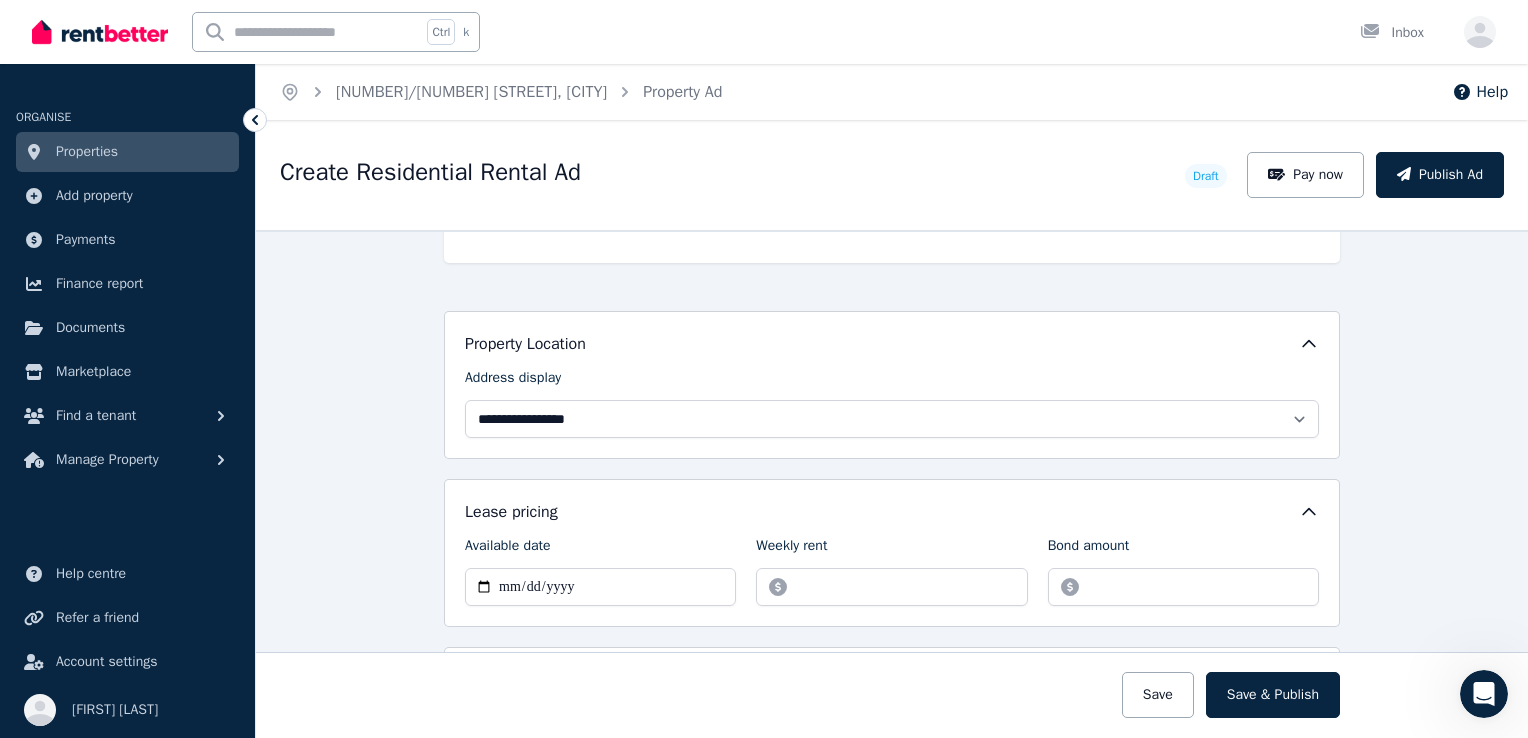 click on "**********" at bounding box center [892, 484] 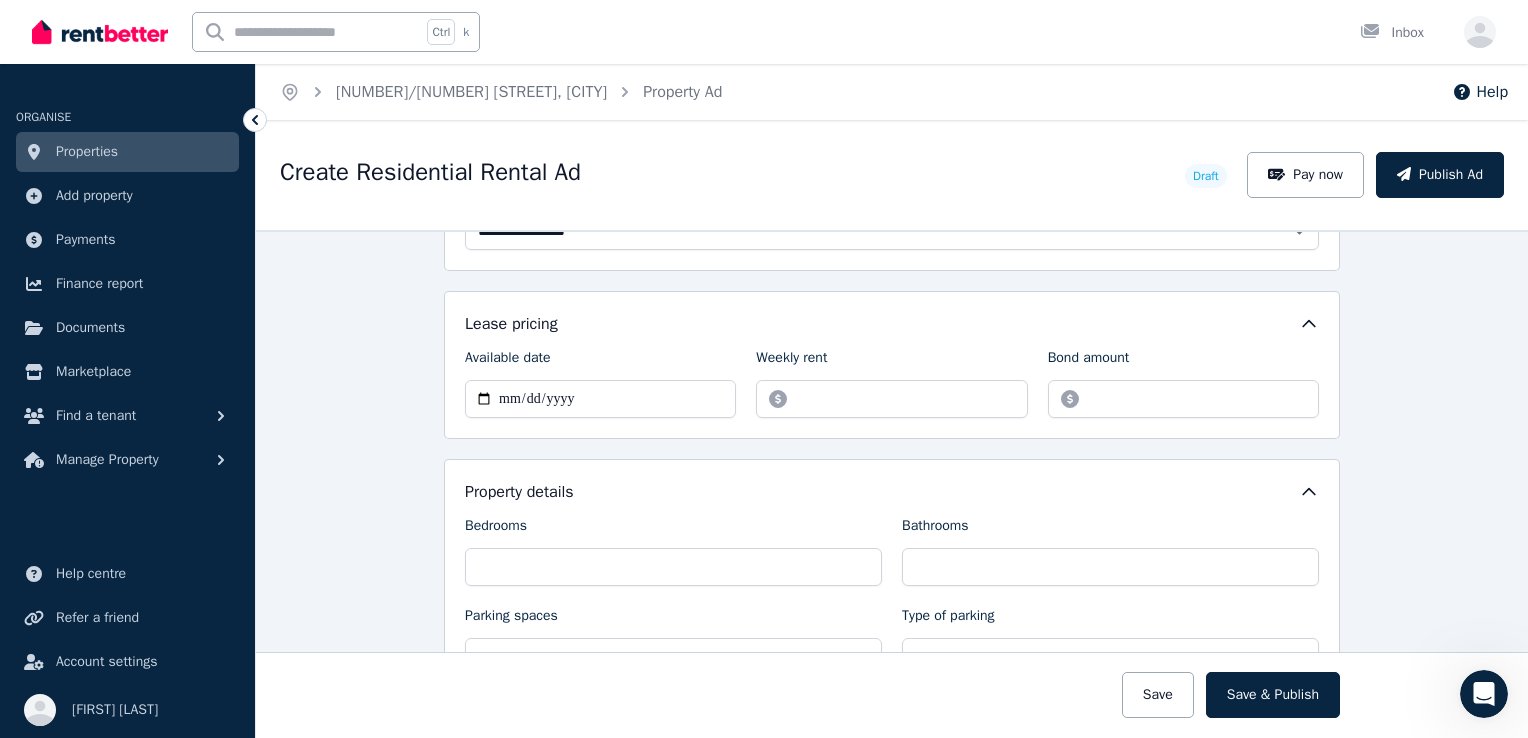 scroll, scrollTop: 700, scrollLeft: 0, axis: vertical 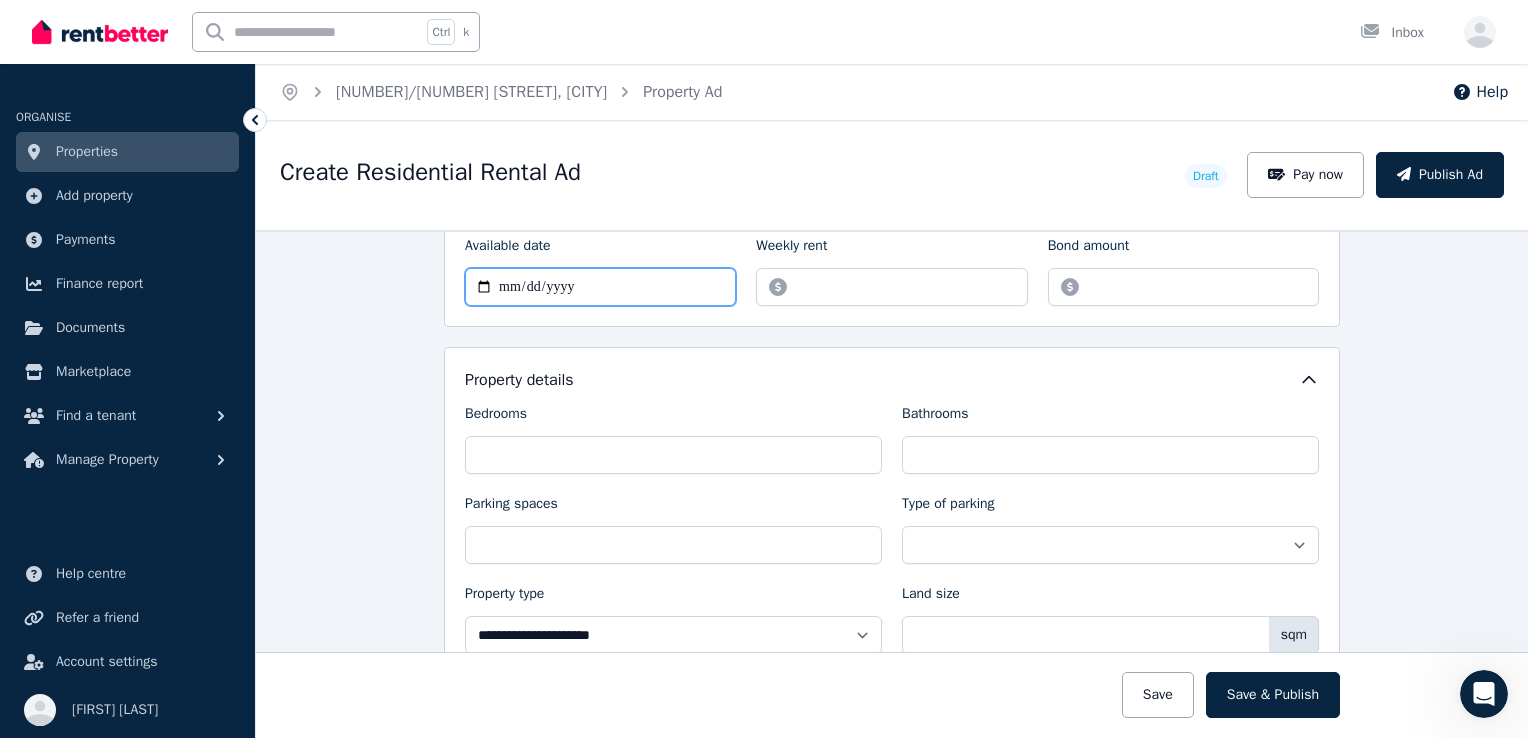 click on "Available date" at bounding box center [600, 287] 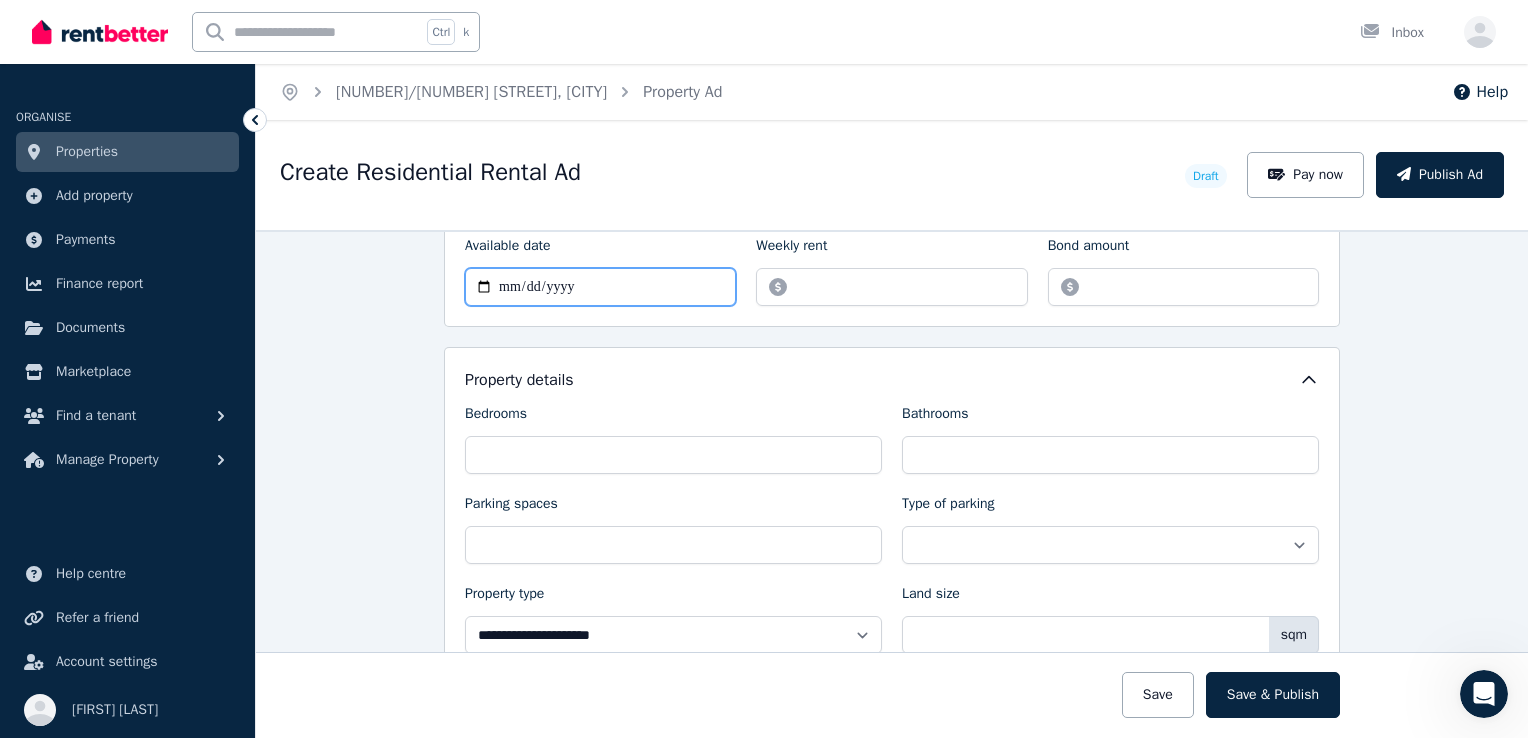 type on "**********" 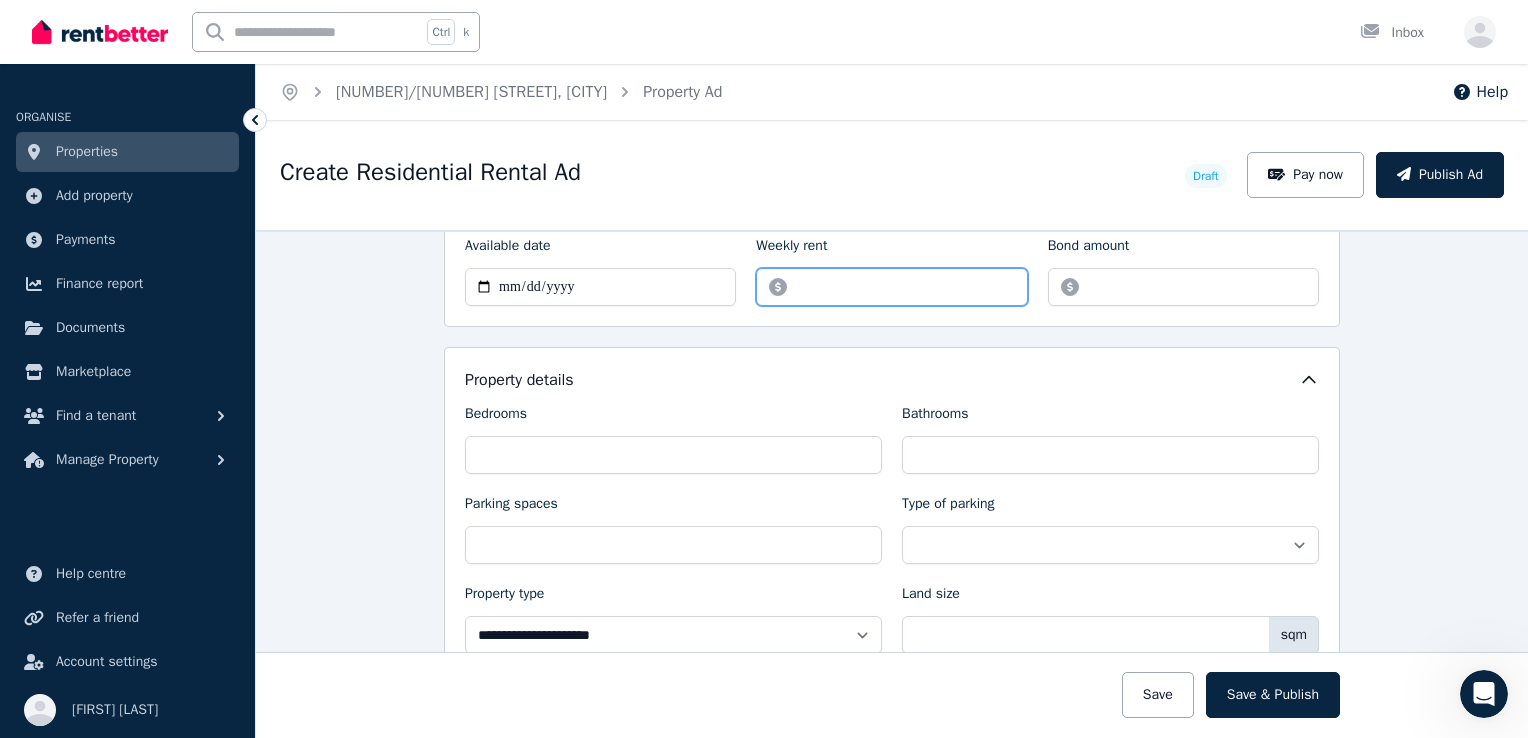 click on "Weekly rent" at bounding box center [891, 287] 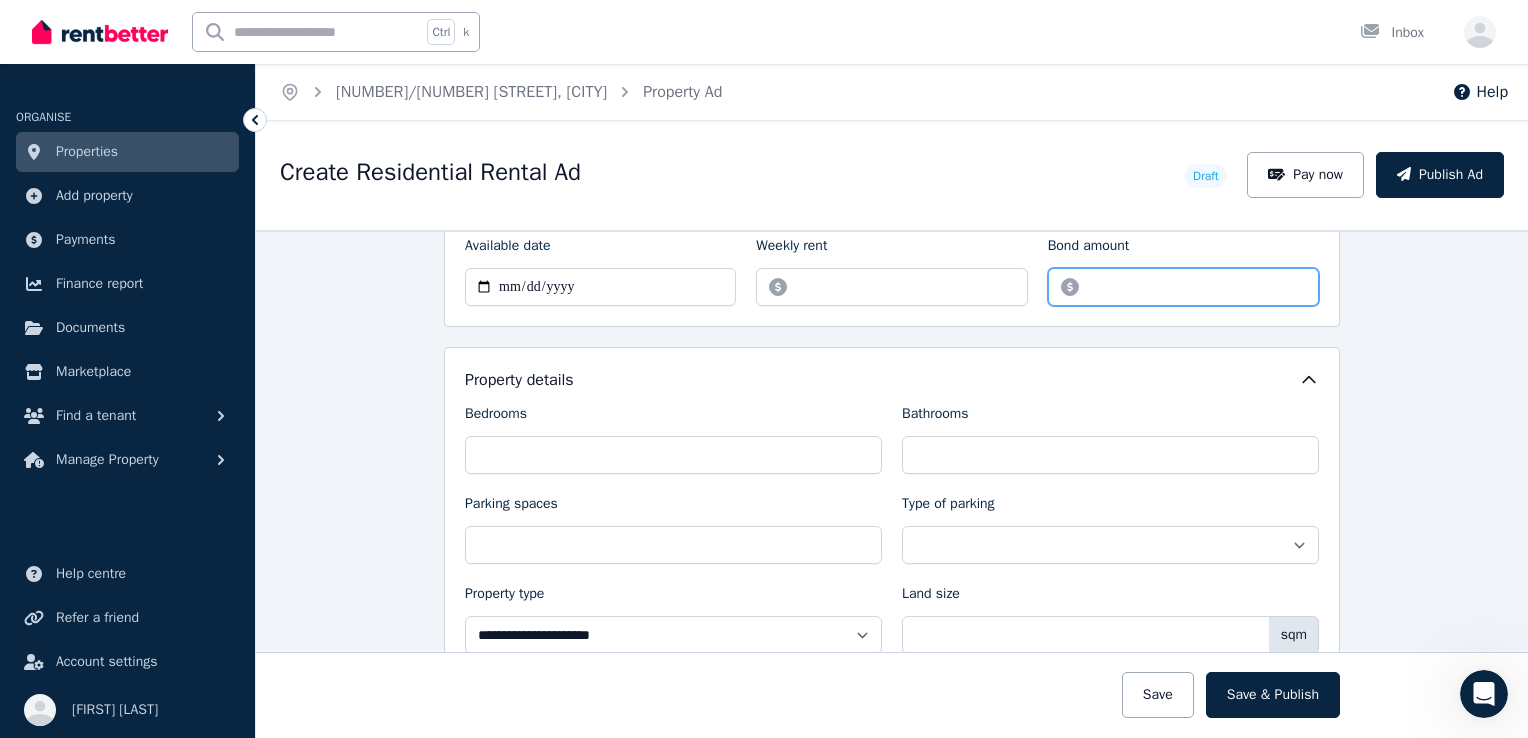 click on "Bond amount" at bounding box center (1183, 287) 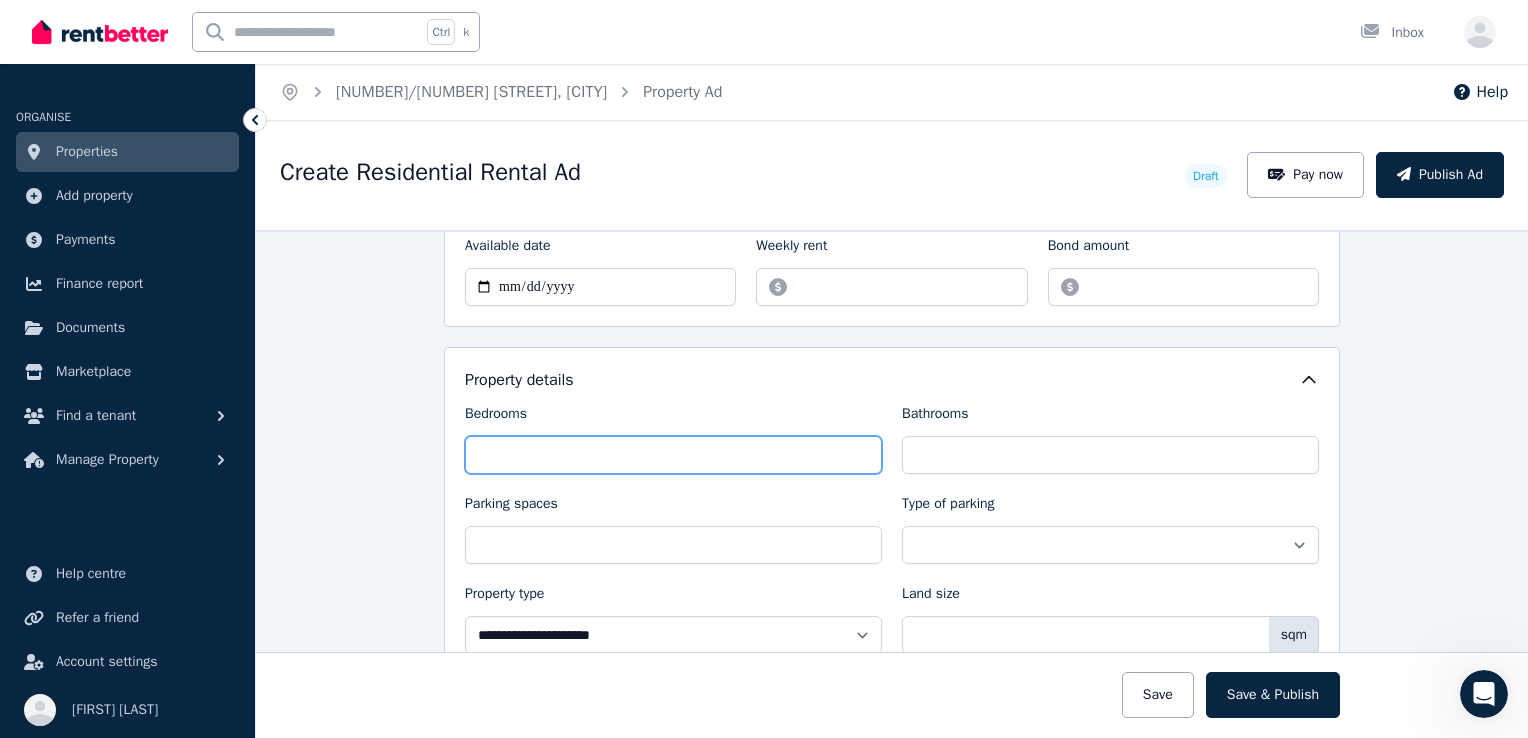 click on "Bedrooms" at bounding box center (673, 455) 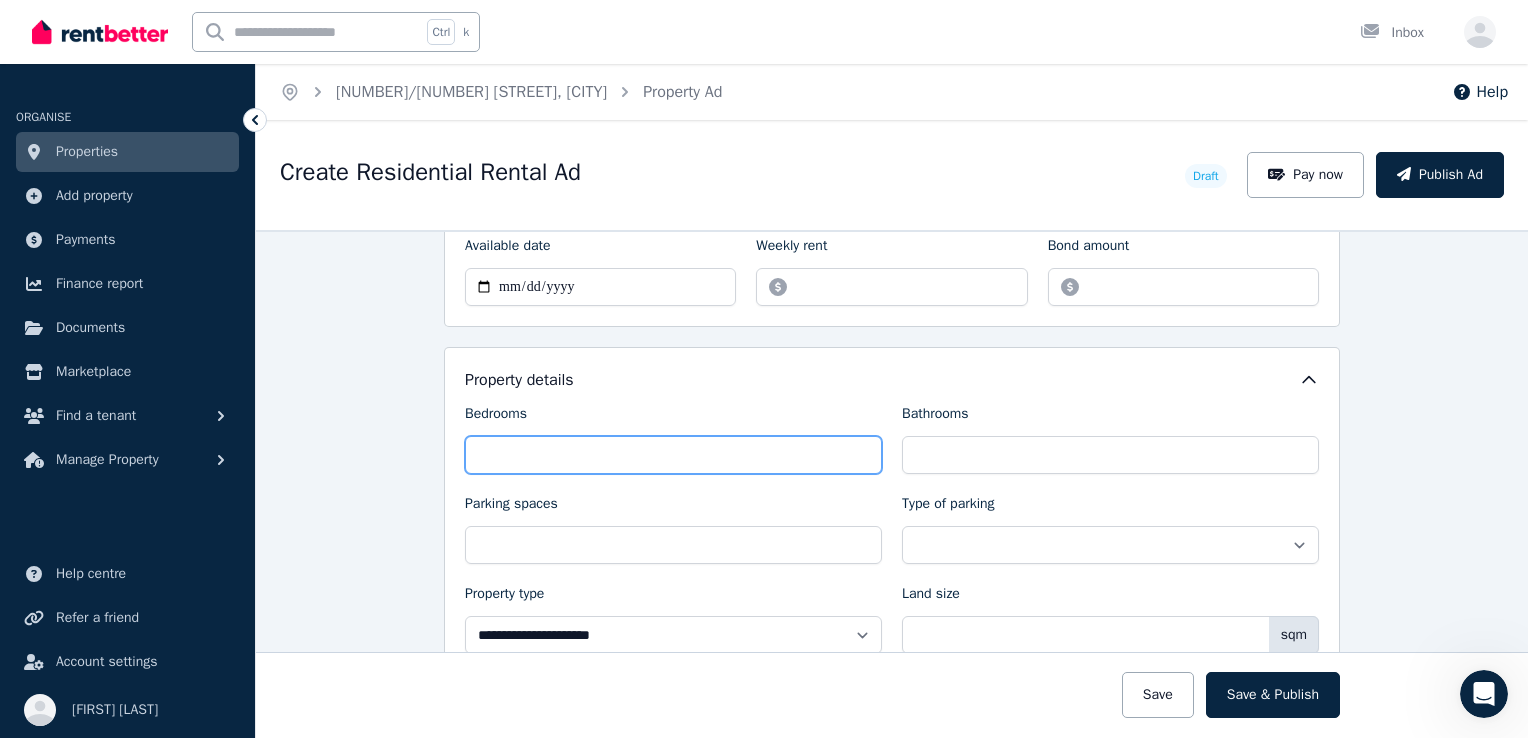 type on "*" 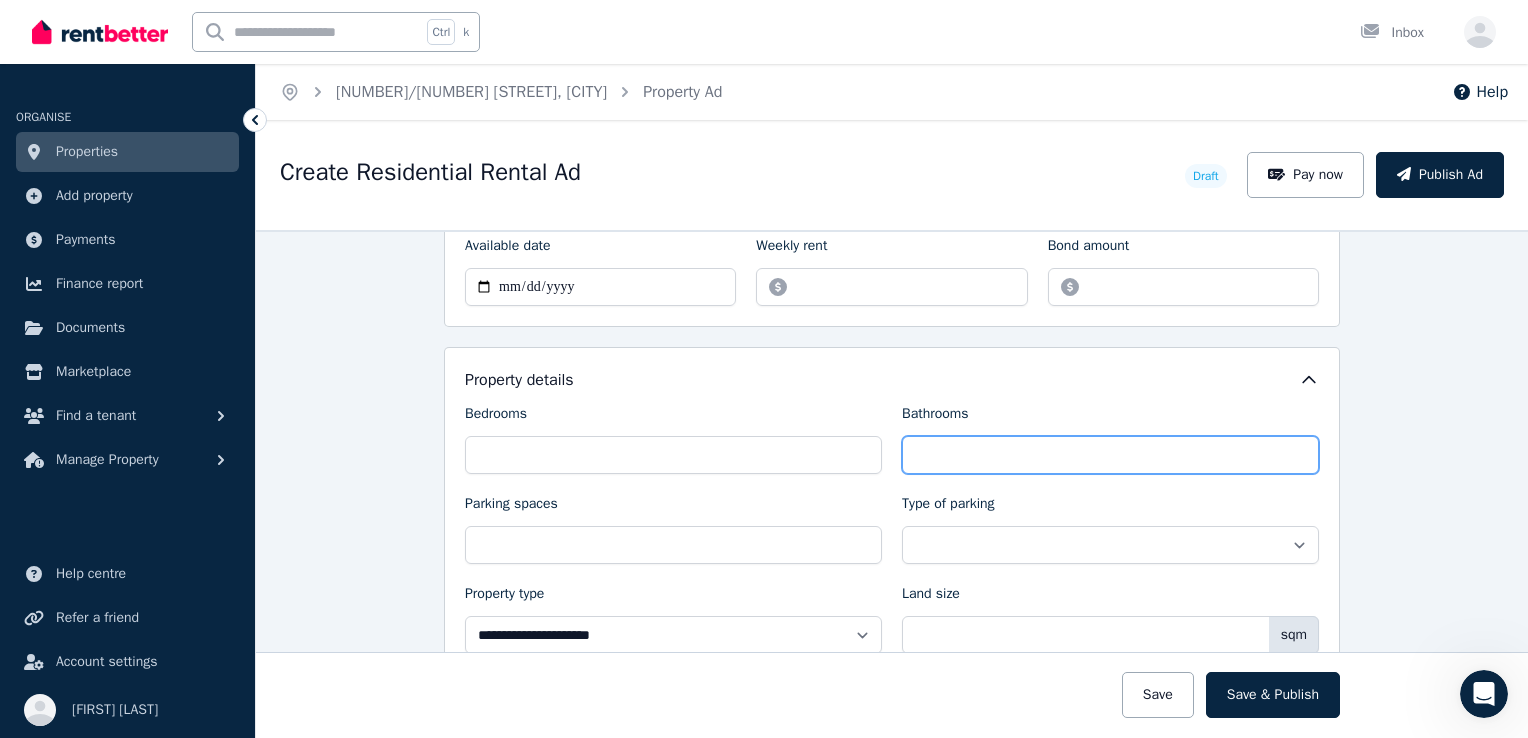 click on "Bathrooms" at bounding box center (1110, 455) 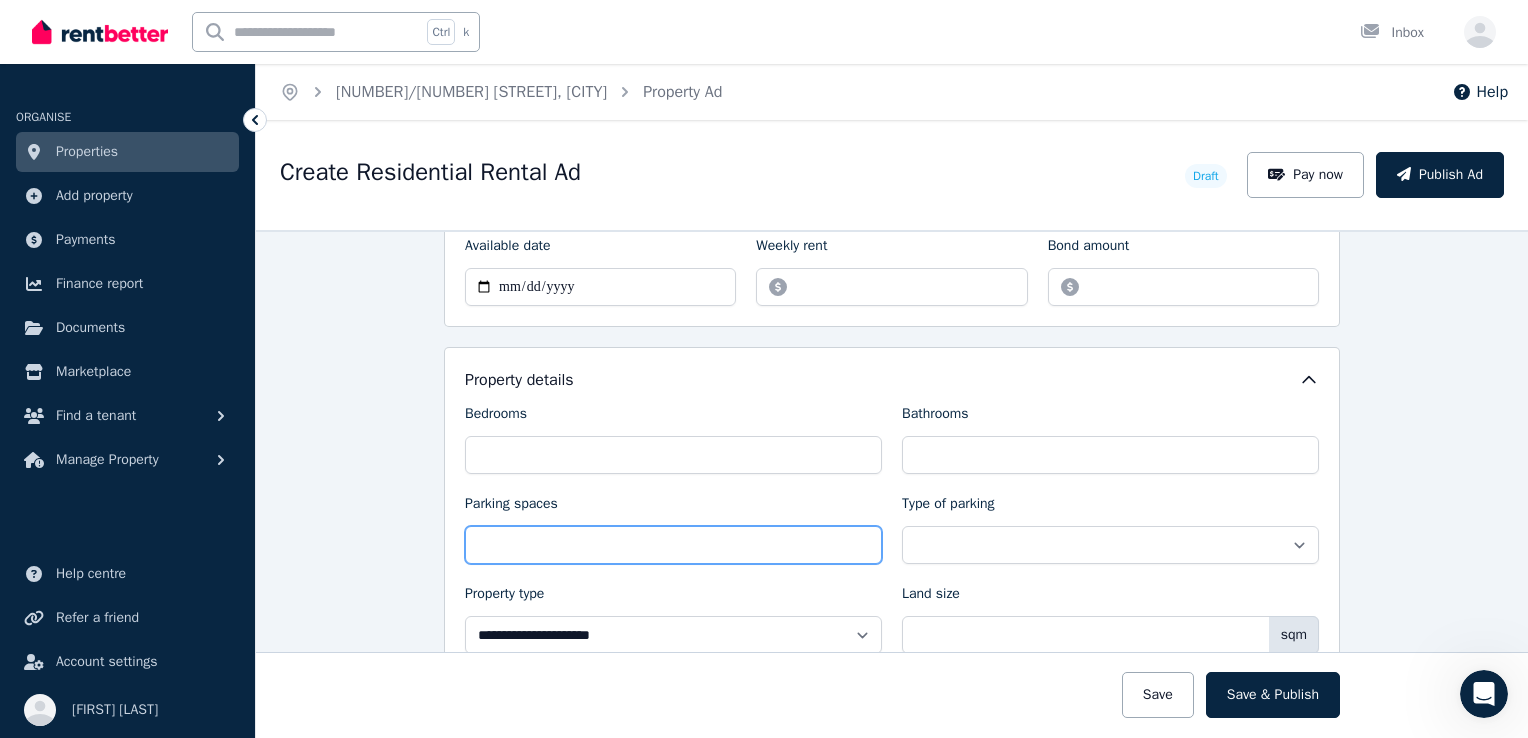 click on "Parking spaces" at bounding box center [673, 545] 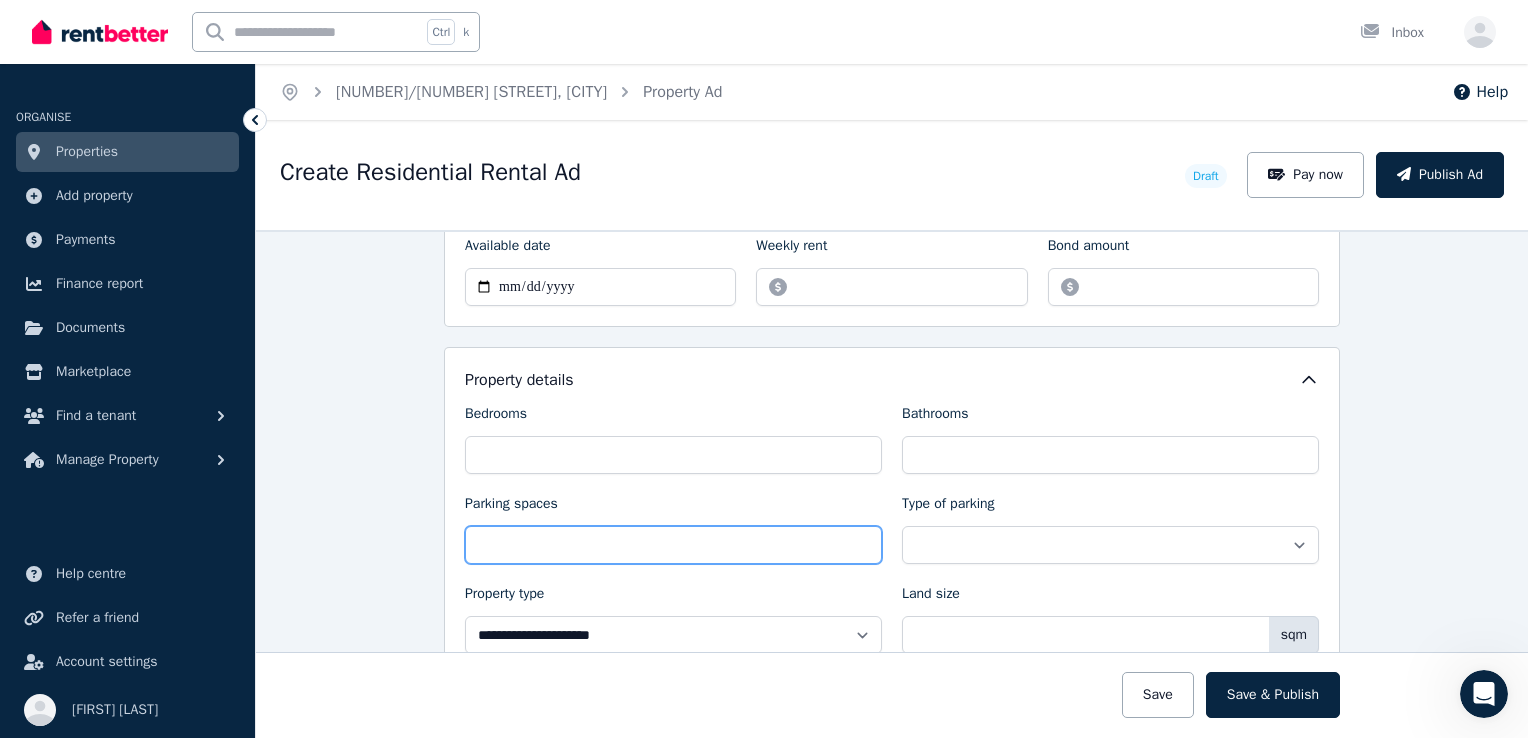 type on "*" 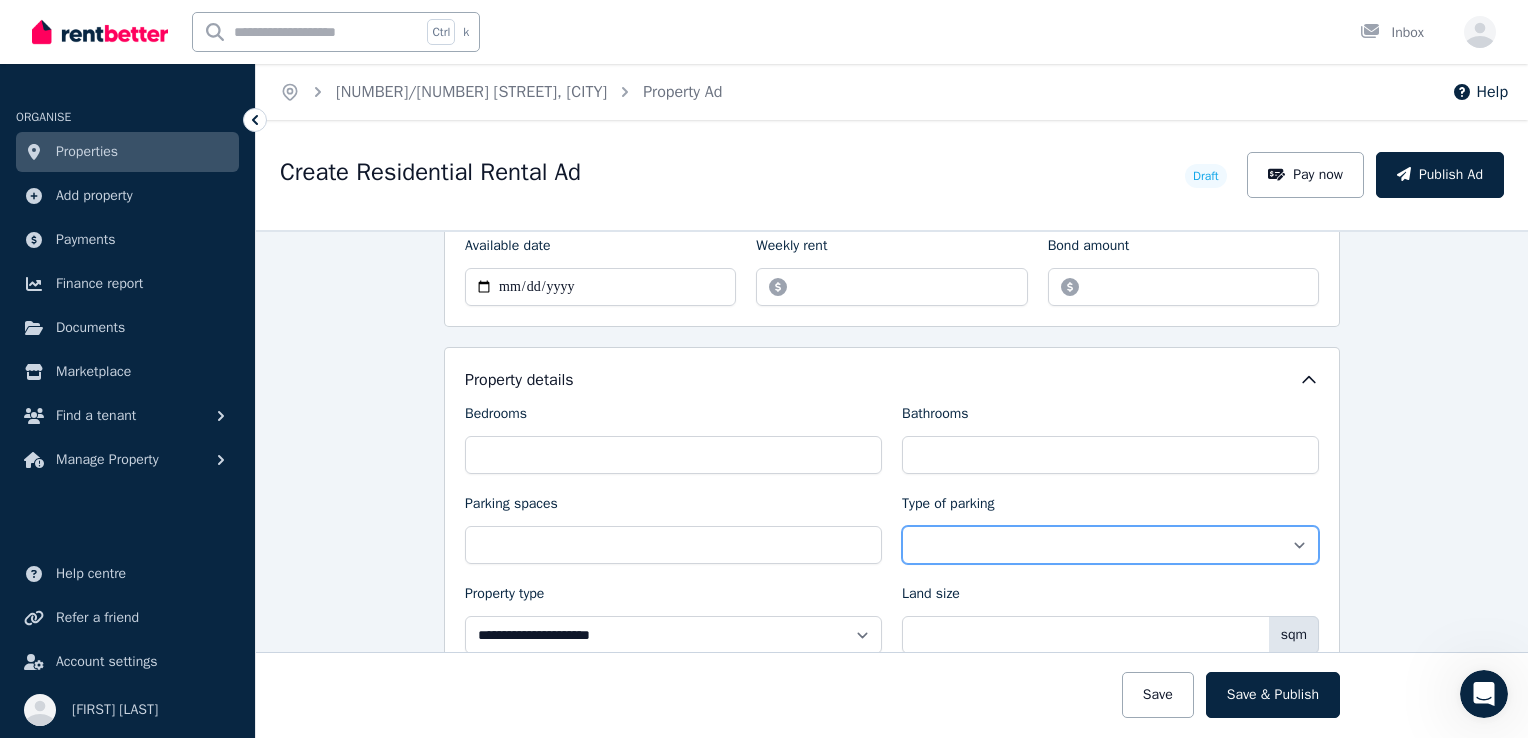 click on "**********" at bounding box center [1110, 545] 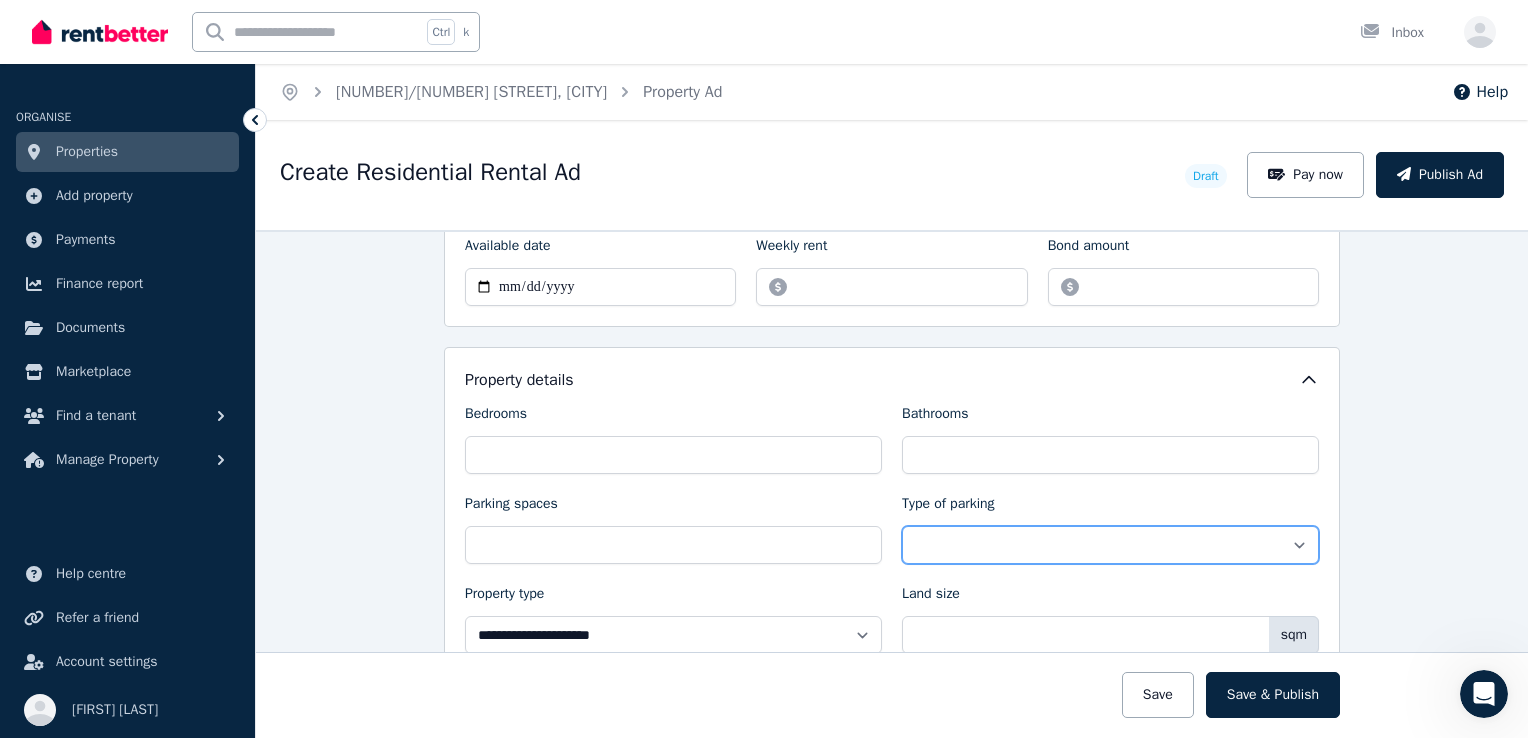 select on "**********" 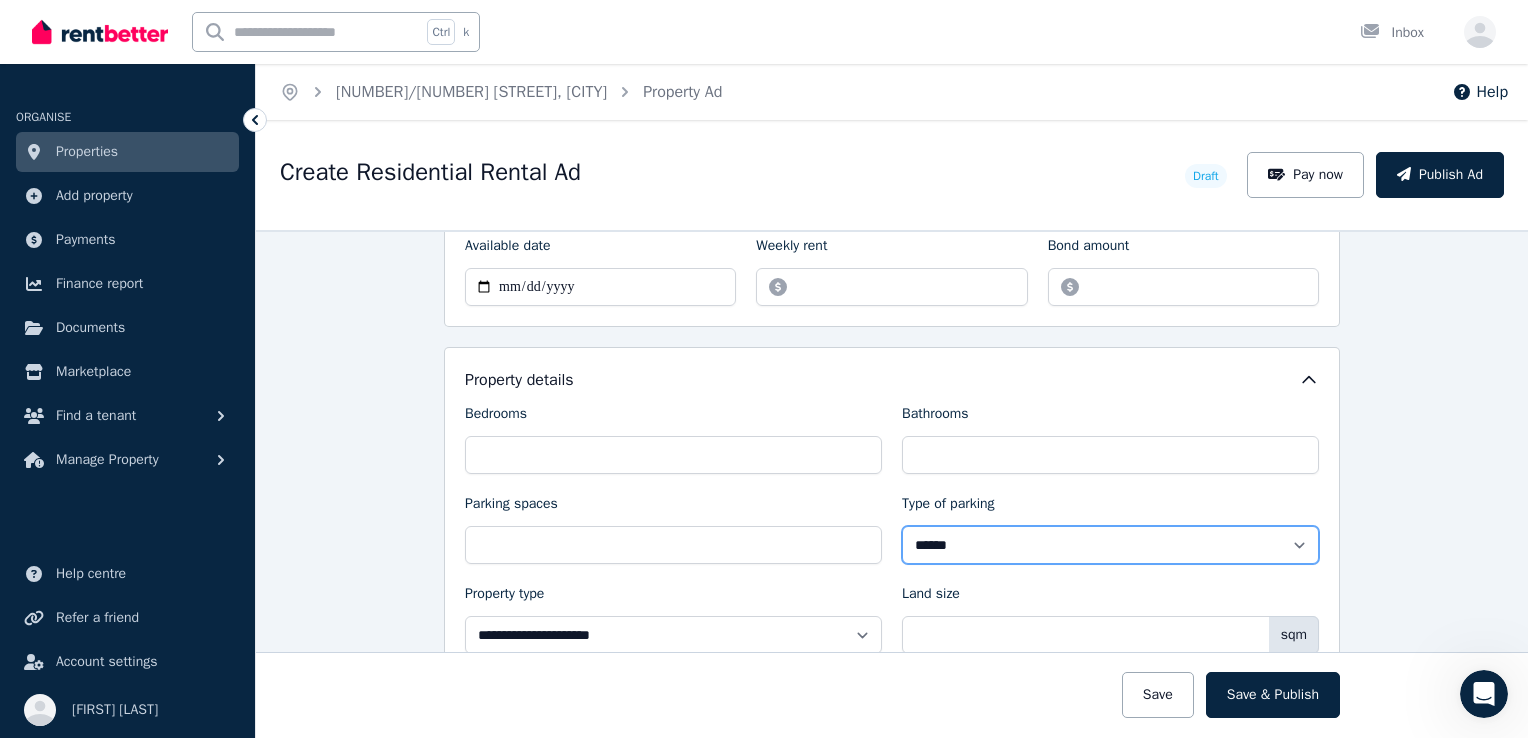 click on "**********" at bounding box center [1110, 545] 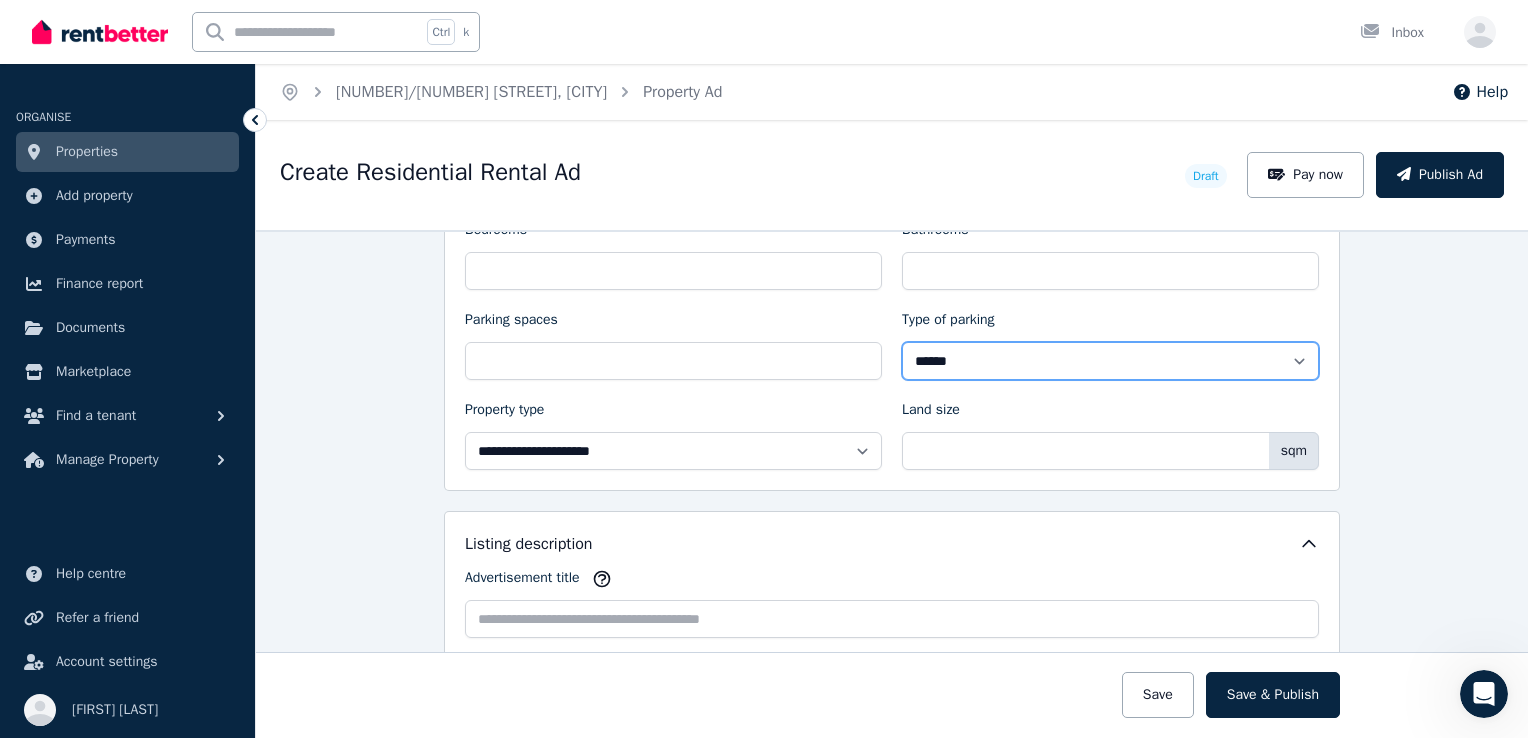 scroll, scrollTop: 900, scrollLeft: 0, axis: vertical 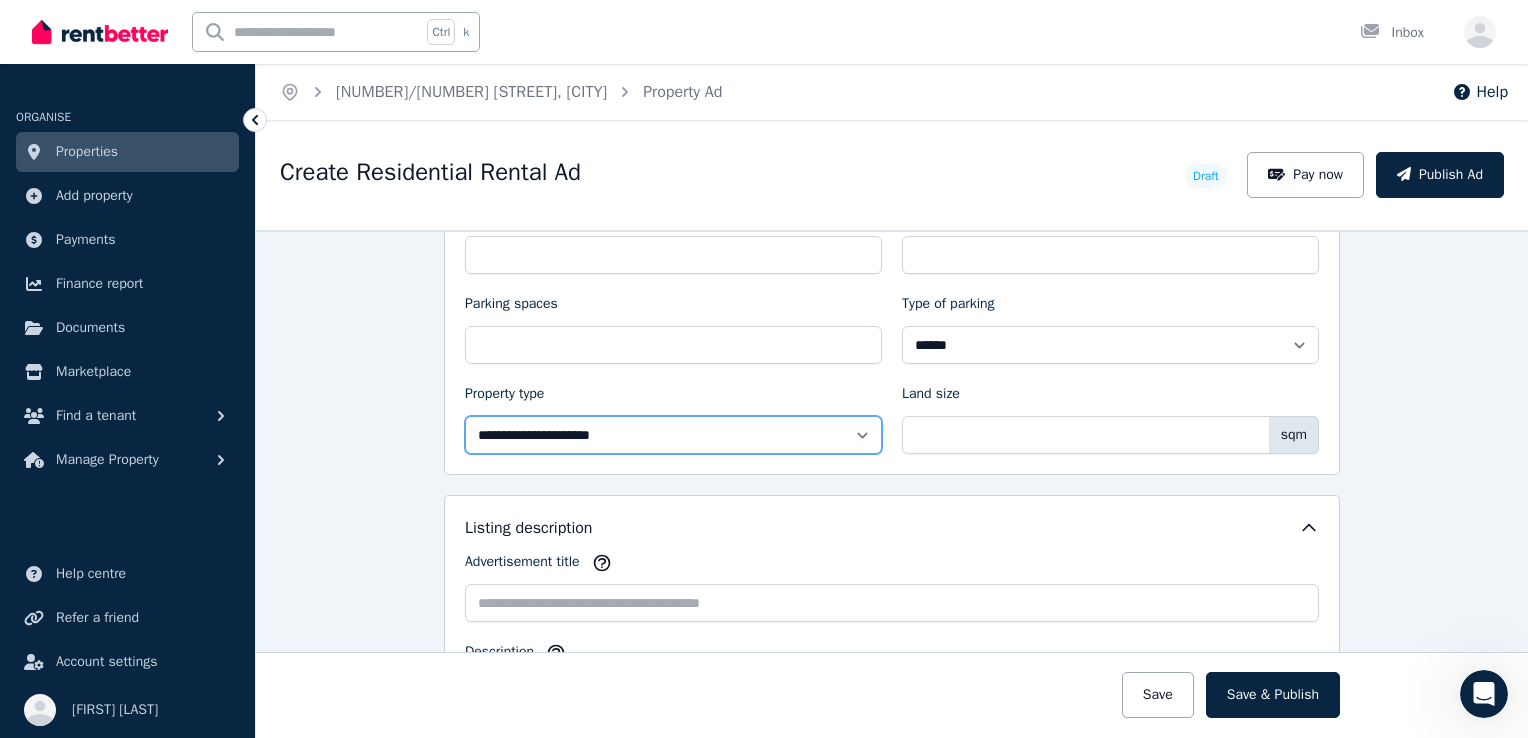 click on "**********" at bounding box center (673, 435) 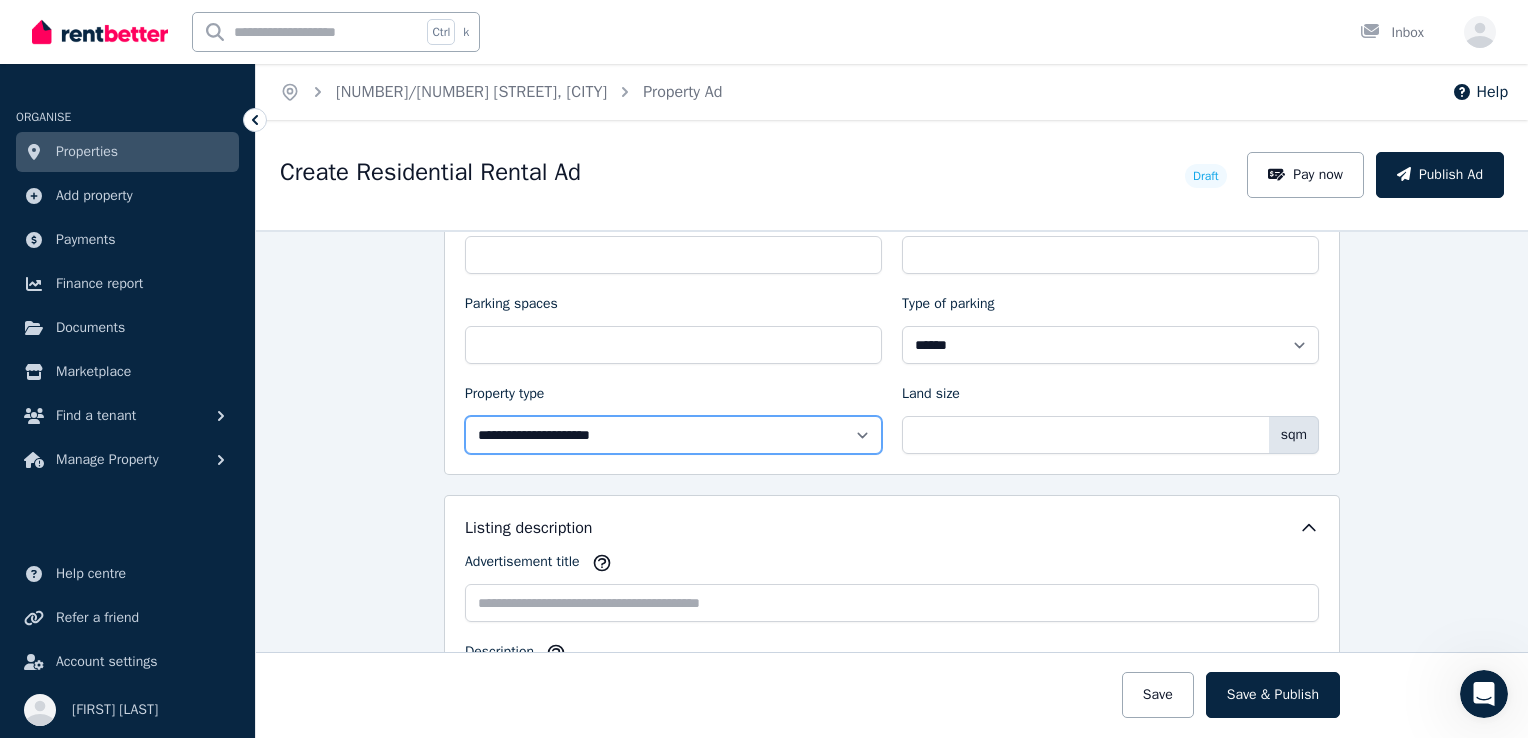 select on "**********" 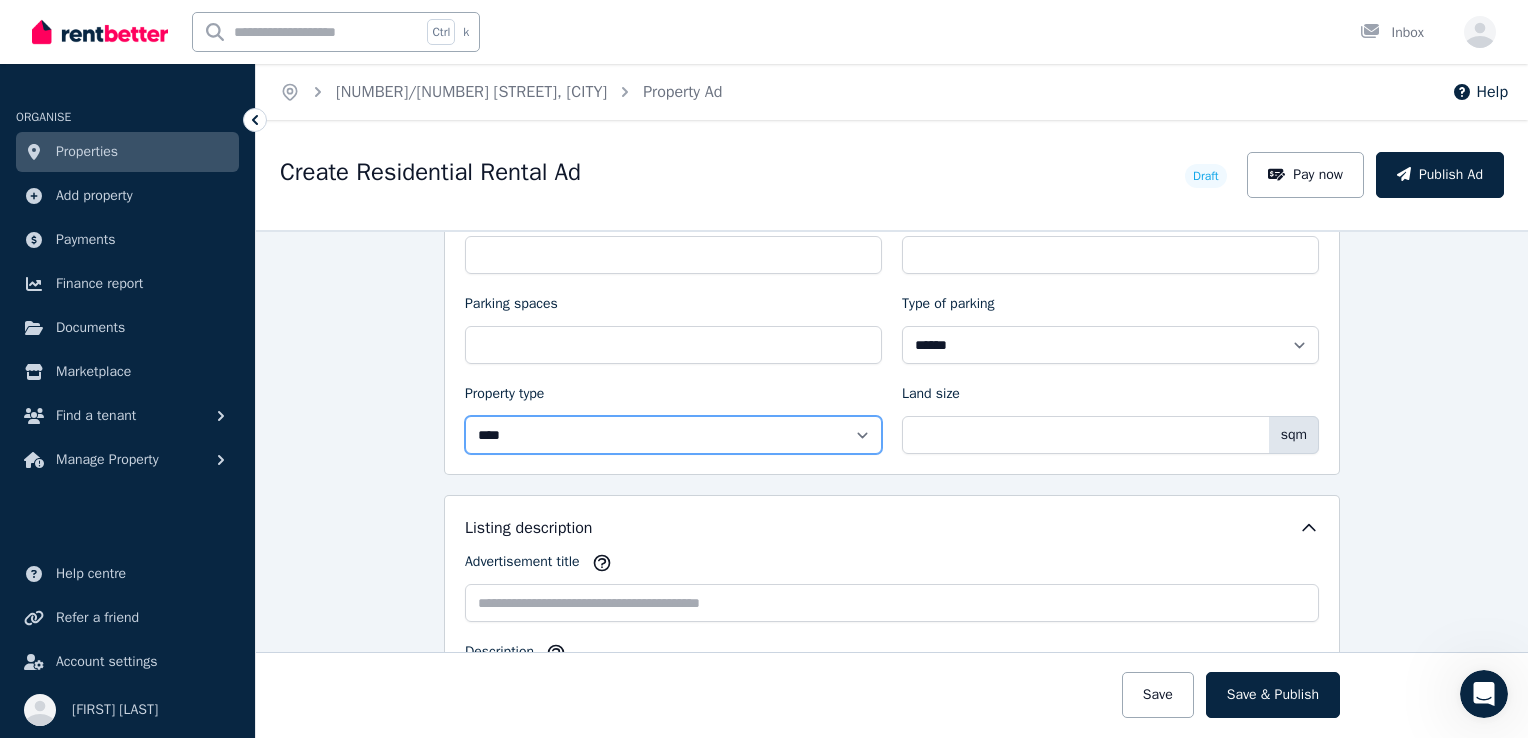 click on "**********" at bounding box center (673, 435) 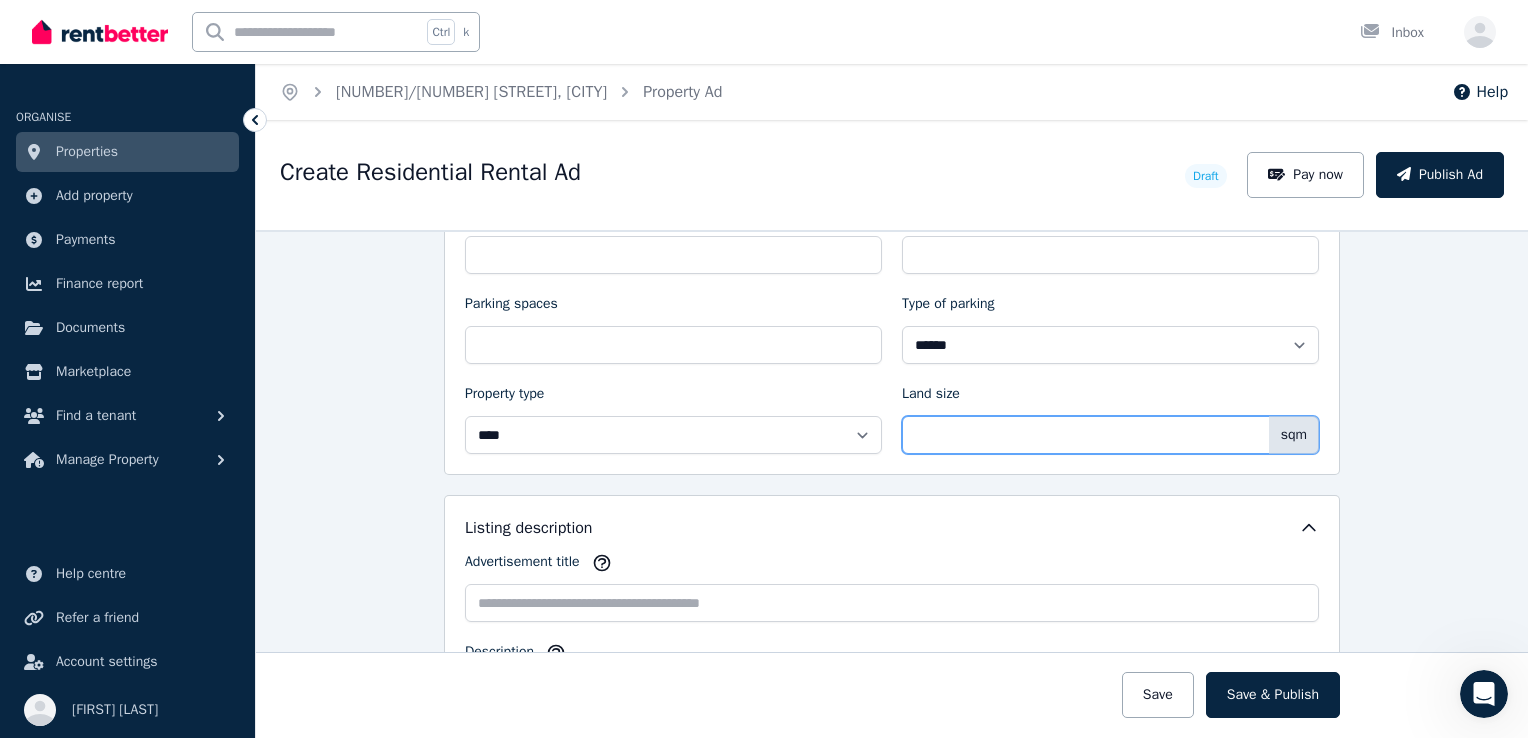 click on "Land size" at bounding box center (1110, 435) 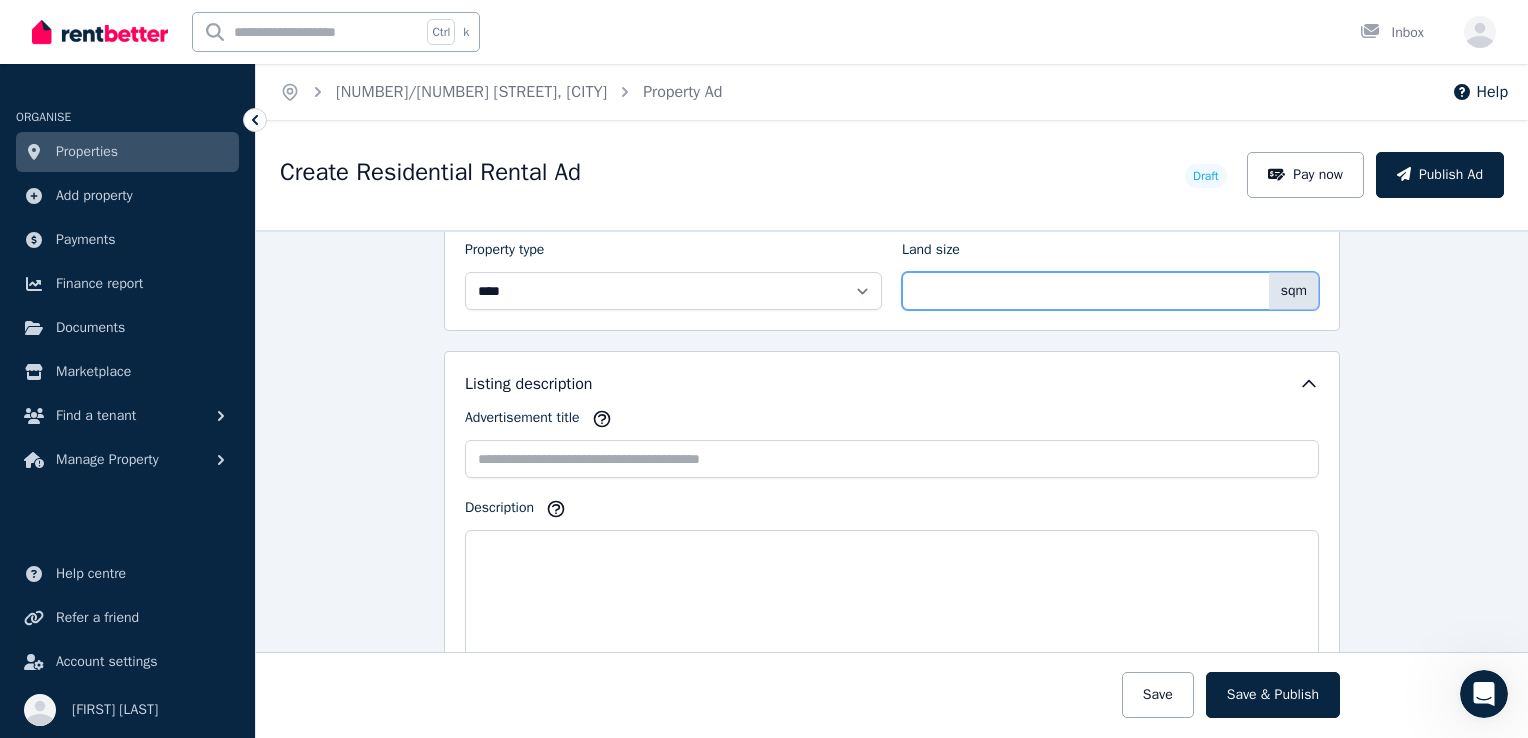 scroll, scrollTop: 1000, scrollLeft: 0, axis: vertical 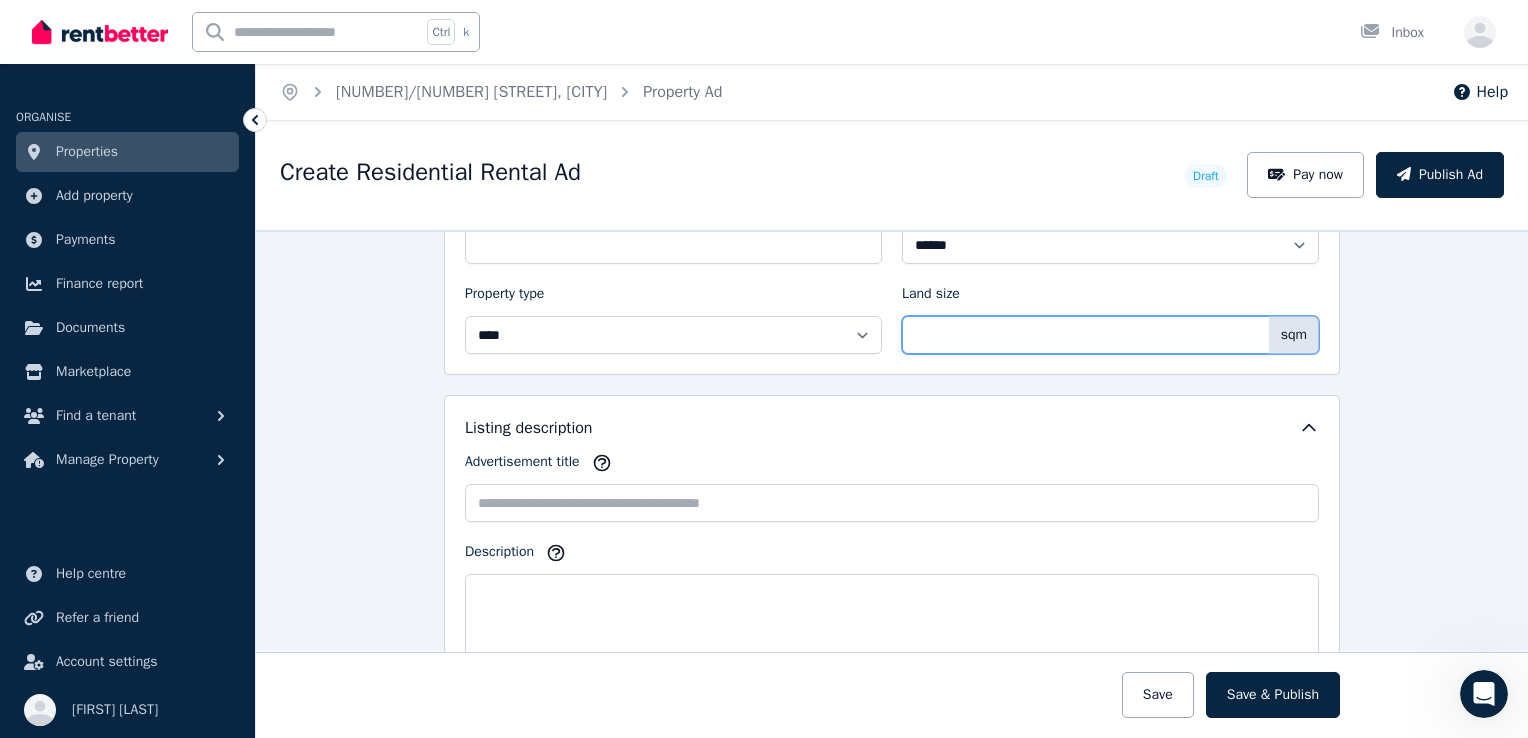type on "*" 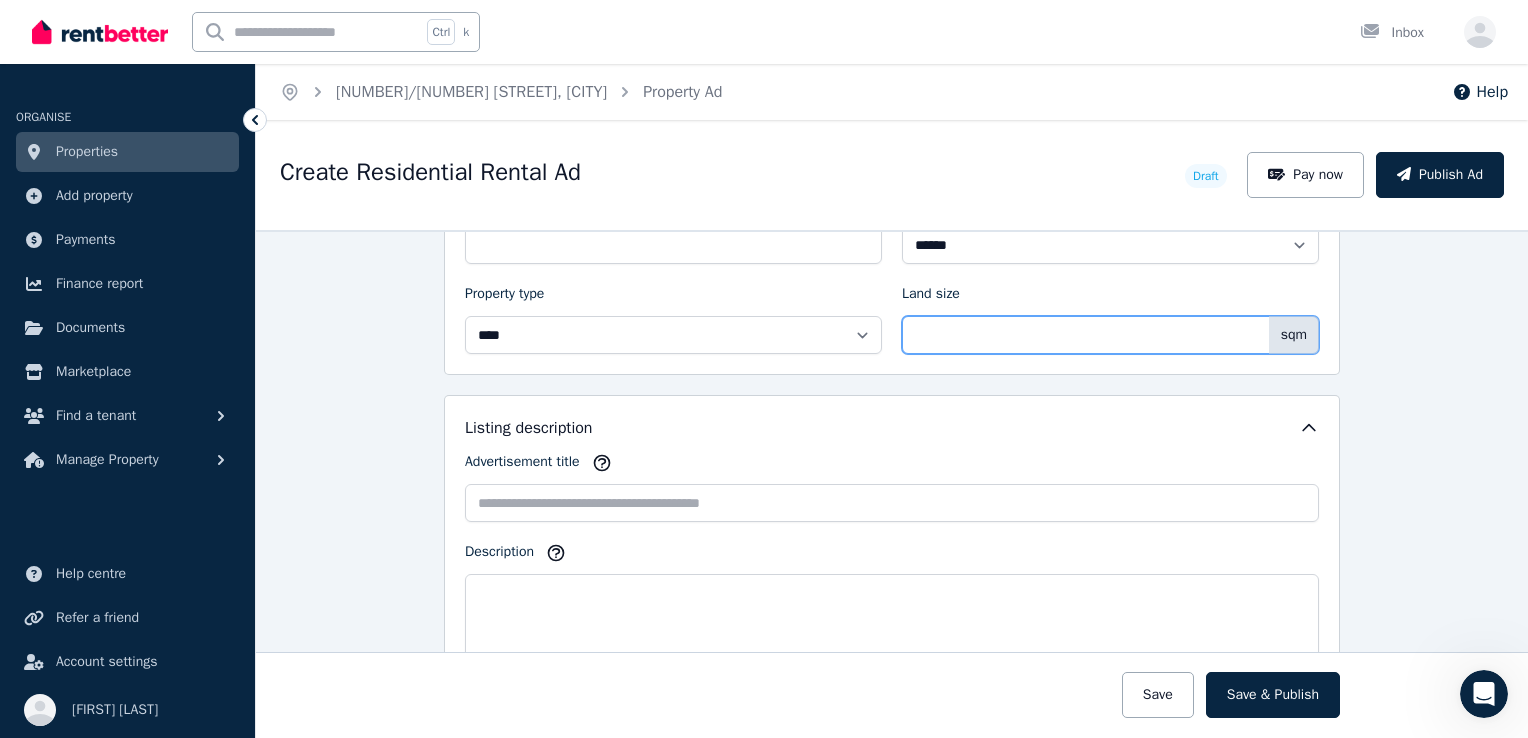 type on "***" 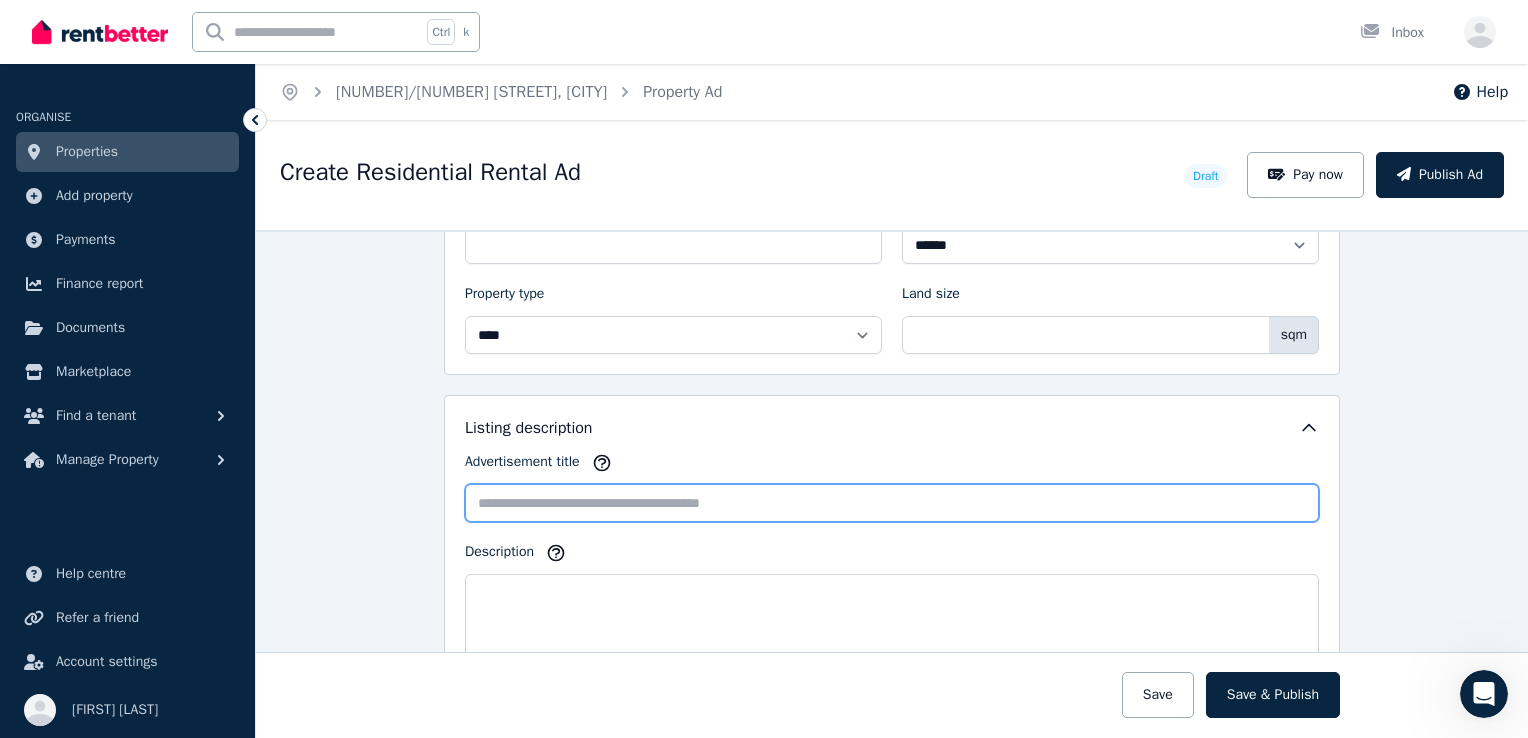 click on "Advertisement title" at bounding box center [892, 503] 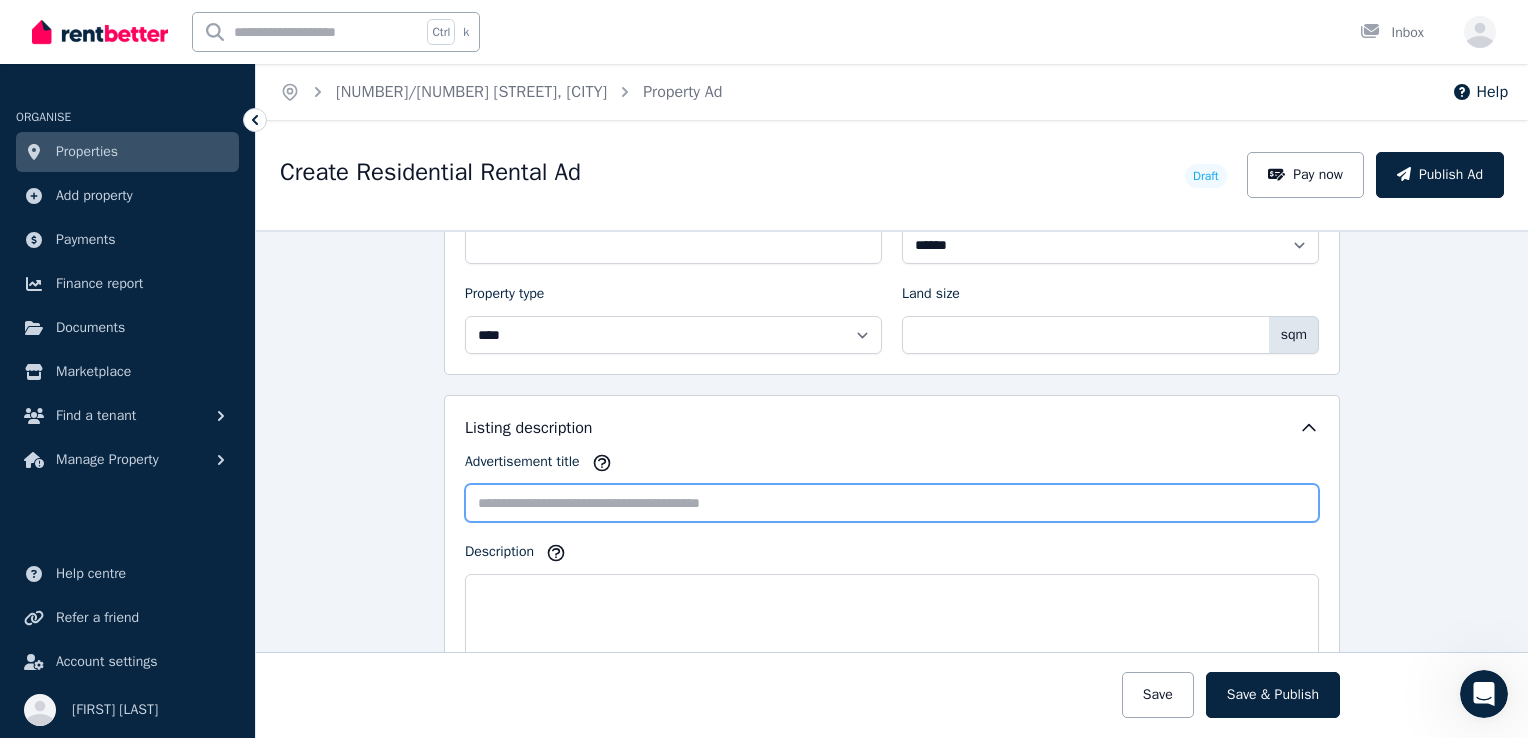 paste on "**********" 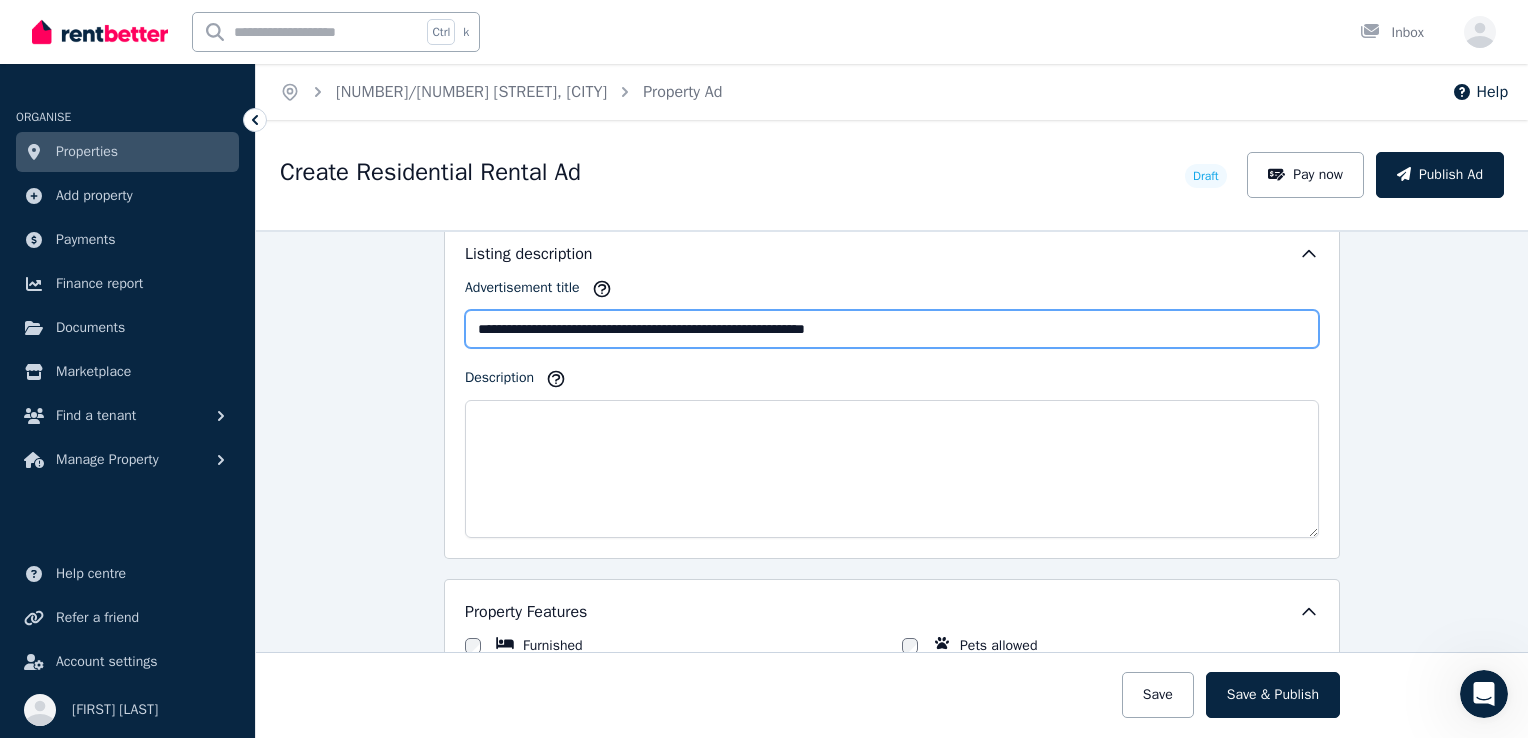 scroll, scrollTop: 1200, scrollLeft: 0, axis: vertical 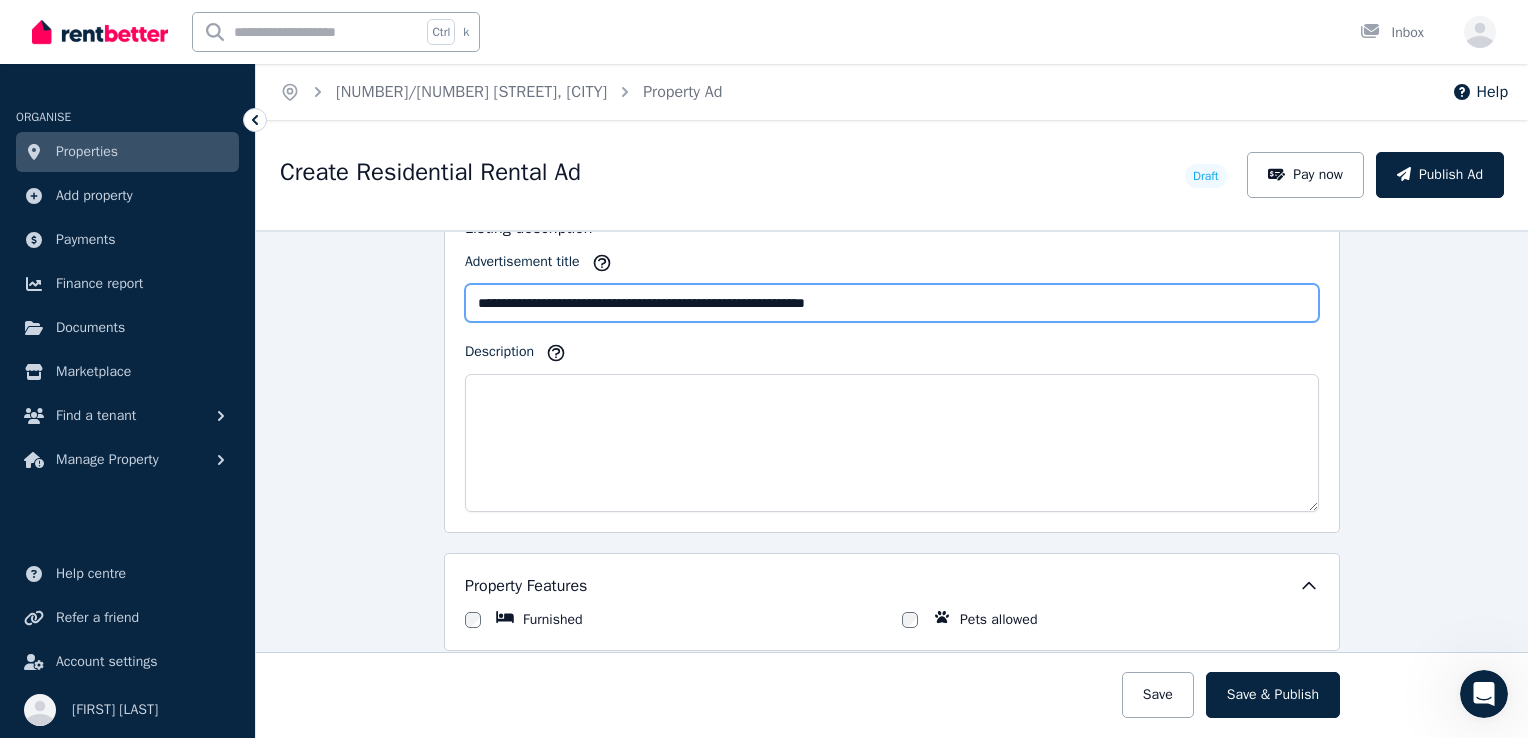 type on "**********" 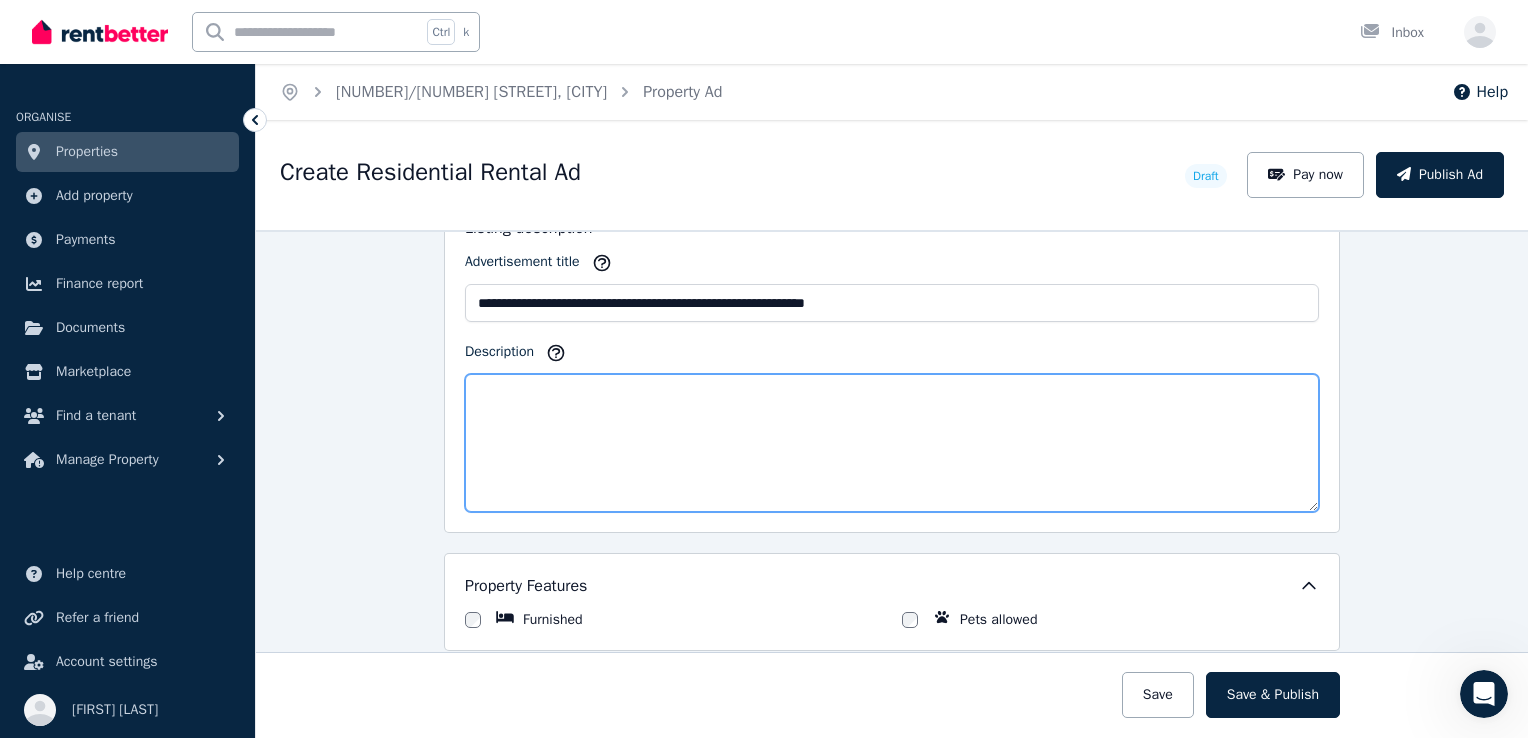click on "Description" at bounding box center [892, 443] 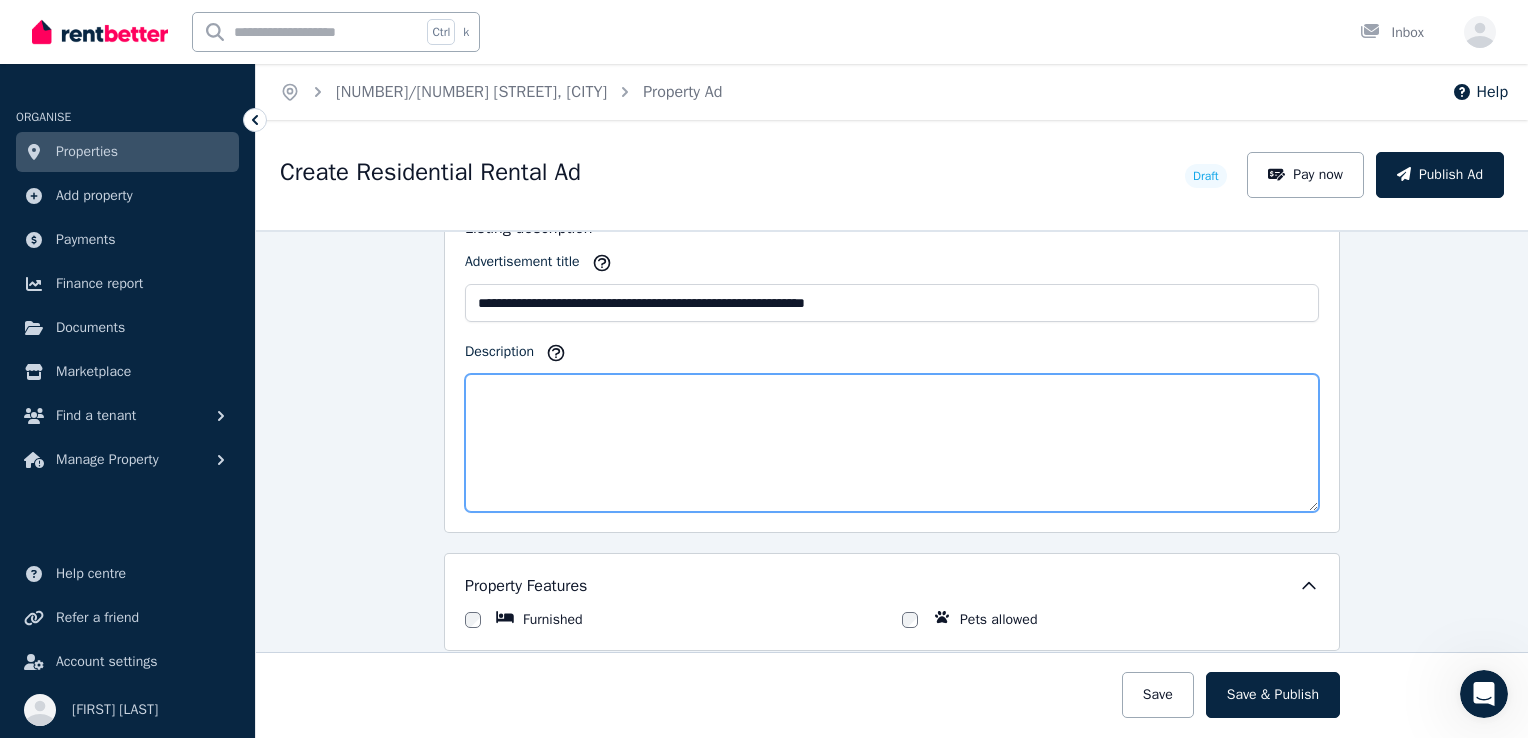 paste on "**********" 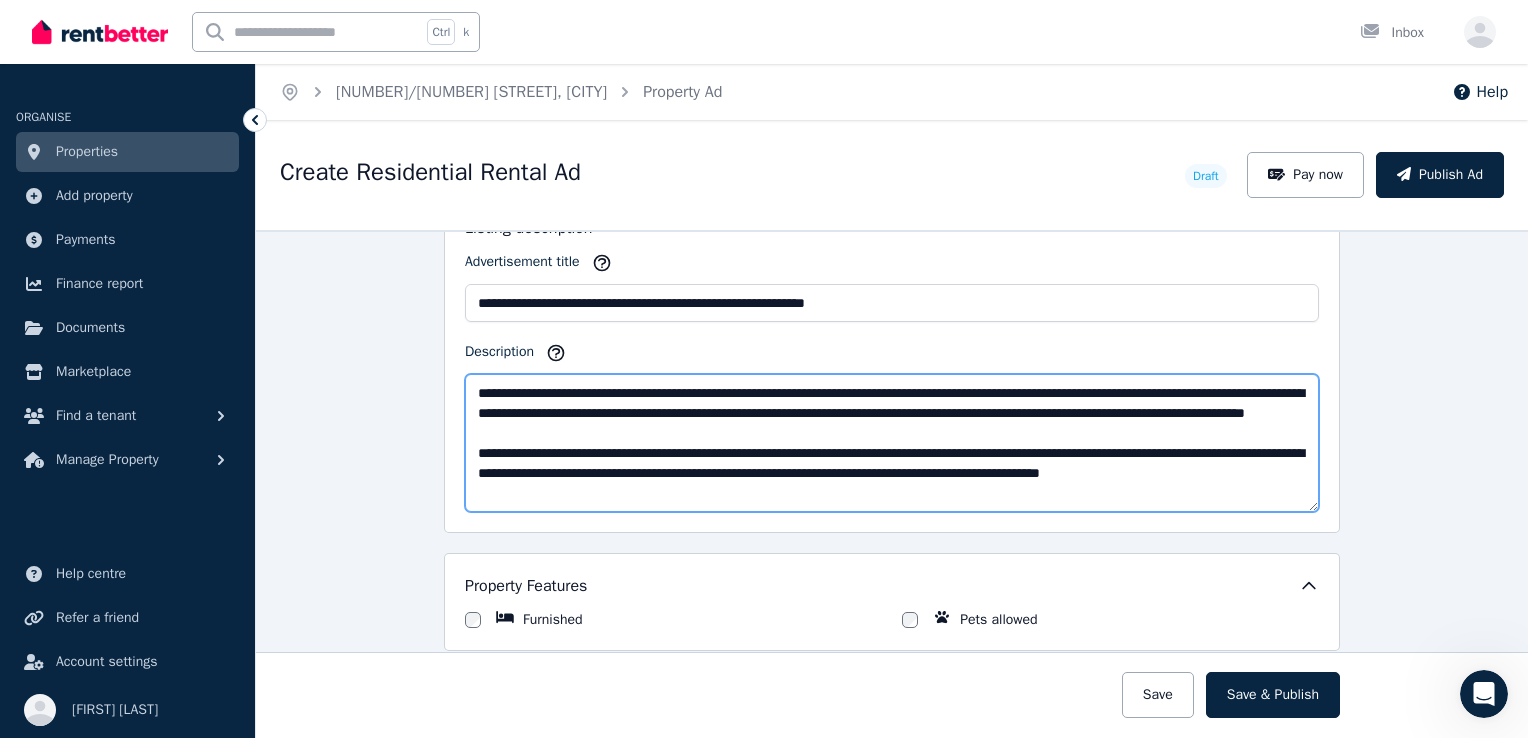 scroll, scrollTop: 20, scrollLeft: 0, axis: vertical 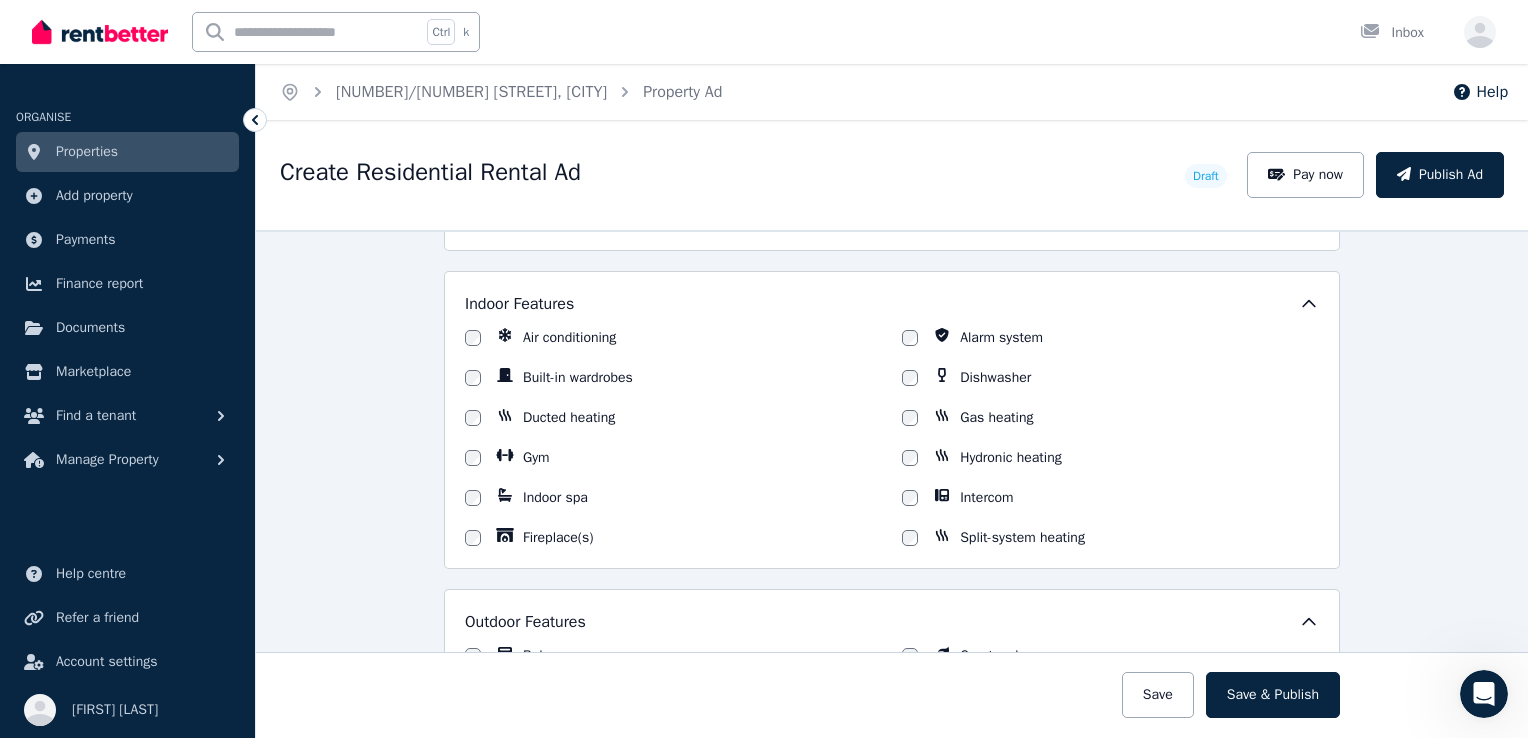 type on "**********" 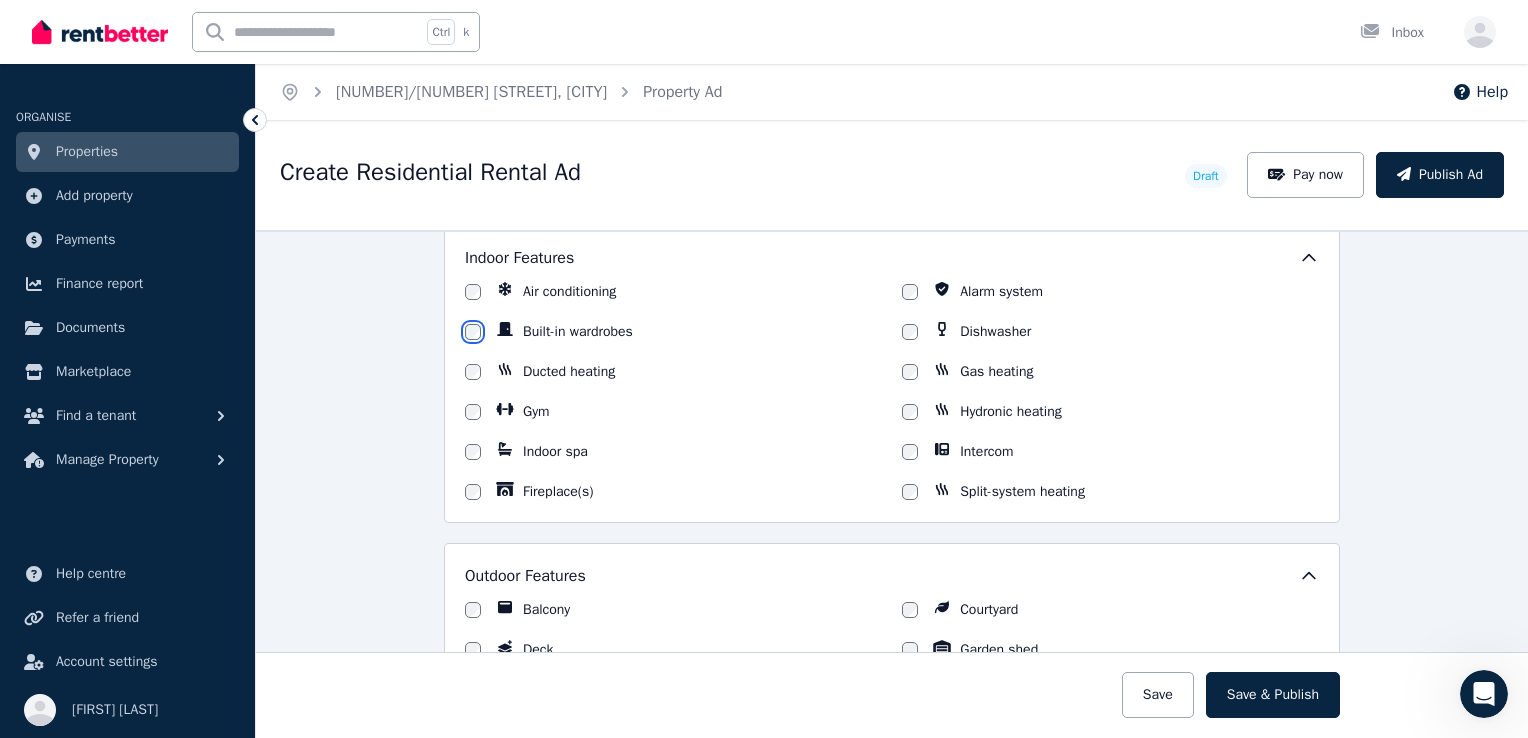 scroll, scrollTop: 1600, scrollLeft: 0, axis: vertical 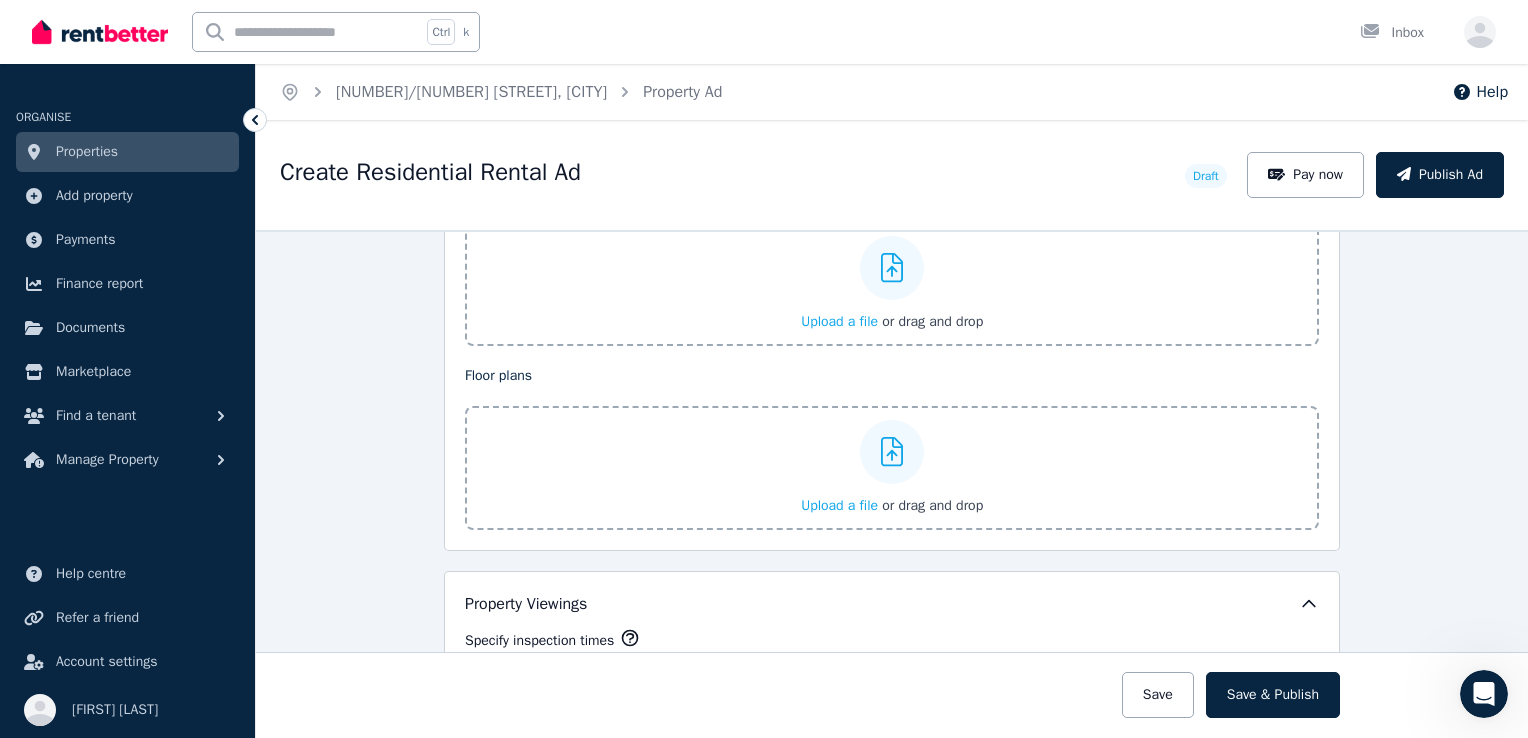 click on "Upload a file" at bounding box center [839, 321] 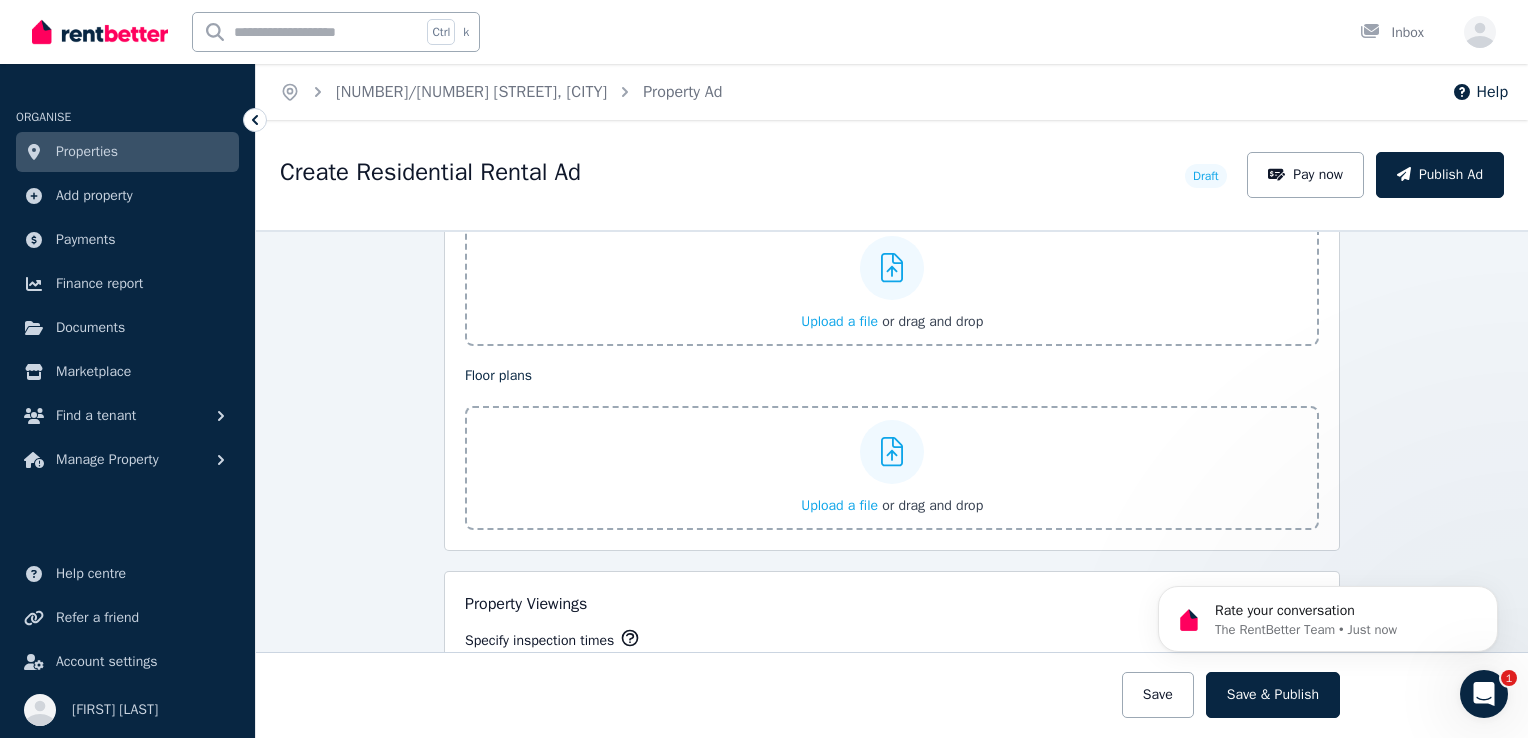 scroll, scrollTop: 0, scrollLeft: 0, axis: both 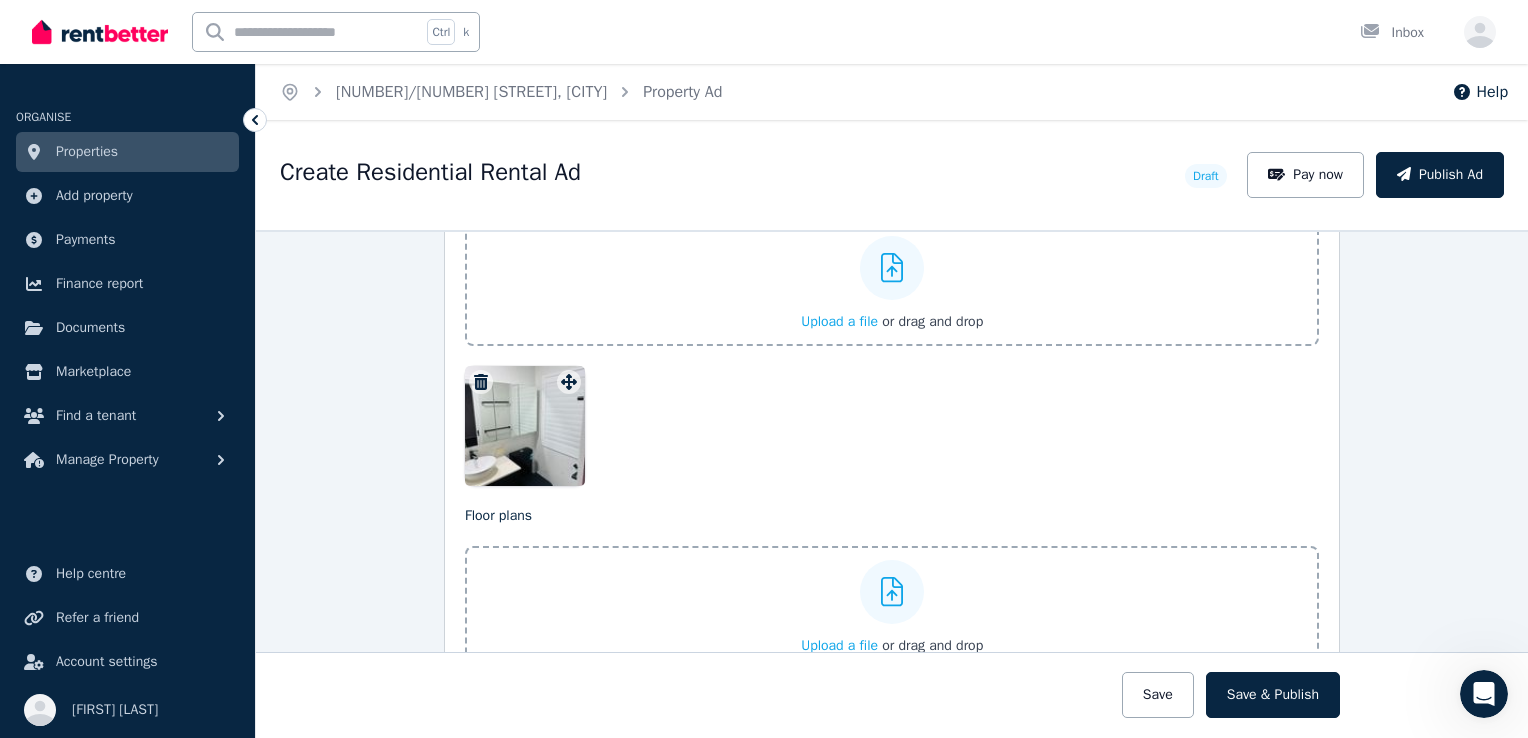 click at bounding box center [525, 426] 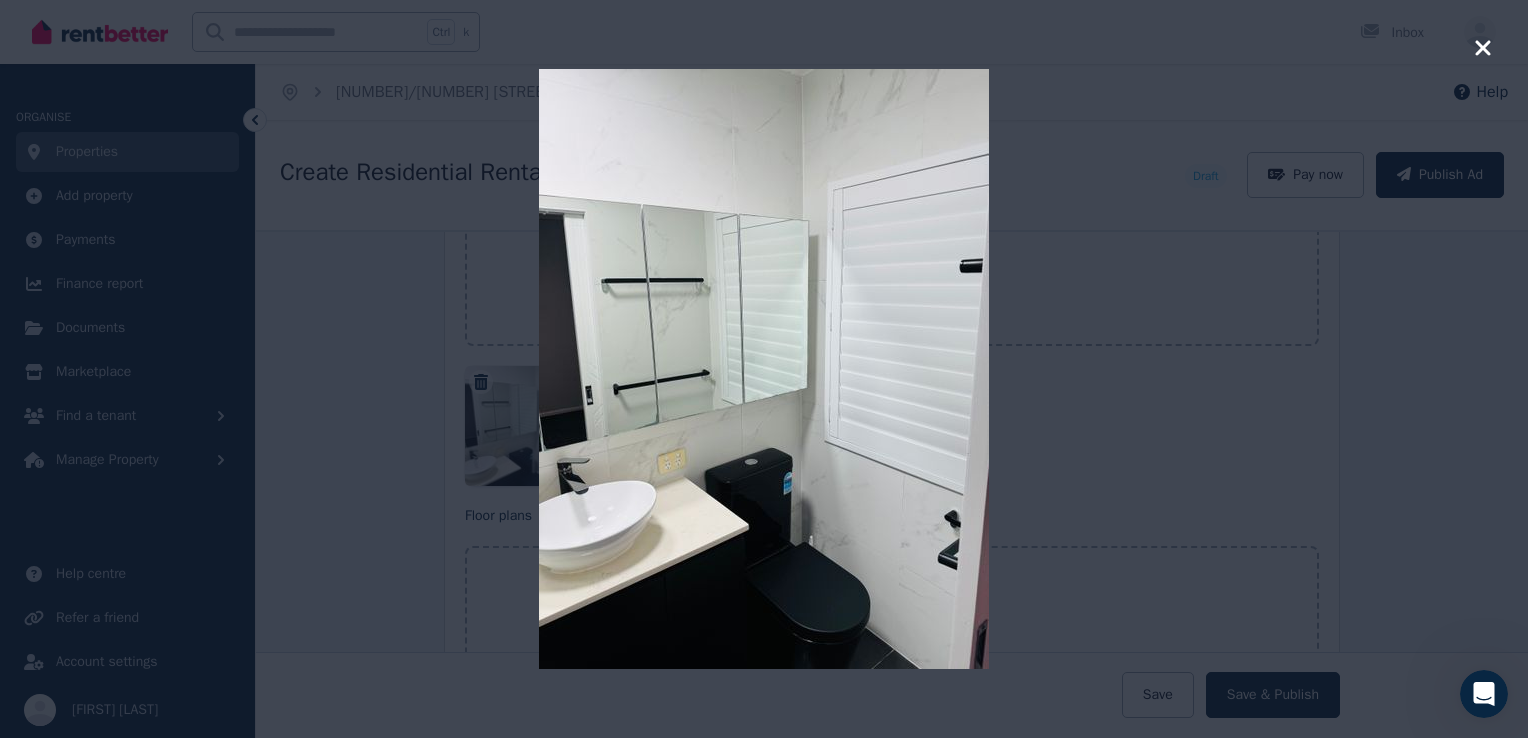 click at bounding box center [764, 369] 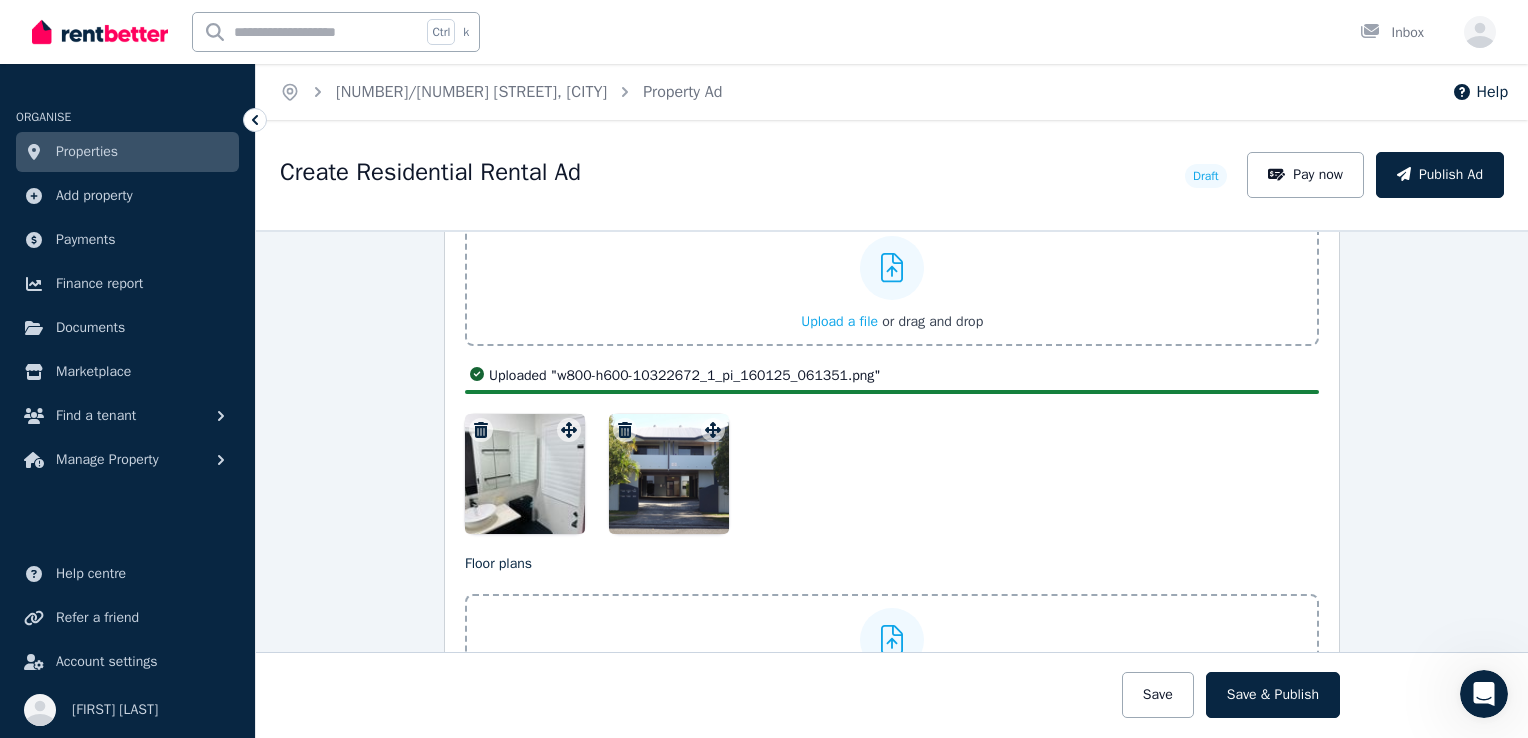 drag, startPoint x: 664, startPoint y: 474, endPoint x: 538, endPoint y: 476, distance: 126.01587 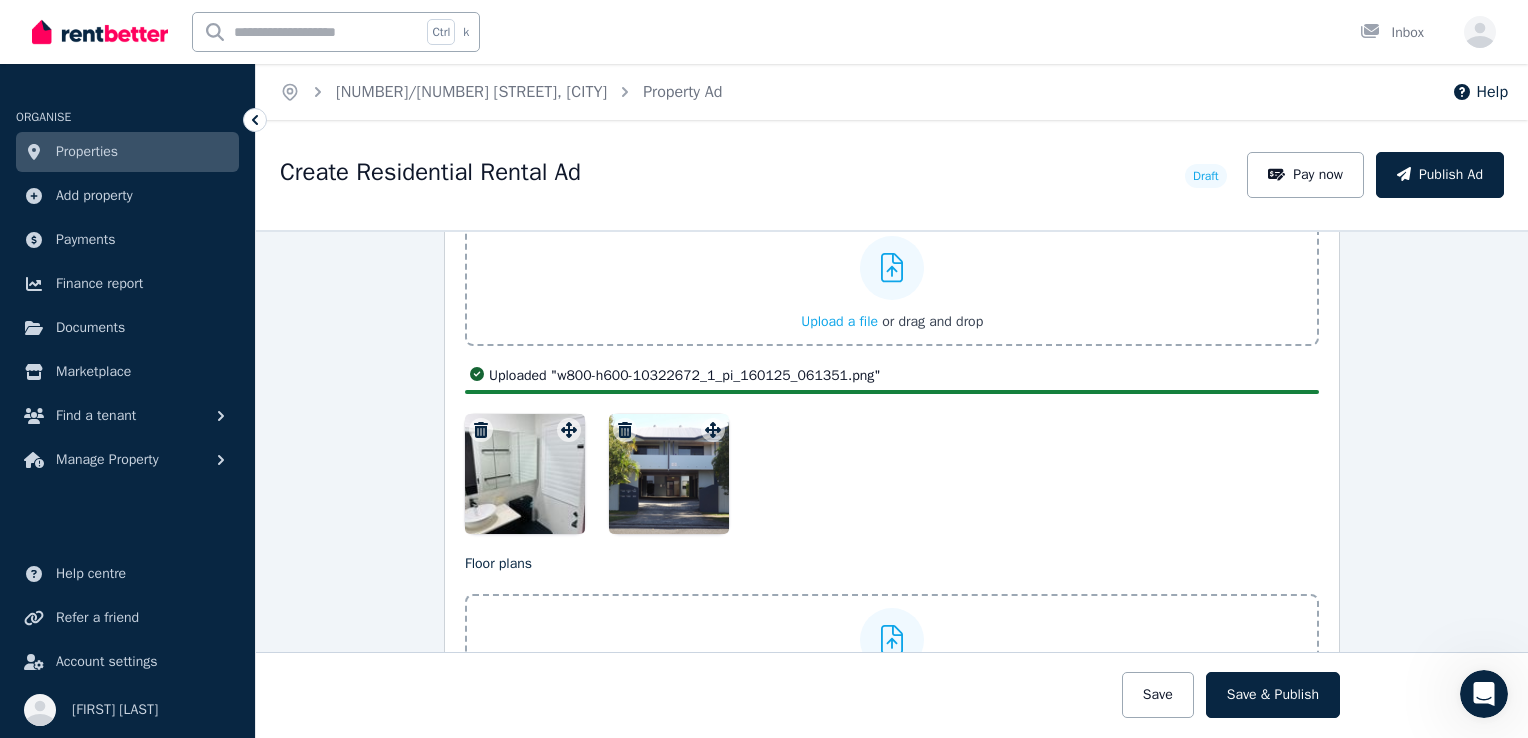 drag, startPoint x: 663, startPoint y: 414, endPoint x: 516, endPoint y: 434, distance: 148.35431 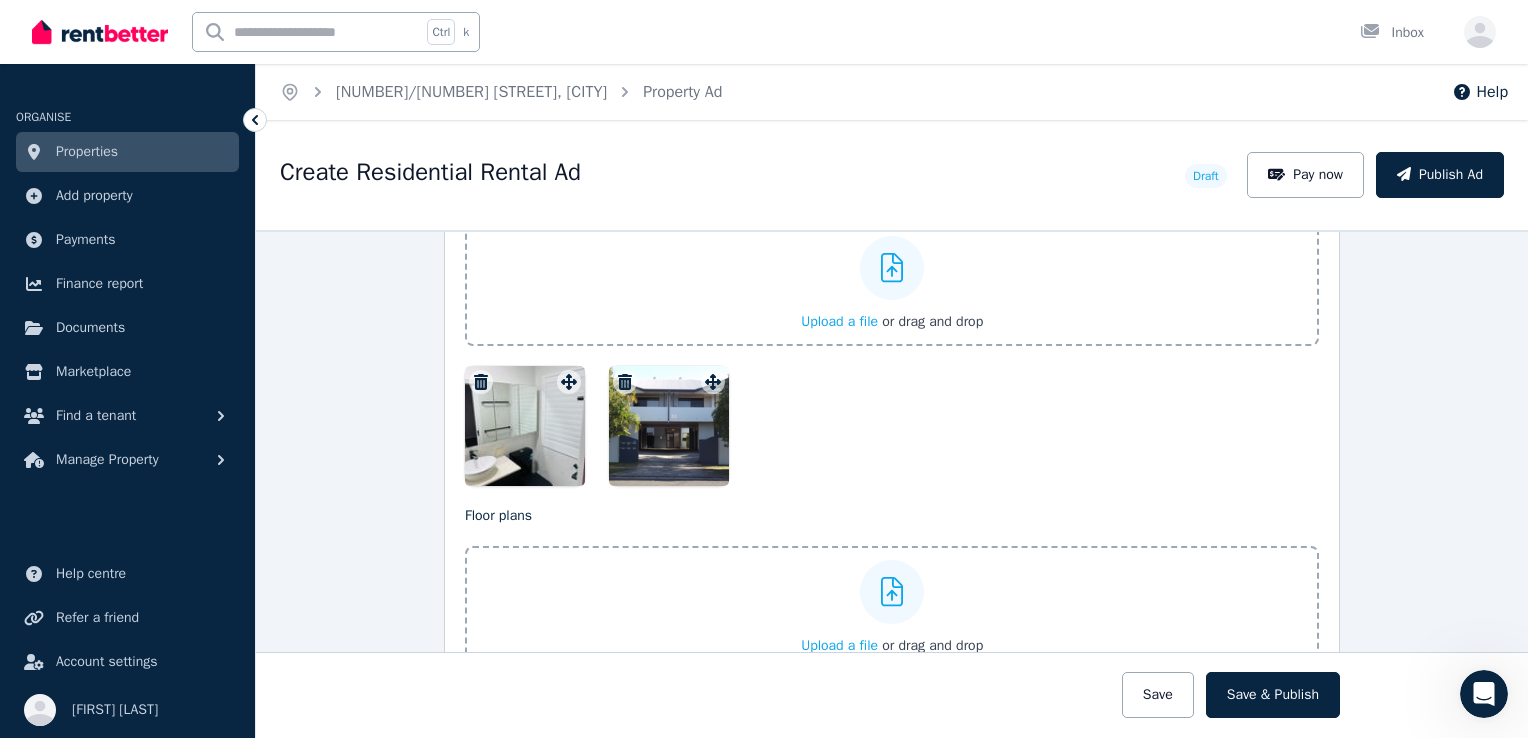 drag, startPoint x: 524, startPoint y: 431, endPoint x: 841, endPoint y: 469, distance: 319.26947 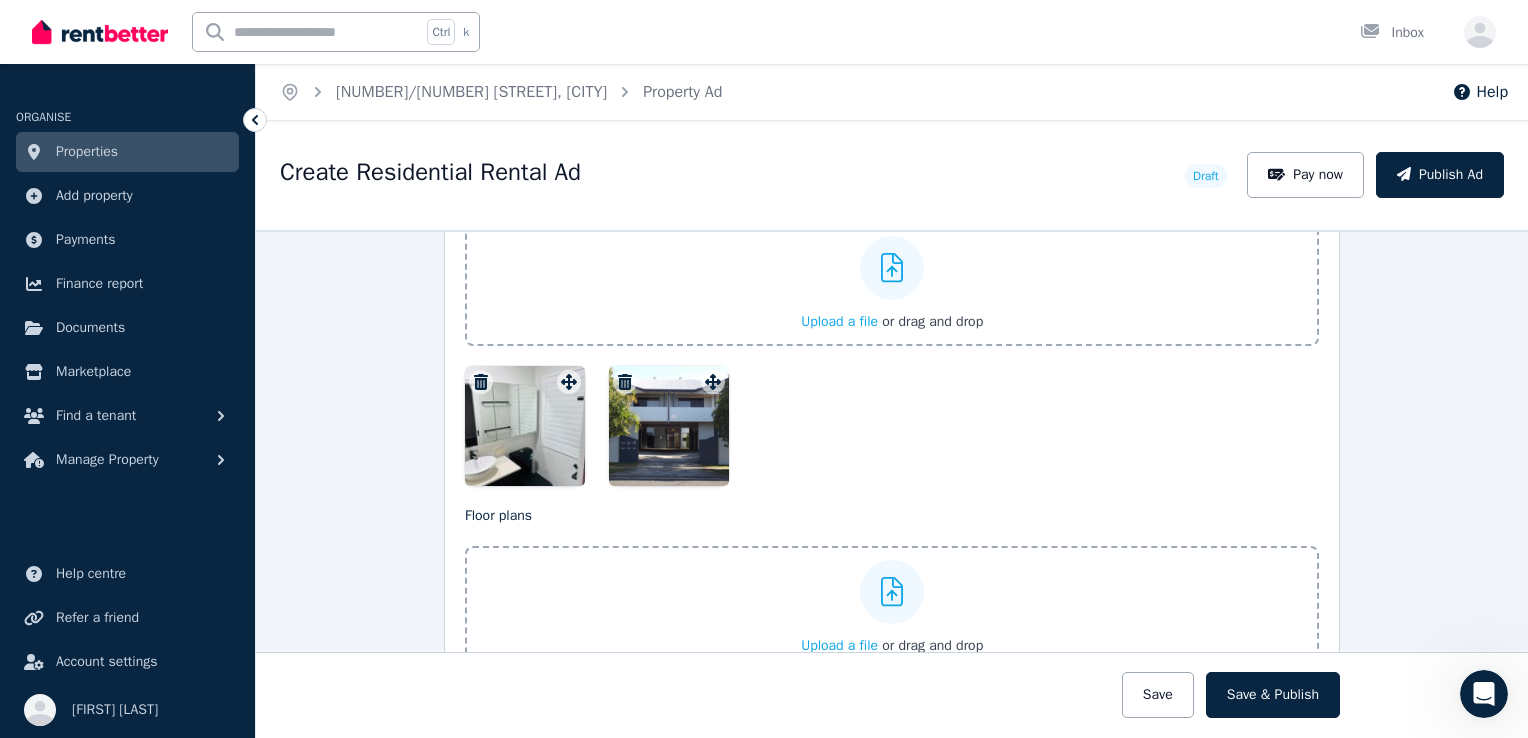 click at bounding box center [892, 426] 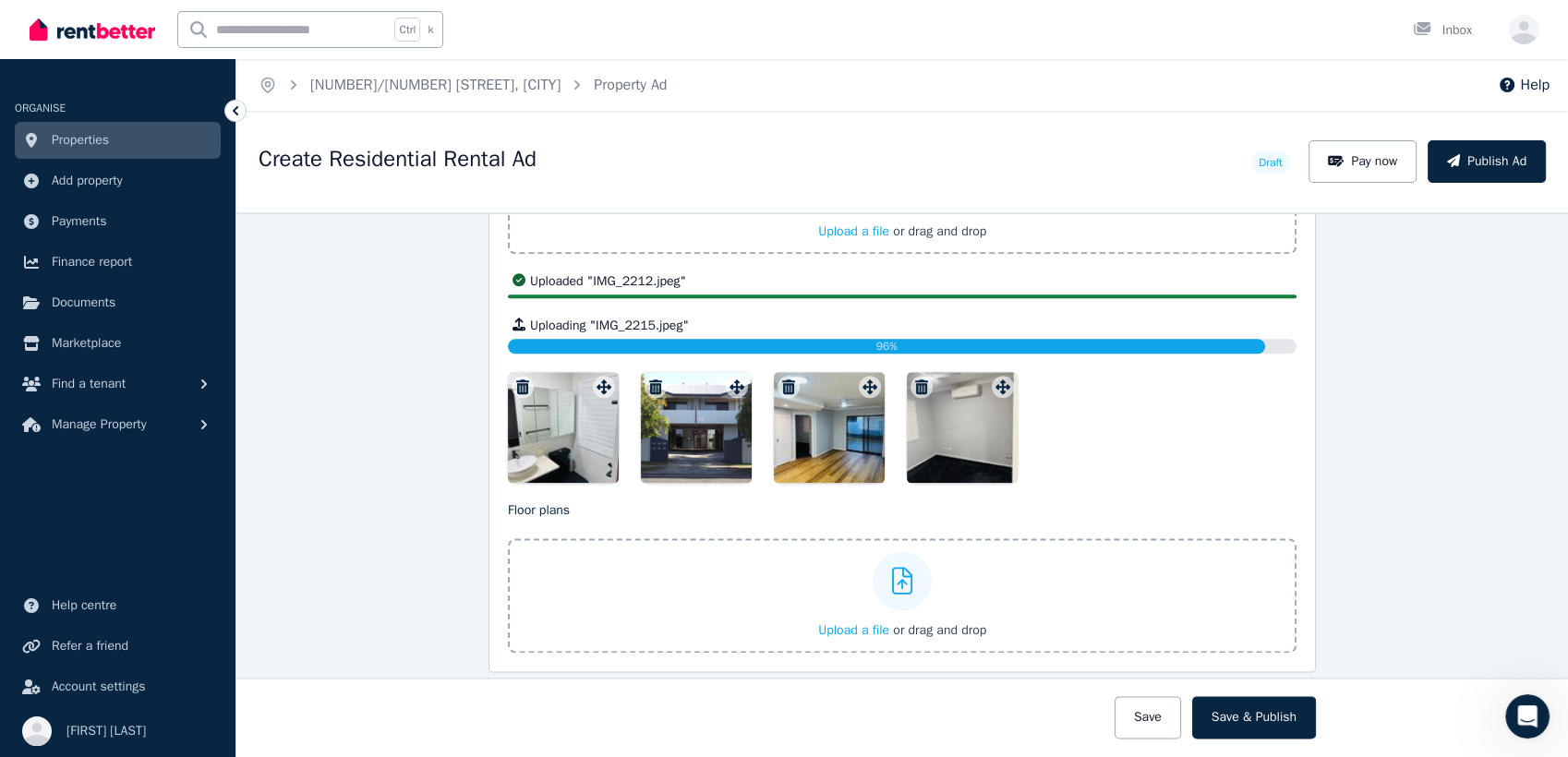 scroll, scrollTop: 2373, scrollLeft: 0, axis: vertical 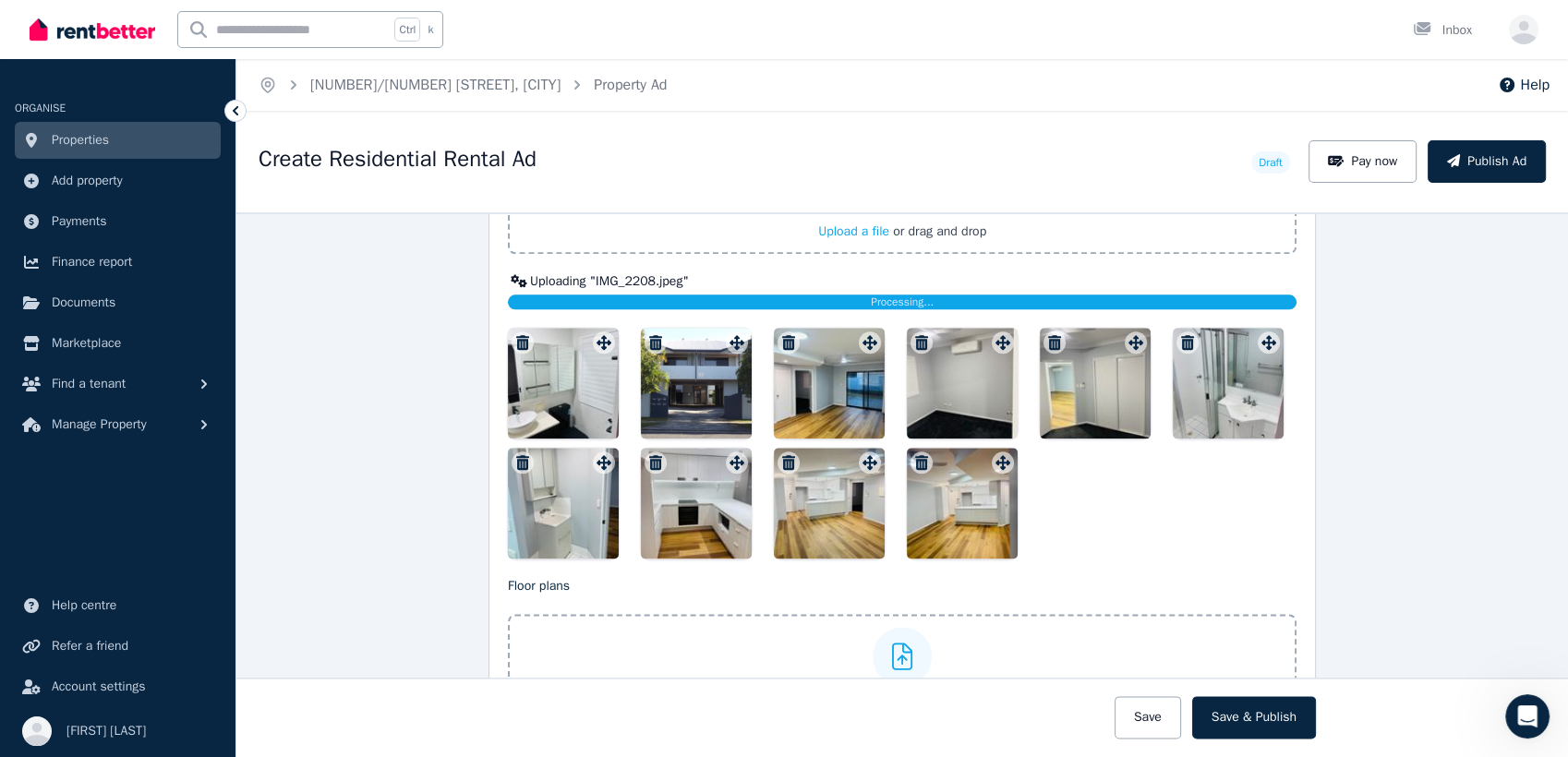click 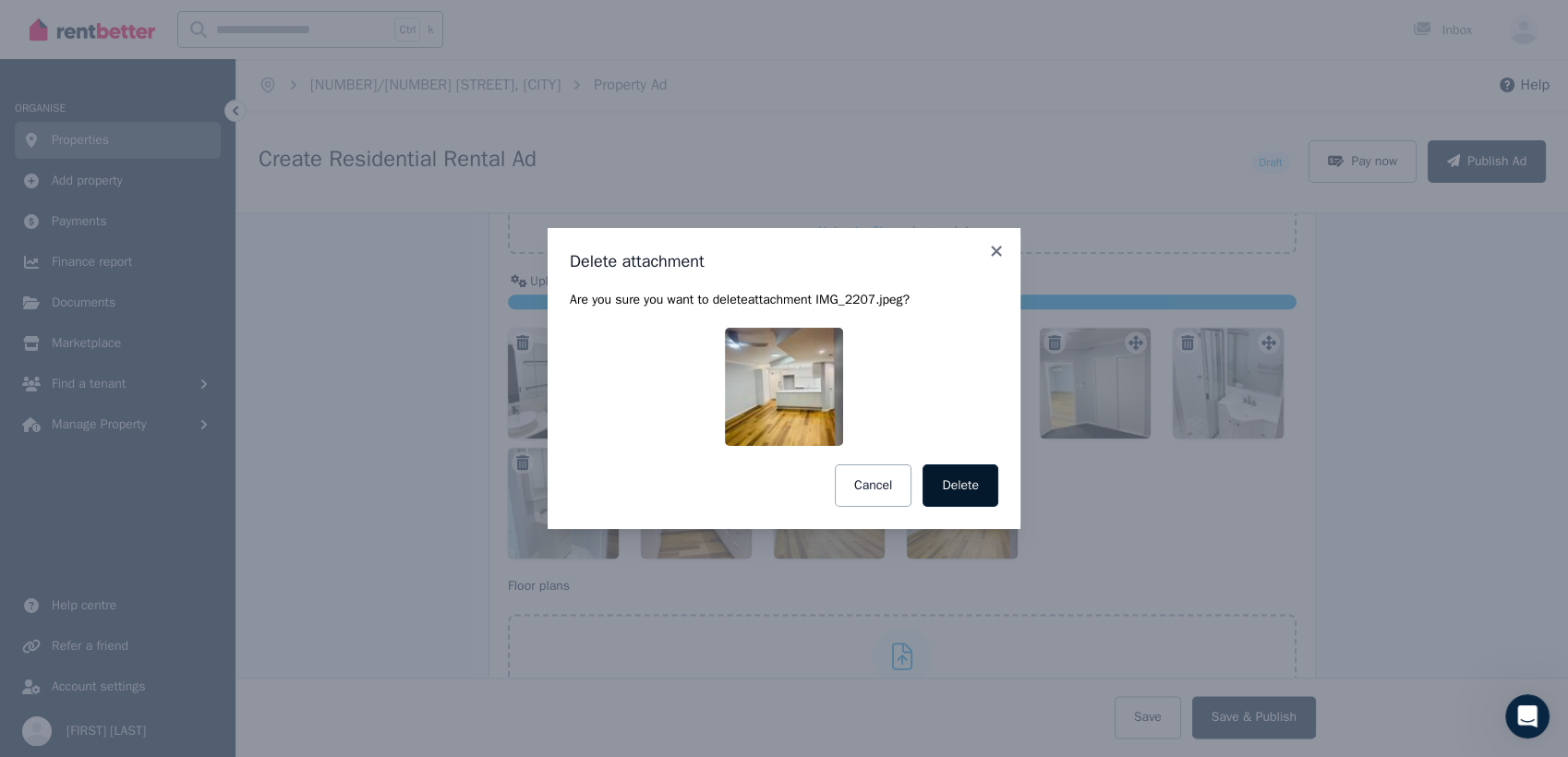 click on "Delete" at bounding box center (960, 486) 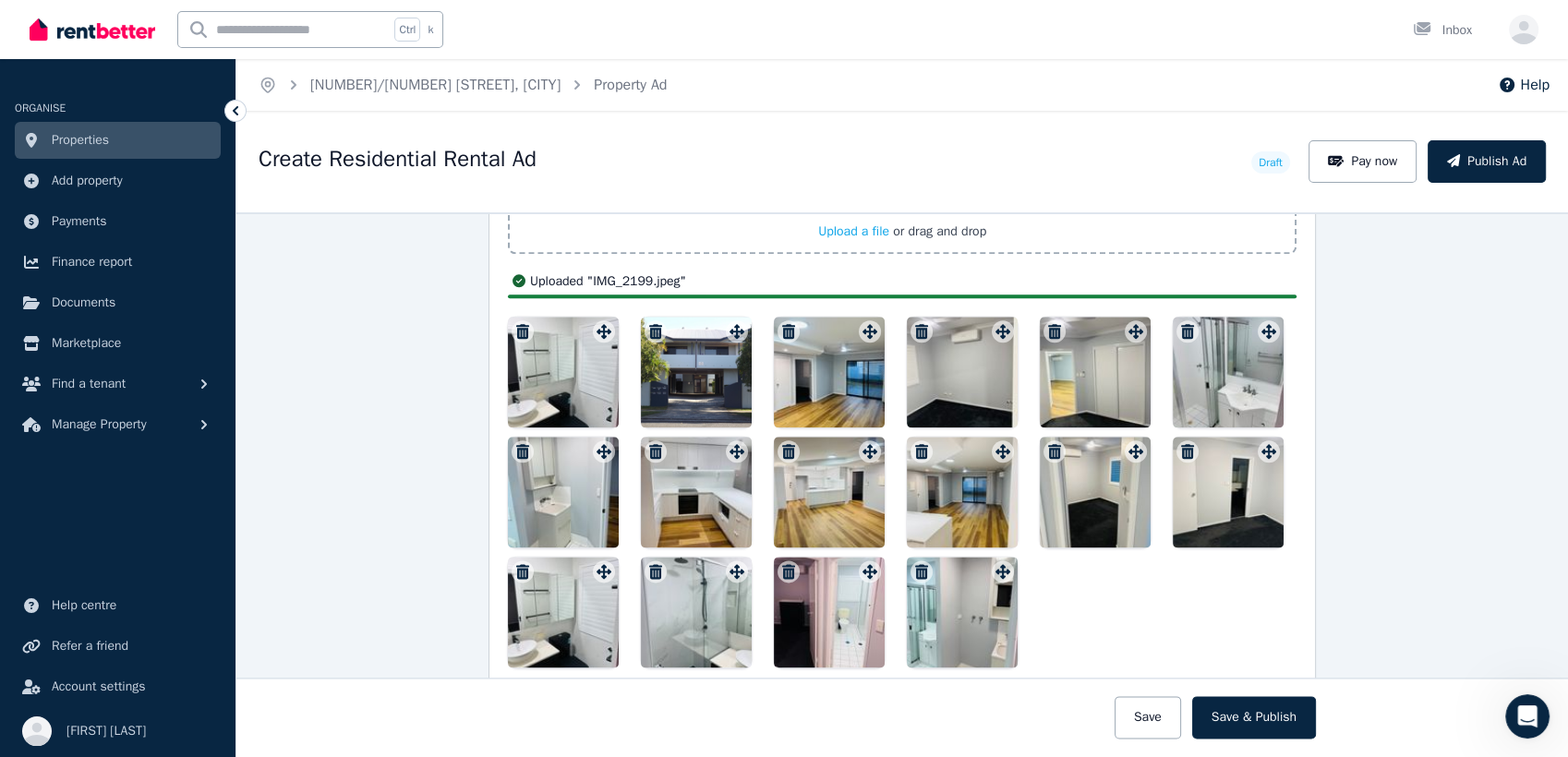 click 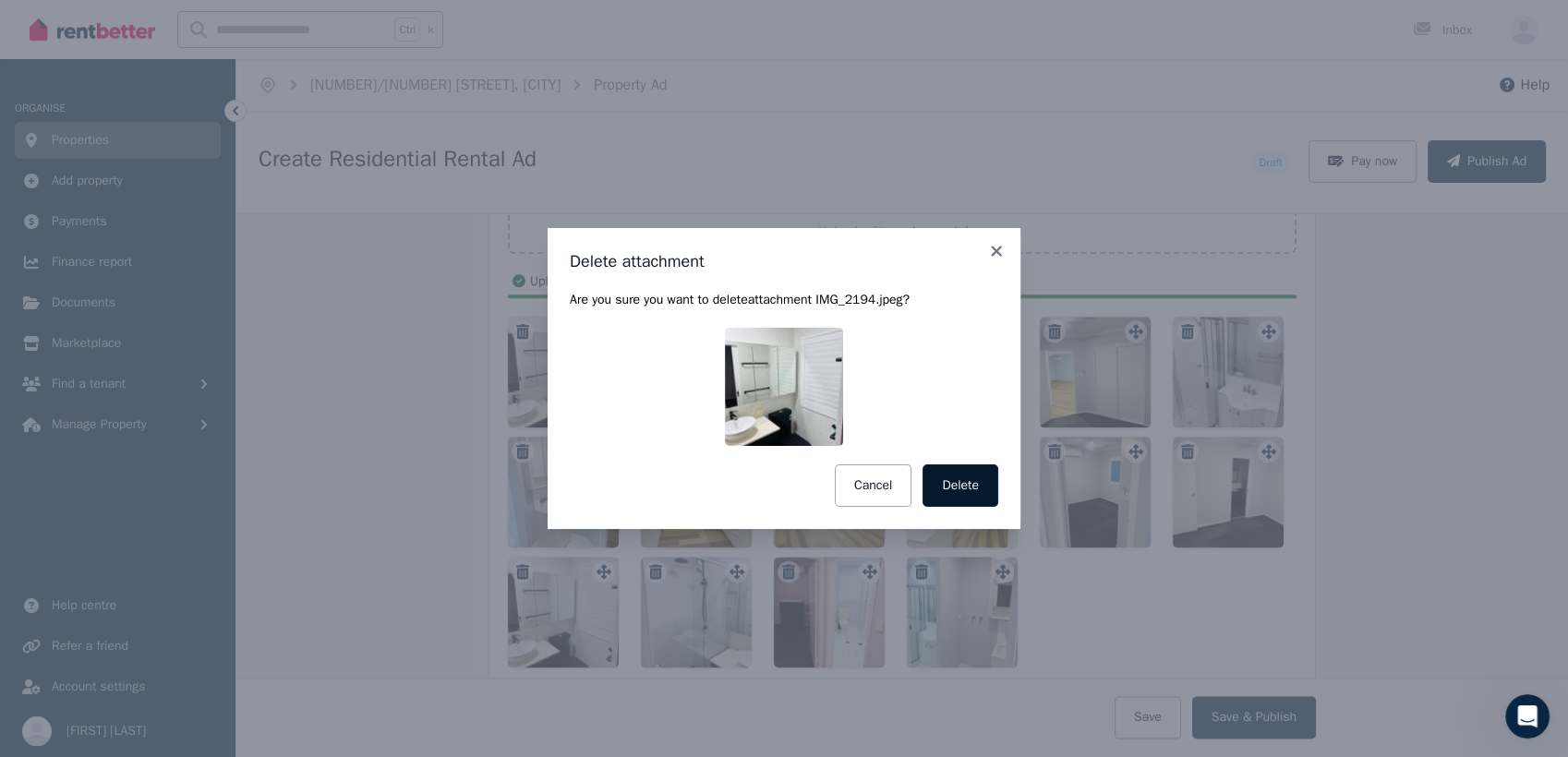click on "Delete" at bounding box center [960, 486] 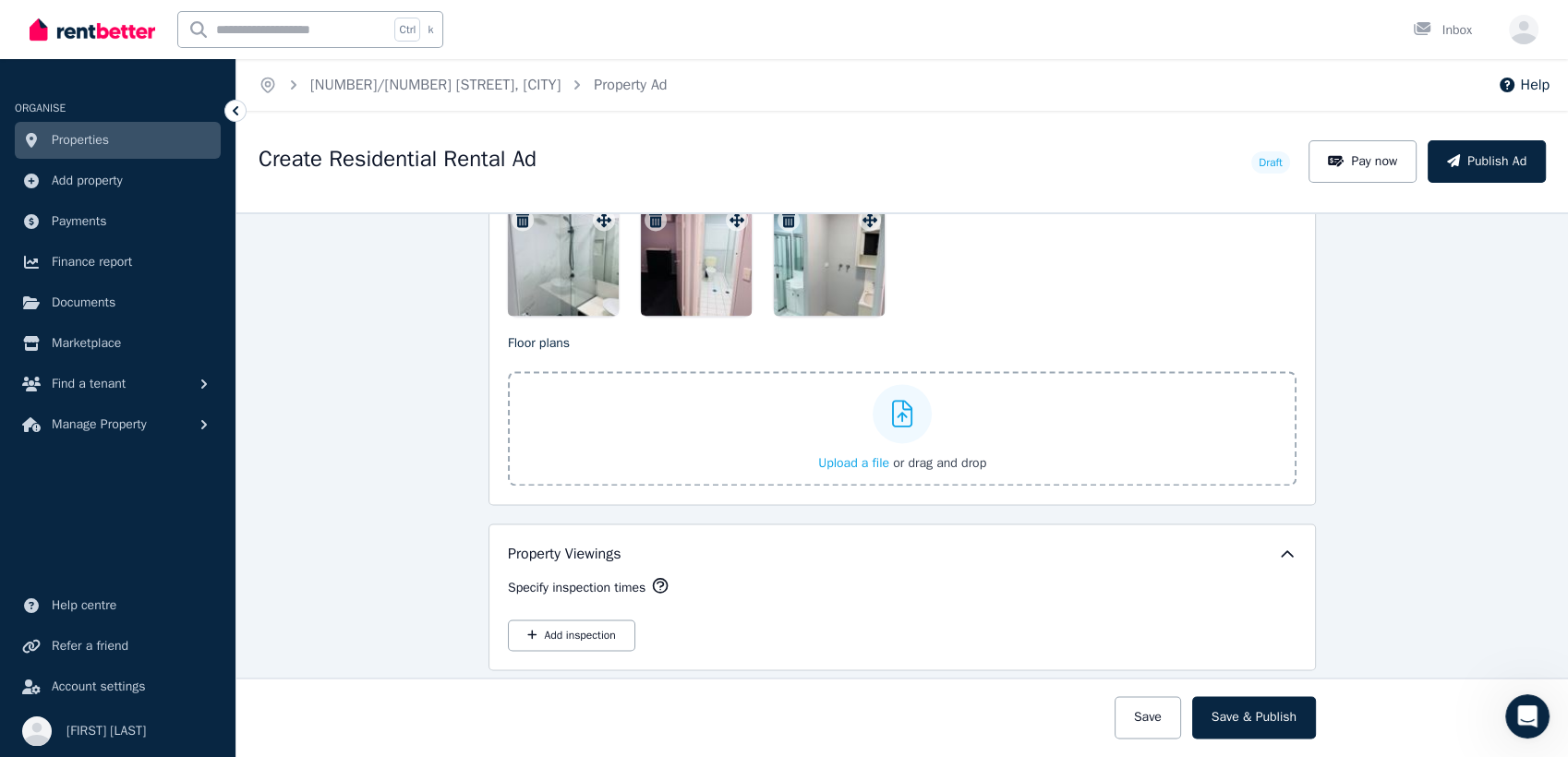 scroll, scrollTop: 2784, scrollLeft: 0, axis: vertical 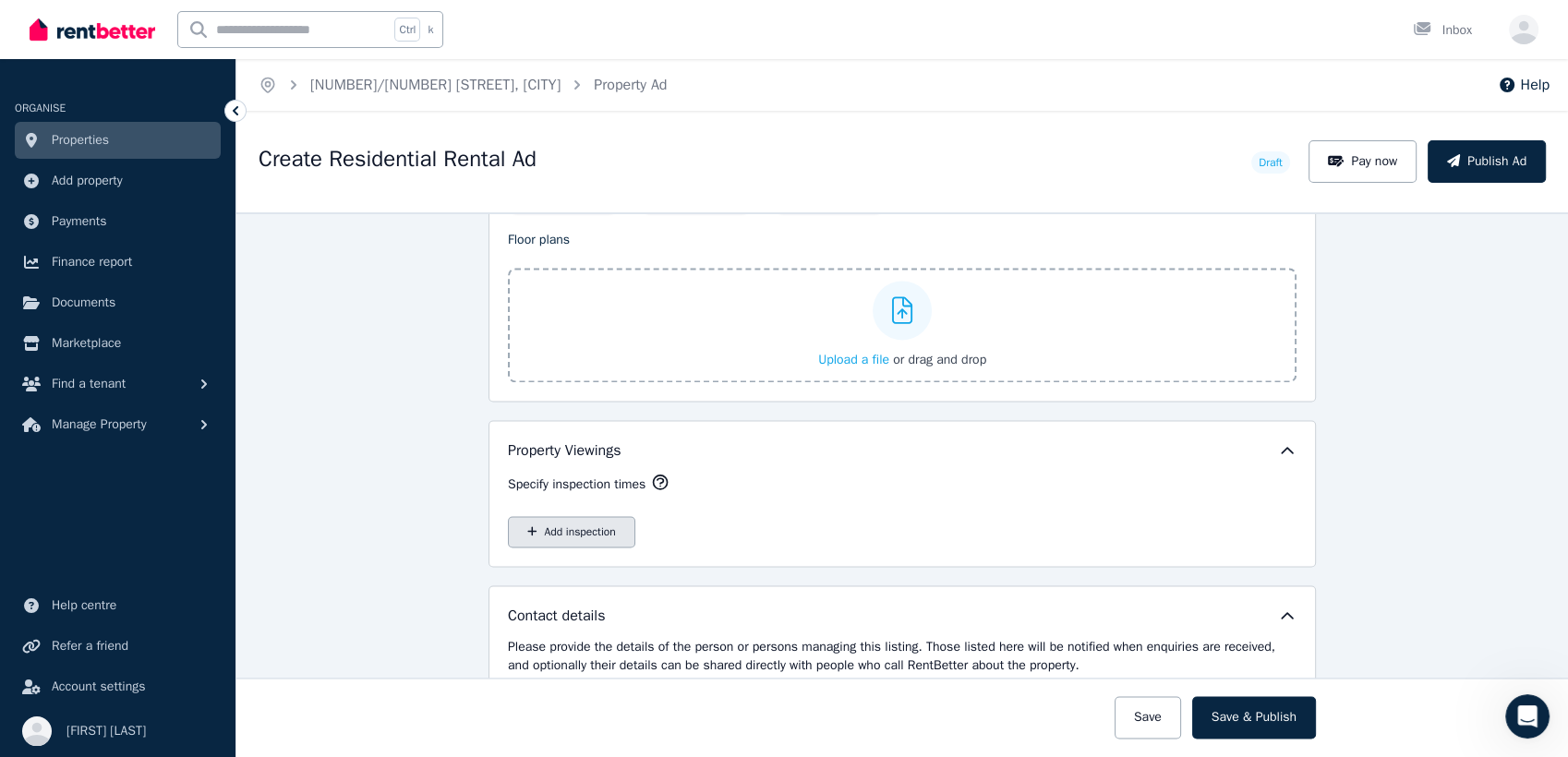 click on "Add inspection" at bounding box center [572, 532] 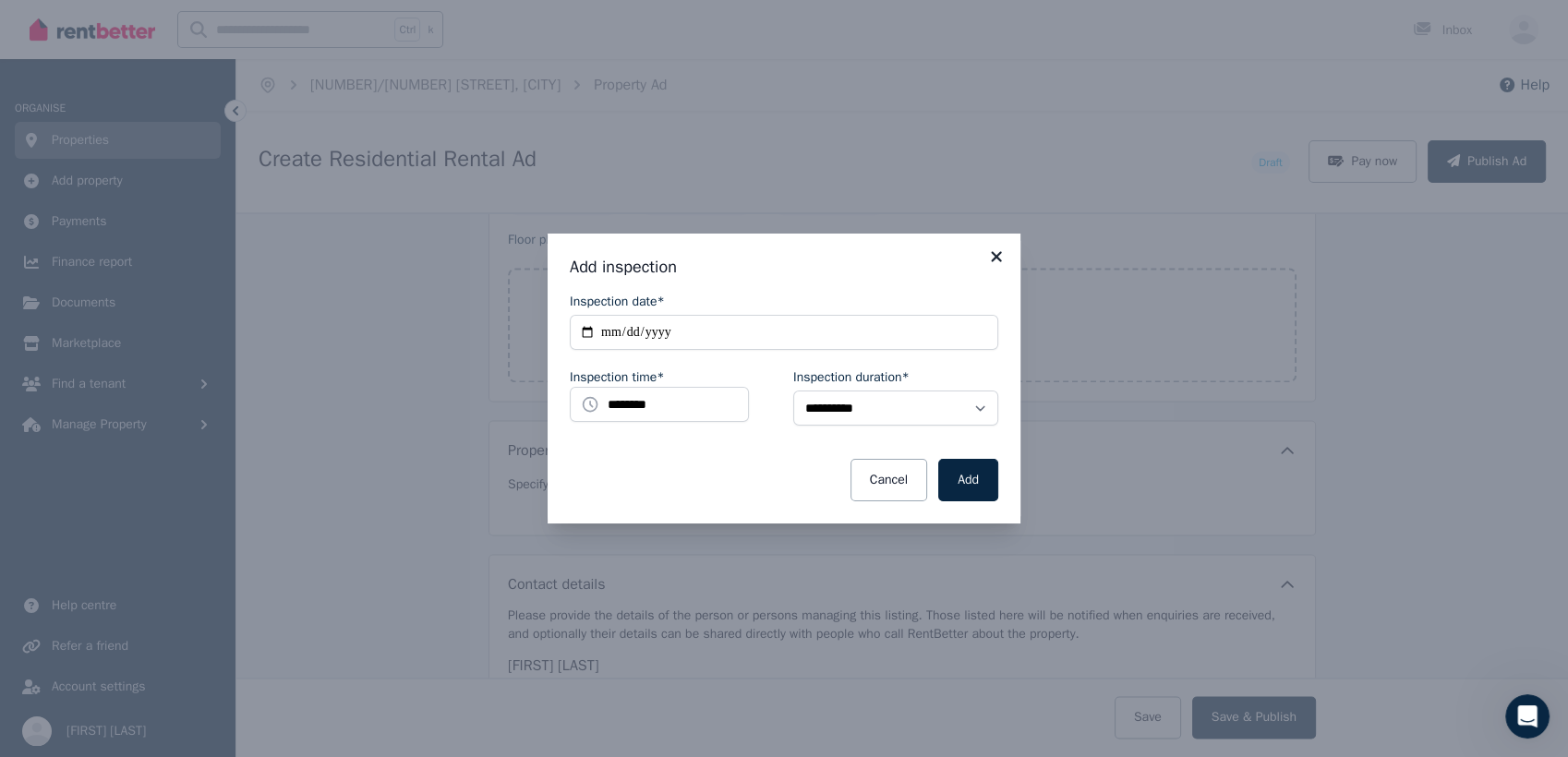 click 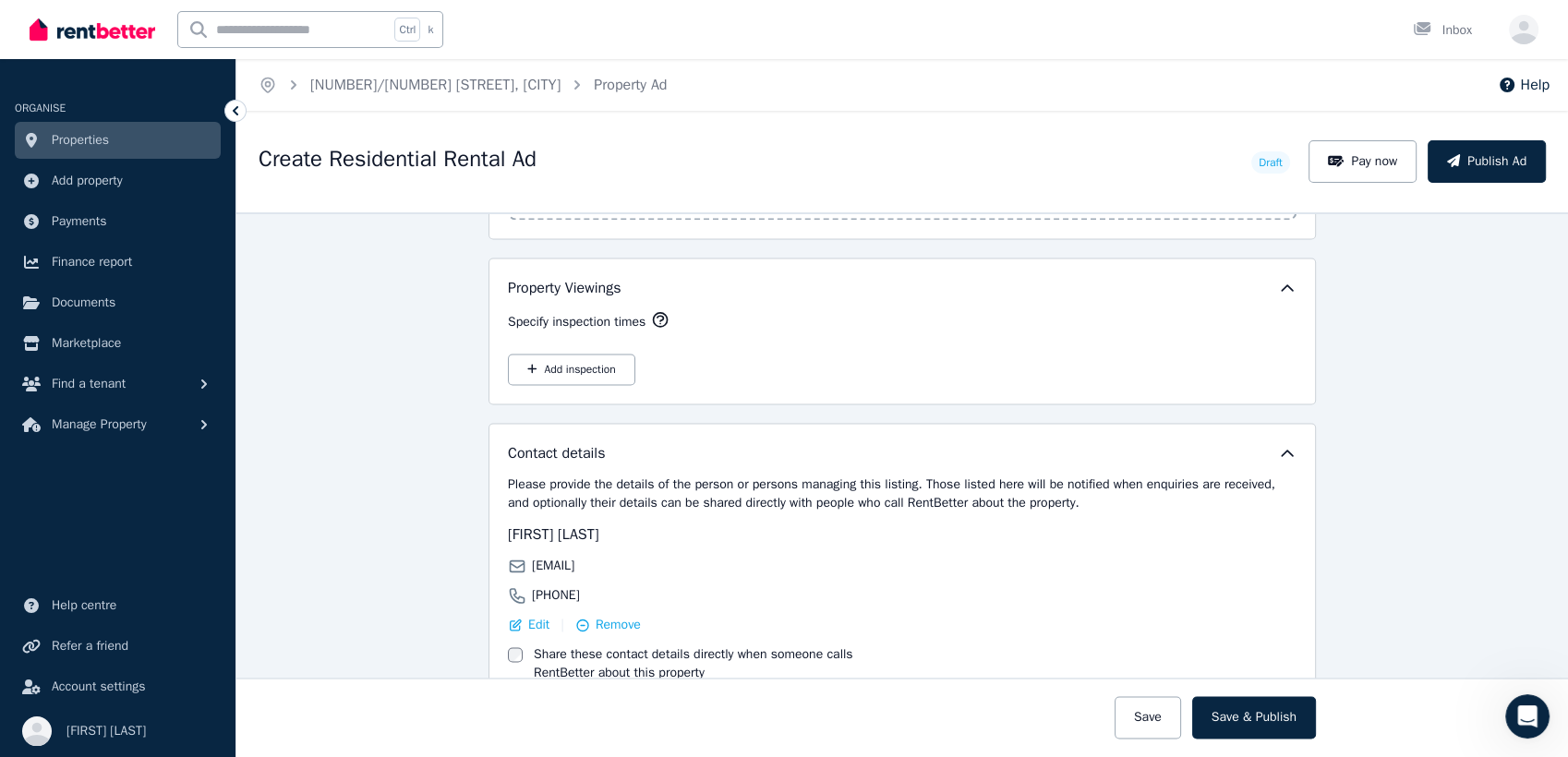 scroll, scrollTop: 2989, scrollLeft: 0, axis: vertical 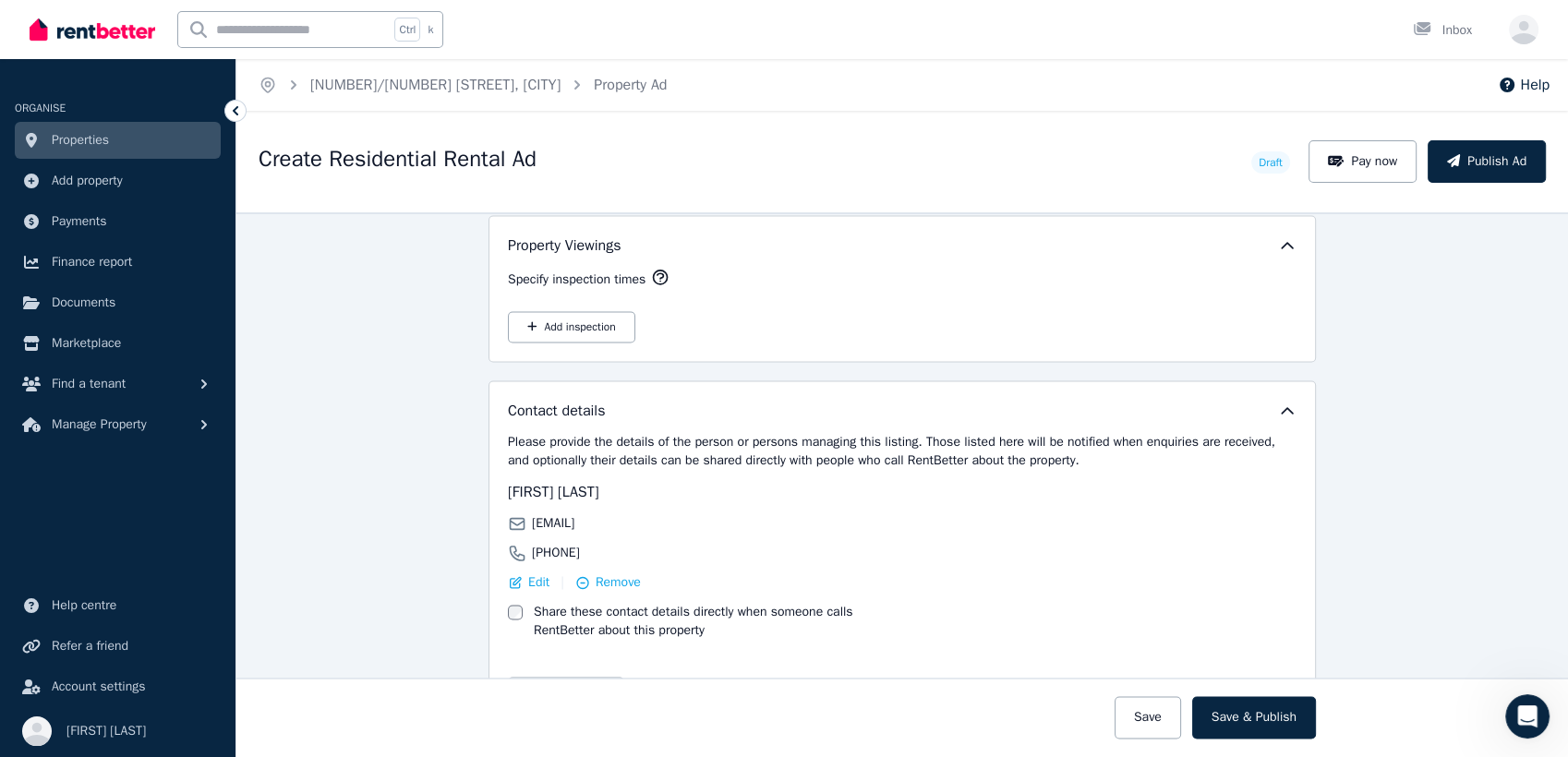 click 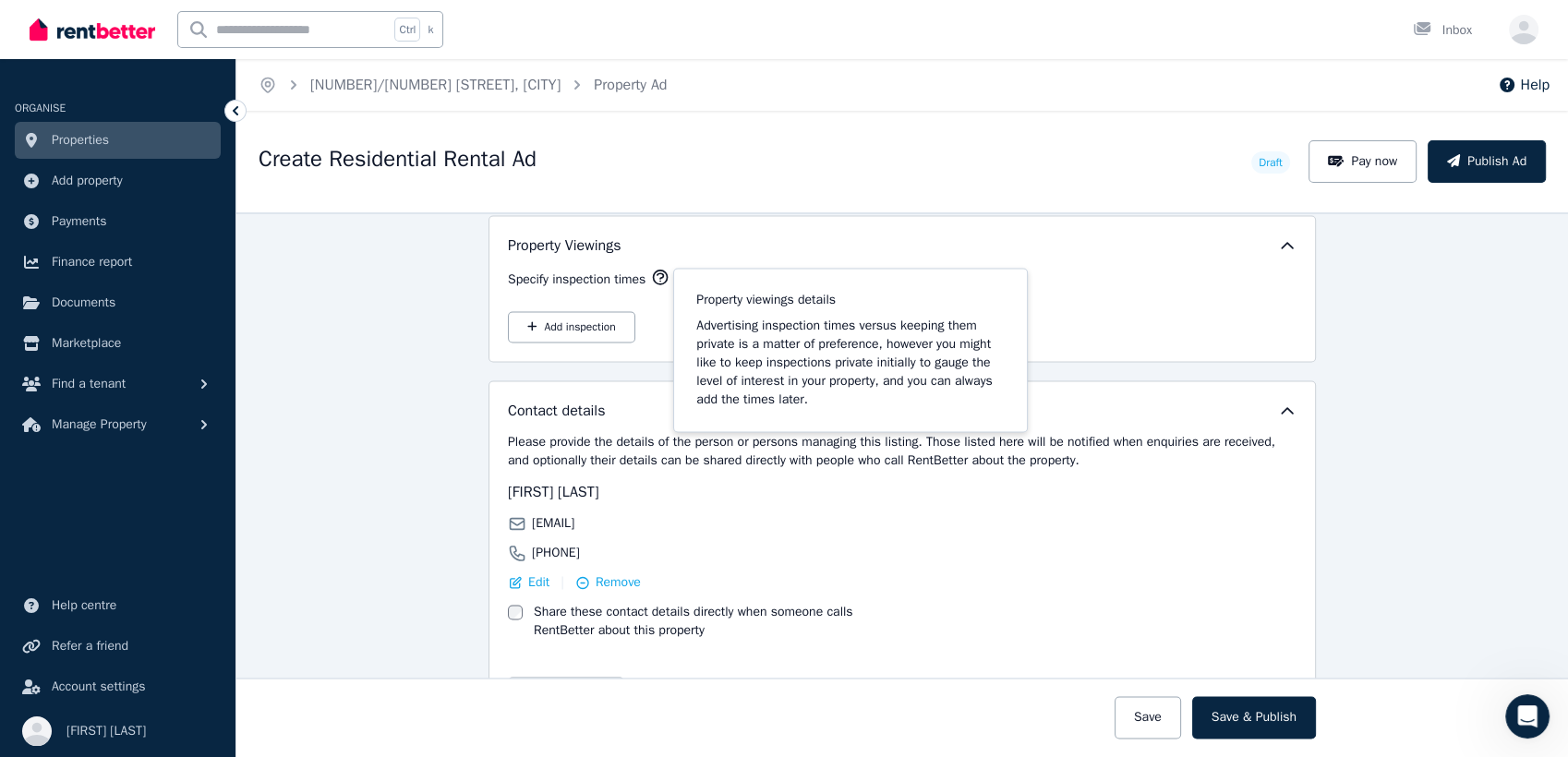 click on "Property Viewings Specify inspection times Property viewings details Advertising inspection times versus keeping them private is a matter of preference, however you might like to keep inspections private initially to gauge the level of interest in your property, and you can always add the times later. Add inspection" at bounding box center (902, 288) 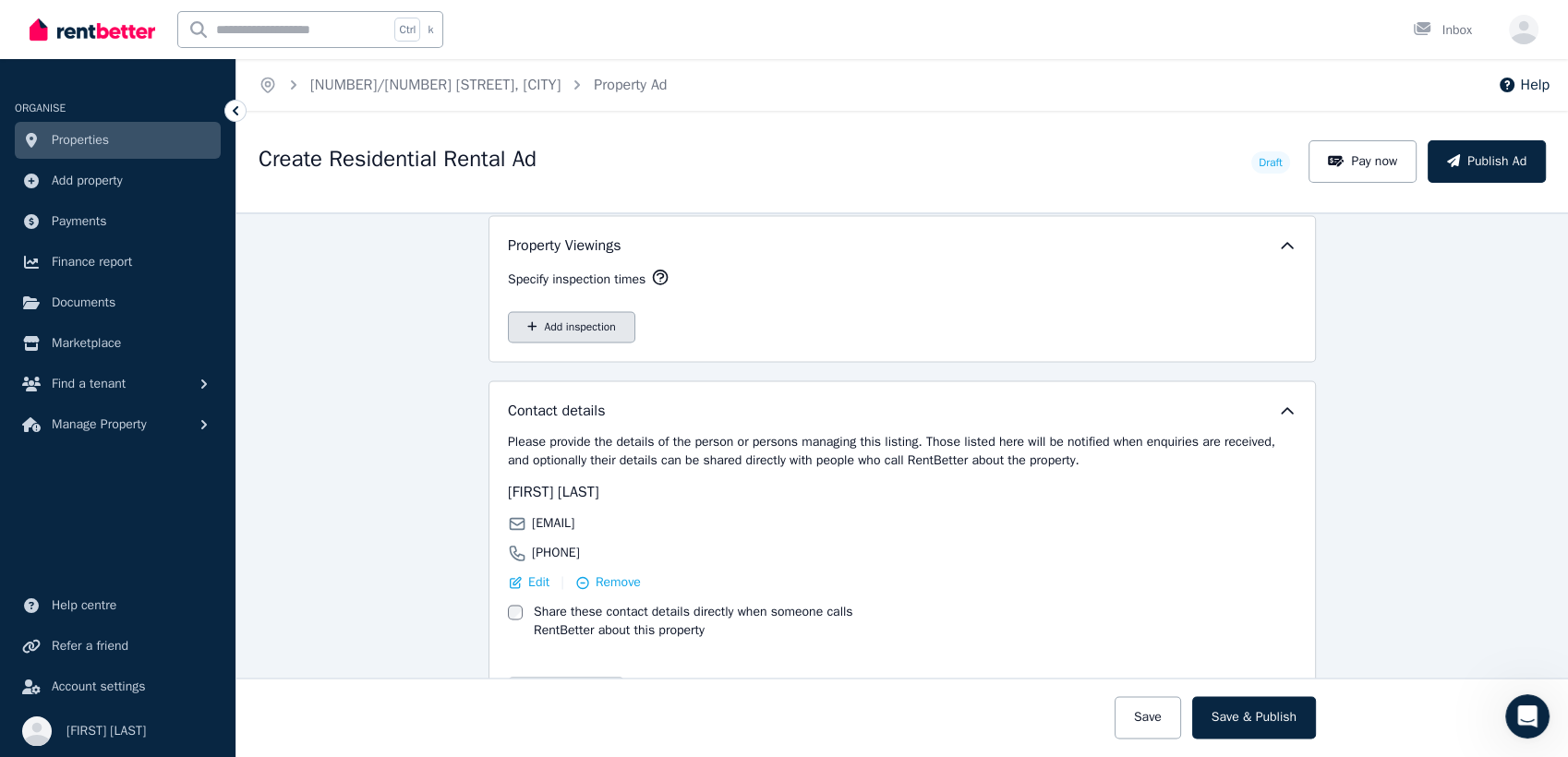 click on "Add inspection" at bounding box center (572, 327) 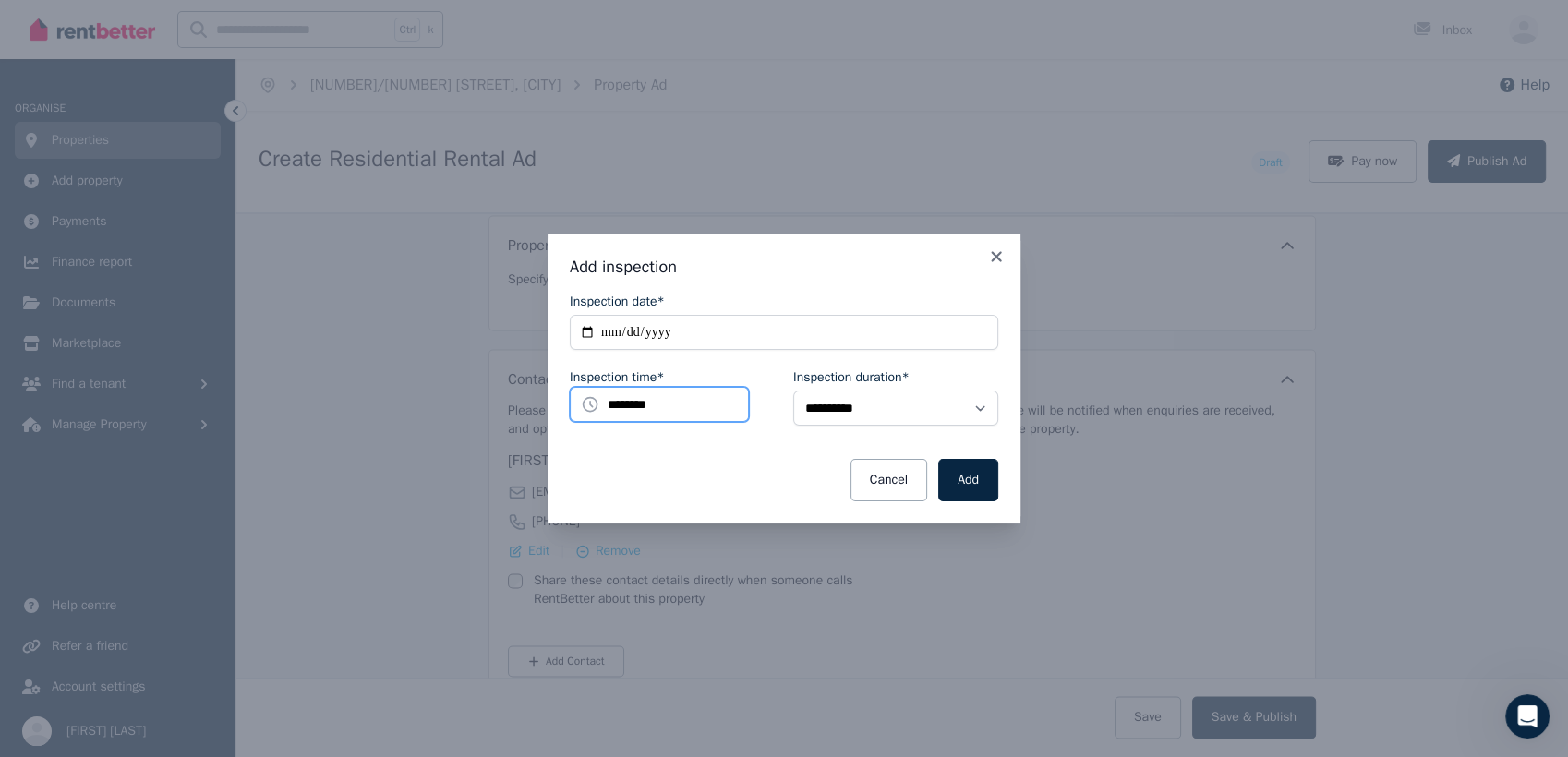 click on "********" at bounding box center [659, 404] 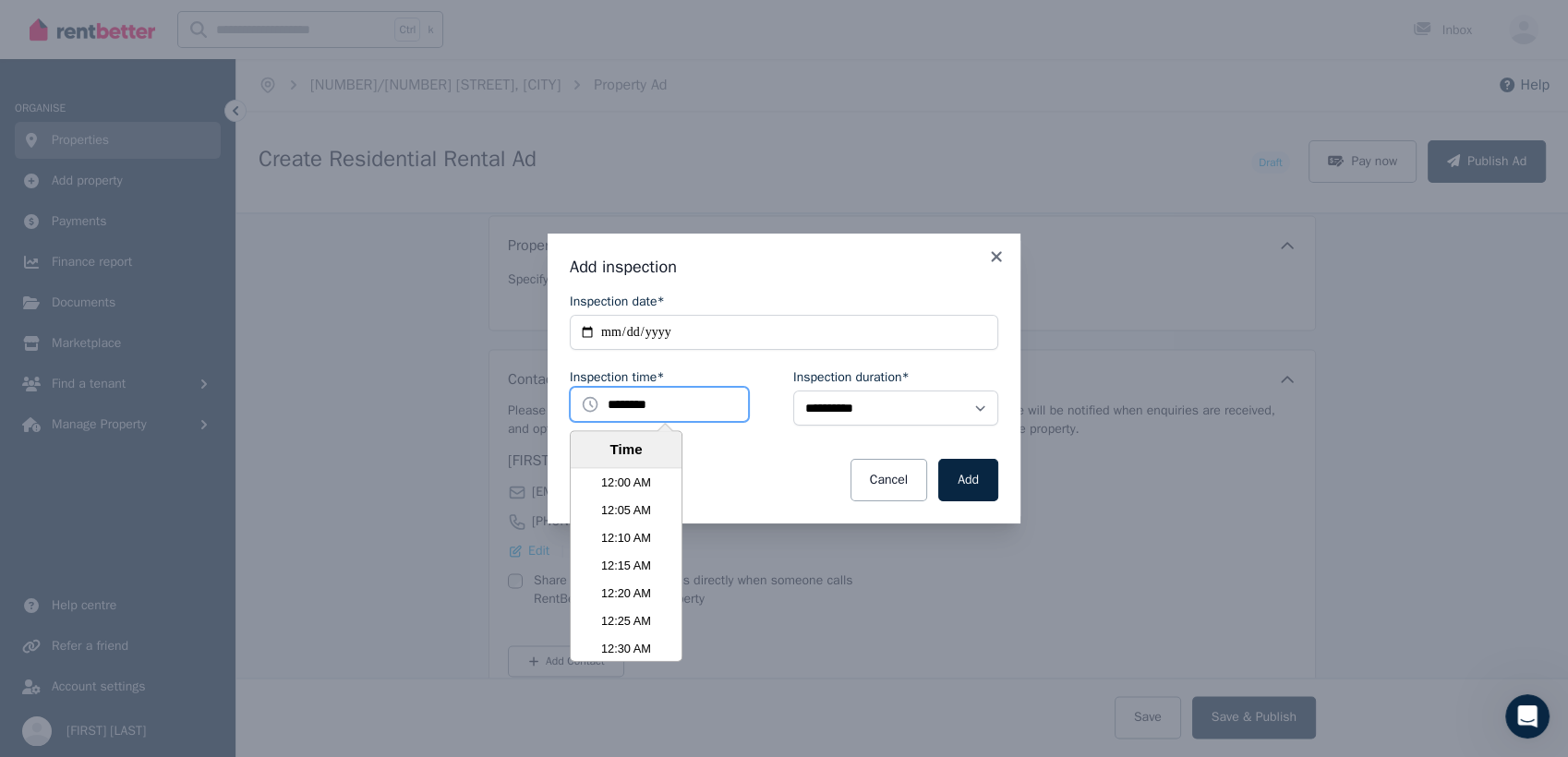 scroll, scrollTop: 3406, scrollLeft: 0, axis: vertical 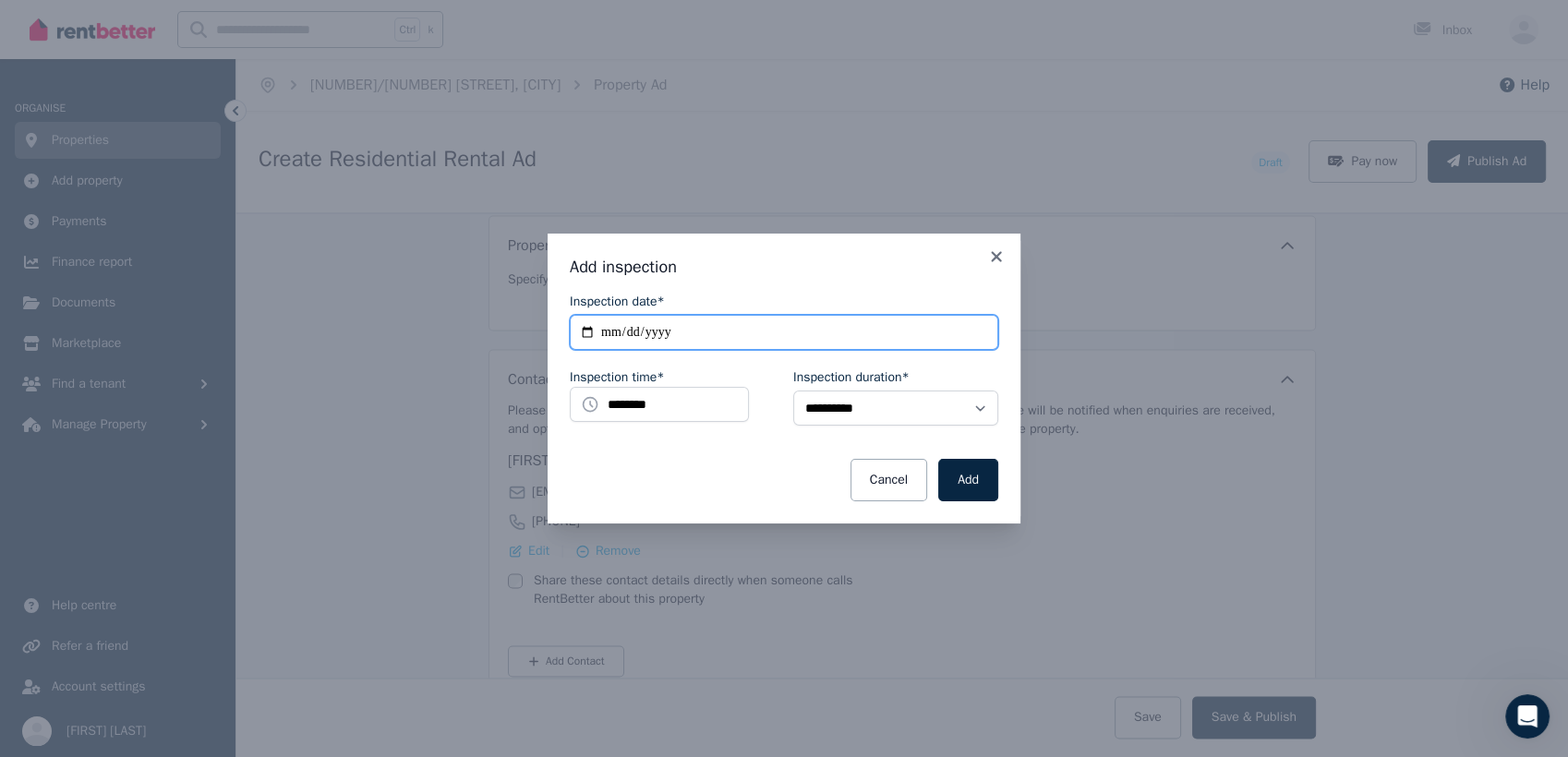 click on "**********" at bounding box center (784, 332) 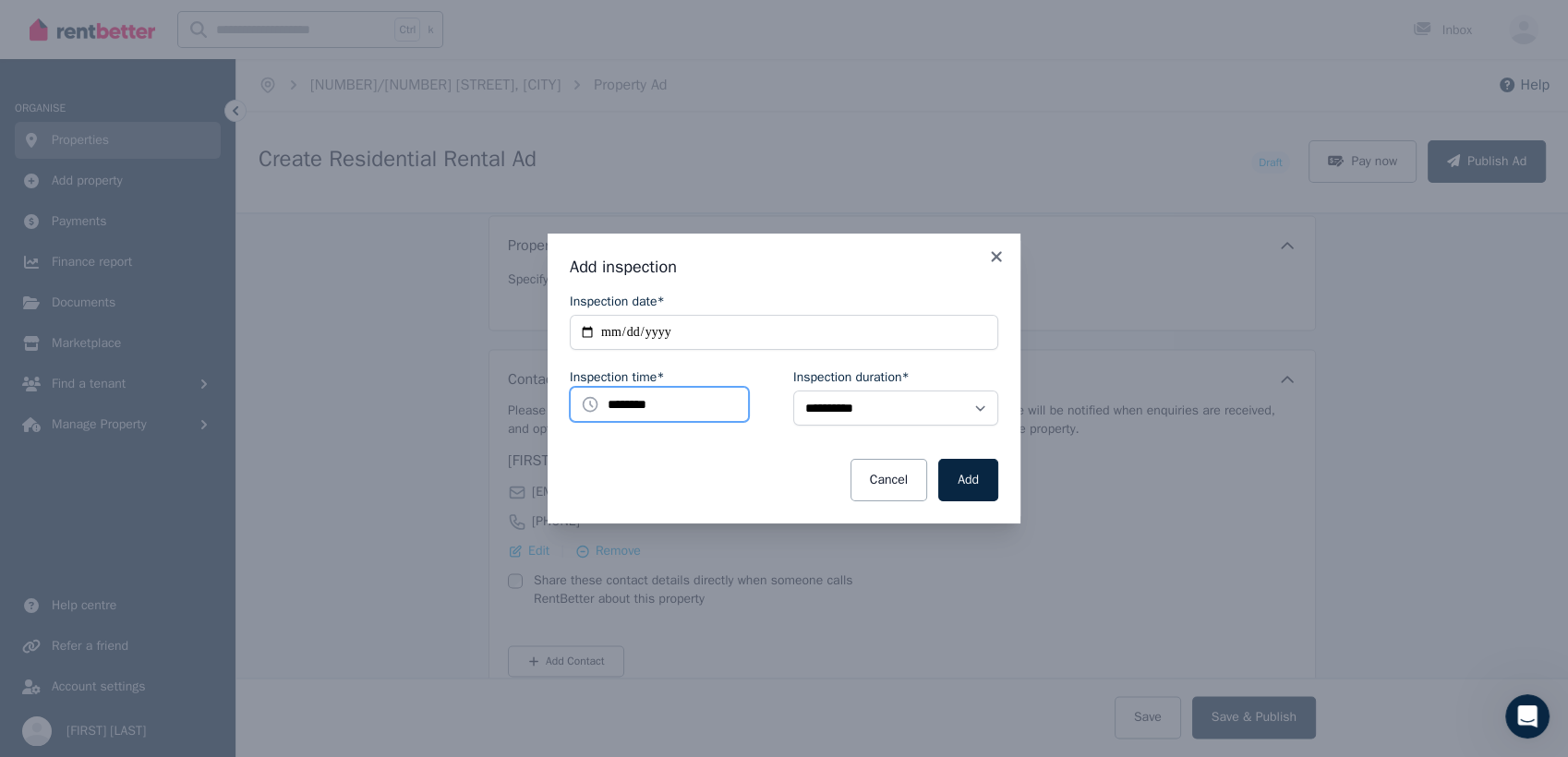 click on "********" at bounding box center [659, 404] 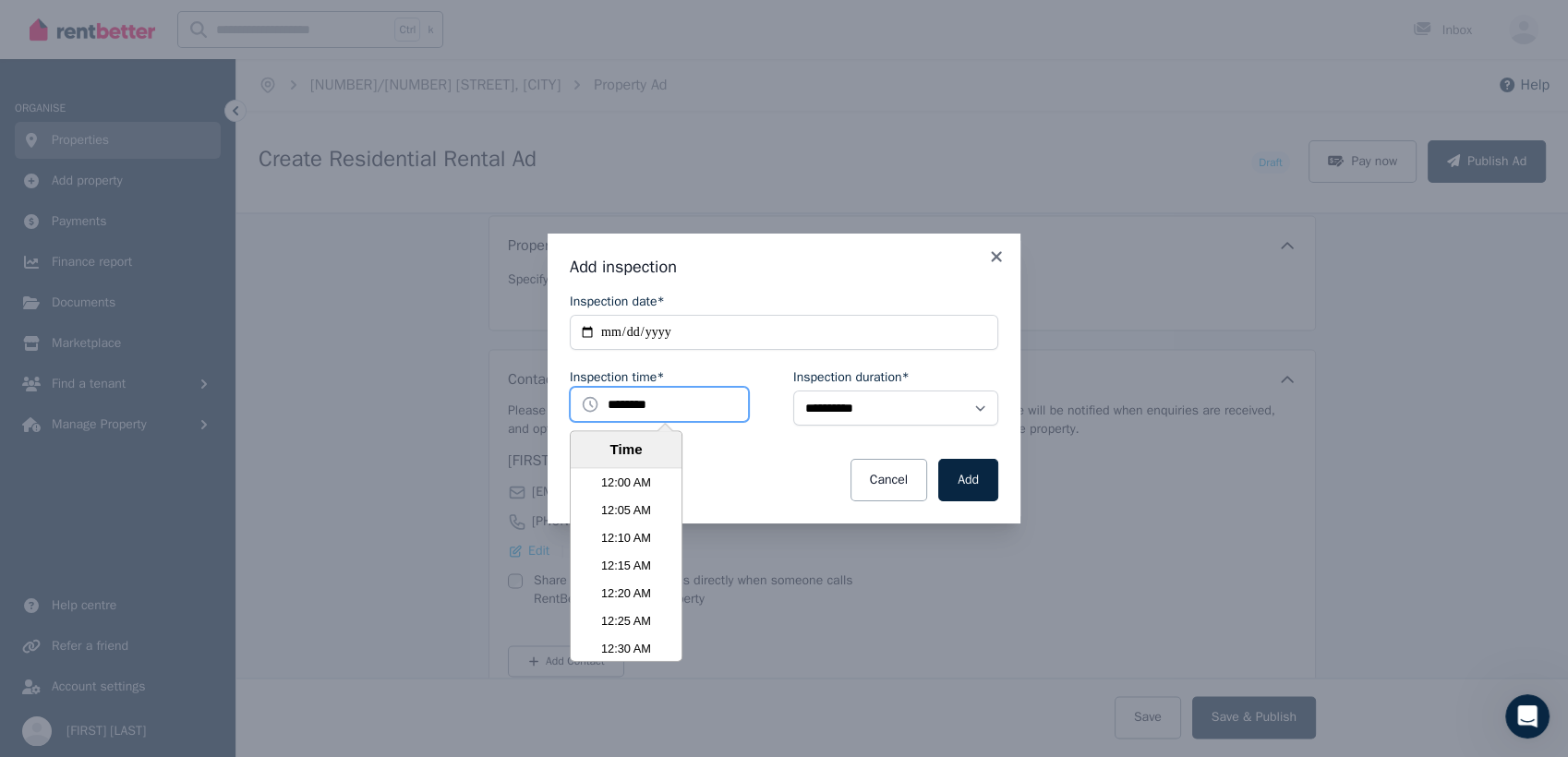 scroll, scrollTop: 3406, scrollLeft: 0, axis: vertical 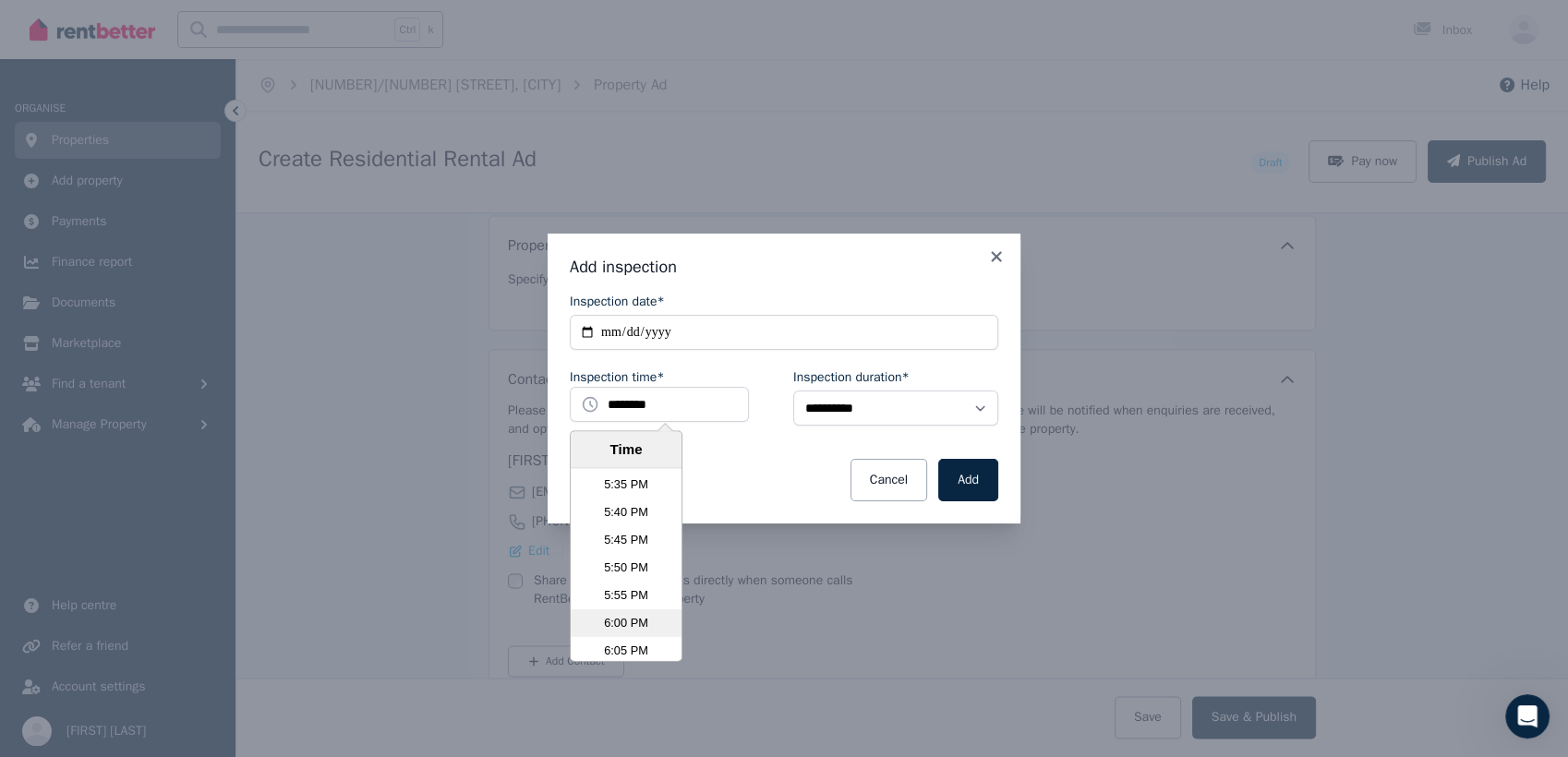 click on "6:00 PM" at bounding box center [626, 622] 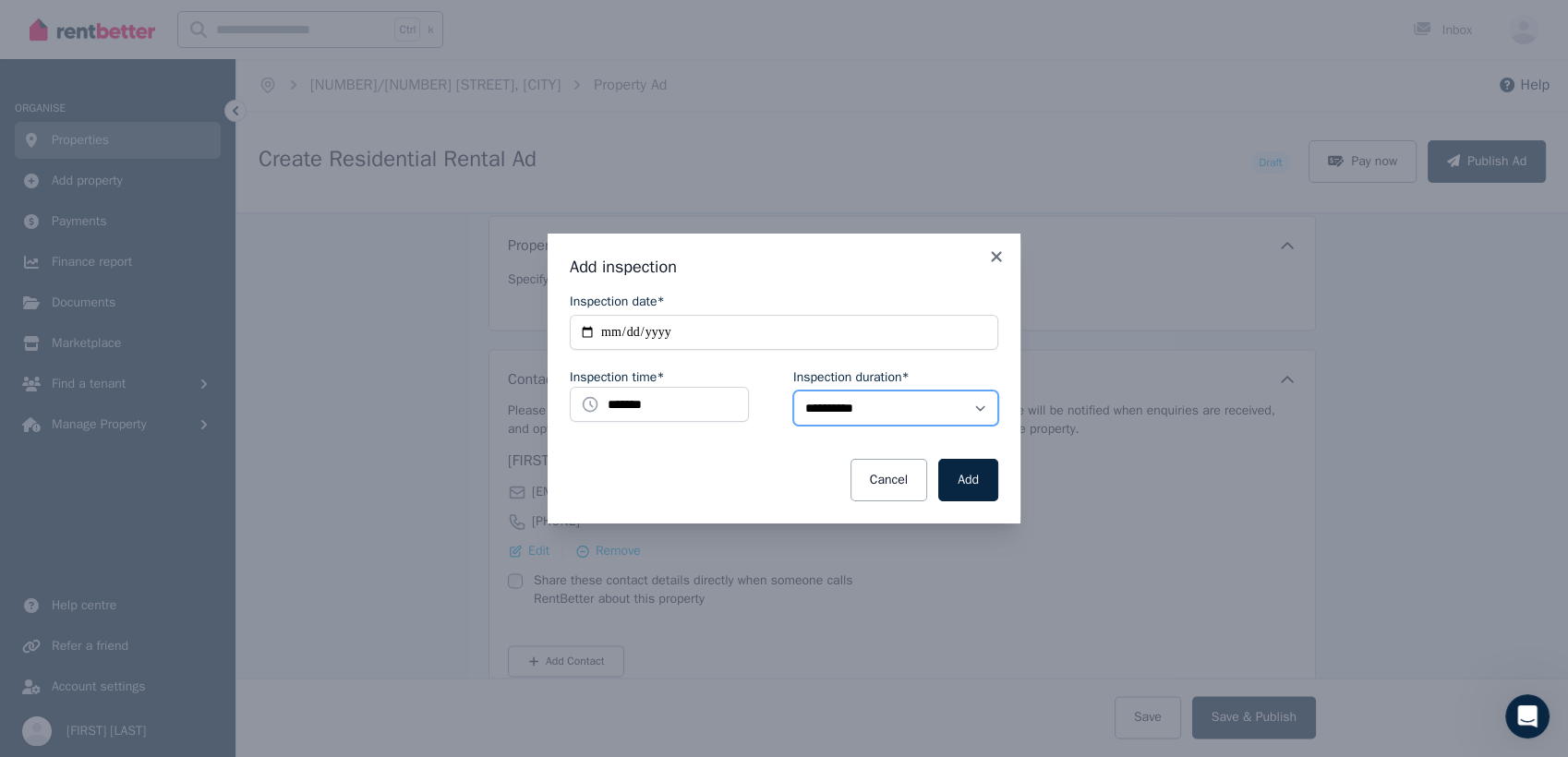 click on "**********" at bounding box center [896, 408] 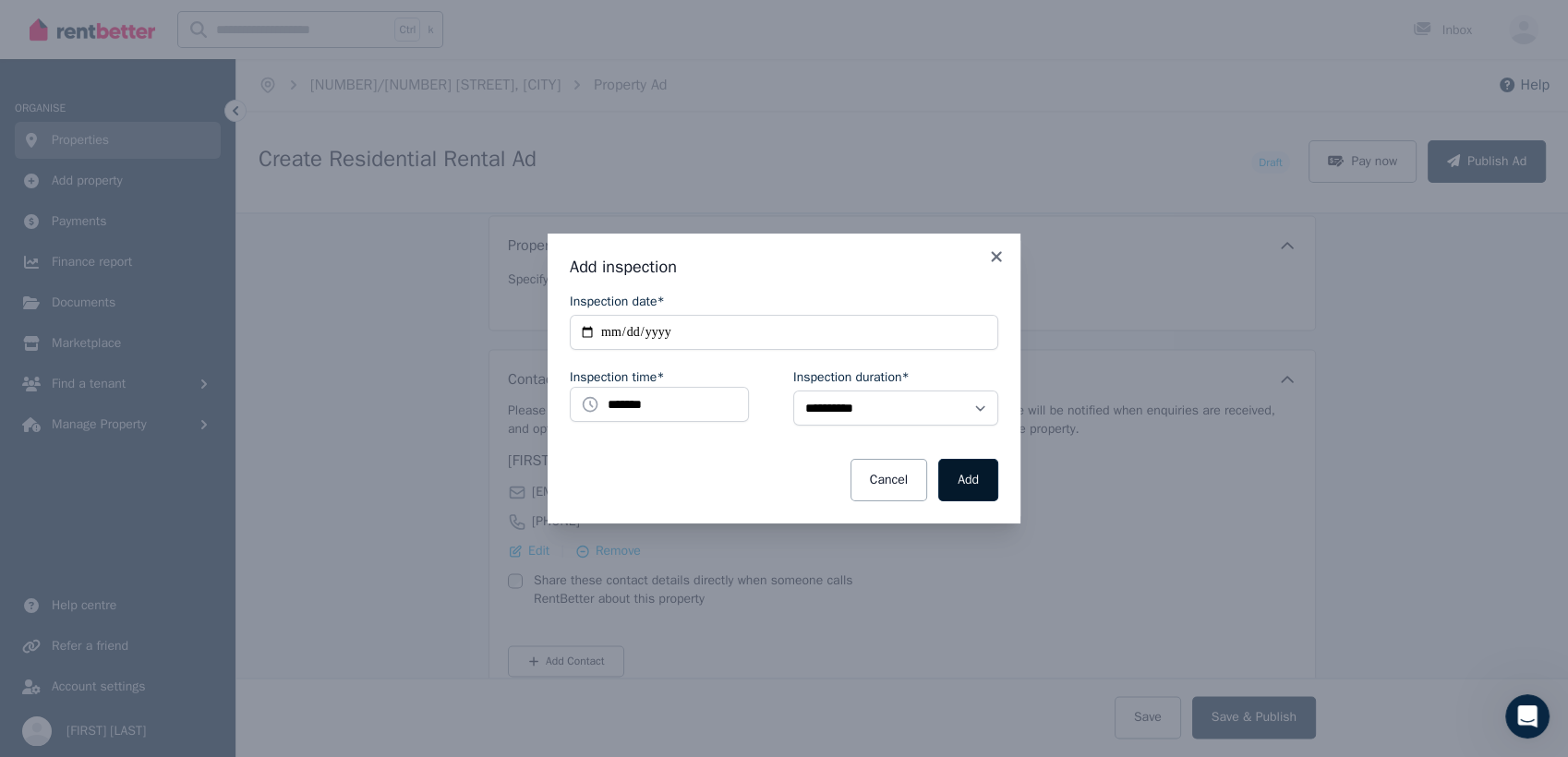 click on "Add" at bounding box center [968, 480] 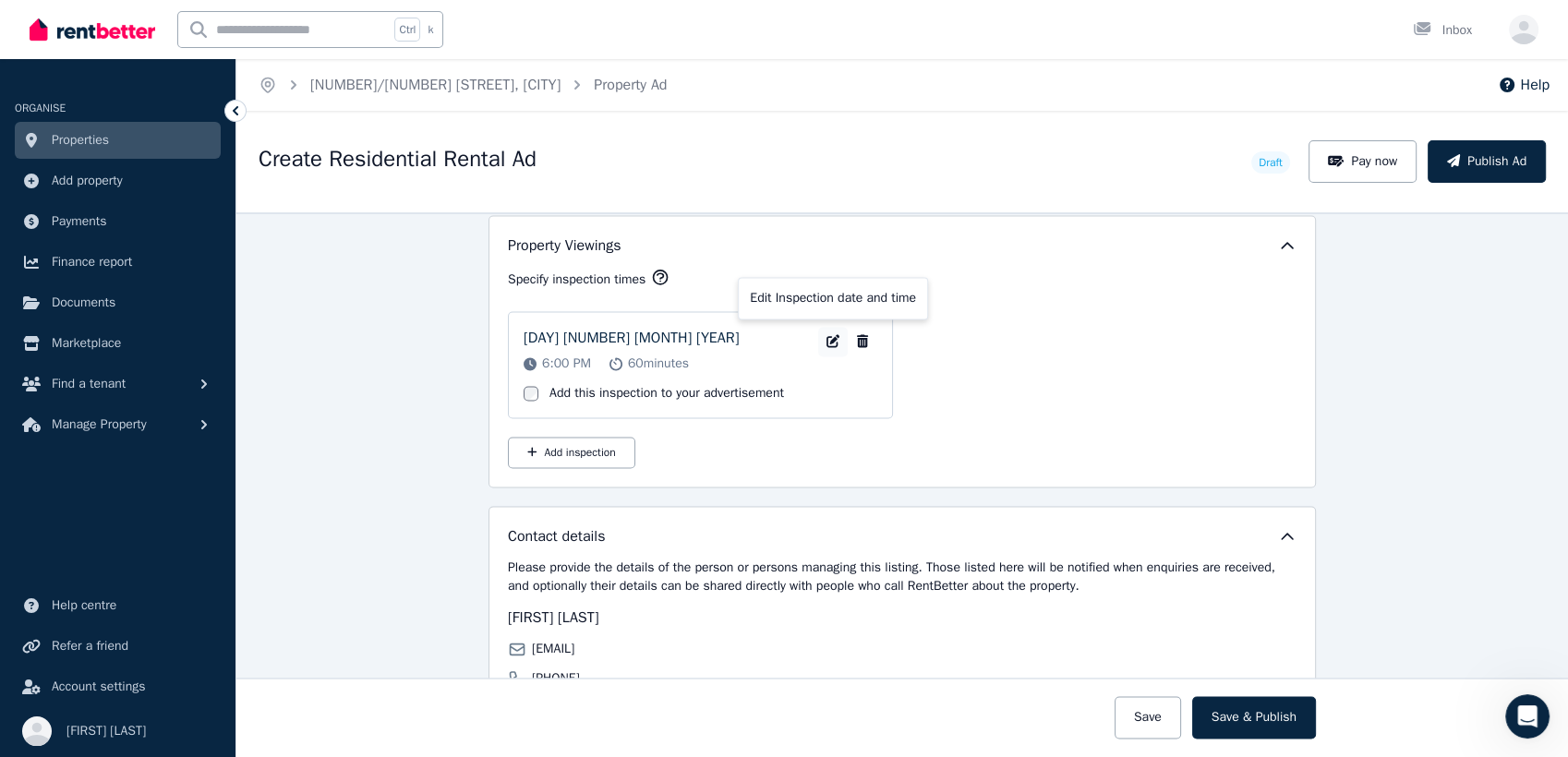 click 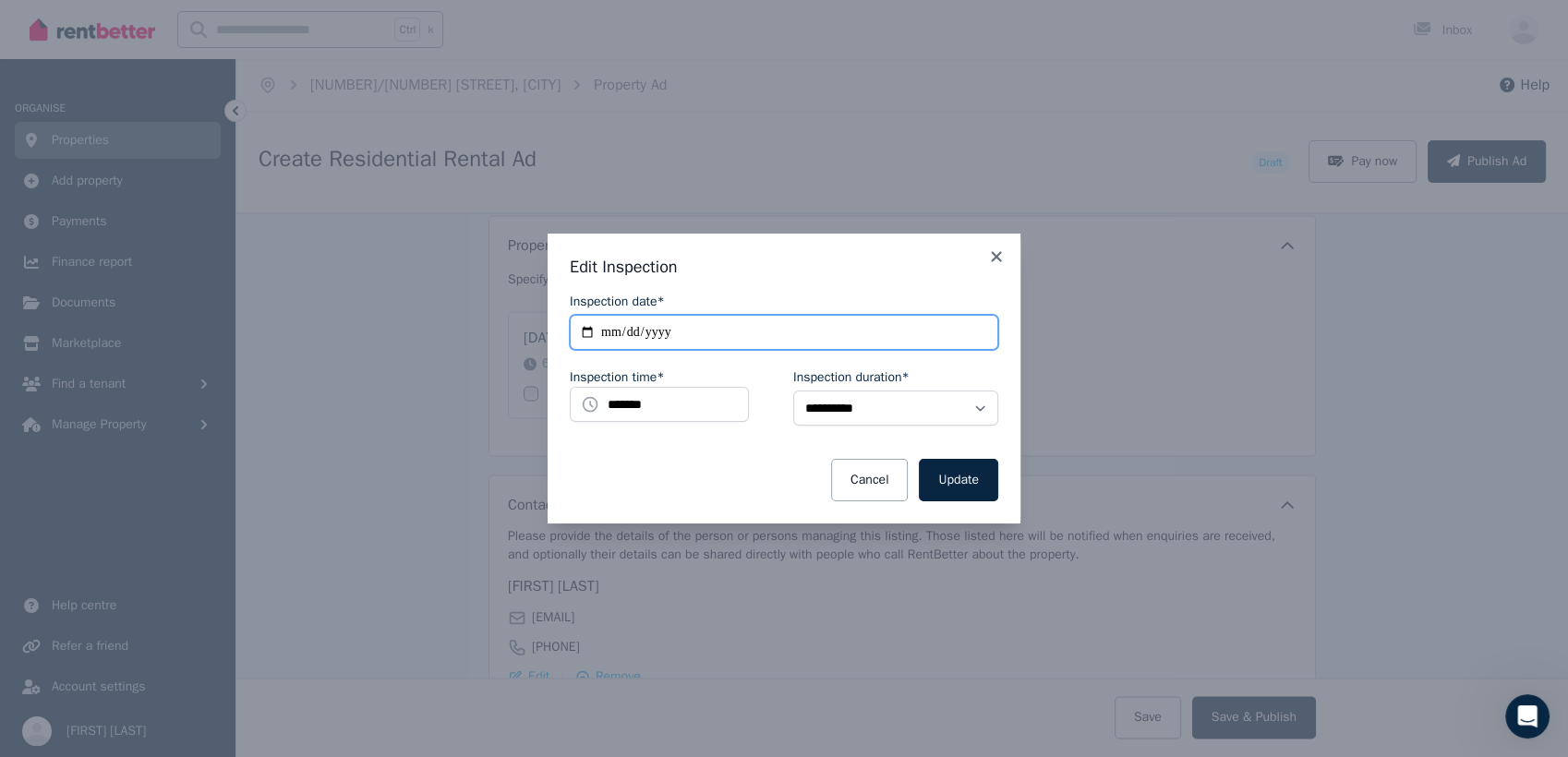 click on "**********" at bounding box center (784, 332) 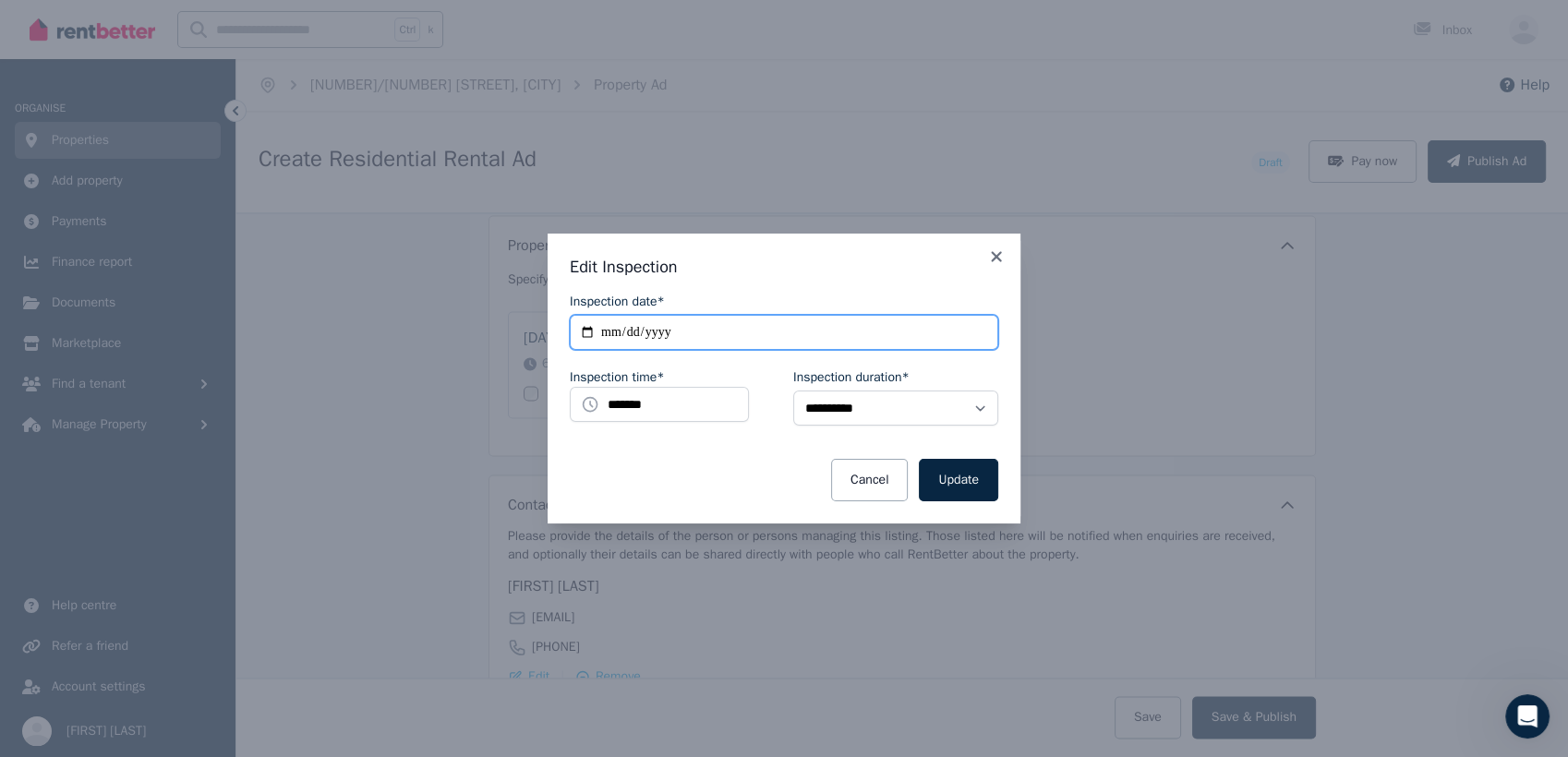 click on "**********" at bounding box center (784, 332) 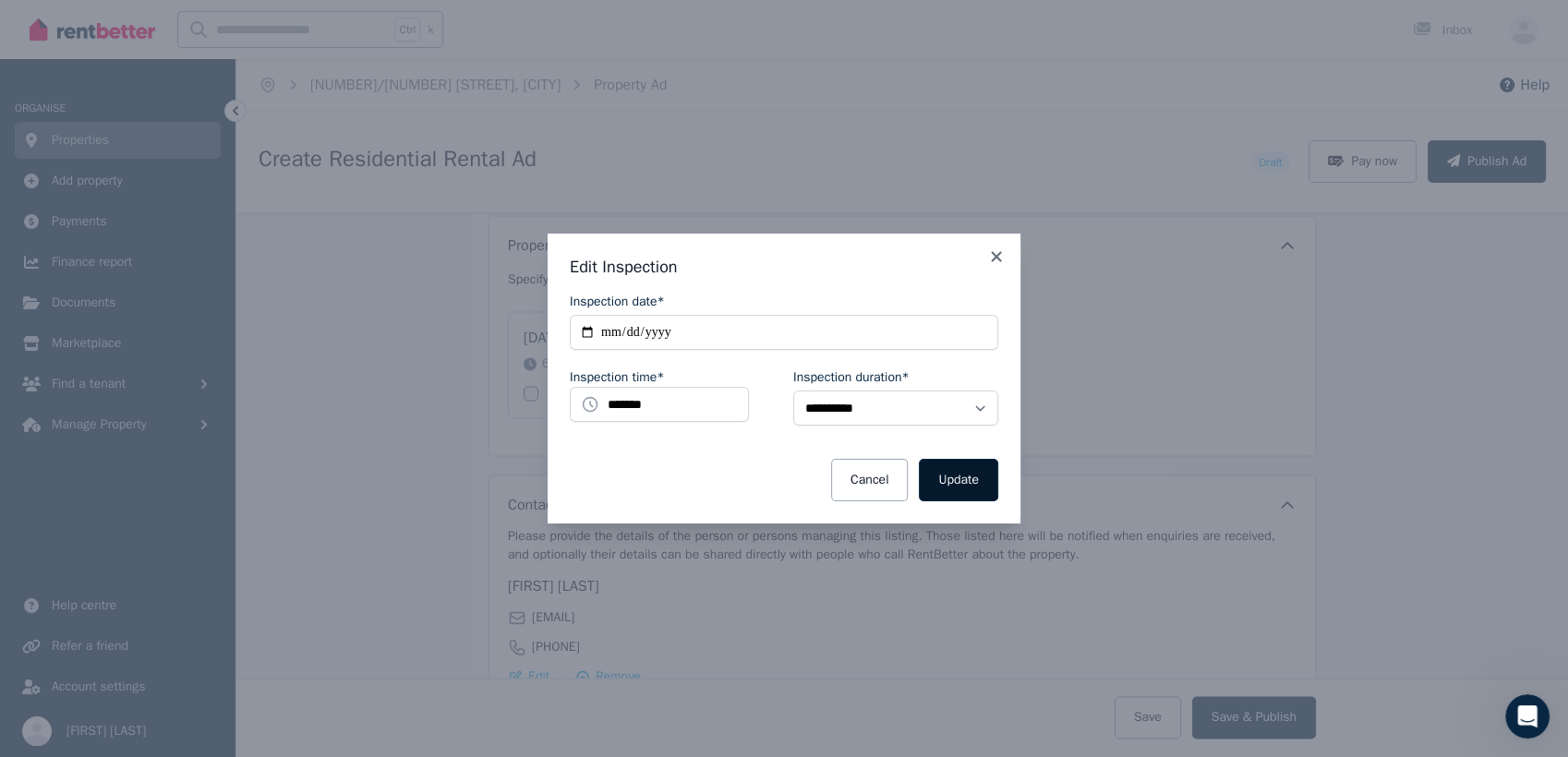 click on "Update" at bounding box center (959, 480) 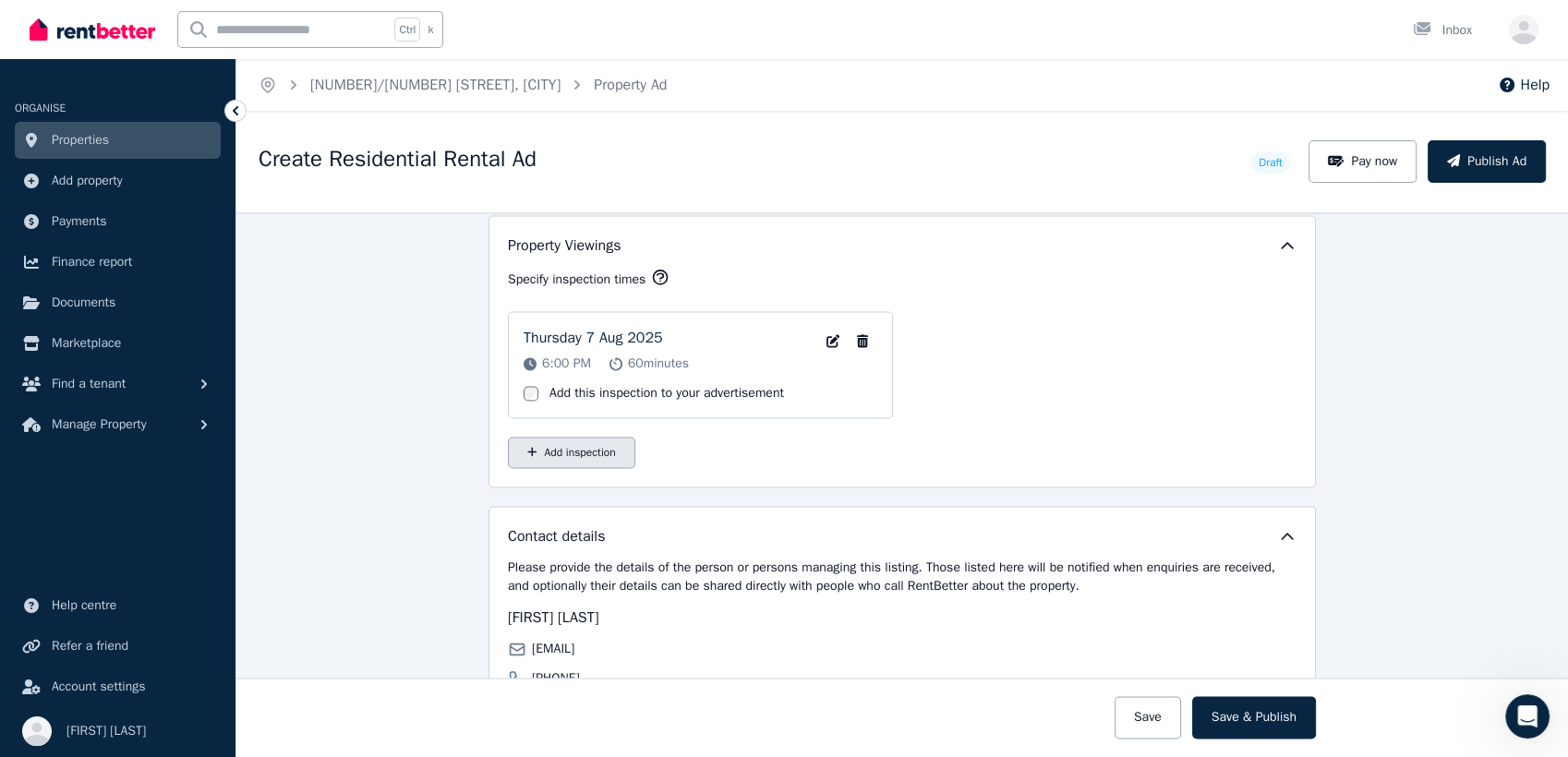click on "Add inspection" at bounding box center (572, 452) 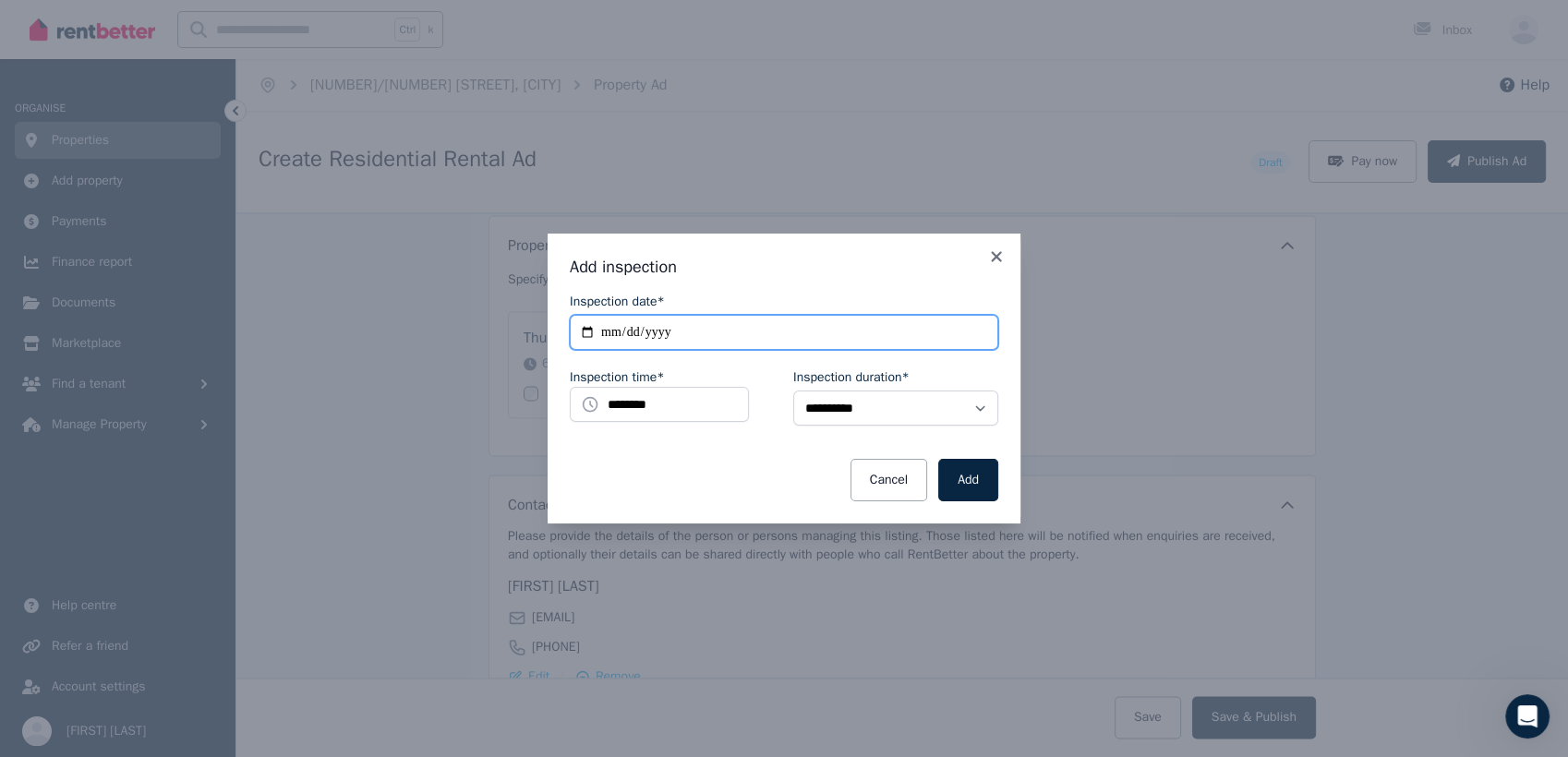 click on "**********" at bounding box center (784, 332) 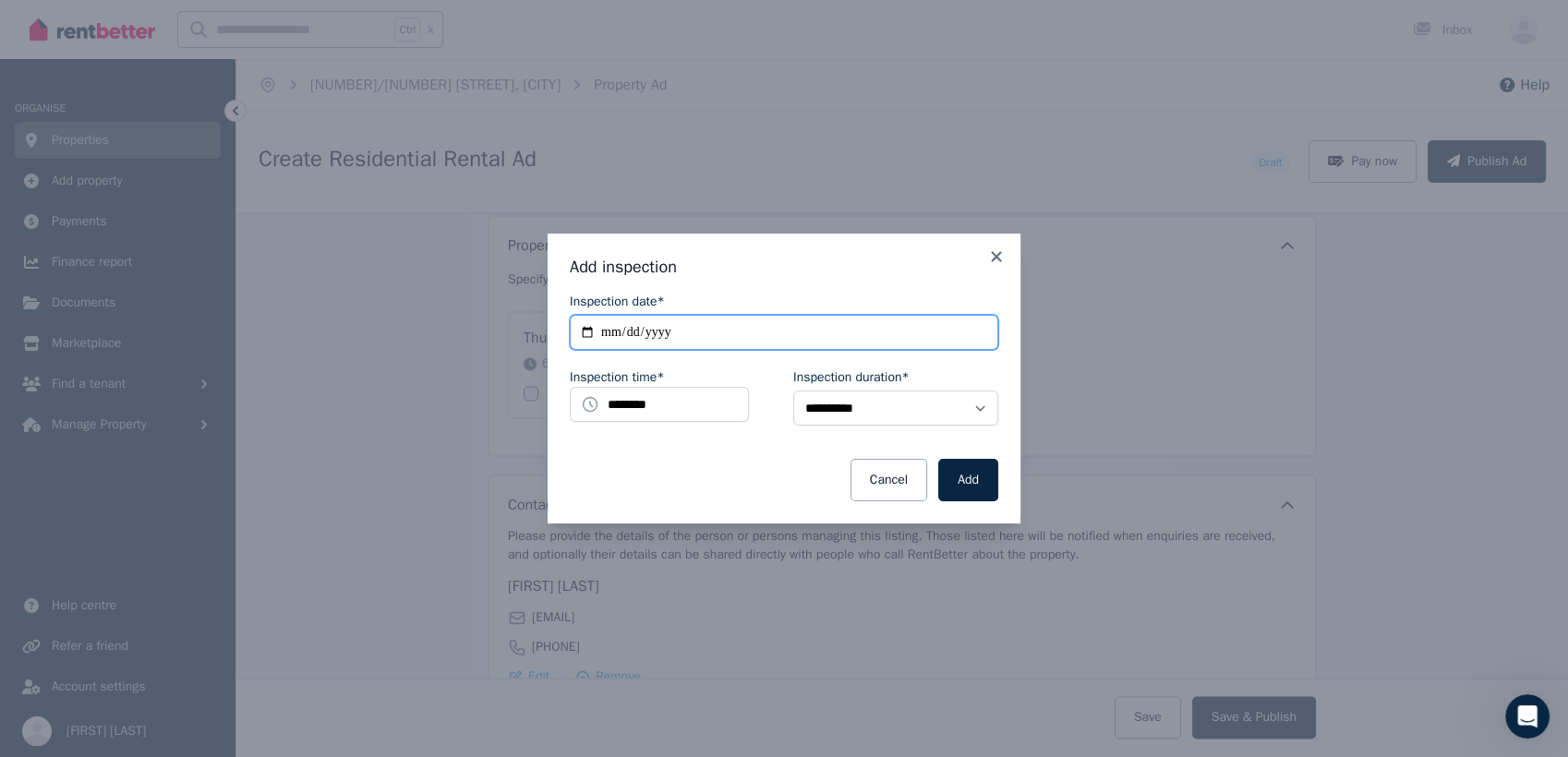 type on "**********" 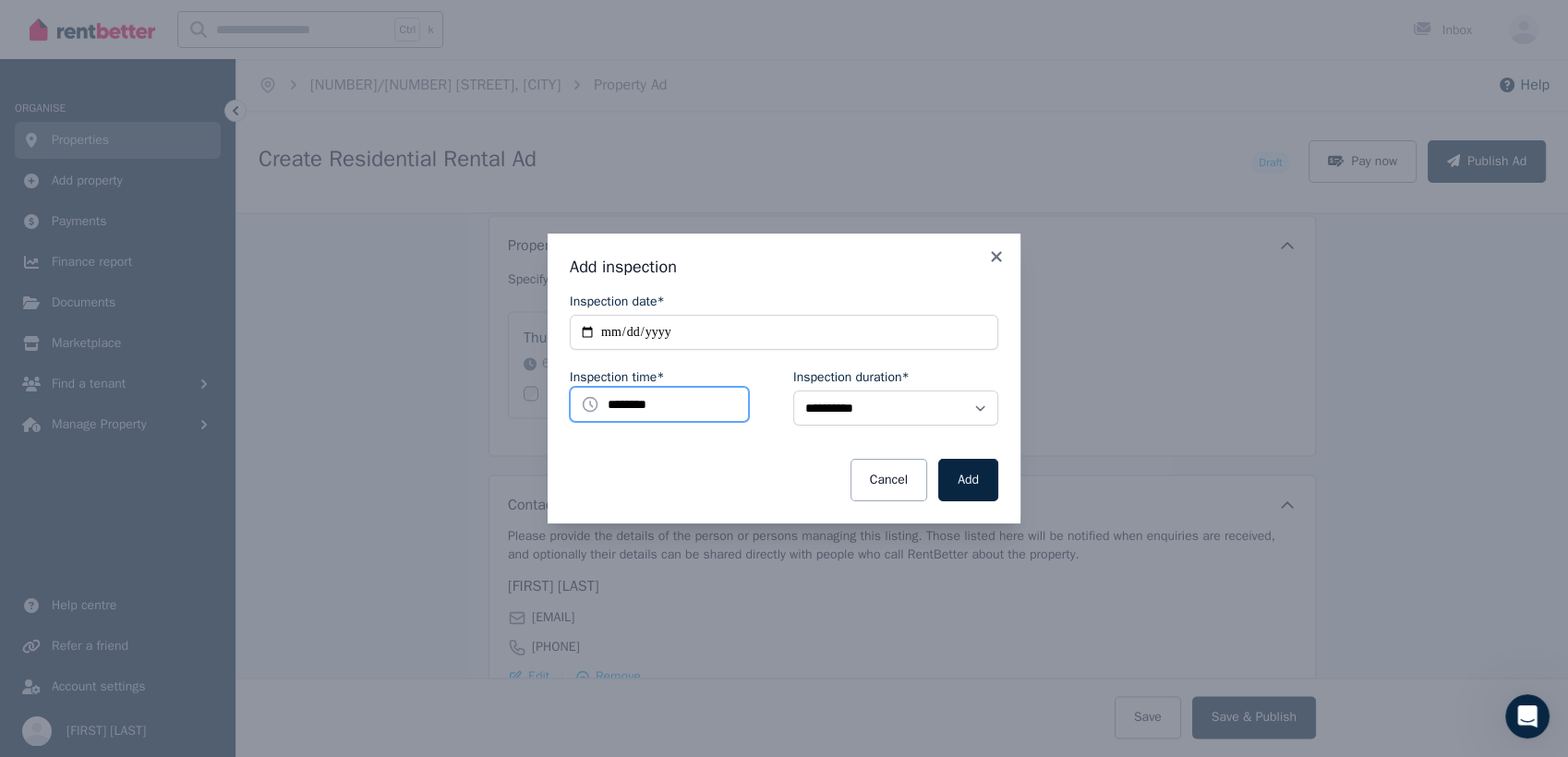 click on "********" at bounding box center [659, 404] 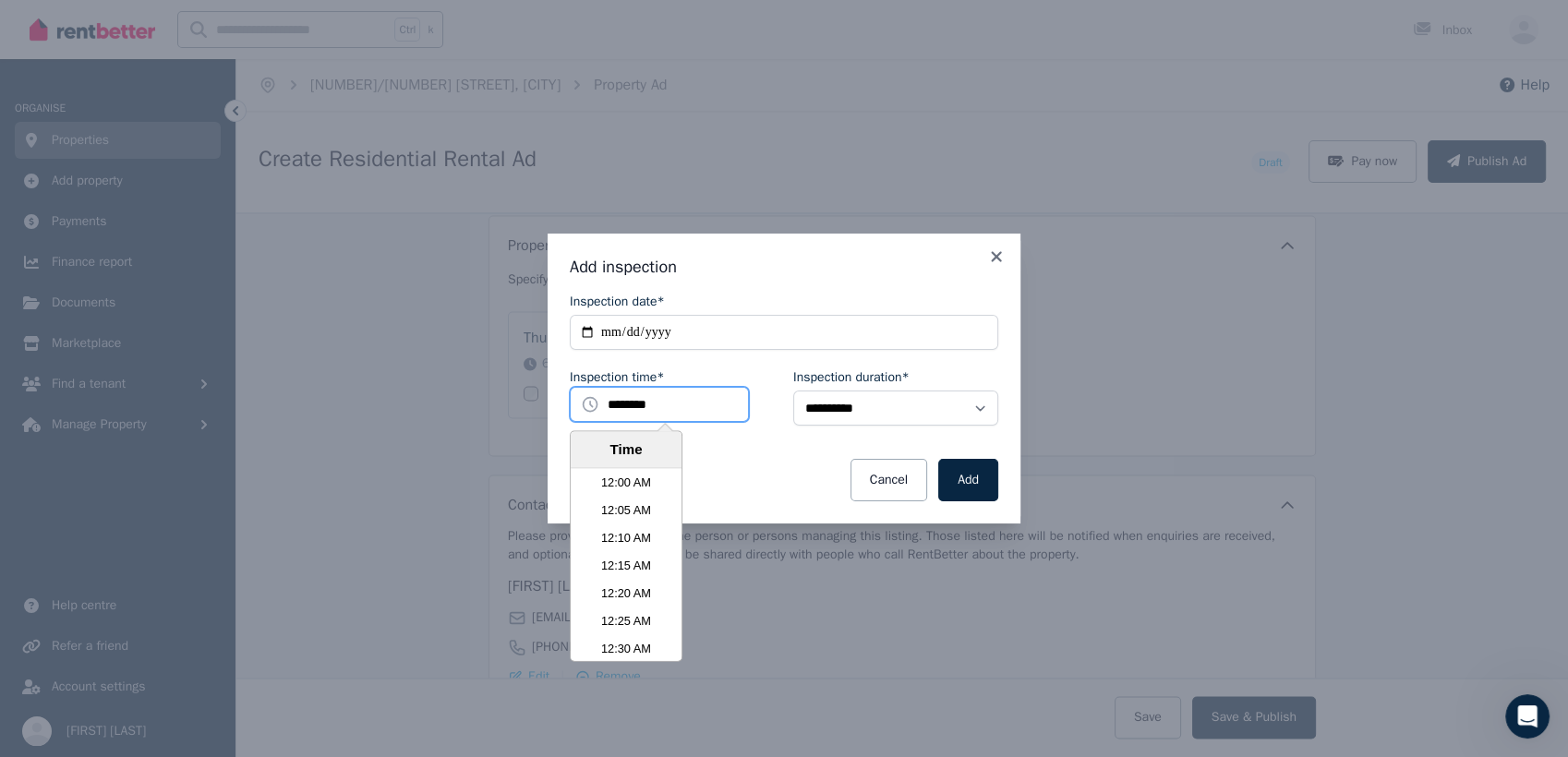 scroll, scrollTop: 3406, scrollLeft: 0, axis: vertical 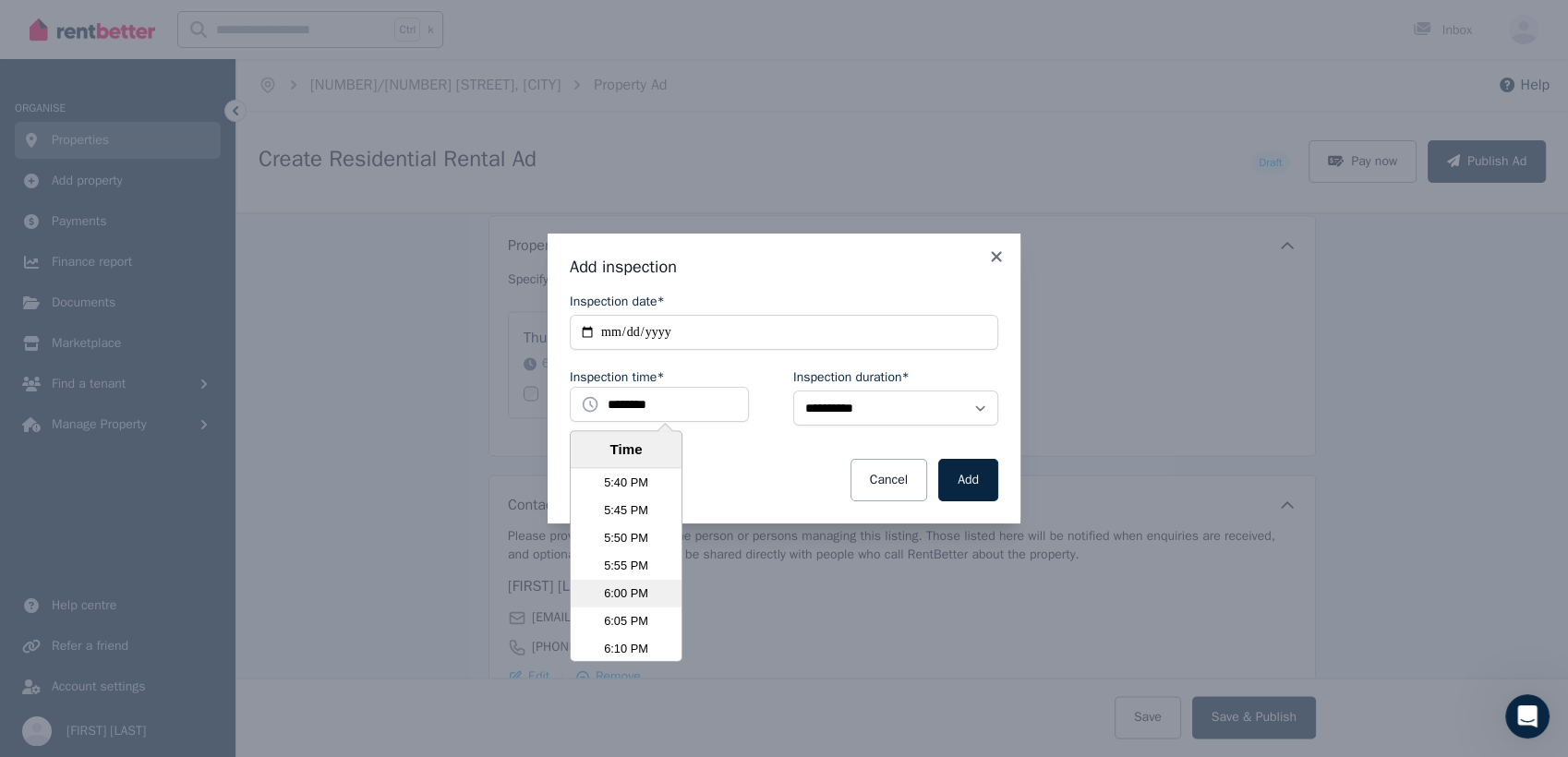 click on "6:00 PM" at bounding box center (626, 593) 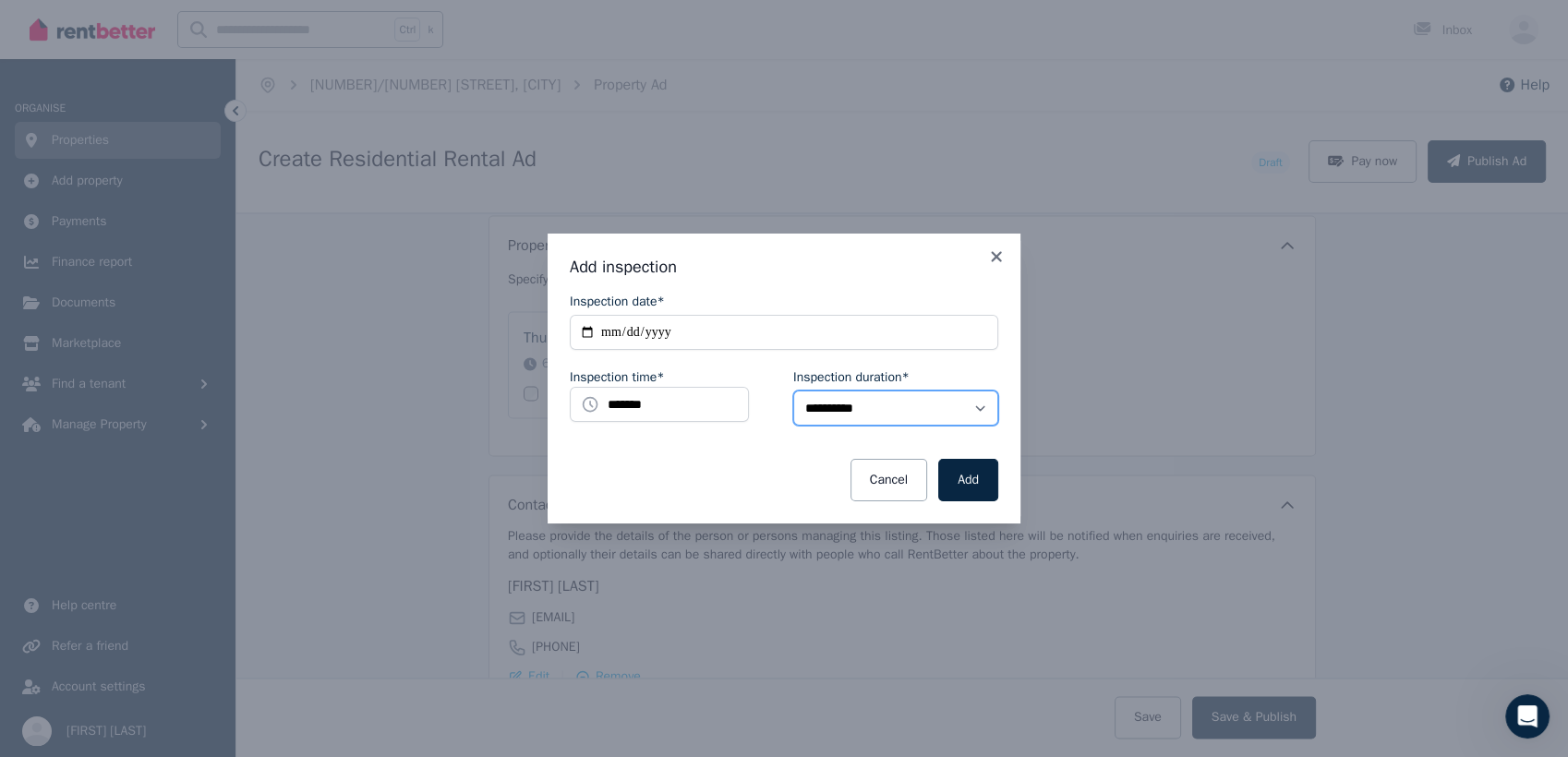 click on "**********" at bounding box center (896, 408) 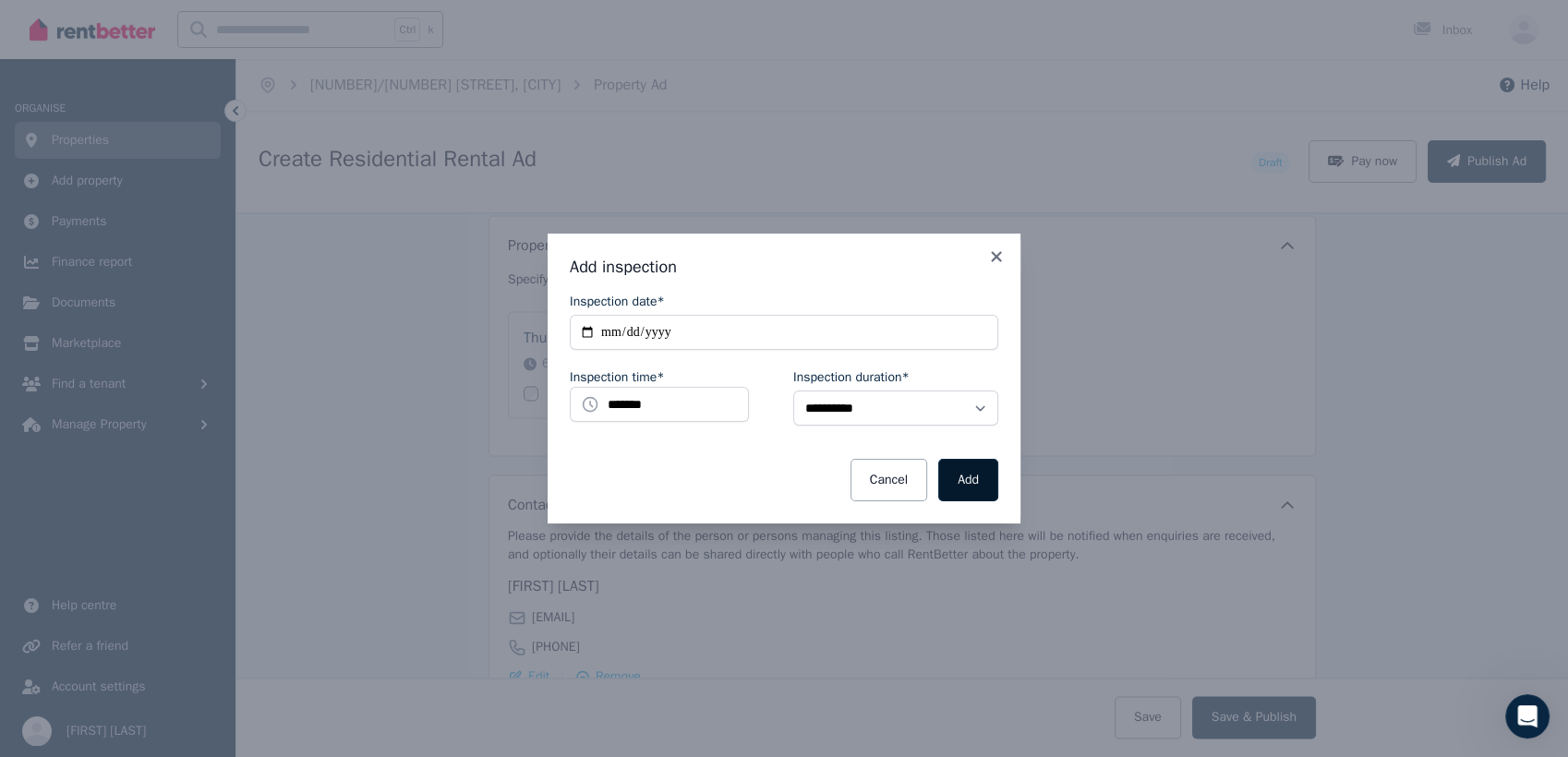 click on "Add" at bounding box center [968, 480] 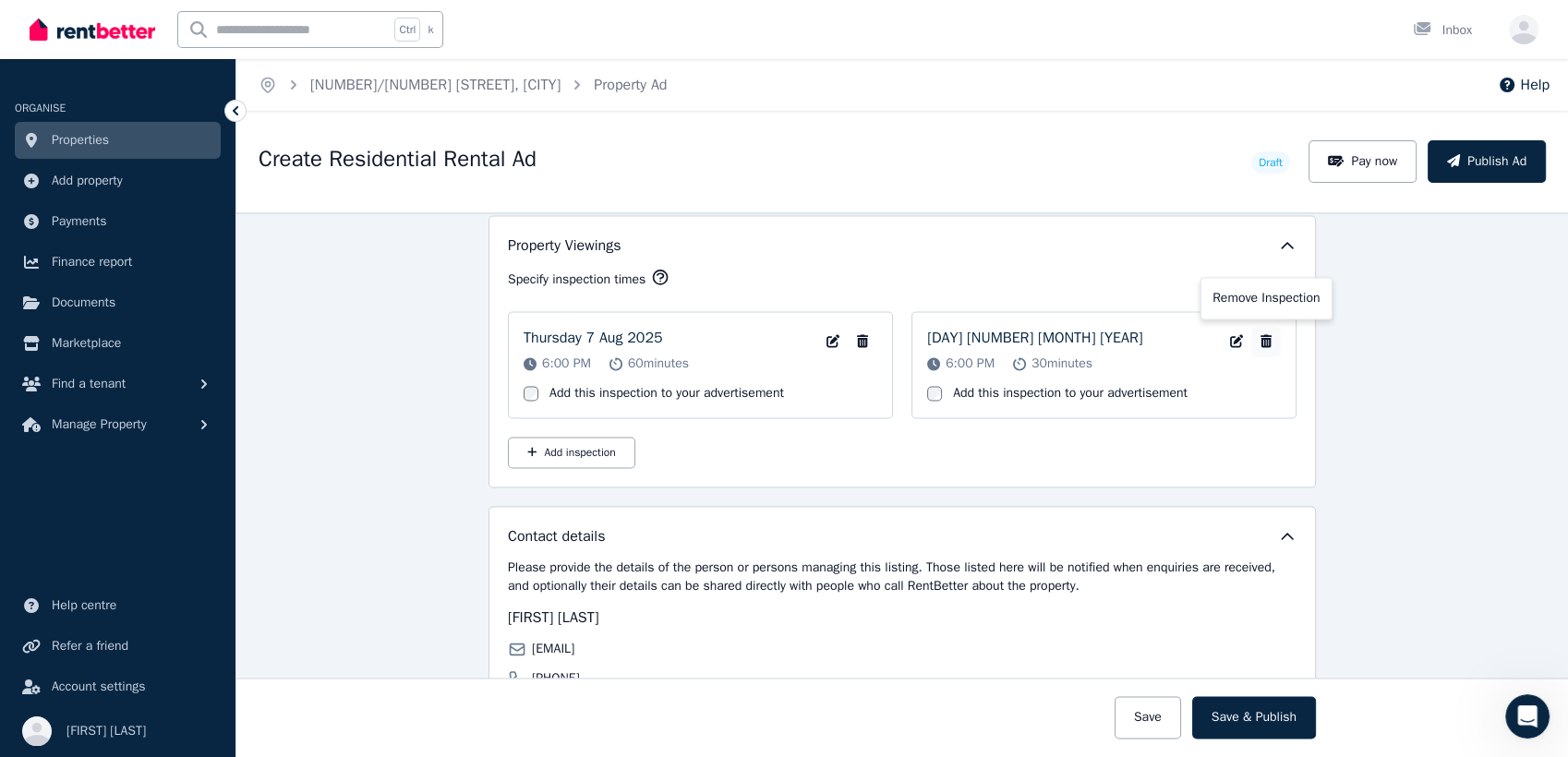 click 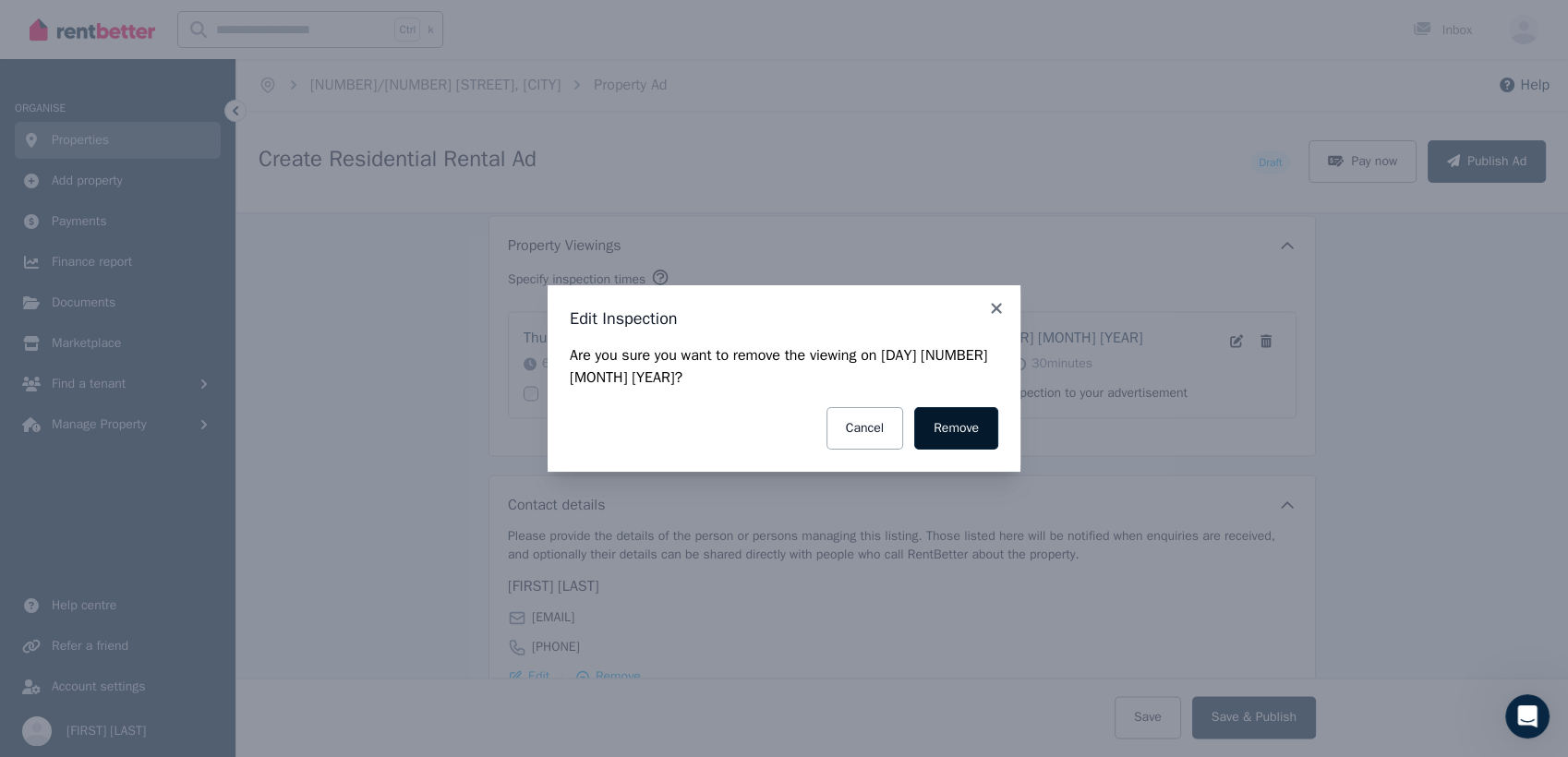 click on "Remove" at bounding box center (956, 428) 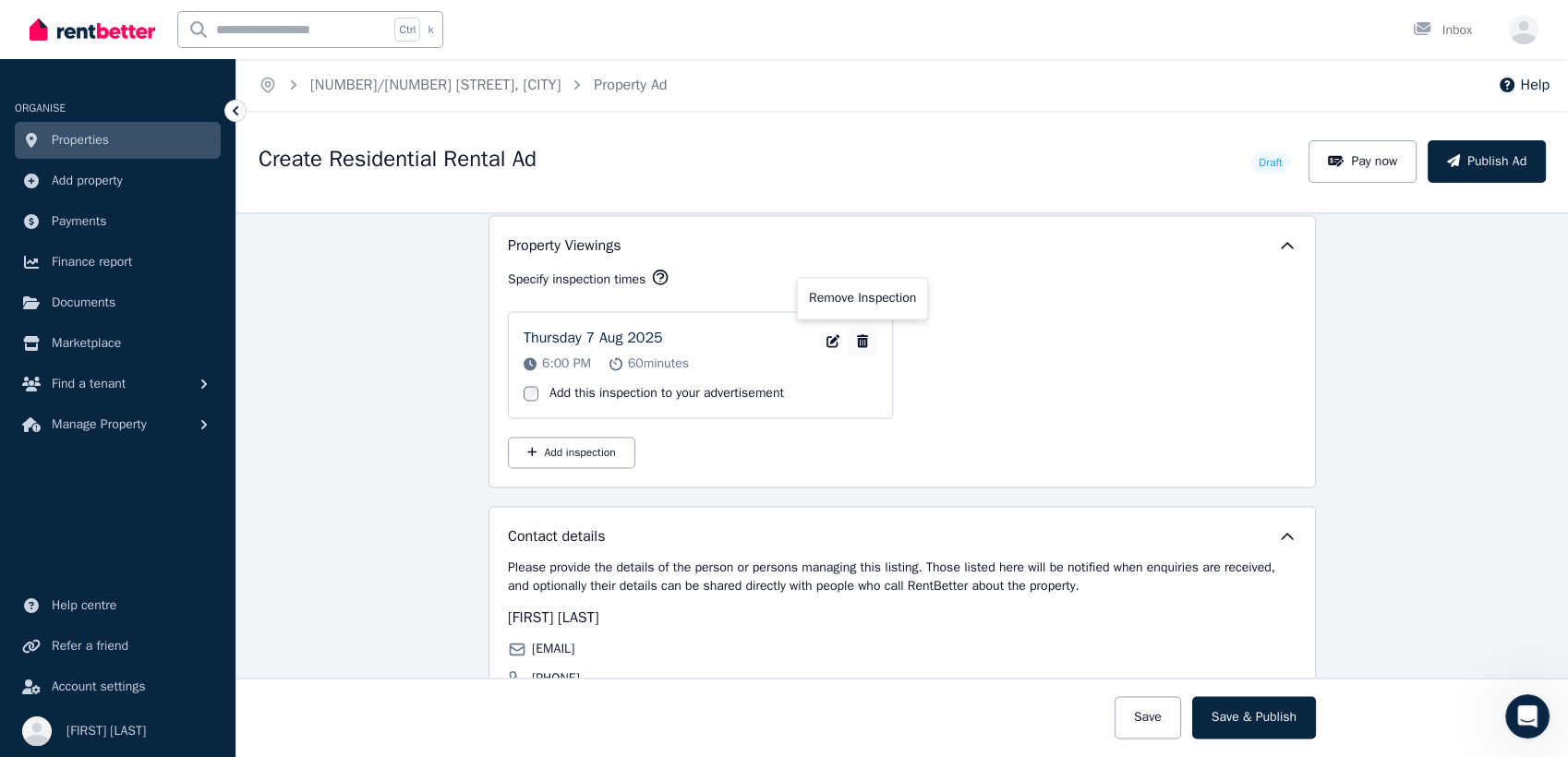 click 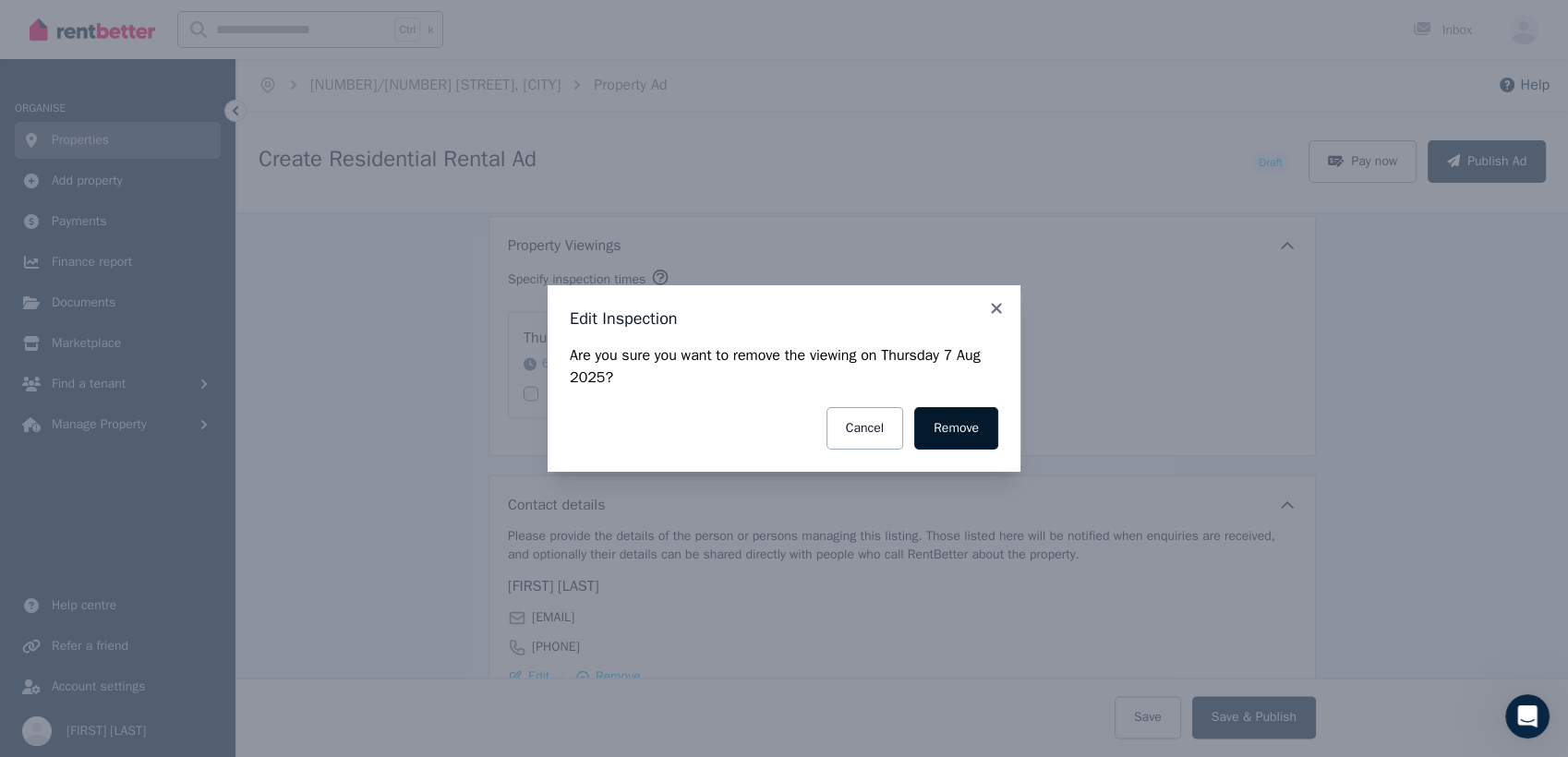 click on "Remove" at bounding box center [956, 428] 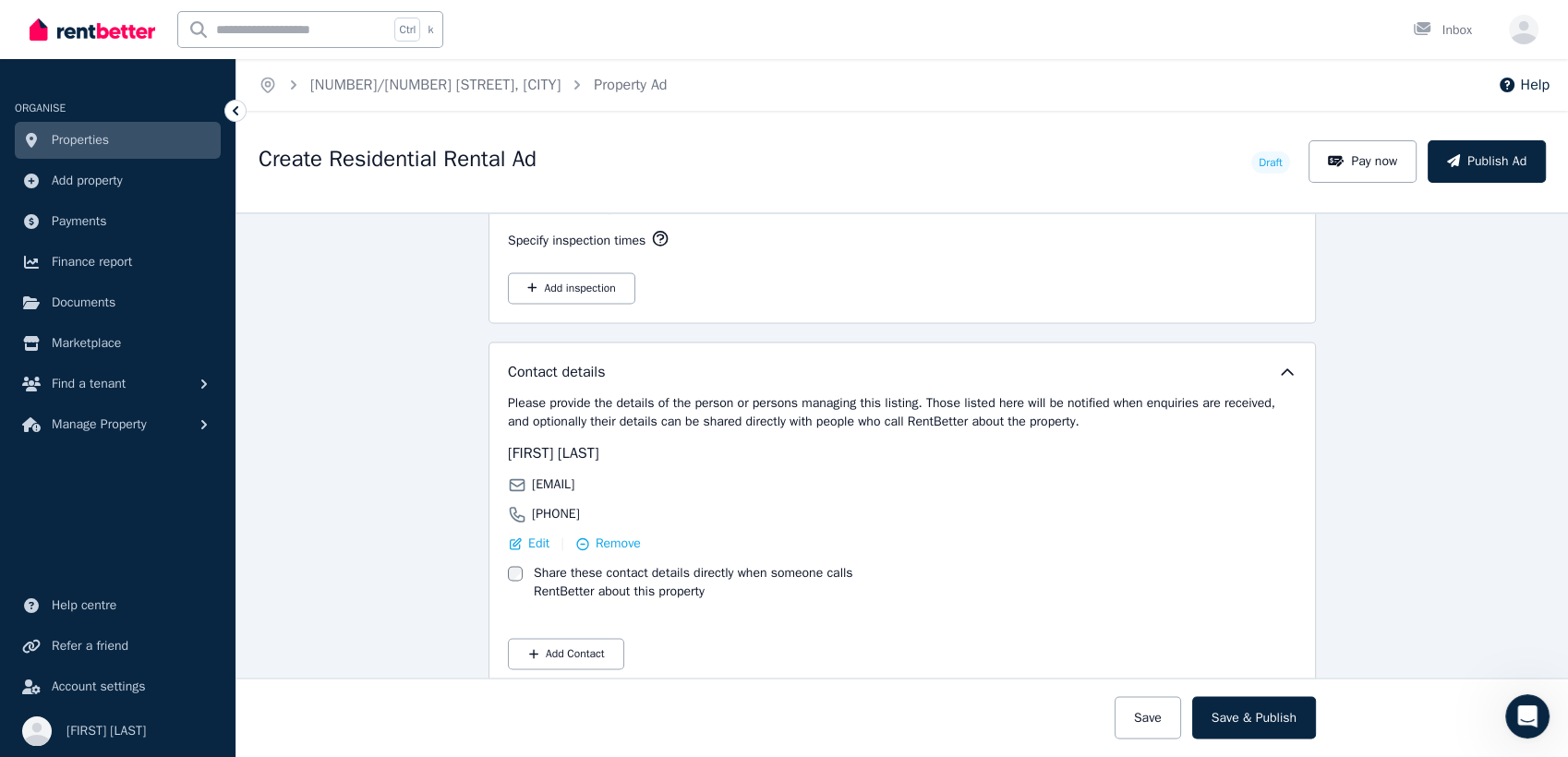 scroll, scrollTop: 3049, scrollLeft: 0, axis: vertical 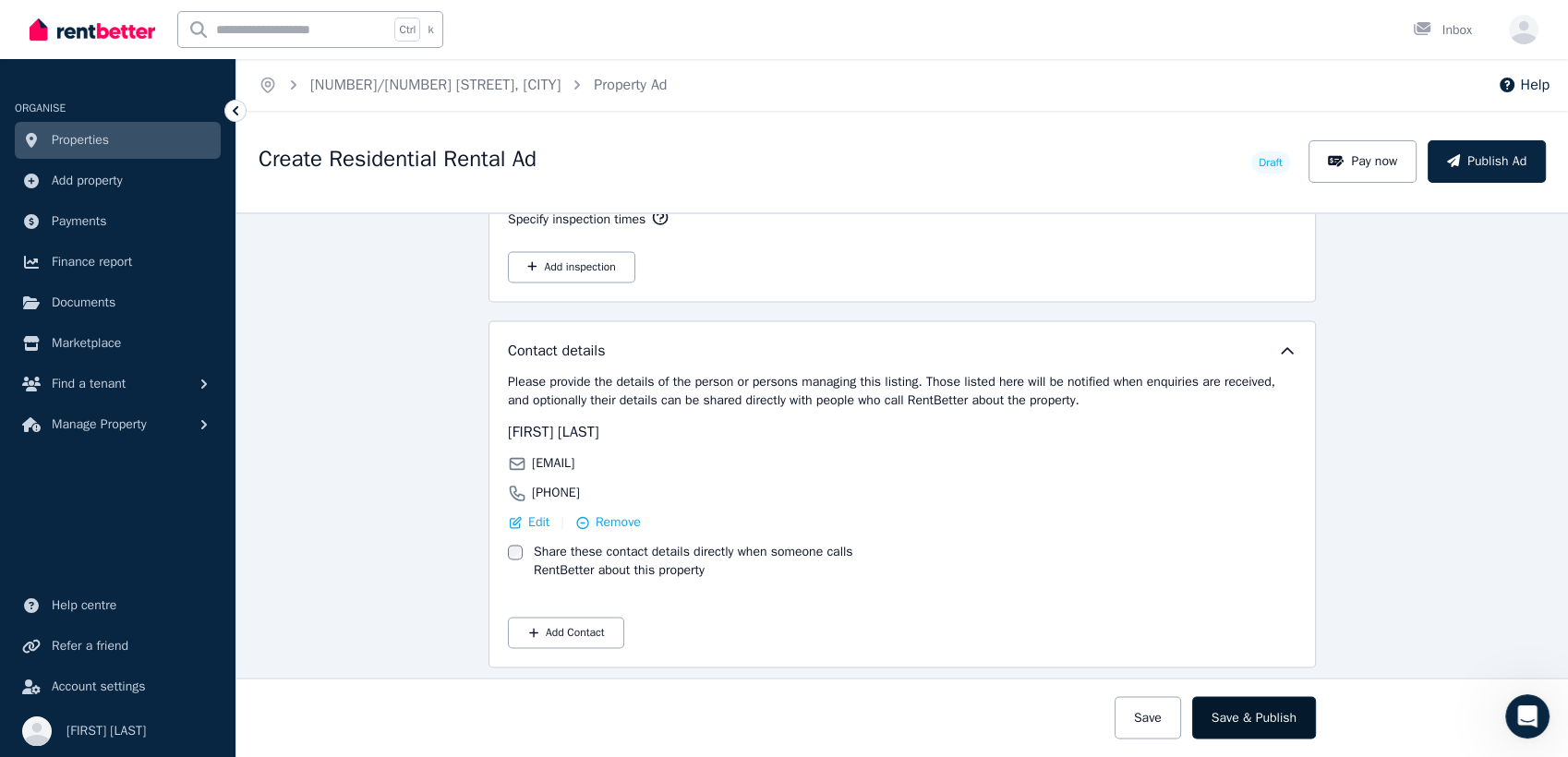 click on "Save & Publish" at bounding box center [1254, 717] 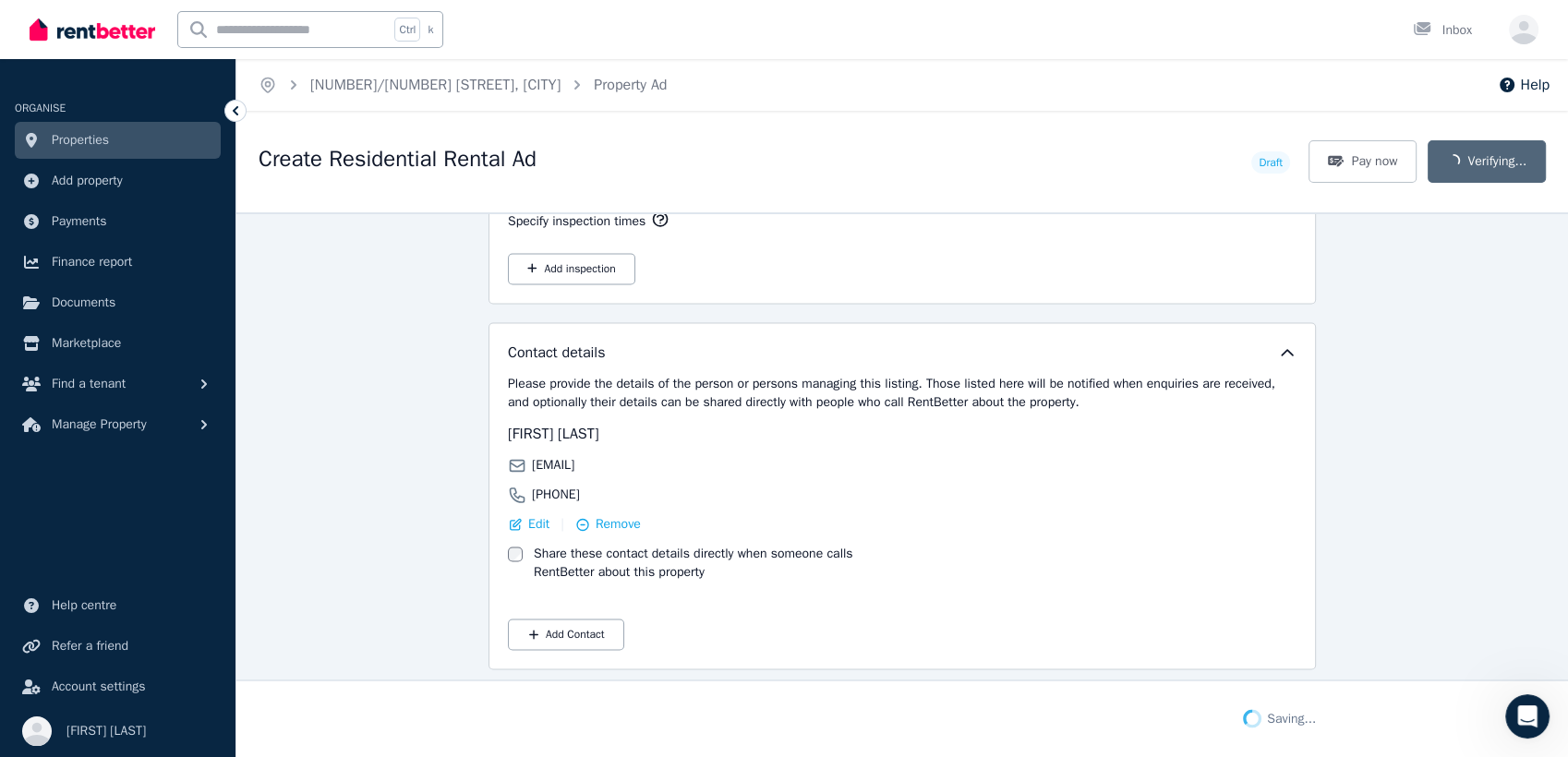 scroll, scrollTop: 3192, scrollLeft: 0, axis: vertical 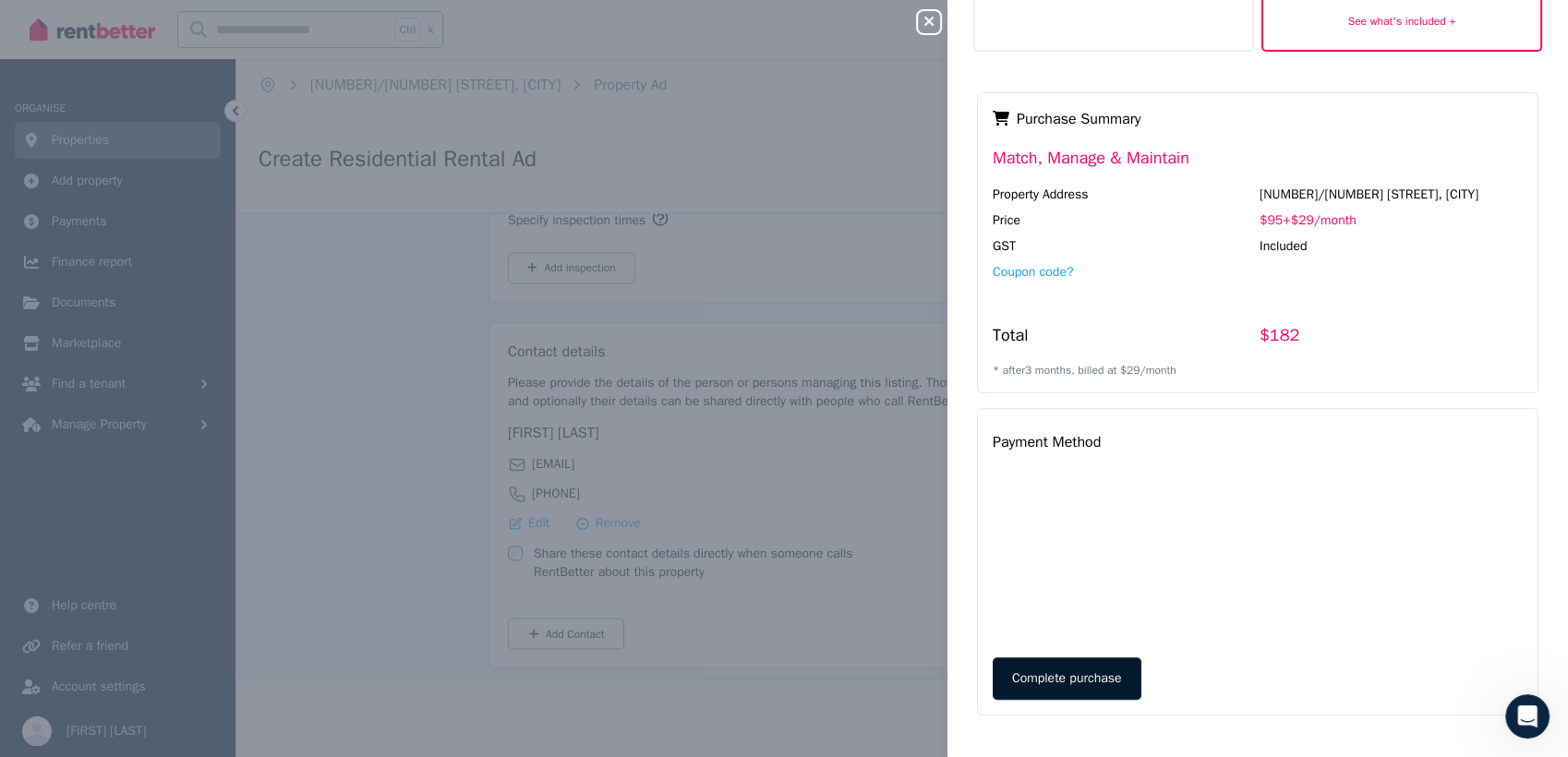 click on "Complete purchase" at bounding box center (1067, 679) 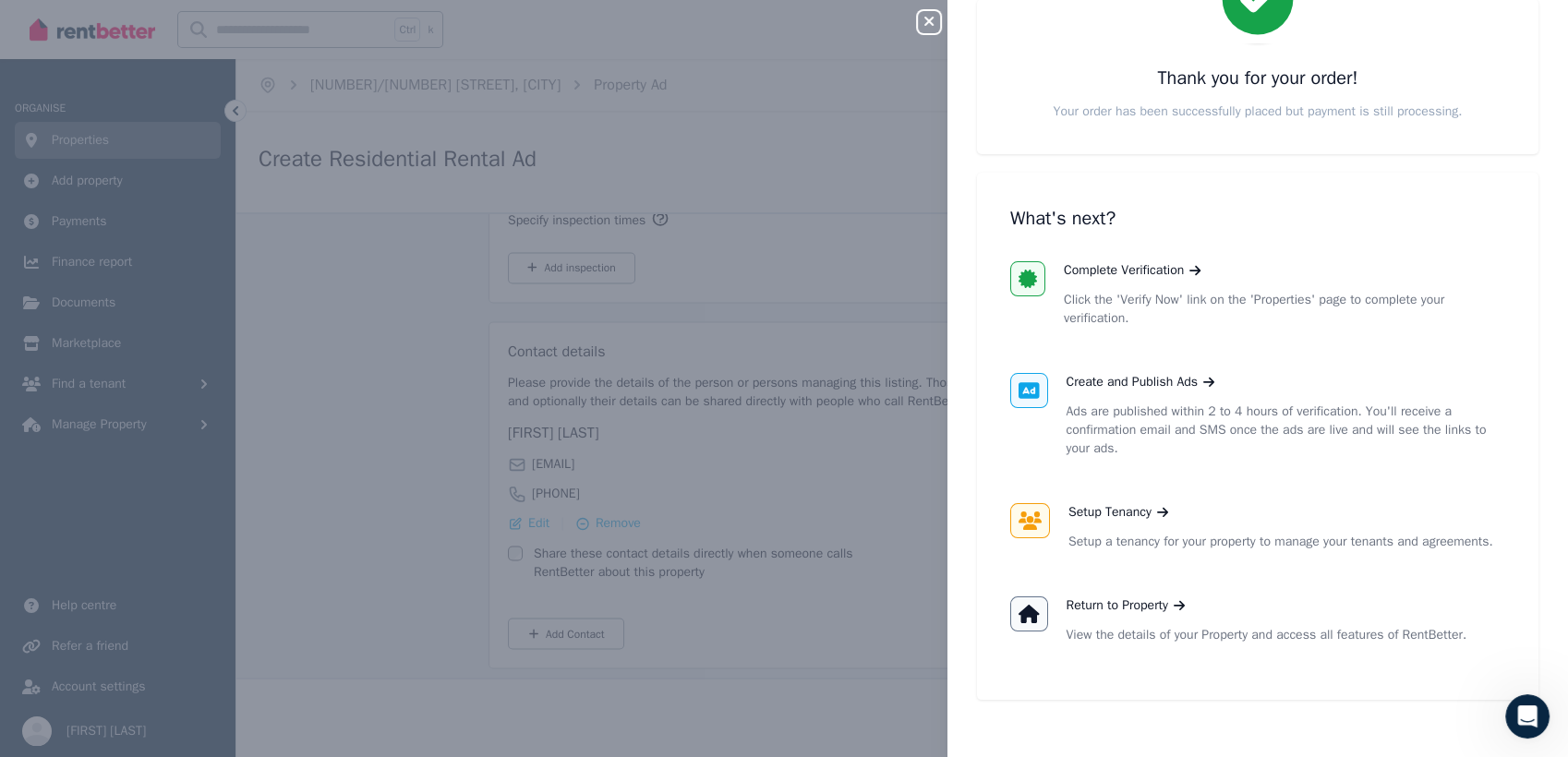 scroll, scrollTop: 138, scrollLeft: 0, axis: vertical 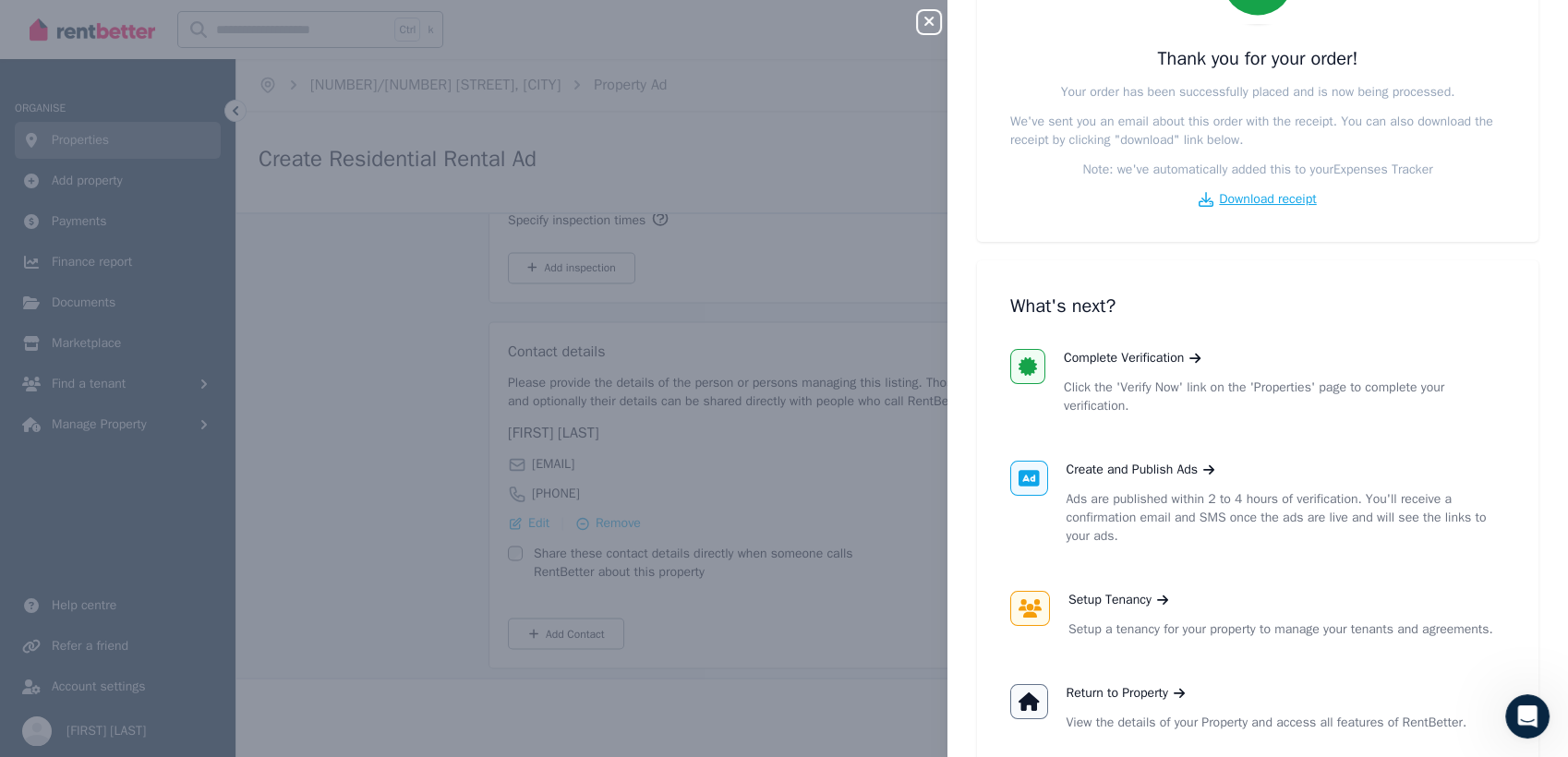 click on "Download receipt" at bounding box center (1267, 199) 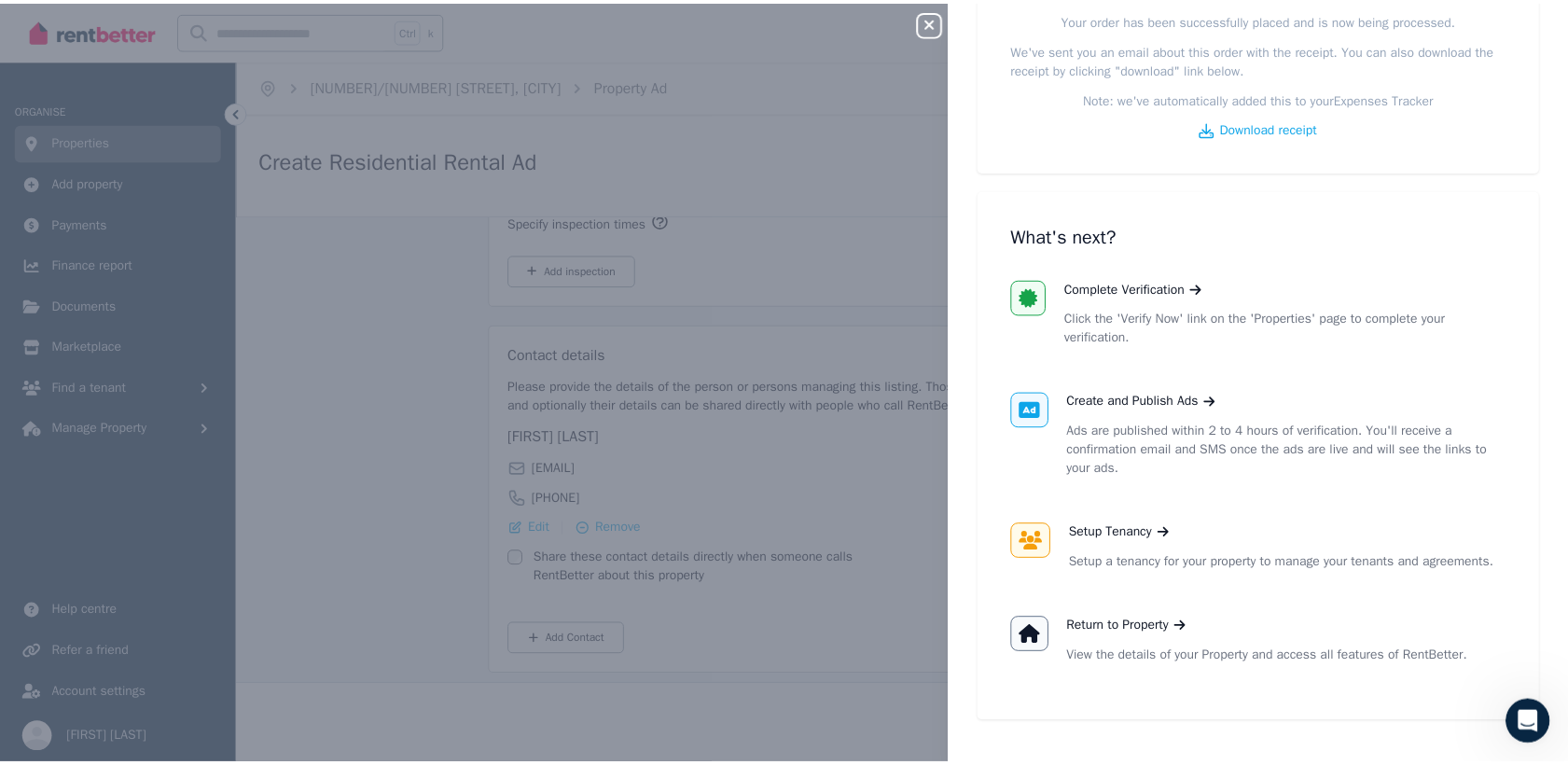 scroll, scrollTop: 248, scrollLeft: 0, axis: vertical 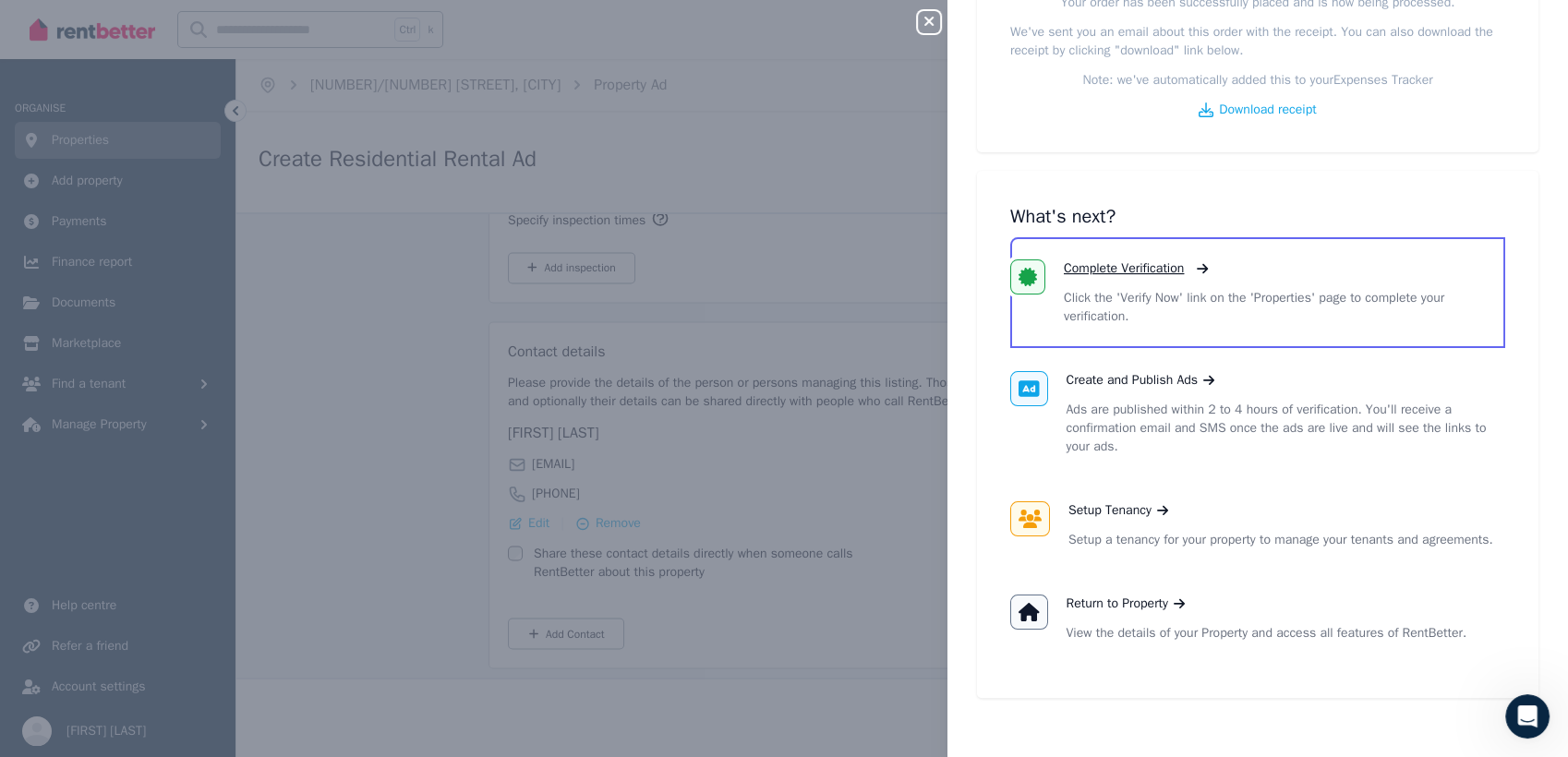 click on "Complete Verification" at bounding box center [1124, 269] 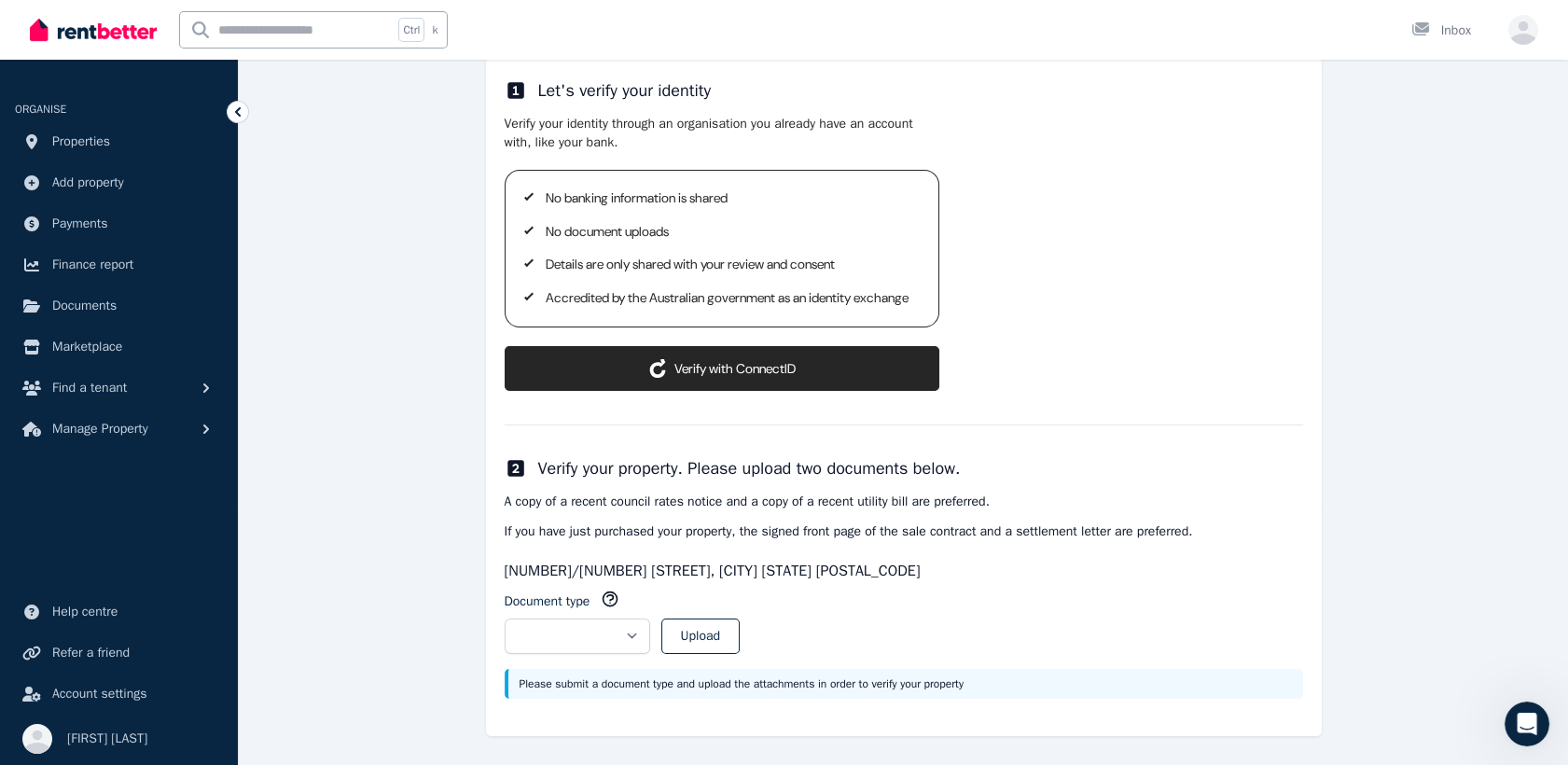 scroll, scrollTop: 276, scrollLeft: 0, axis: vertical 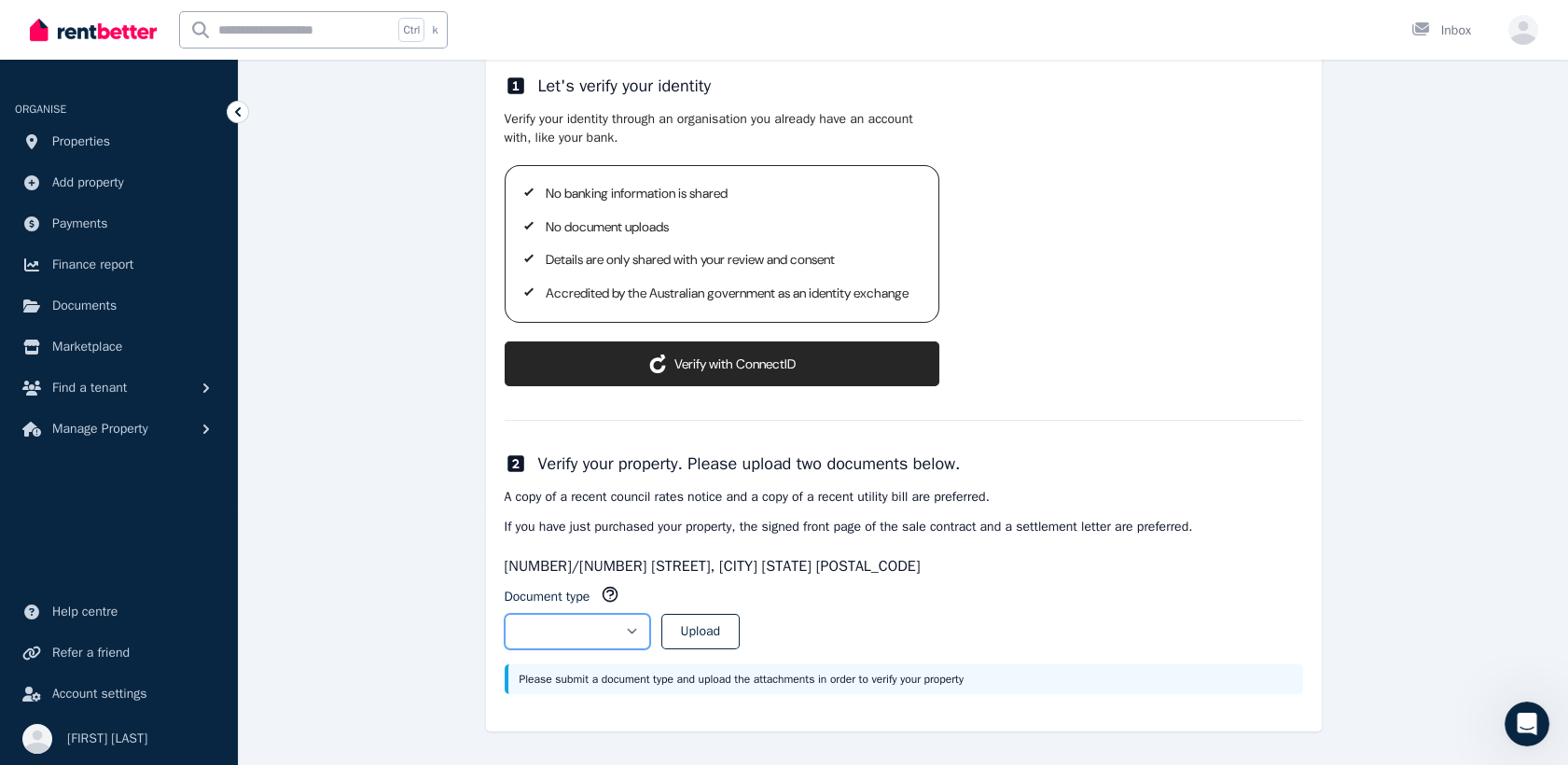 click on "**********" at bounding box center [577, 632] 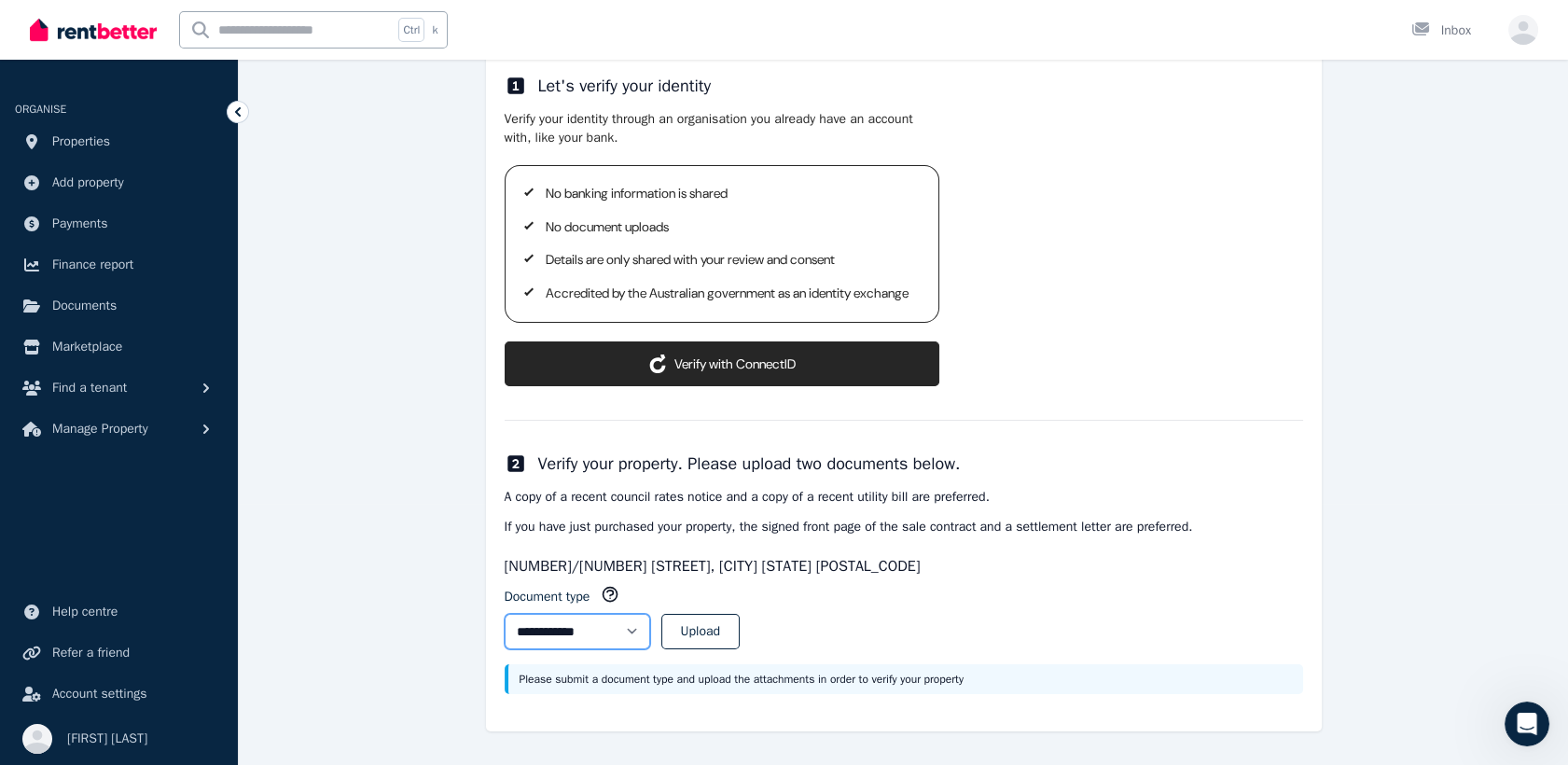 click on "**********" at bounding box center [577, 632] 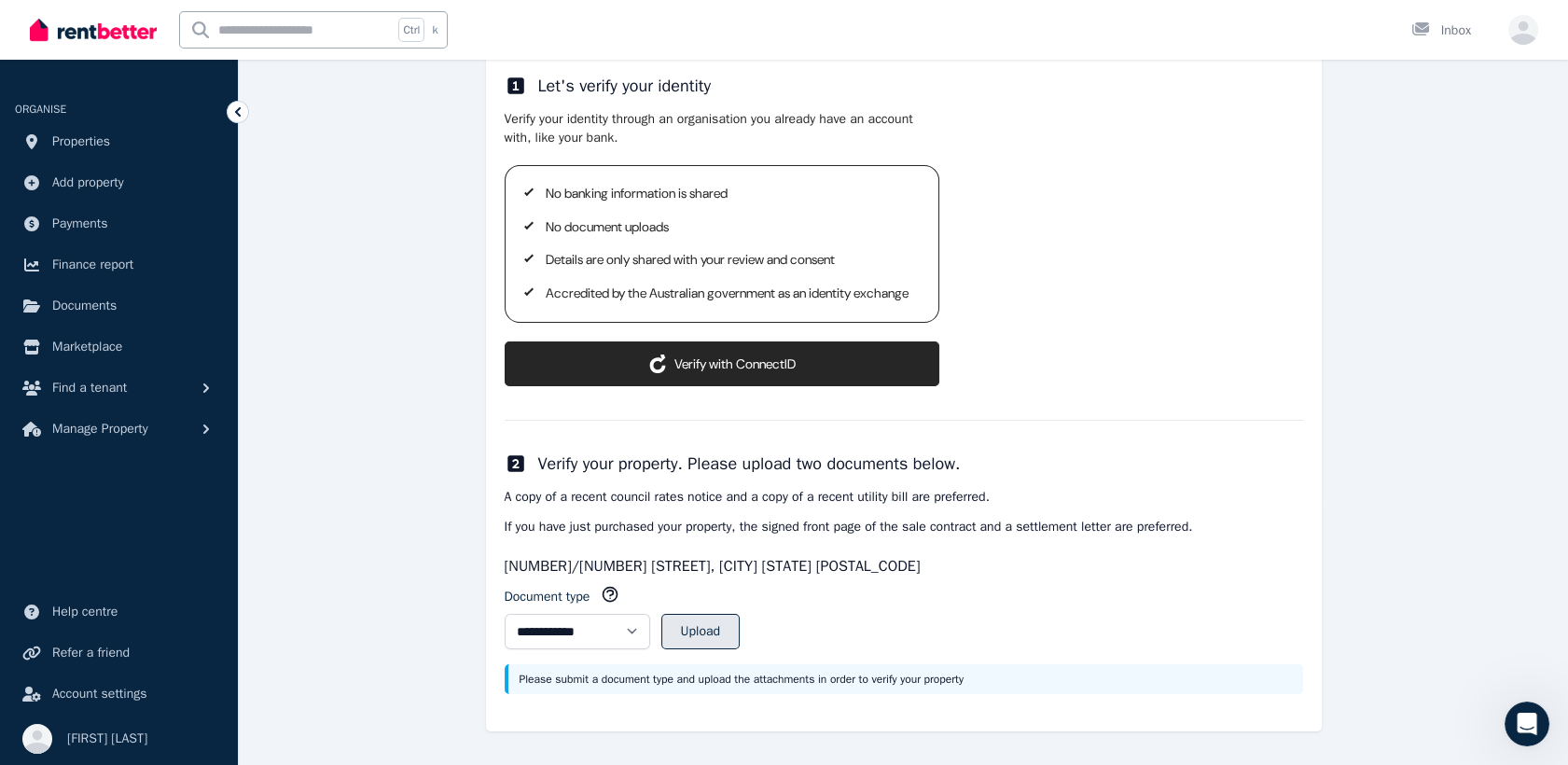 click on "Upload" at bounding box center [701, 632] 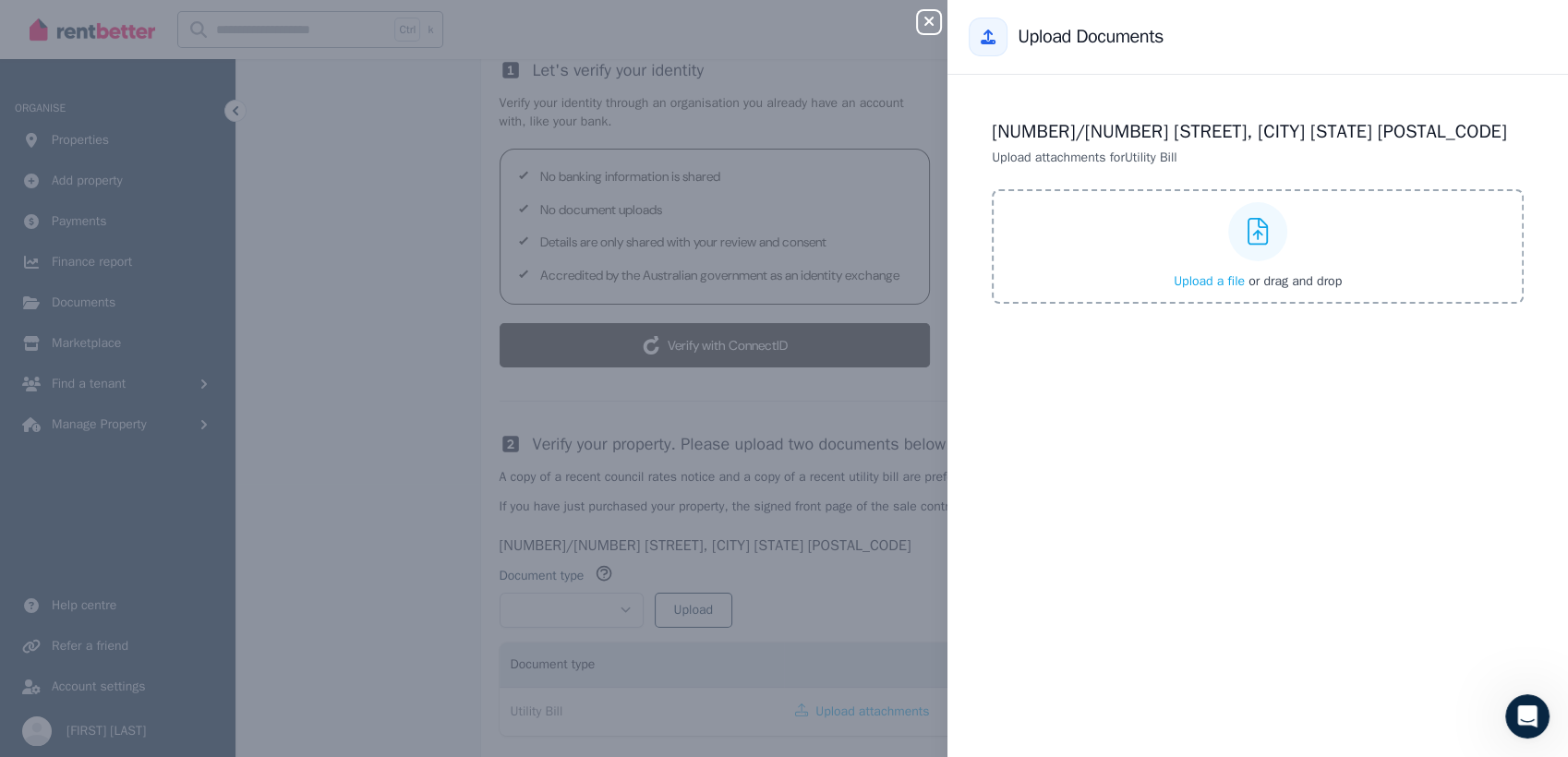 click 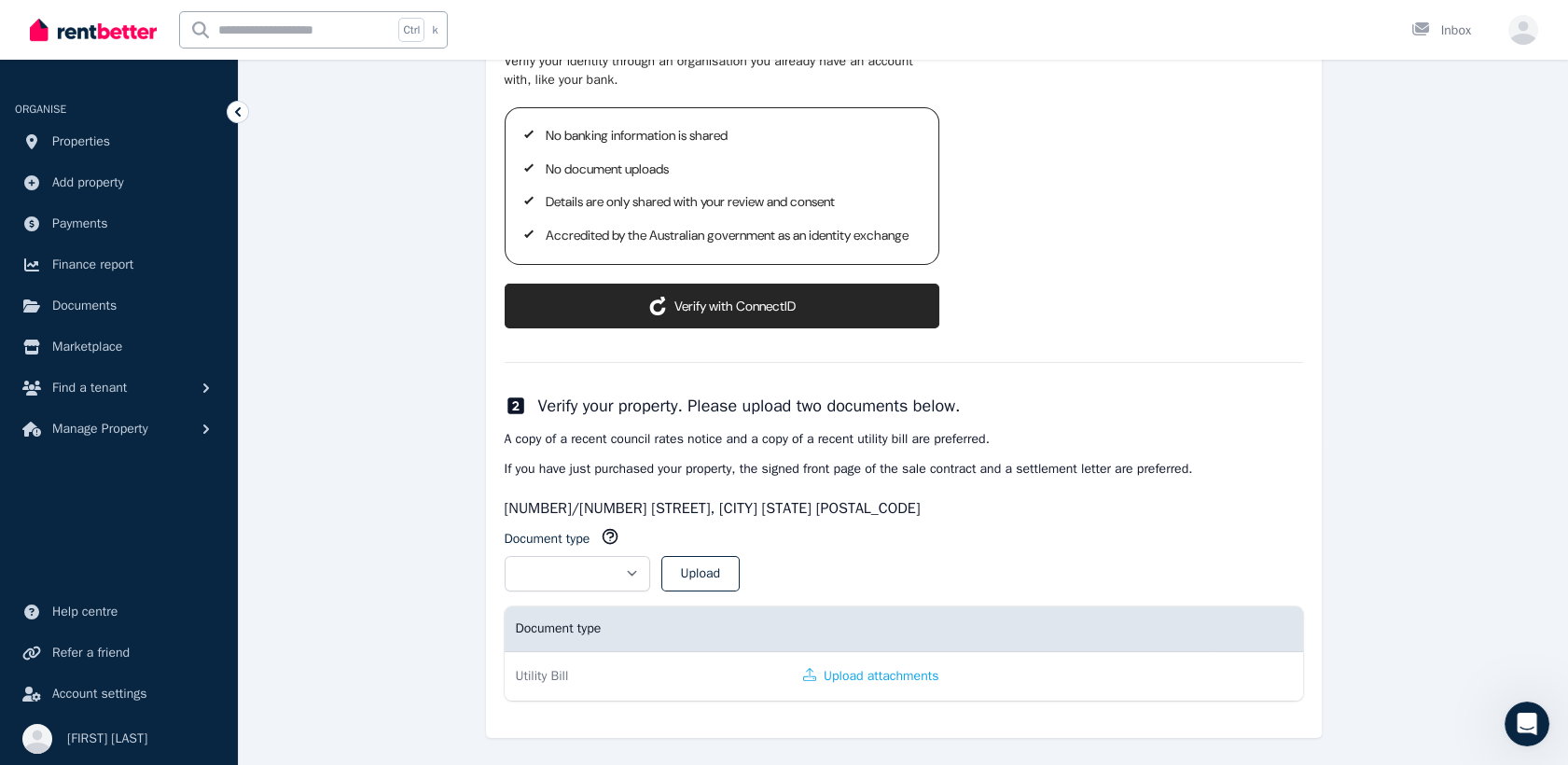 scroll, scrollTop: 341, scrollLeft: 0, axis: vertical 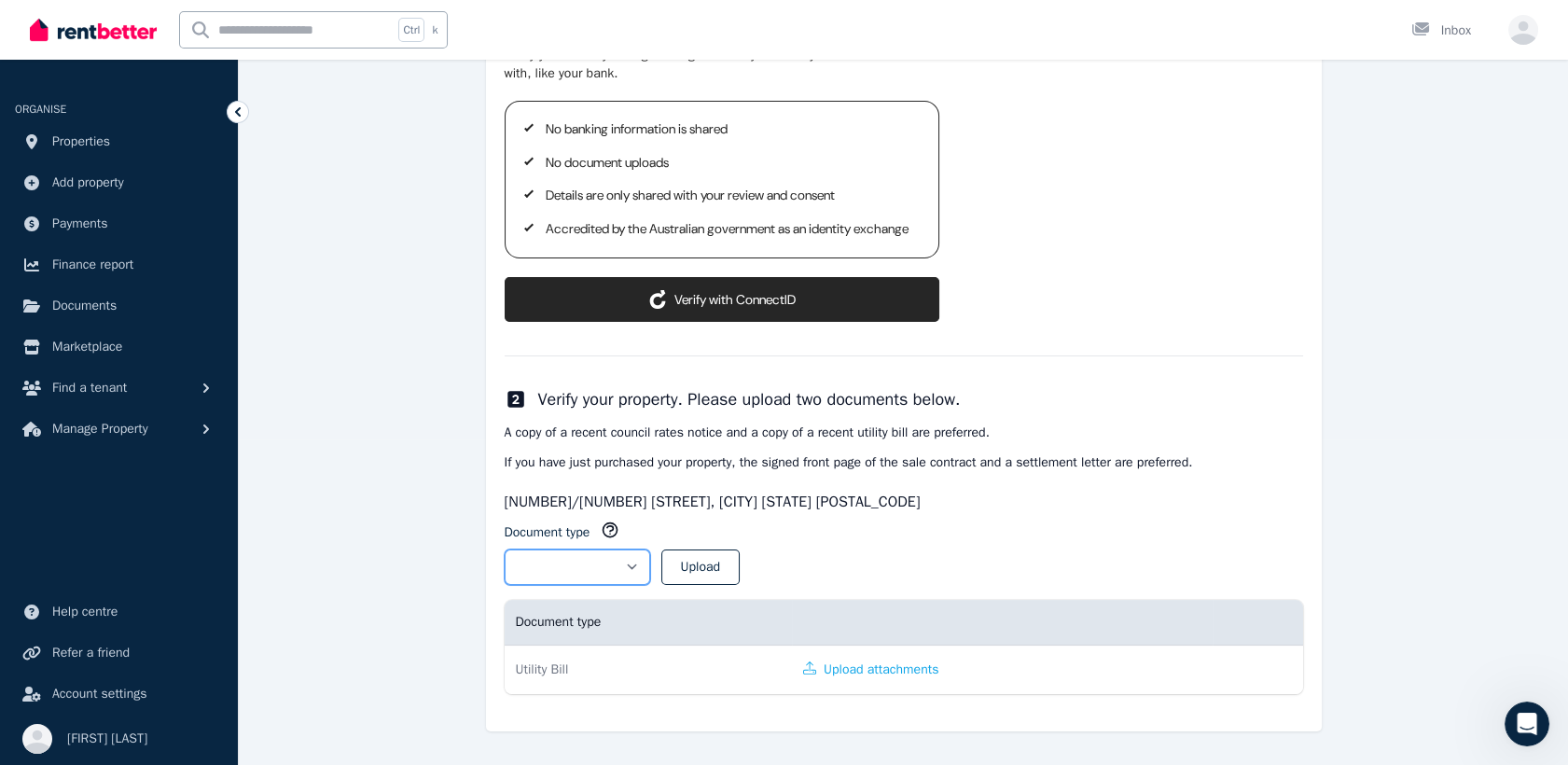 click on "**********" at bounding box center [577, 567] 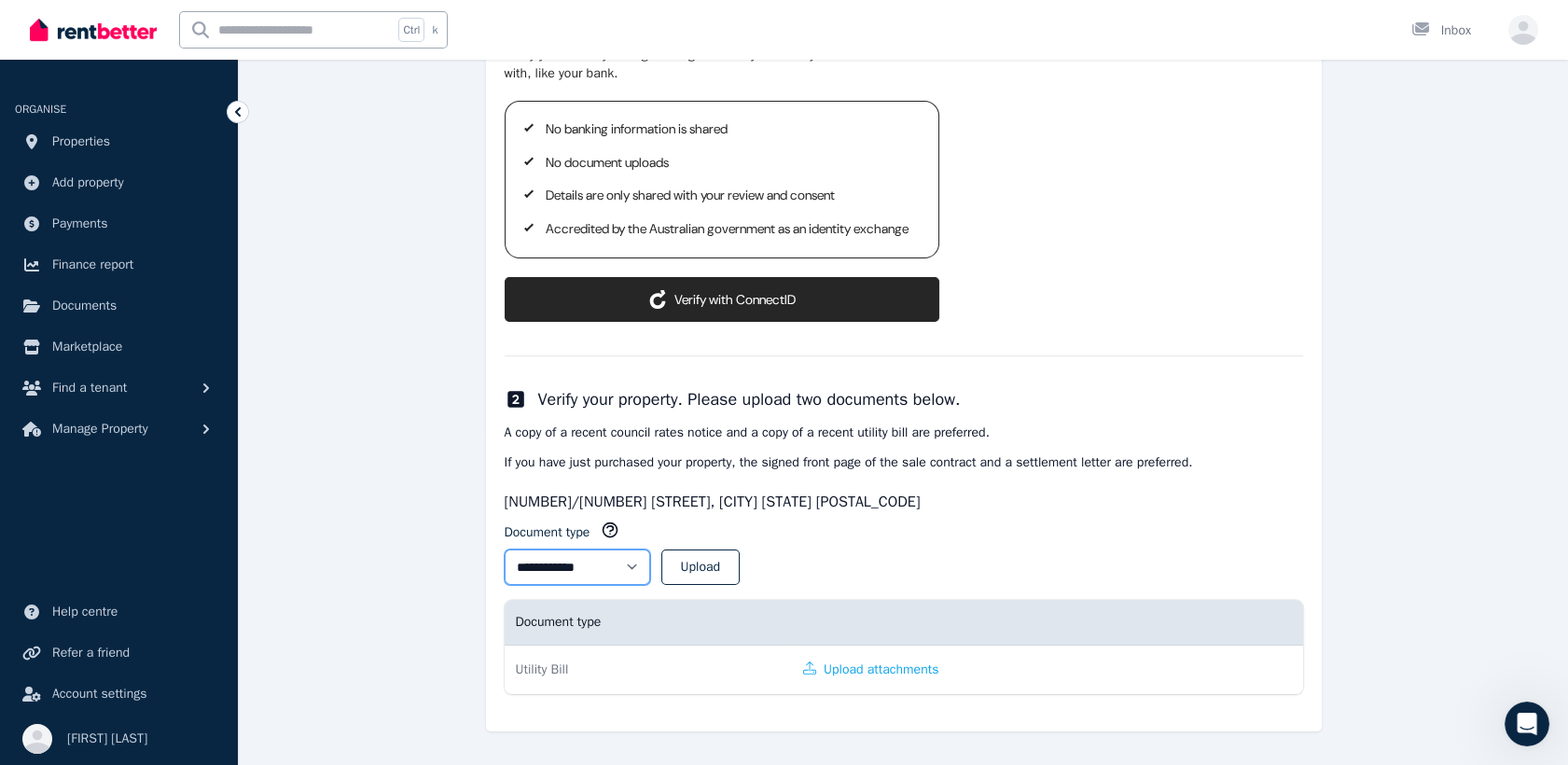 click on "**********" at bounding box center (577, 567) 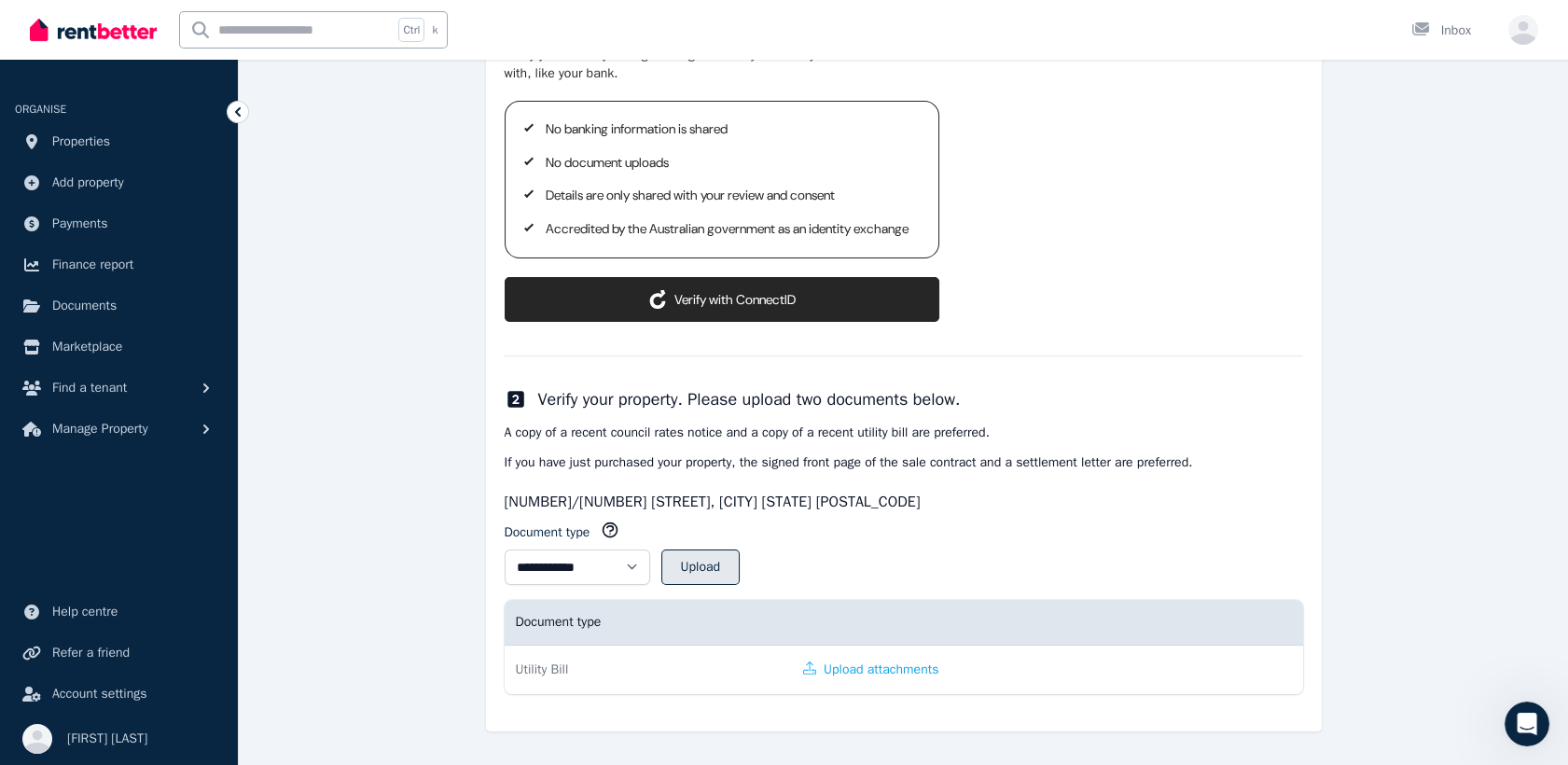 click on "Upload" at bounding box center [701, 567] 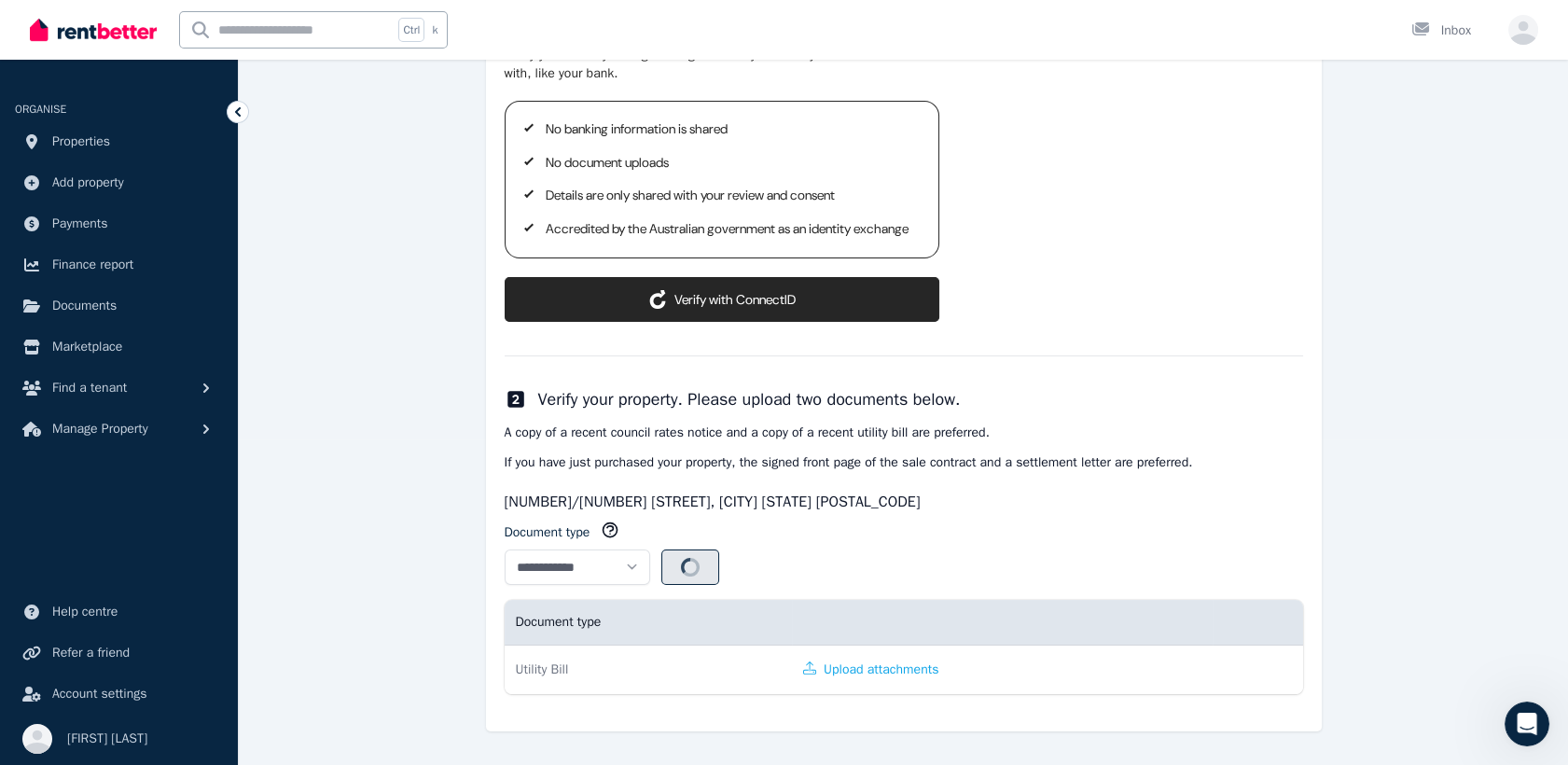 select 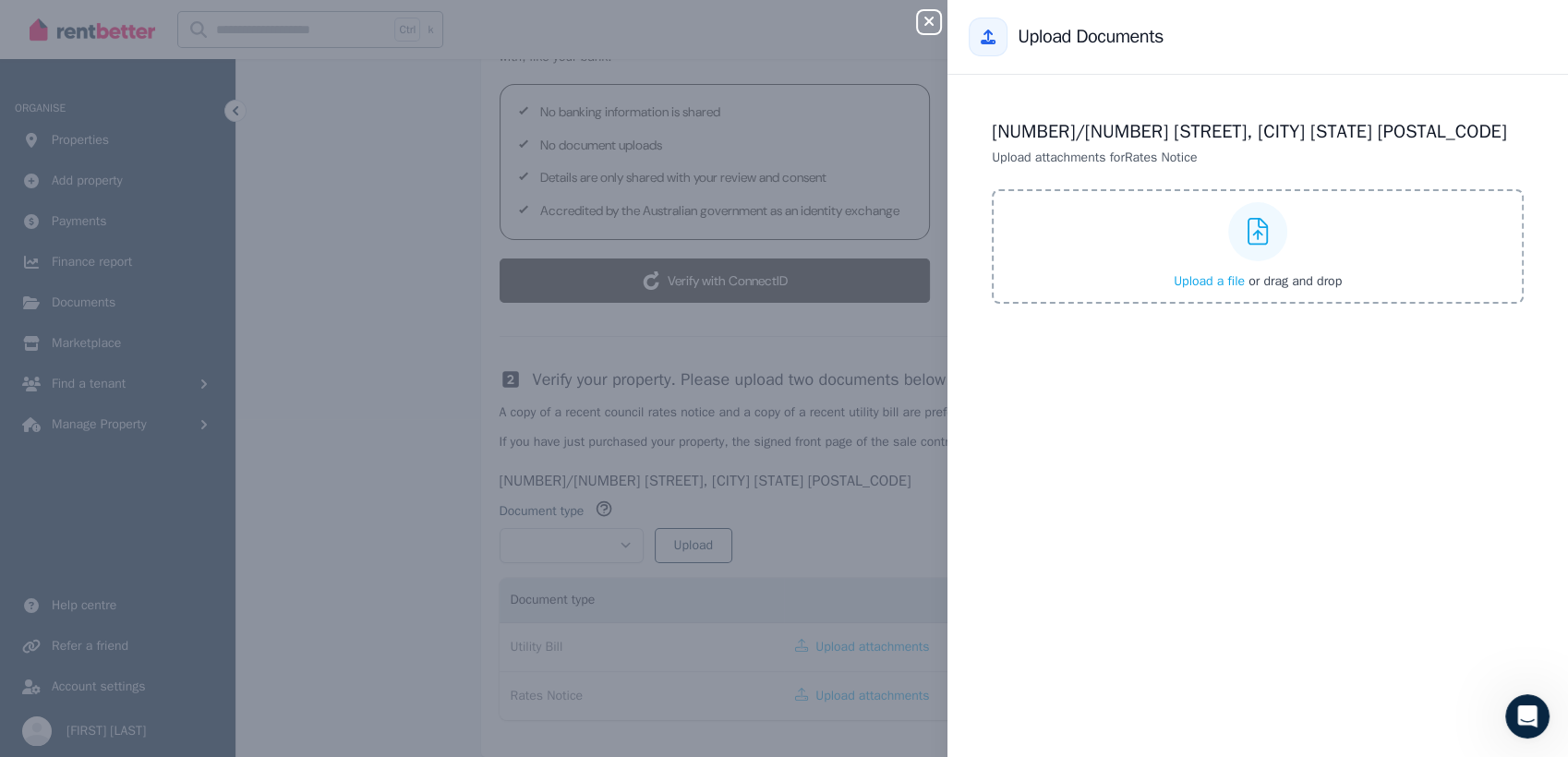 click on "Upload a file" at bounding box center (1209, 281) 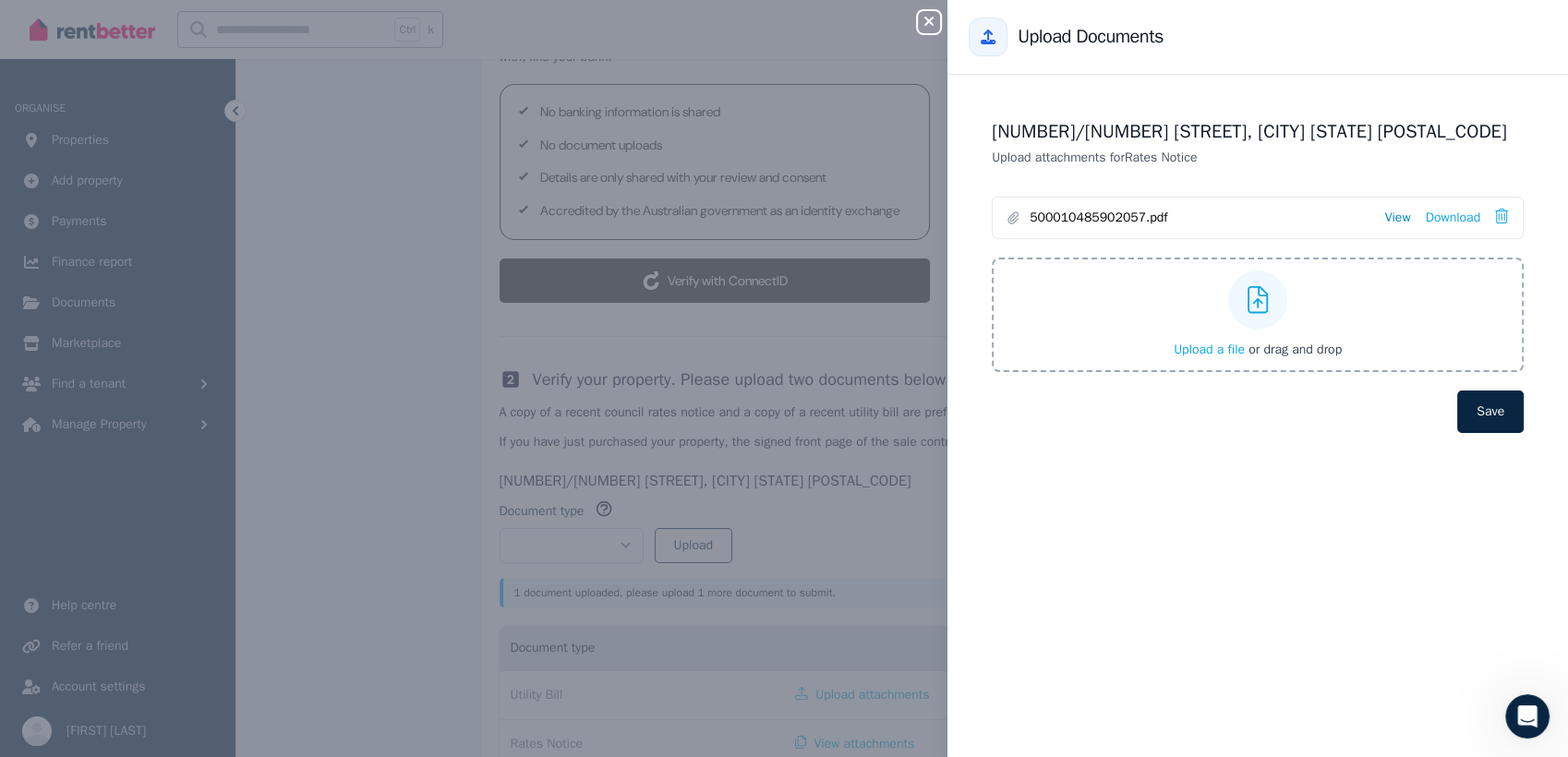 click on "View" at bounding box center (1397, 218) 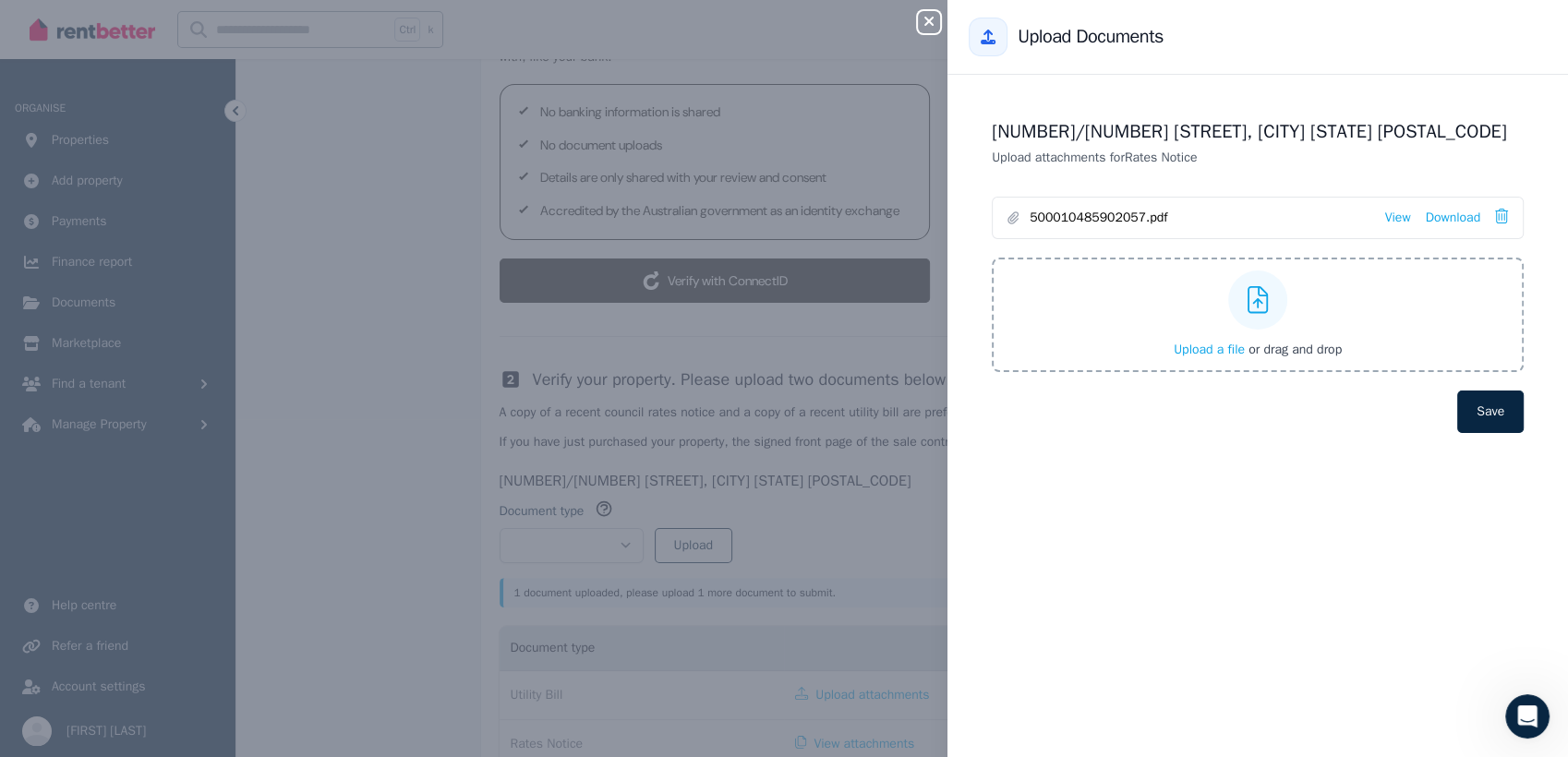click 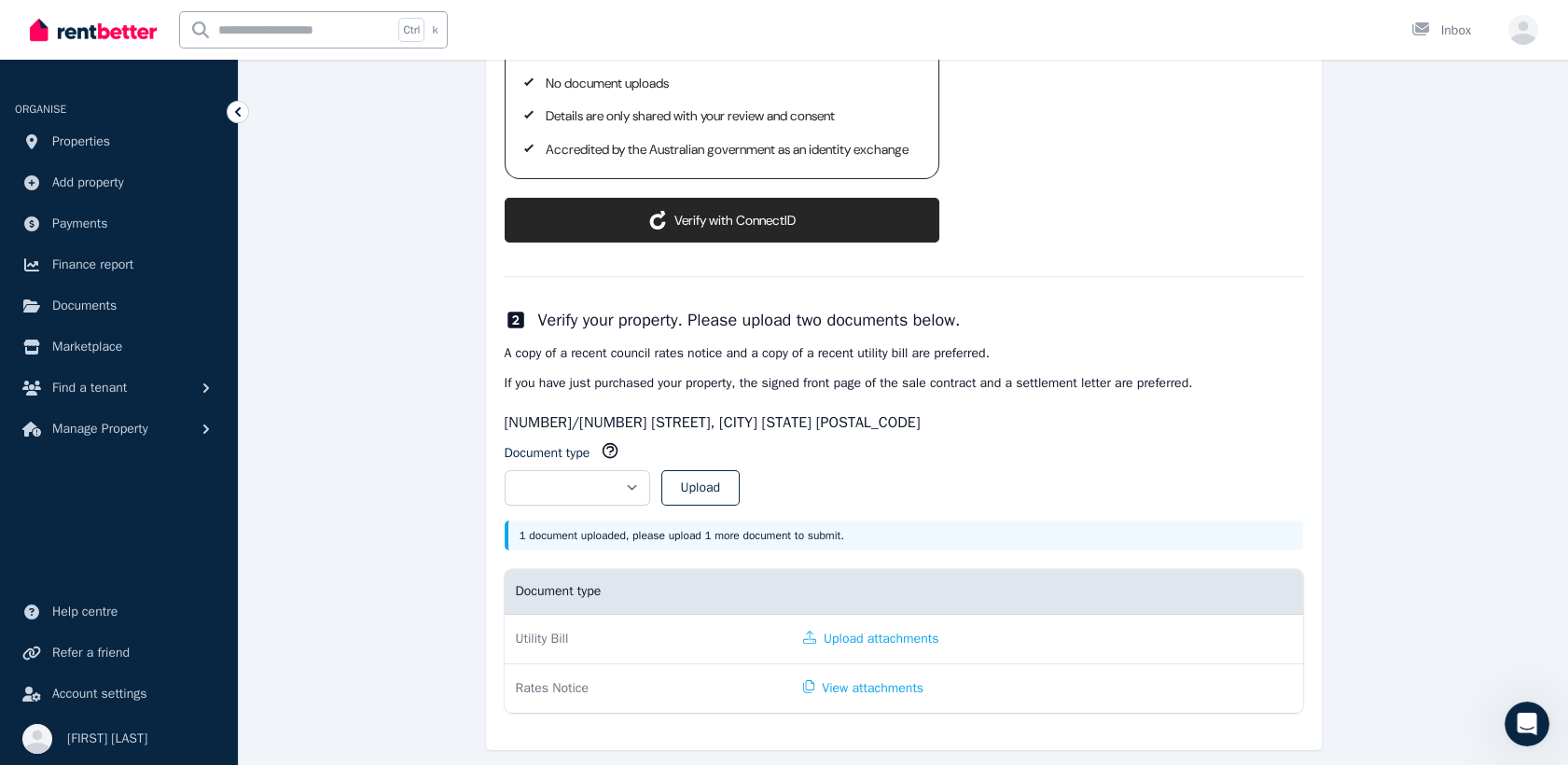 scroll, scrollTop: 439, scrollLeft: 0, axis: vertical 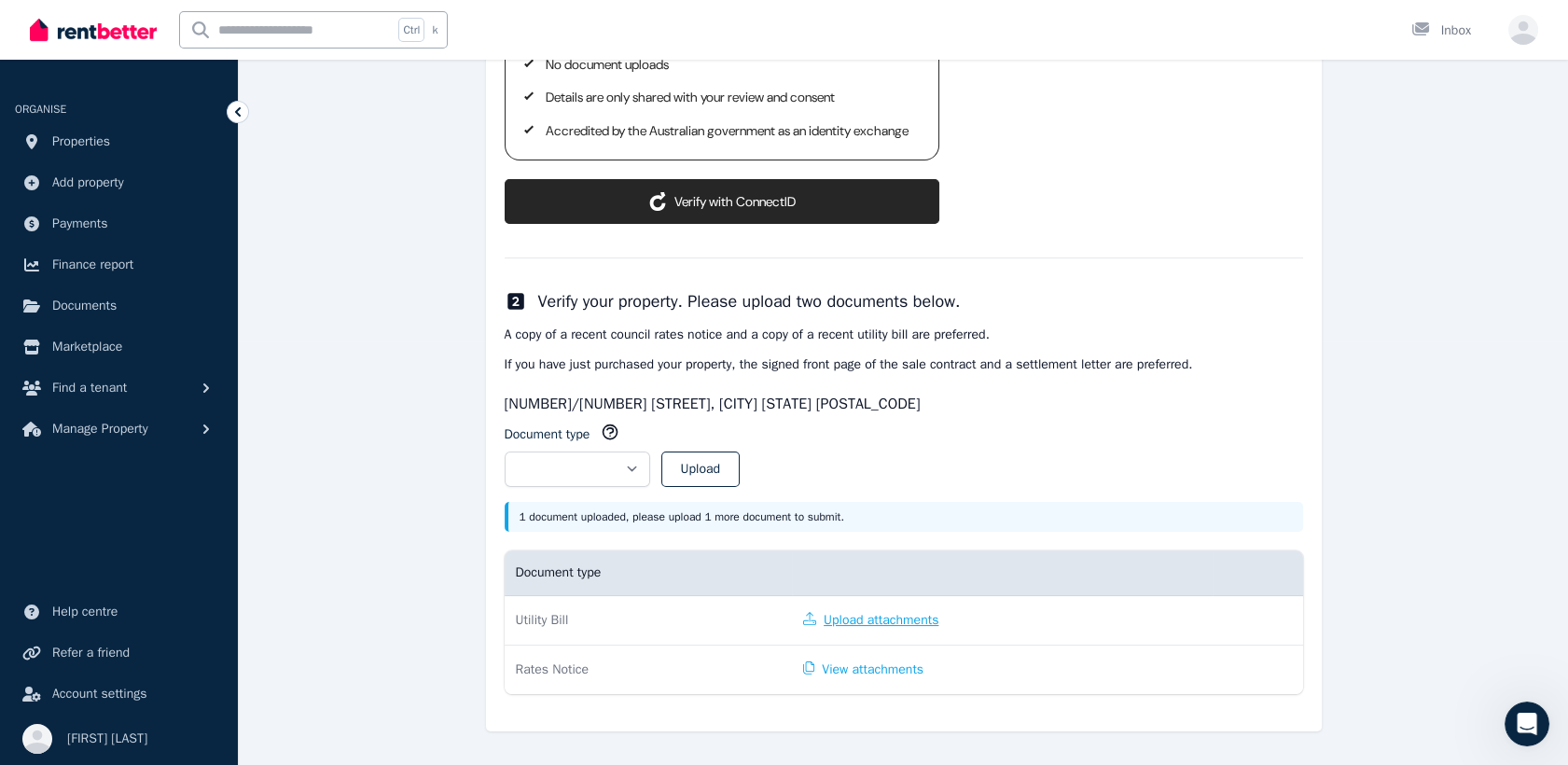 click on "Upload attachments" at bounding box center [870, 620] 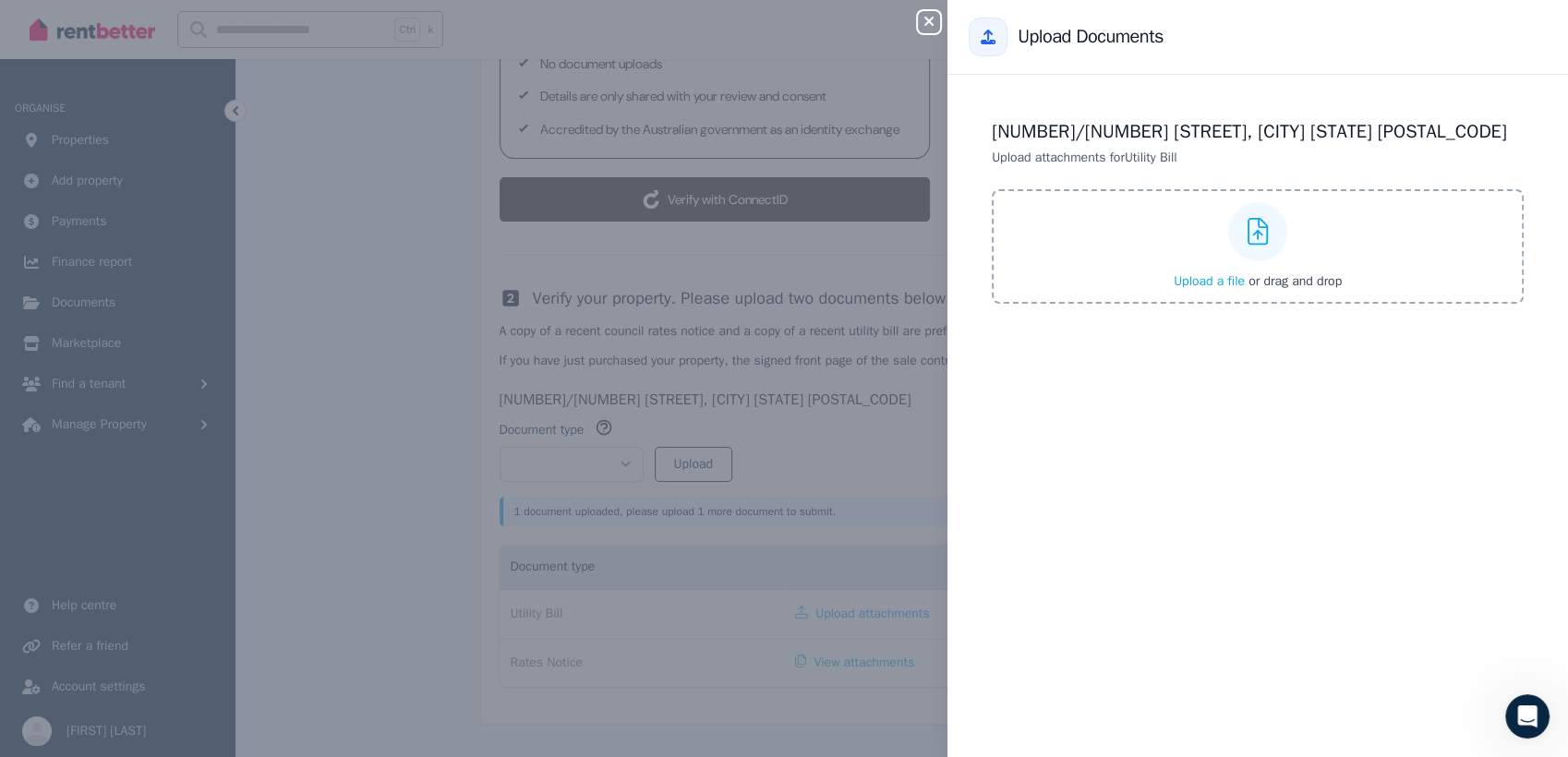 click on "Upload a file" at bounding box center (1209, 281) 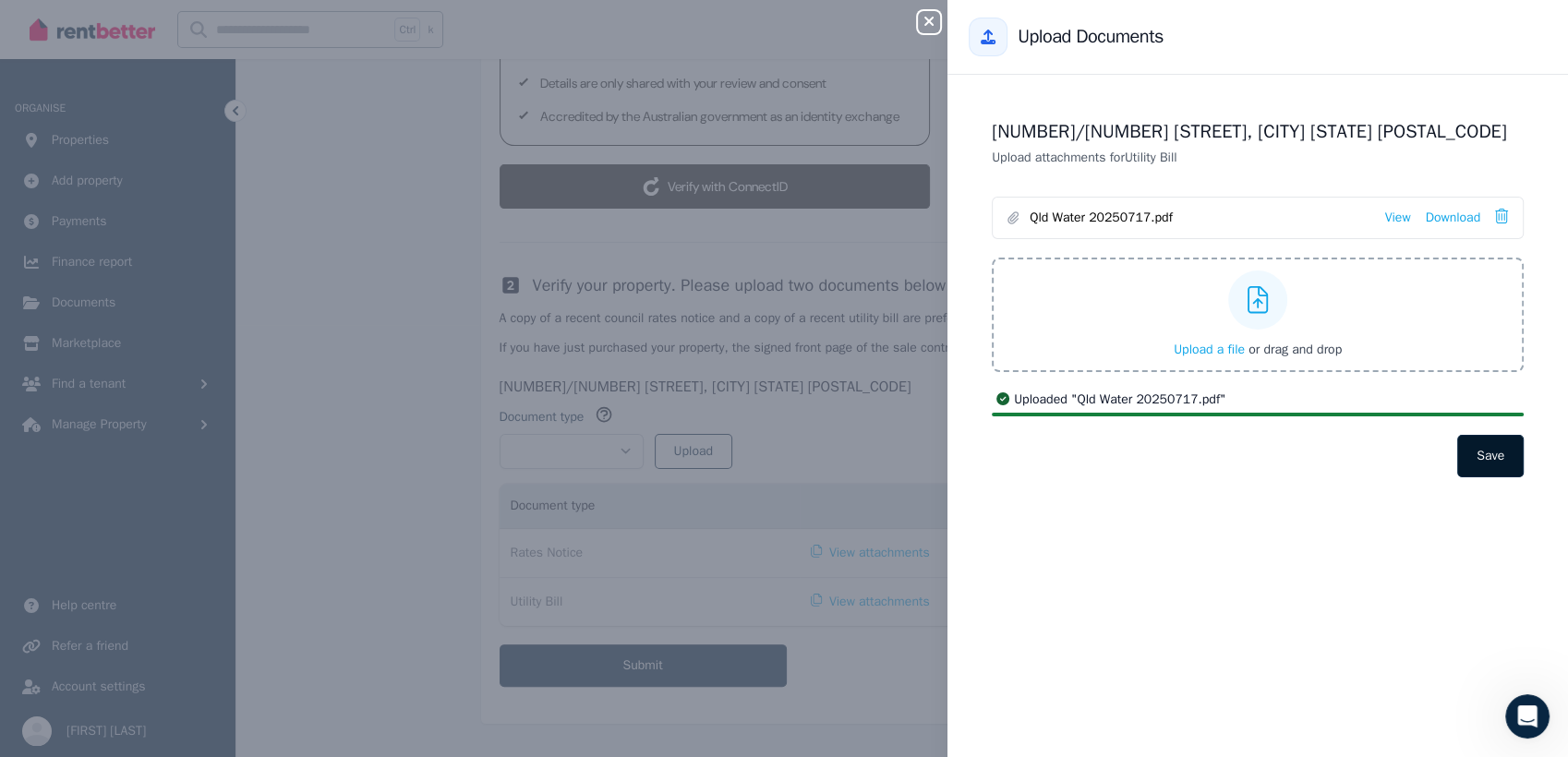 click on "Save" at bounding box center (1490, 456) 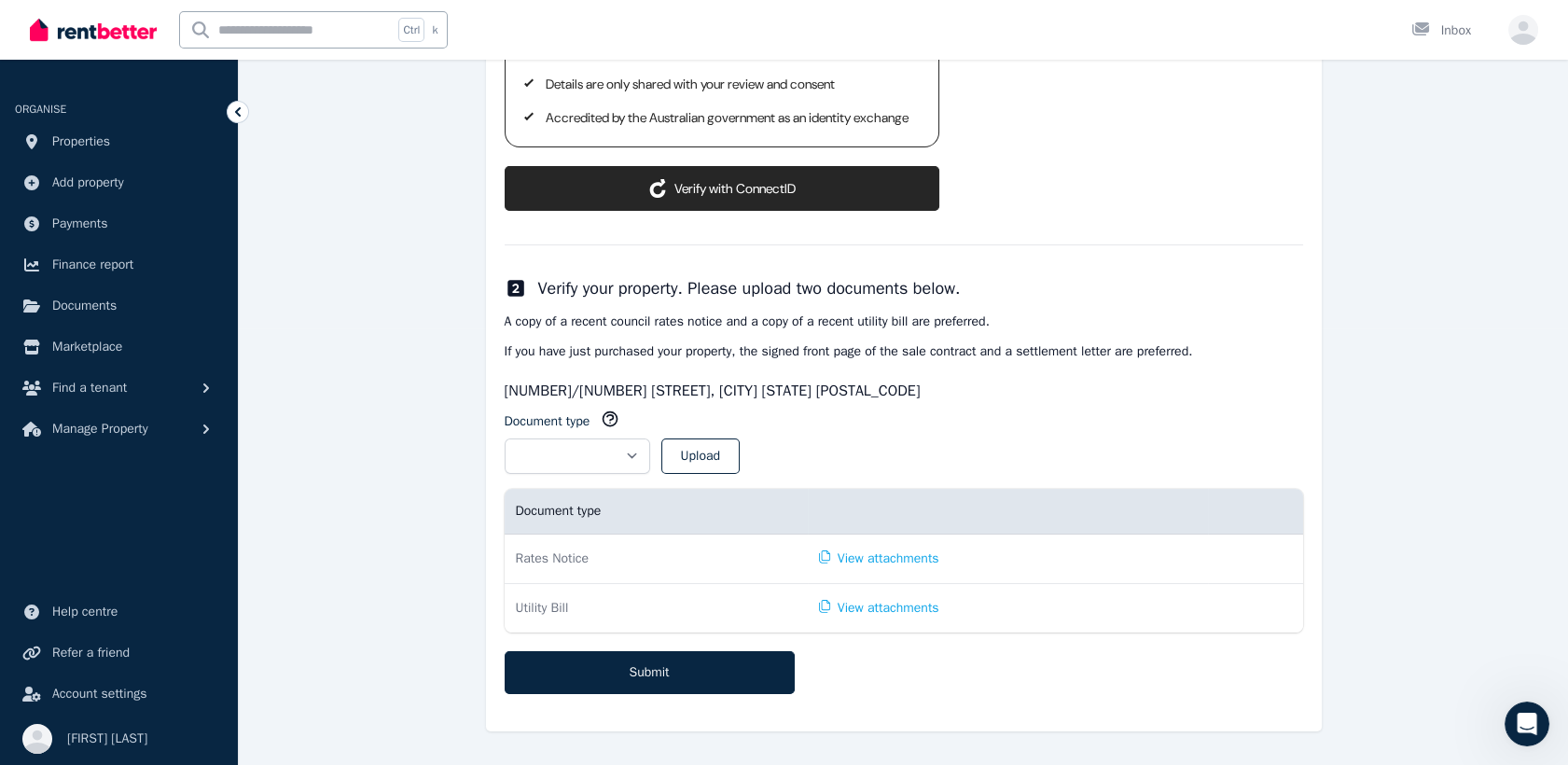 scroll, scrollTop: 452, scrollLeft: 0, axis: vertical 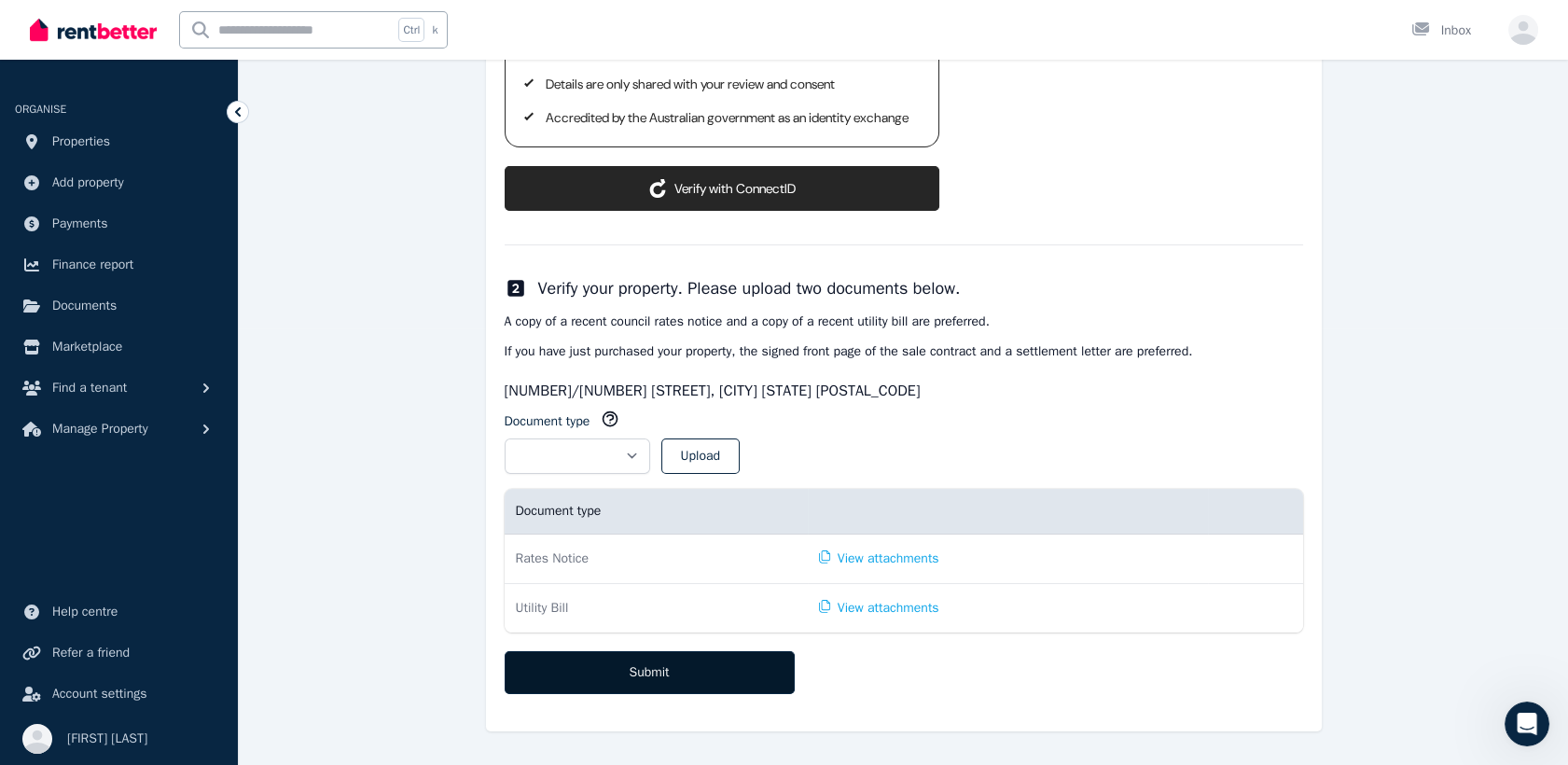 click on "Submit" at bounding box center [649, 673] 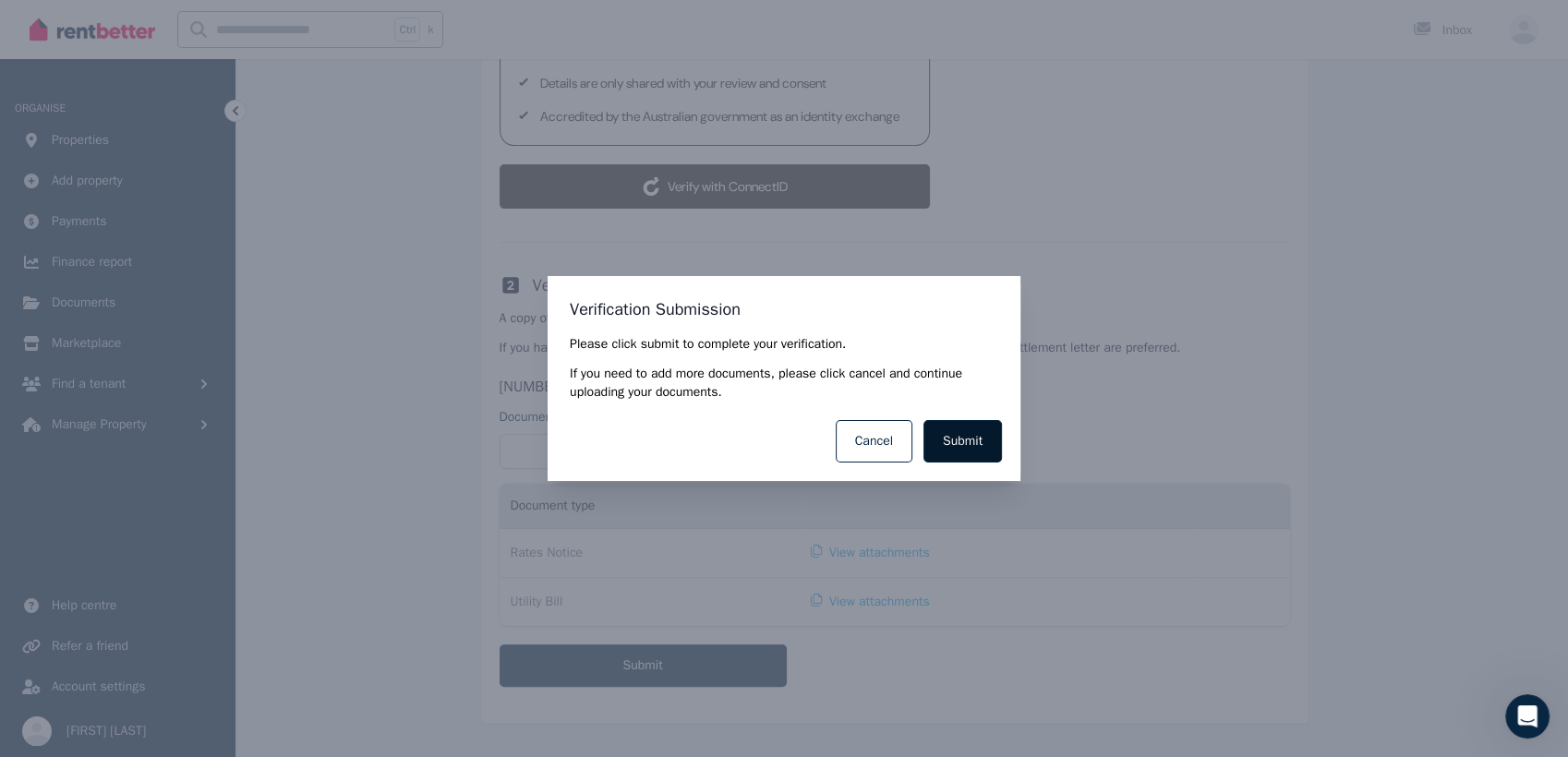 click on "Submit" at bounding box center [962, 441] 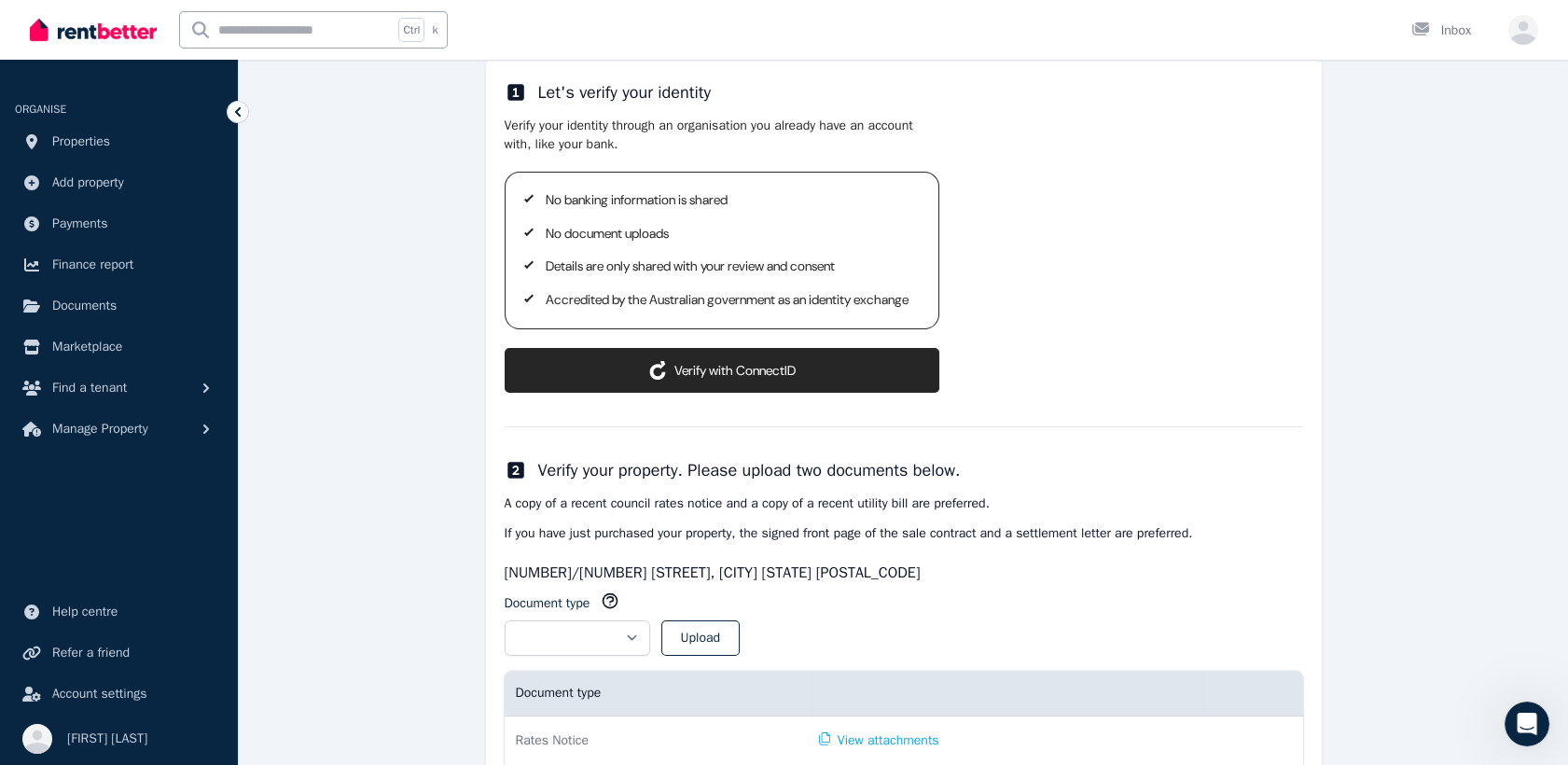 scroll, scrollTop: 0, scrollLeft: 0, axis: both 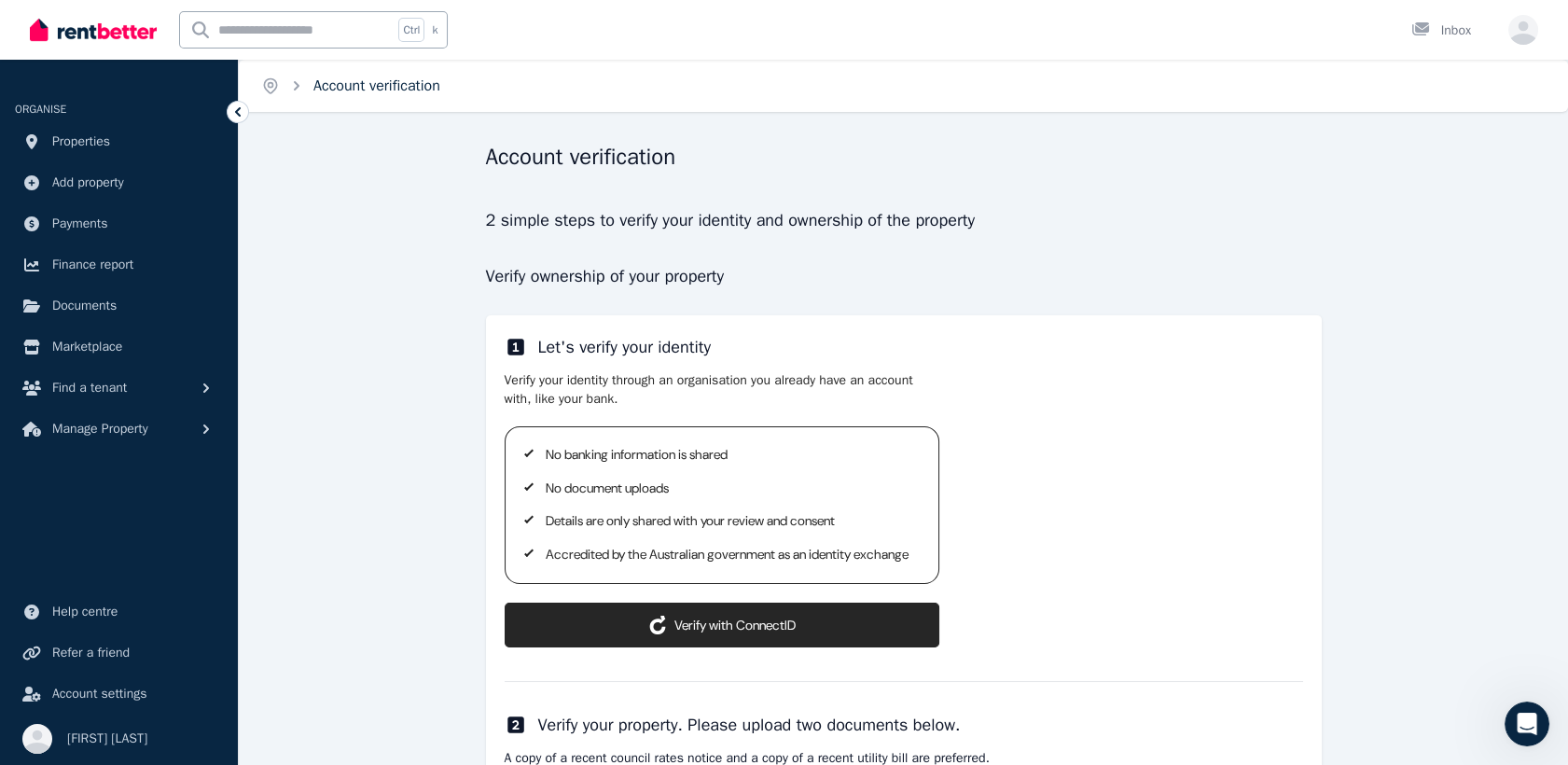 click on "Account verification" at bounding box center (377, 86) 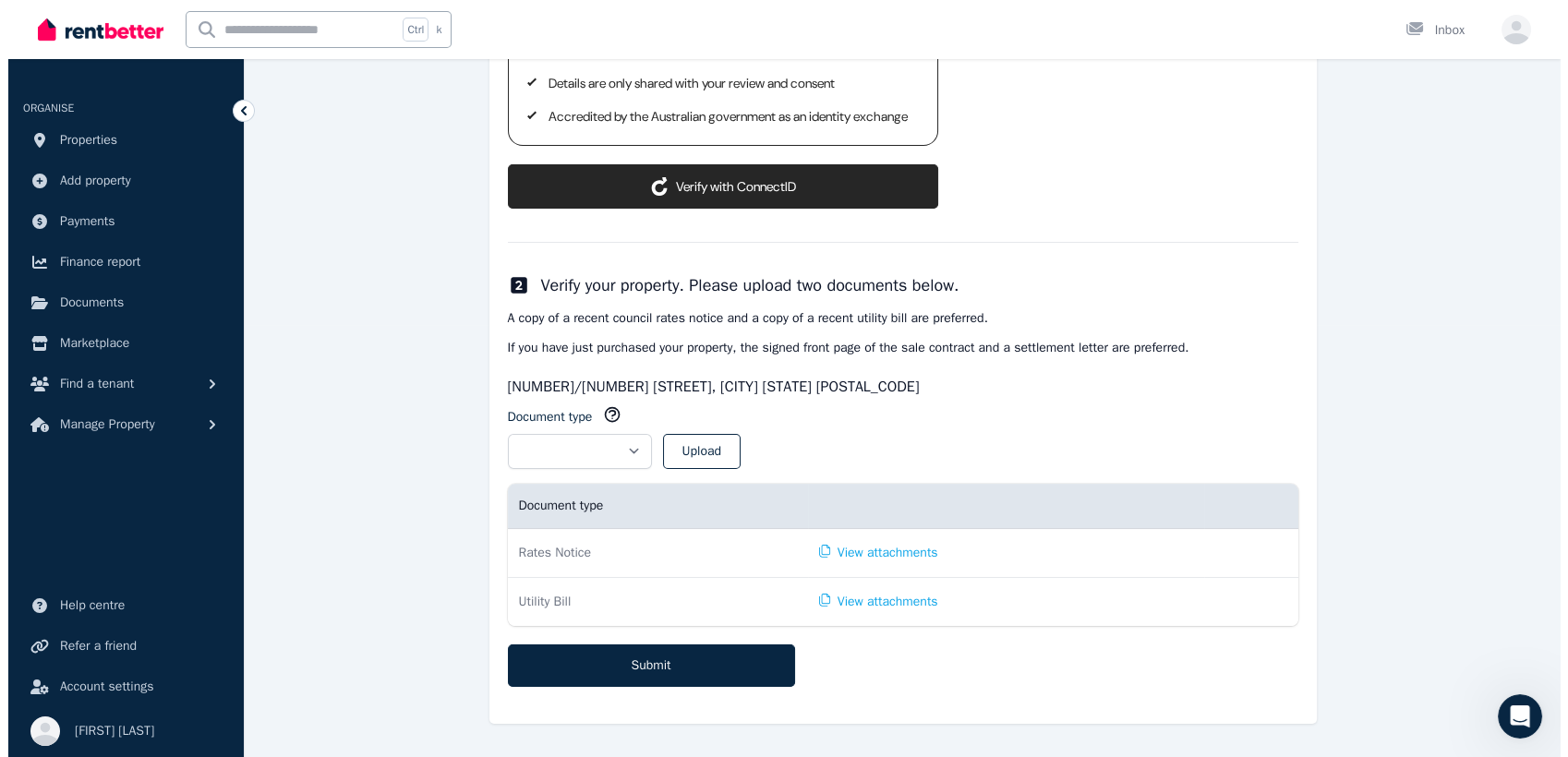 scroll, scrollTop: 447, scrollLeft: 0, axis: vertical 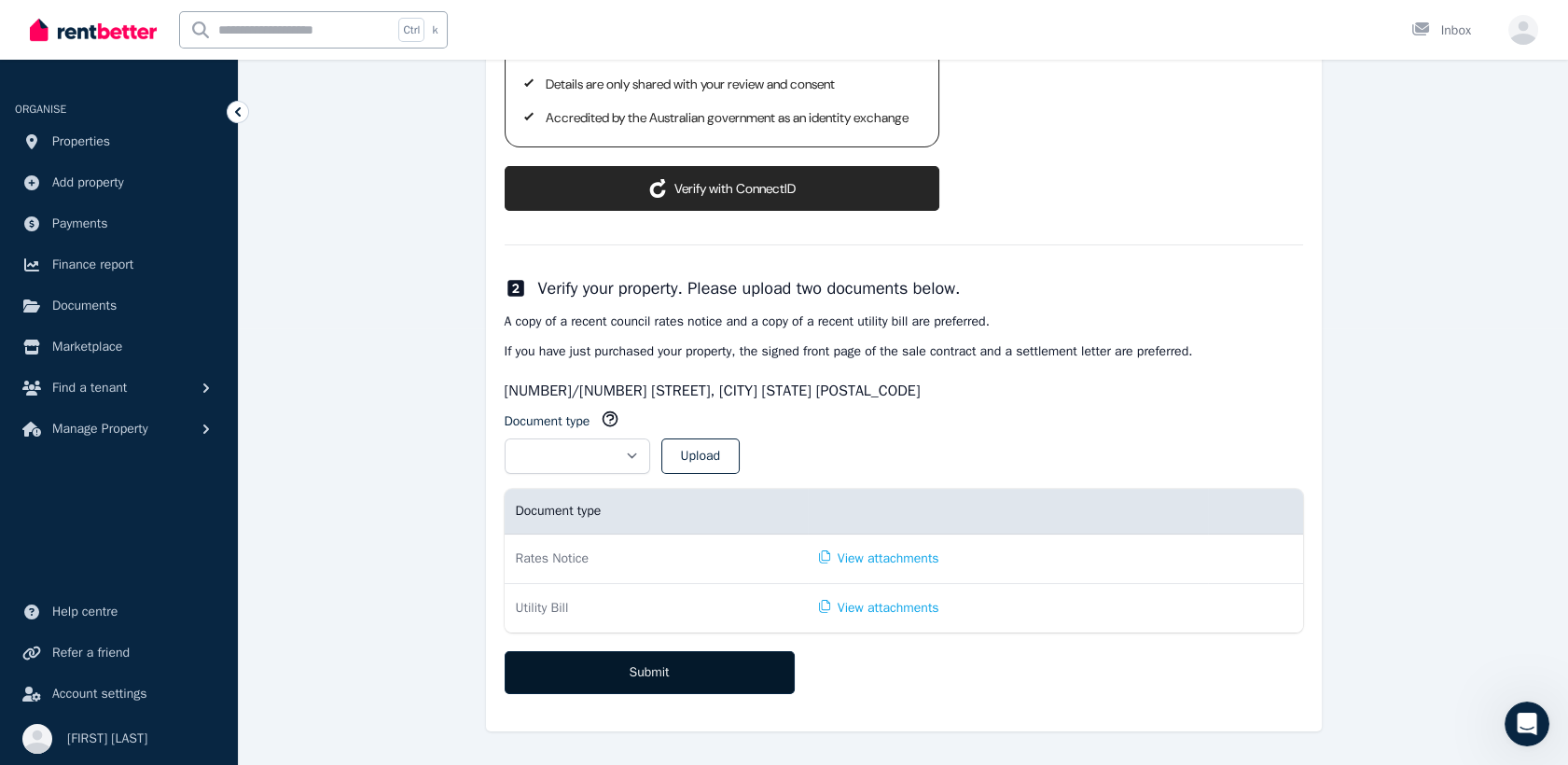 click on "Submit" at bounding box center (649, 673) 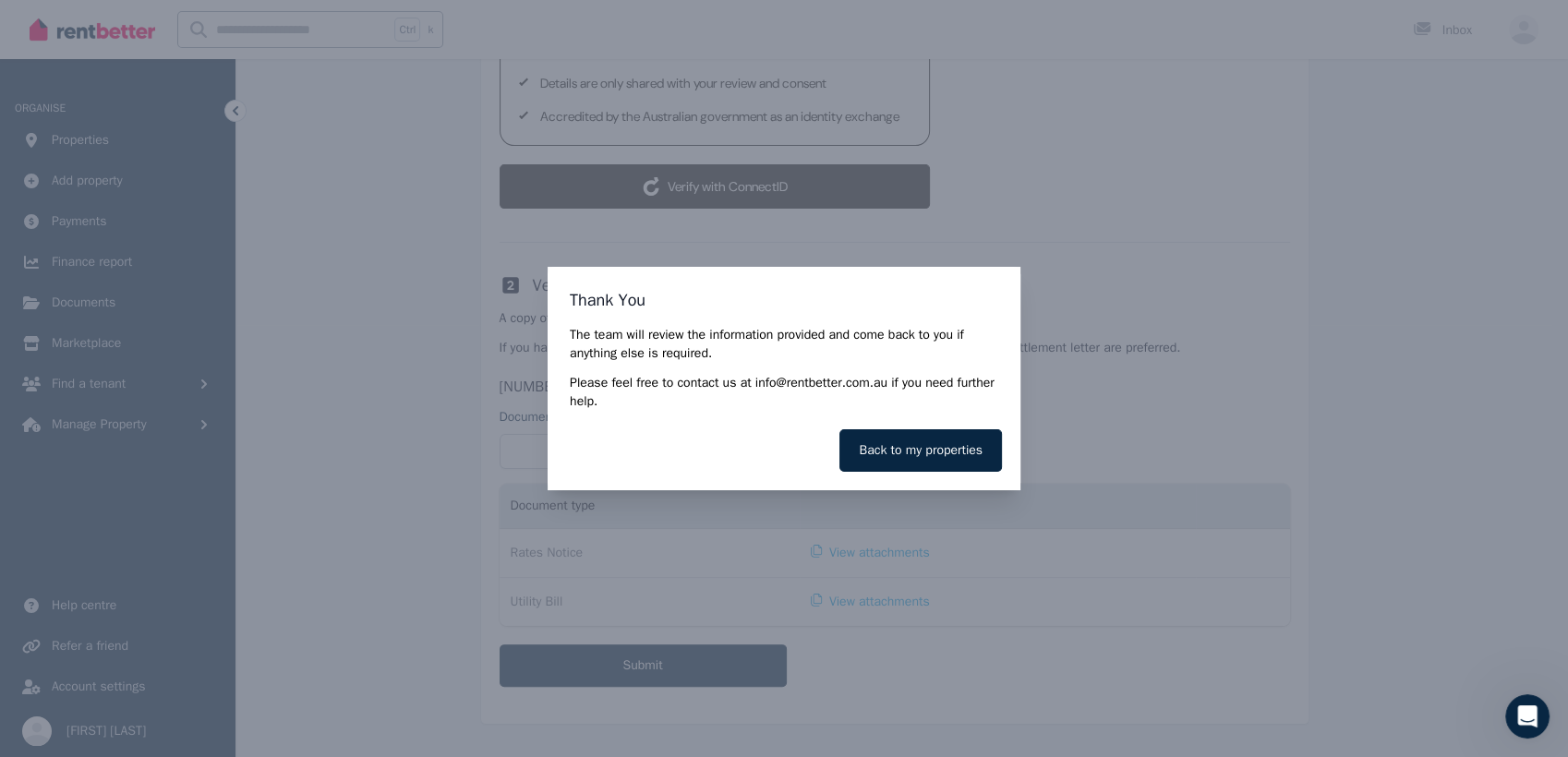 click on "Thank You The team will review the information provided and come back to you if anything else is required. Please feel free to contact us at   info@rentbetter.com.au   if you need further help. Back to my properties" at bounding box center [784, 378] 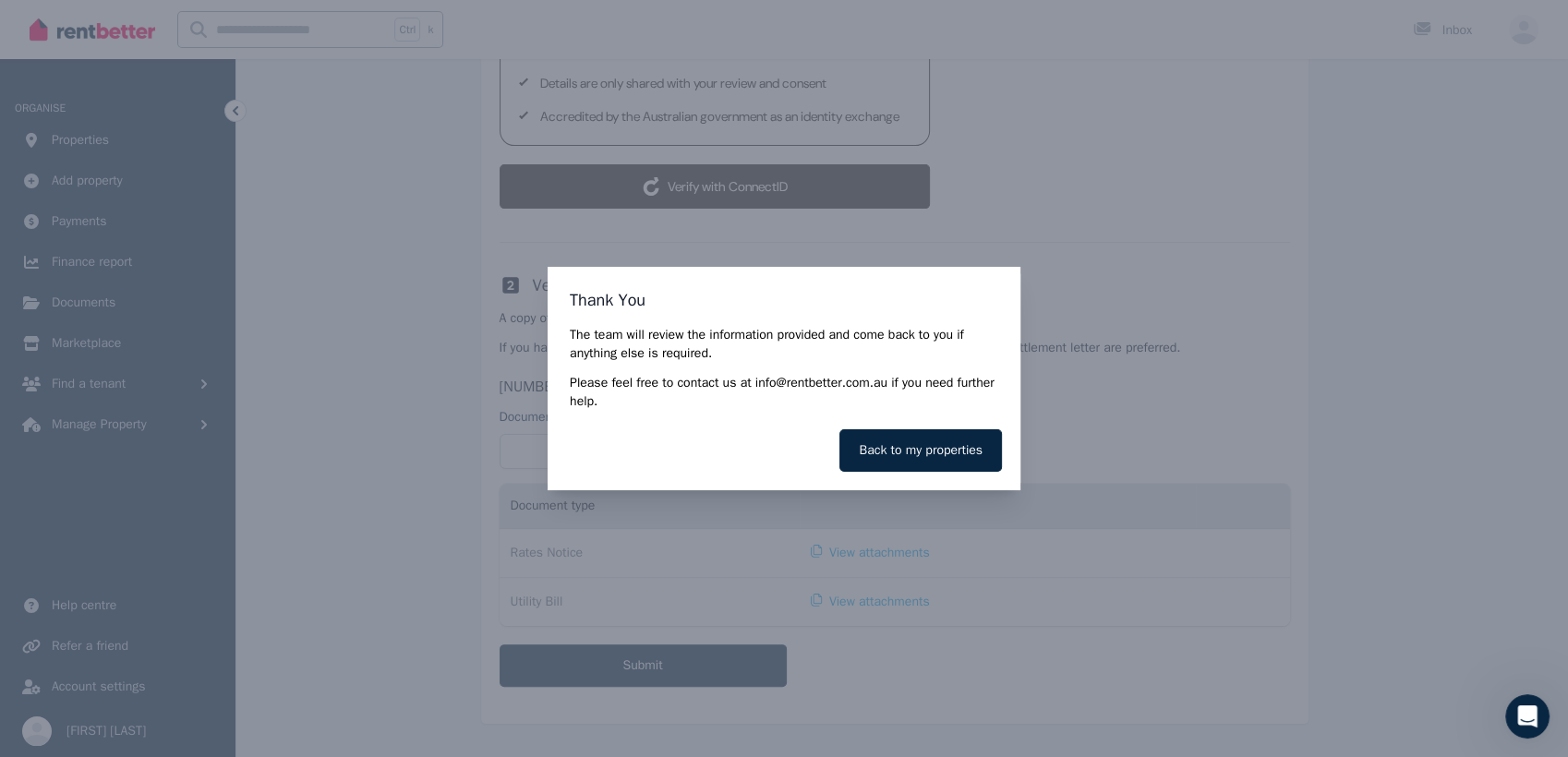 click on "Thank You The team will review the information provided and come back to you if anything else is required. Please feel free to contact us at   info@rentbetter.com.au   if you need further help. Back to my properties" at bounding box center (784, 378) 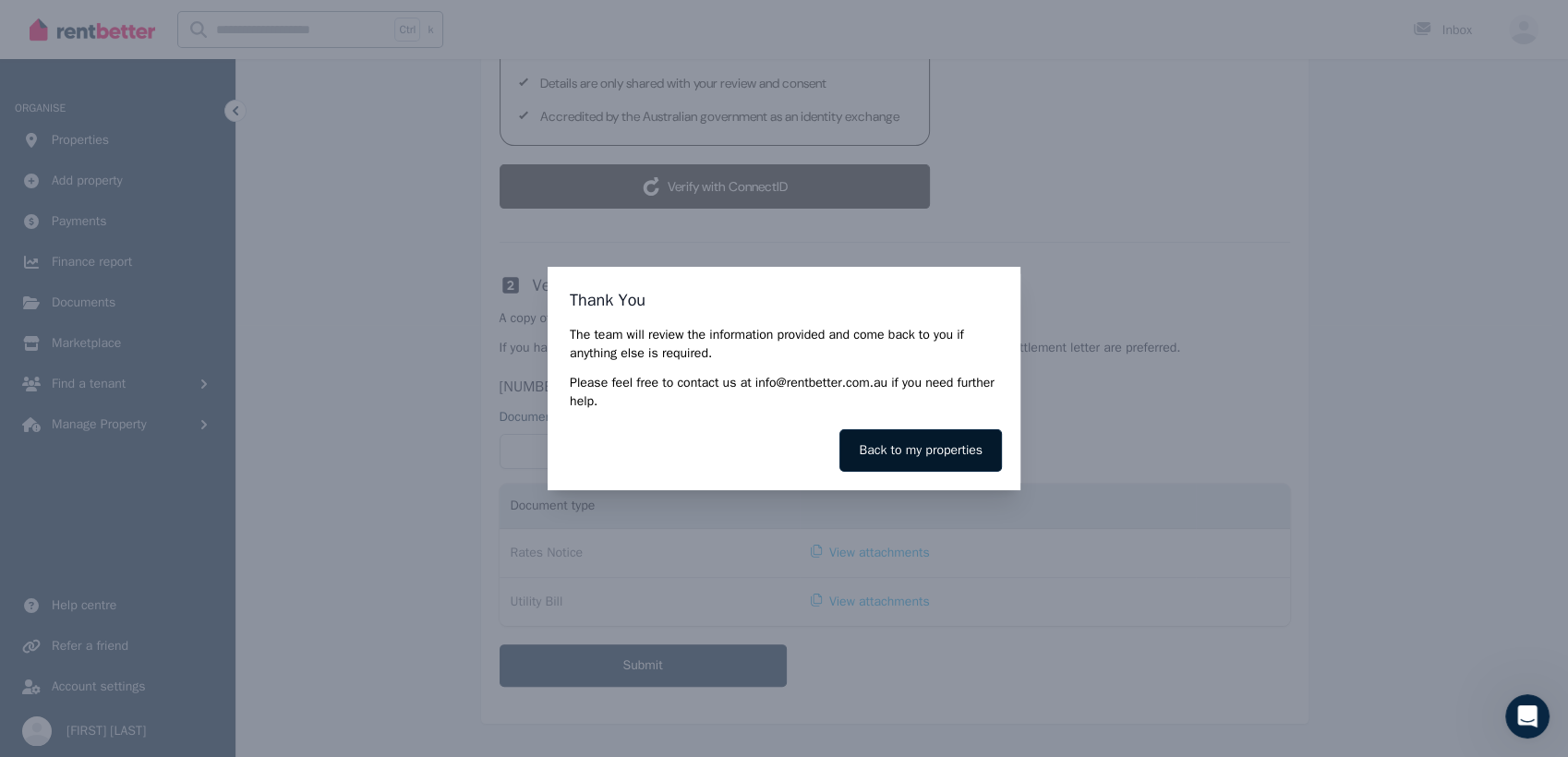 click on "Back to my properties" at bounding box center [921, 451] 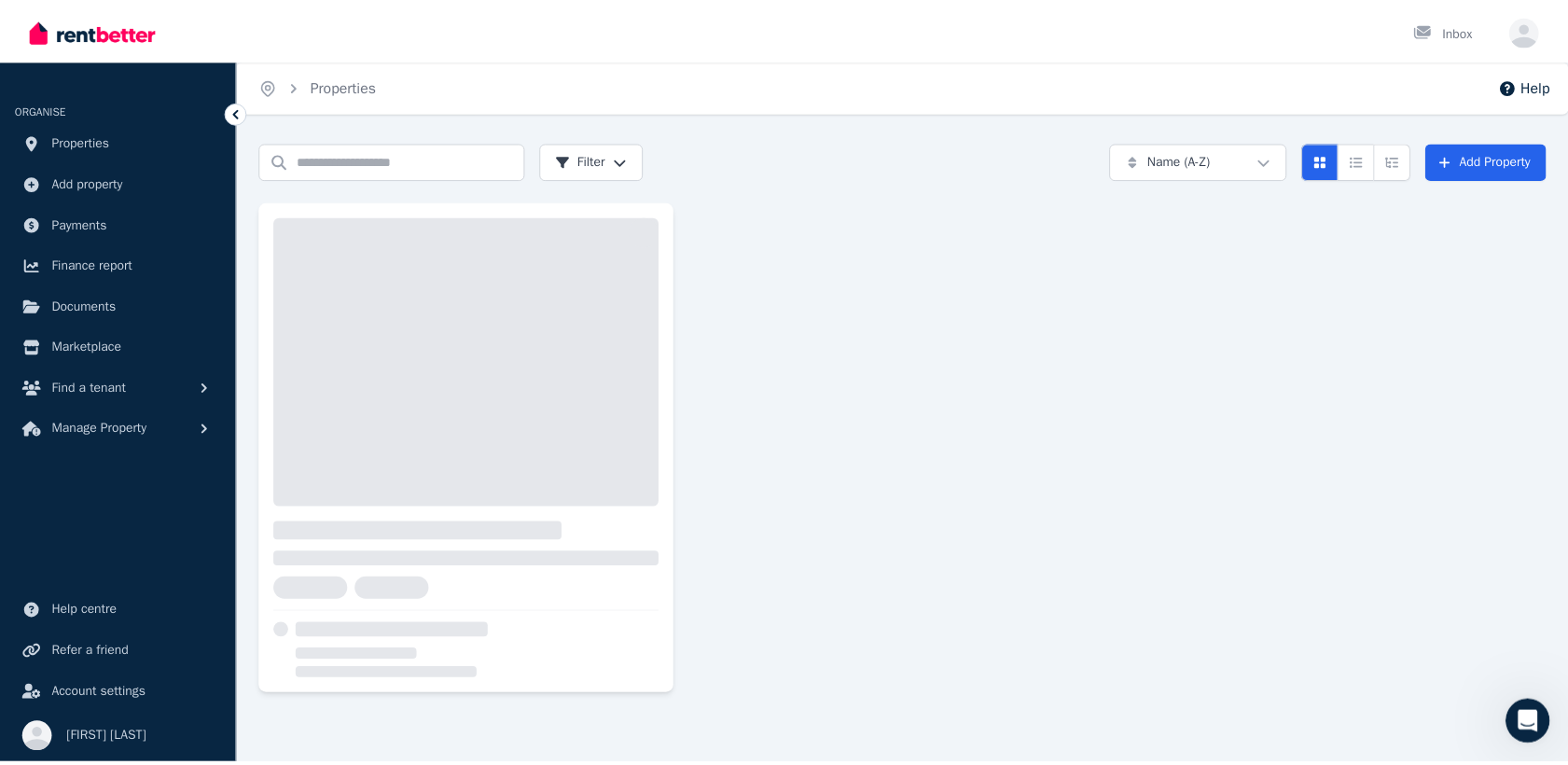 scroll, scrollTop: 0, scrollLeft: 0, axis: both 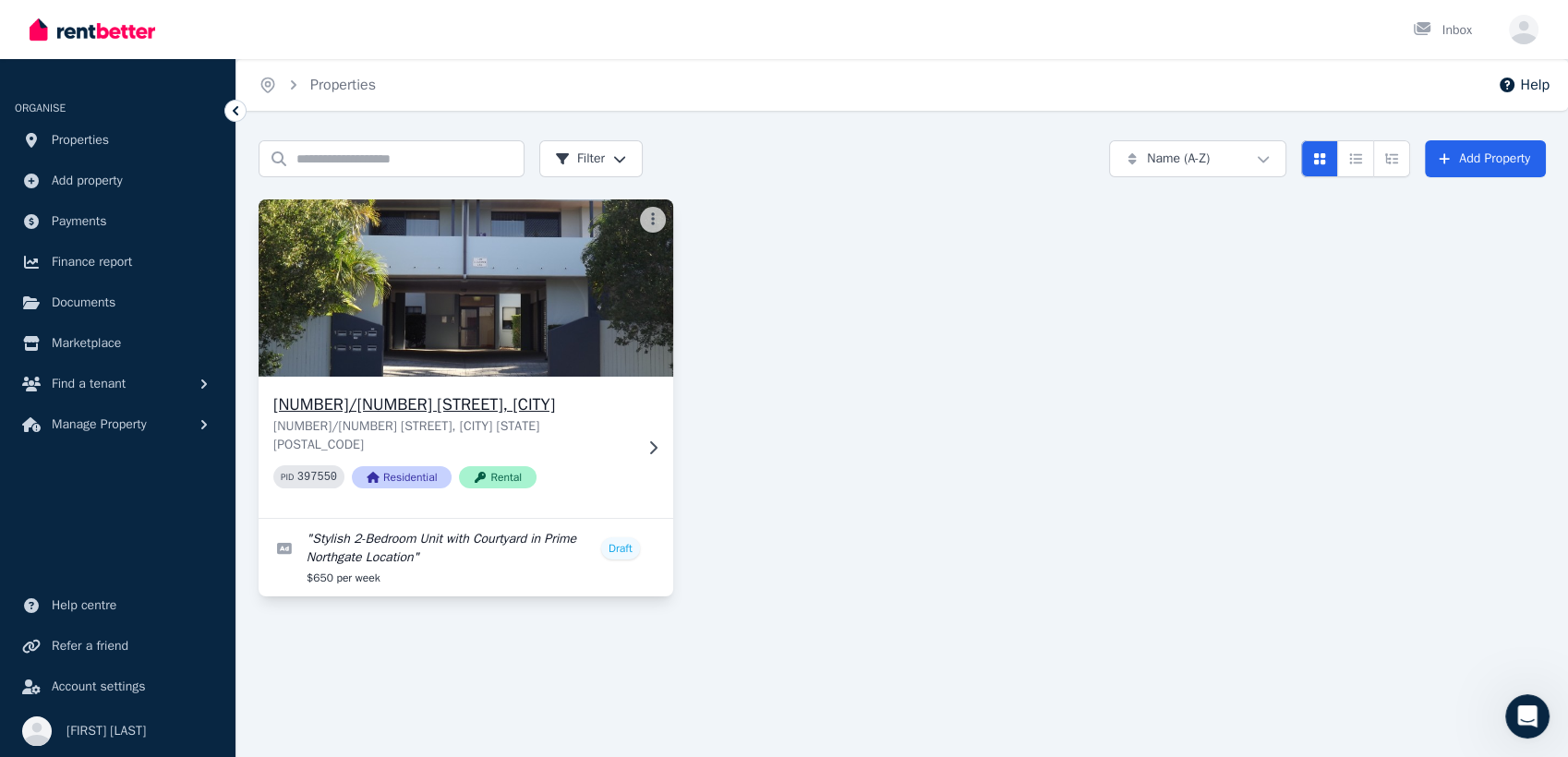 click 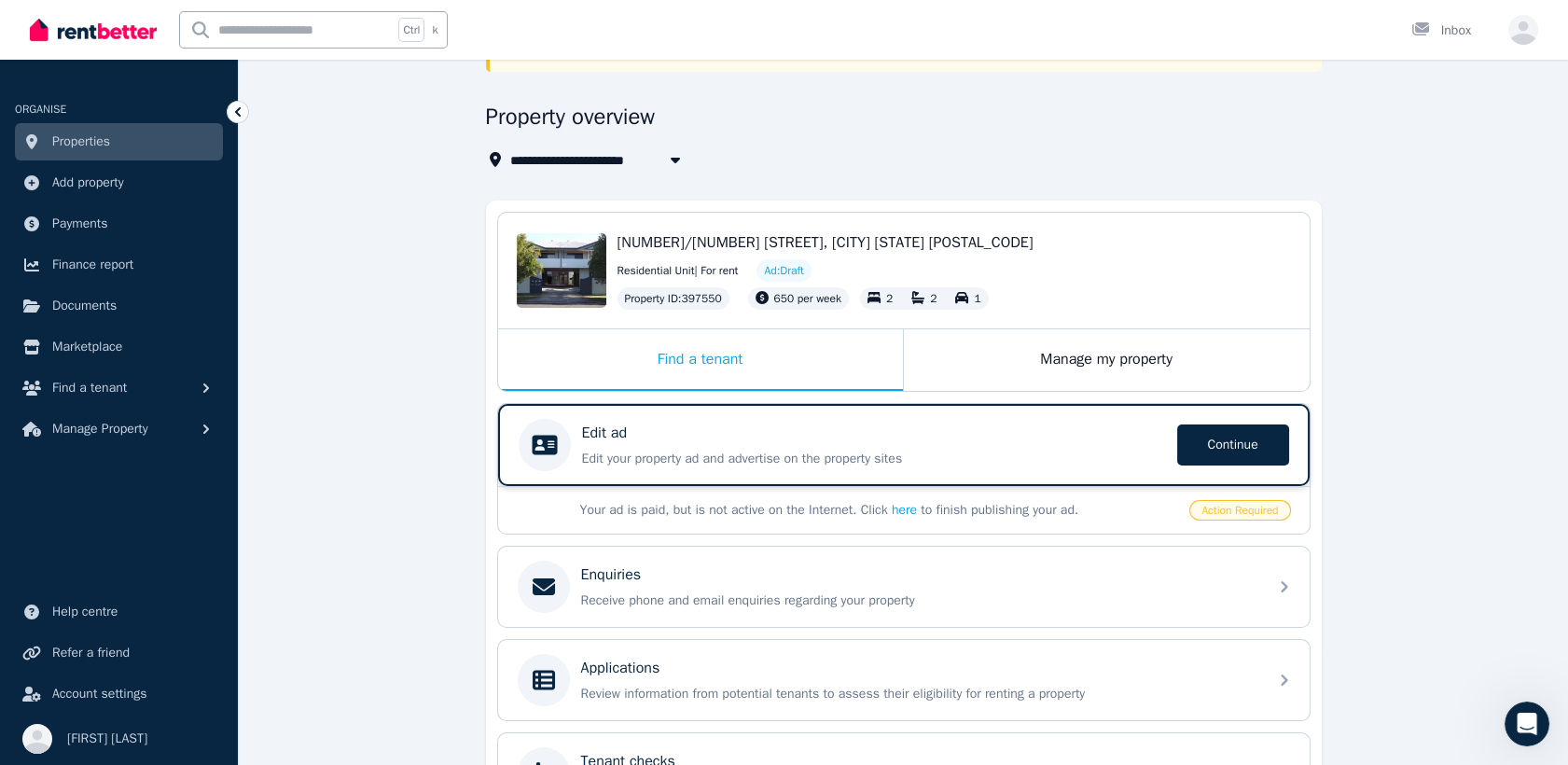scroll, scrollTop: 207, scrollLeft: 0, axis: vertical 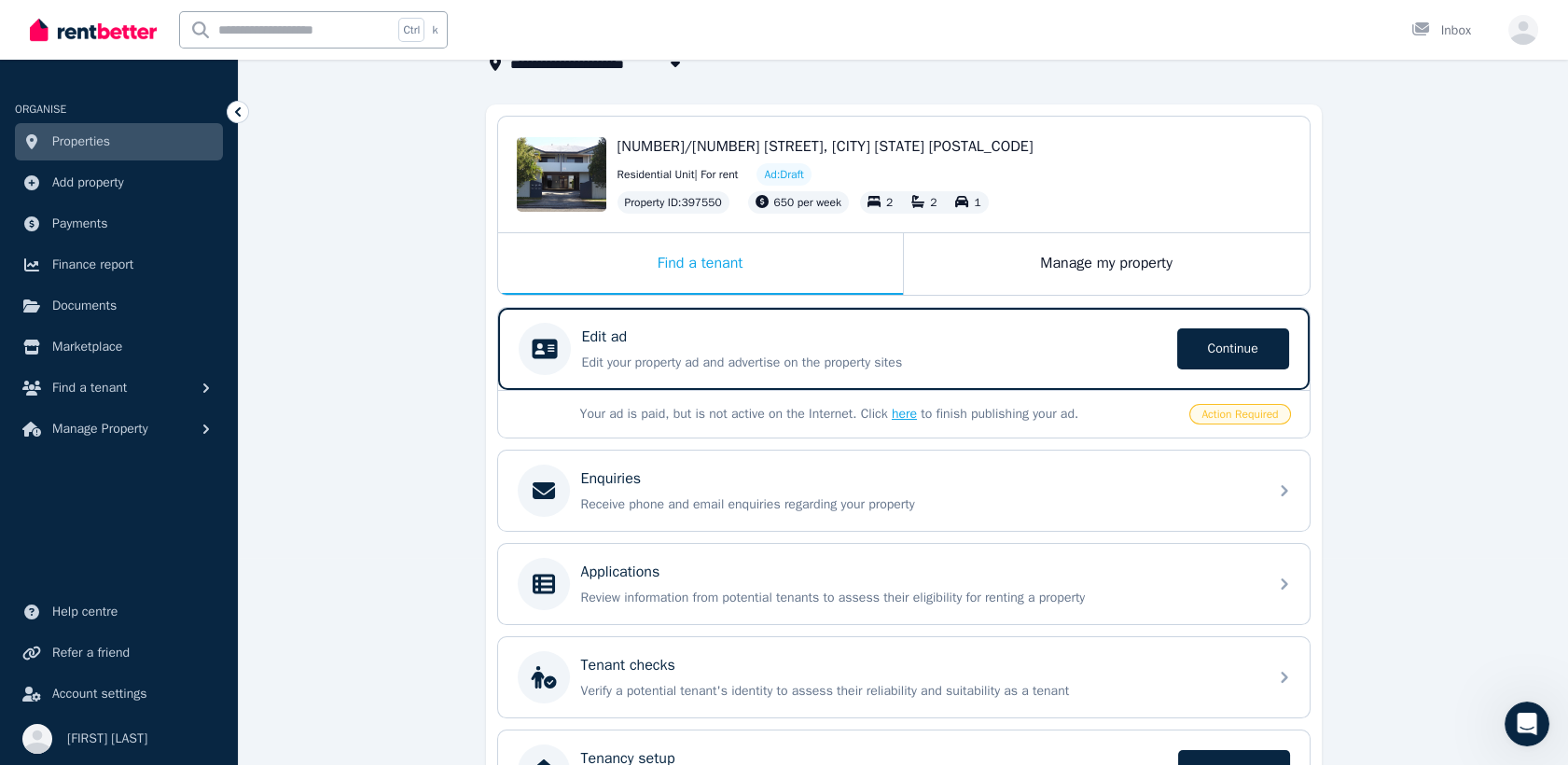 click on "here" at bounding box center (904, 413) 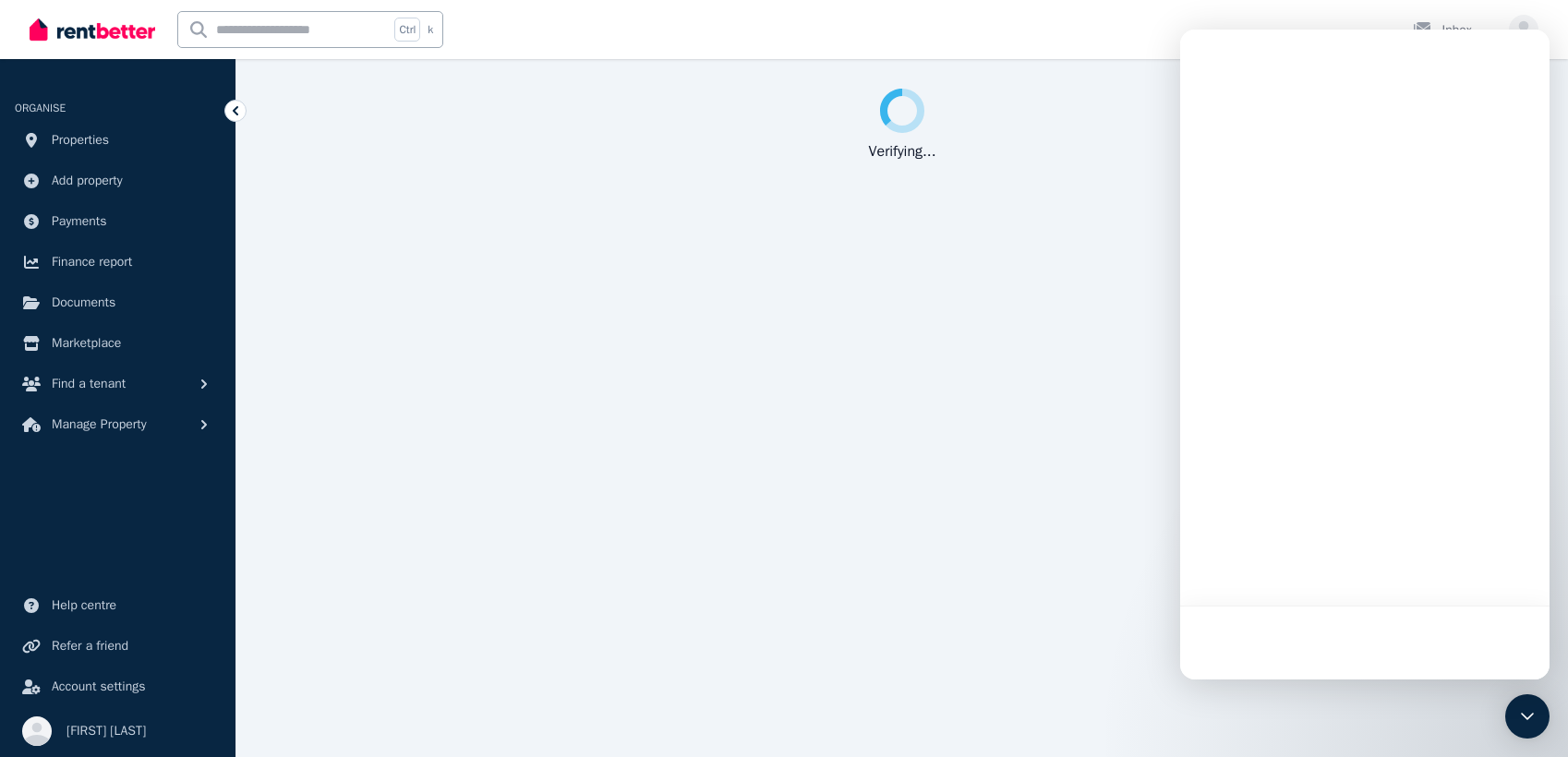 scroll, scrollTop: 0, scrollLeft: 0, axis: both 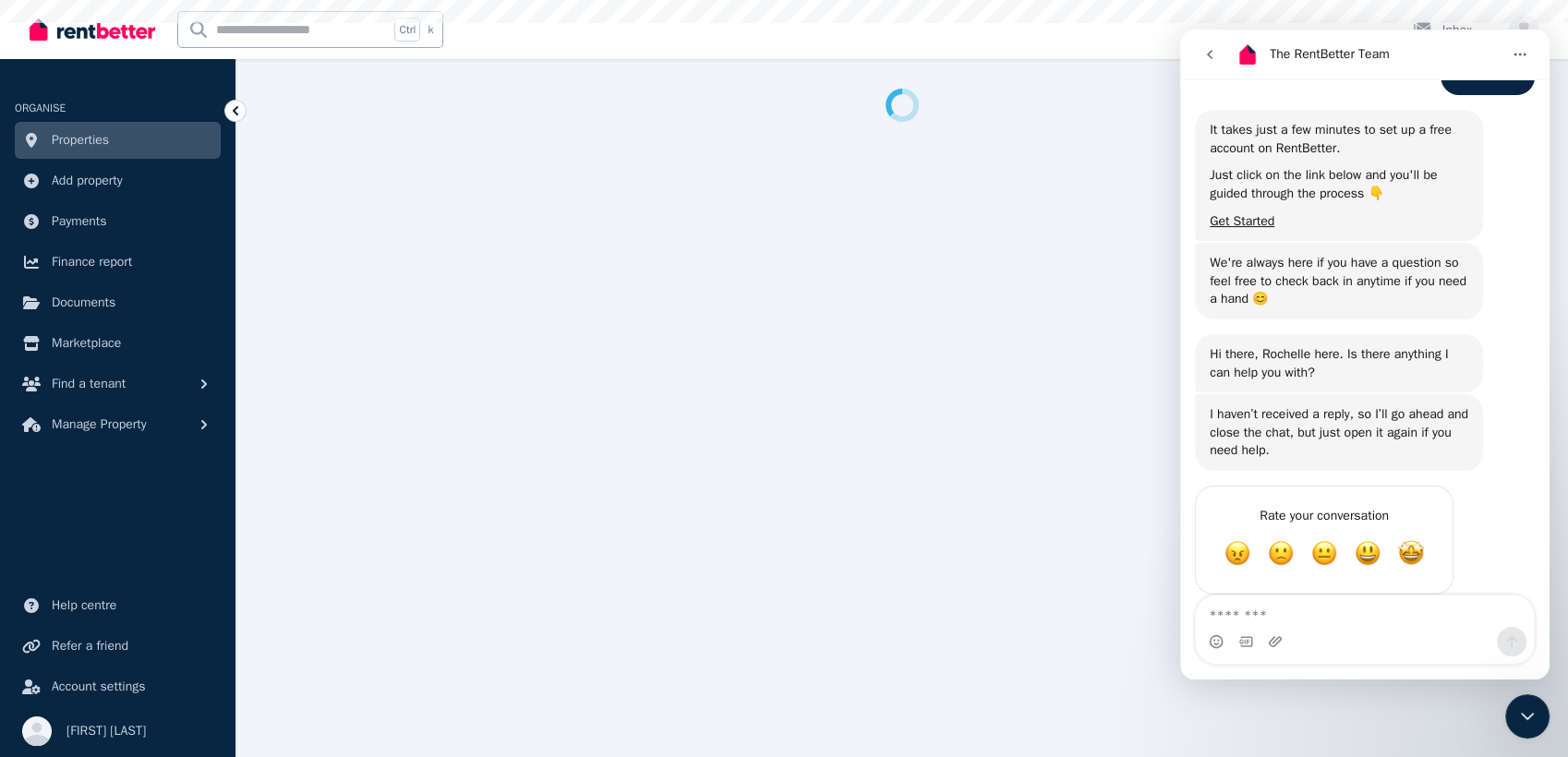 select on "***" 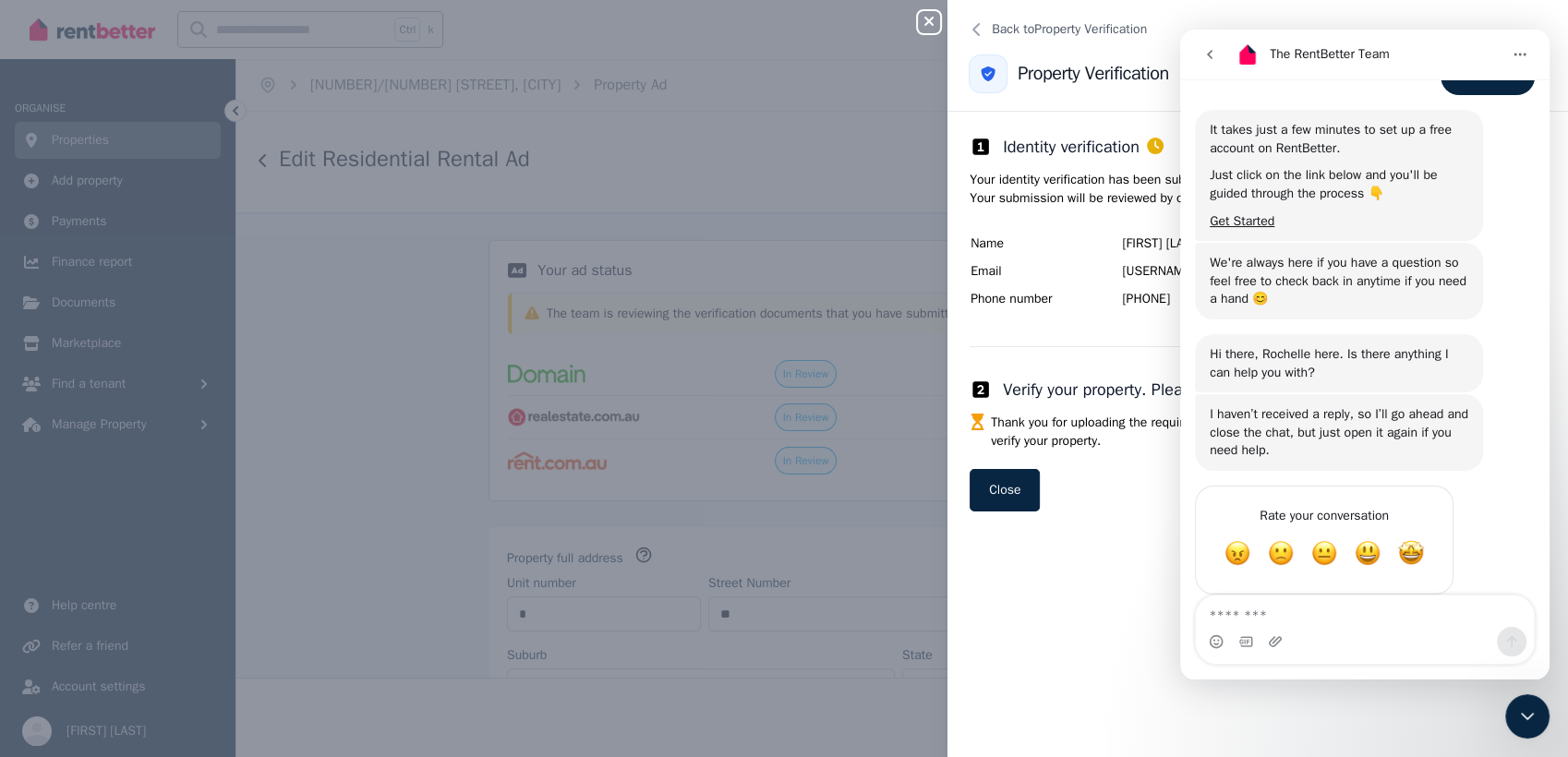 click on "Identity verification Your identity verification has been submitted, but we were unable to match your details automatically. Your submission will be reviewed by our team shortly. Name [FIRST] [LAST] Email [USERNAME]@example.com Phone number [PHONE] Verify your property. Please upload two documents below. Thank you for uploading the required documents. We're currently processing your documents to verify your property. Close" at bounding box center [1258, 322] 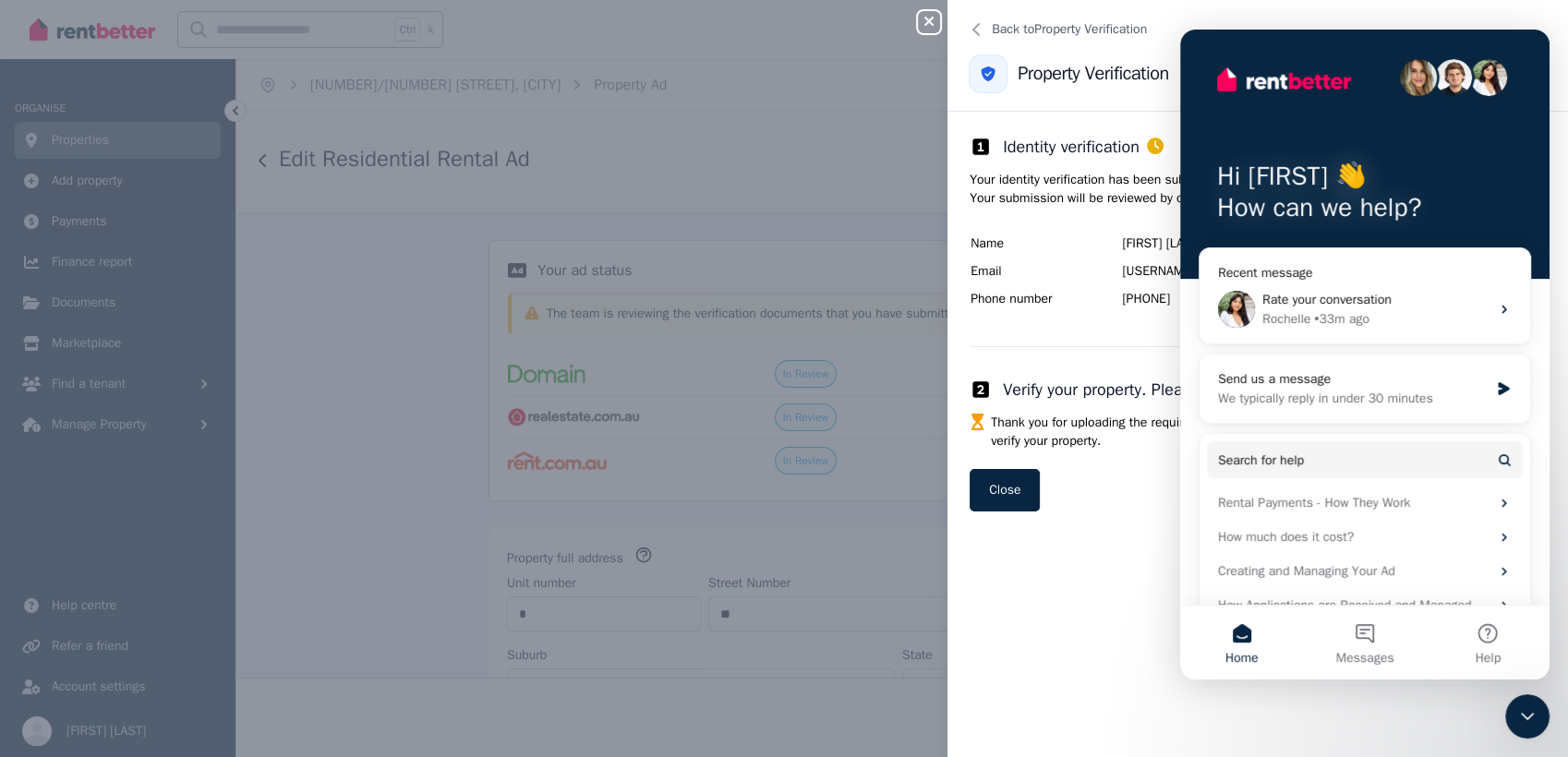 scroll, scrollTop: 0, scrollLeft: 0, axis: both 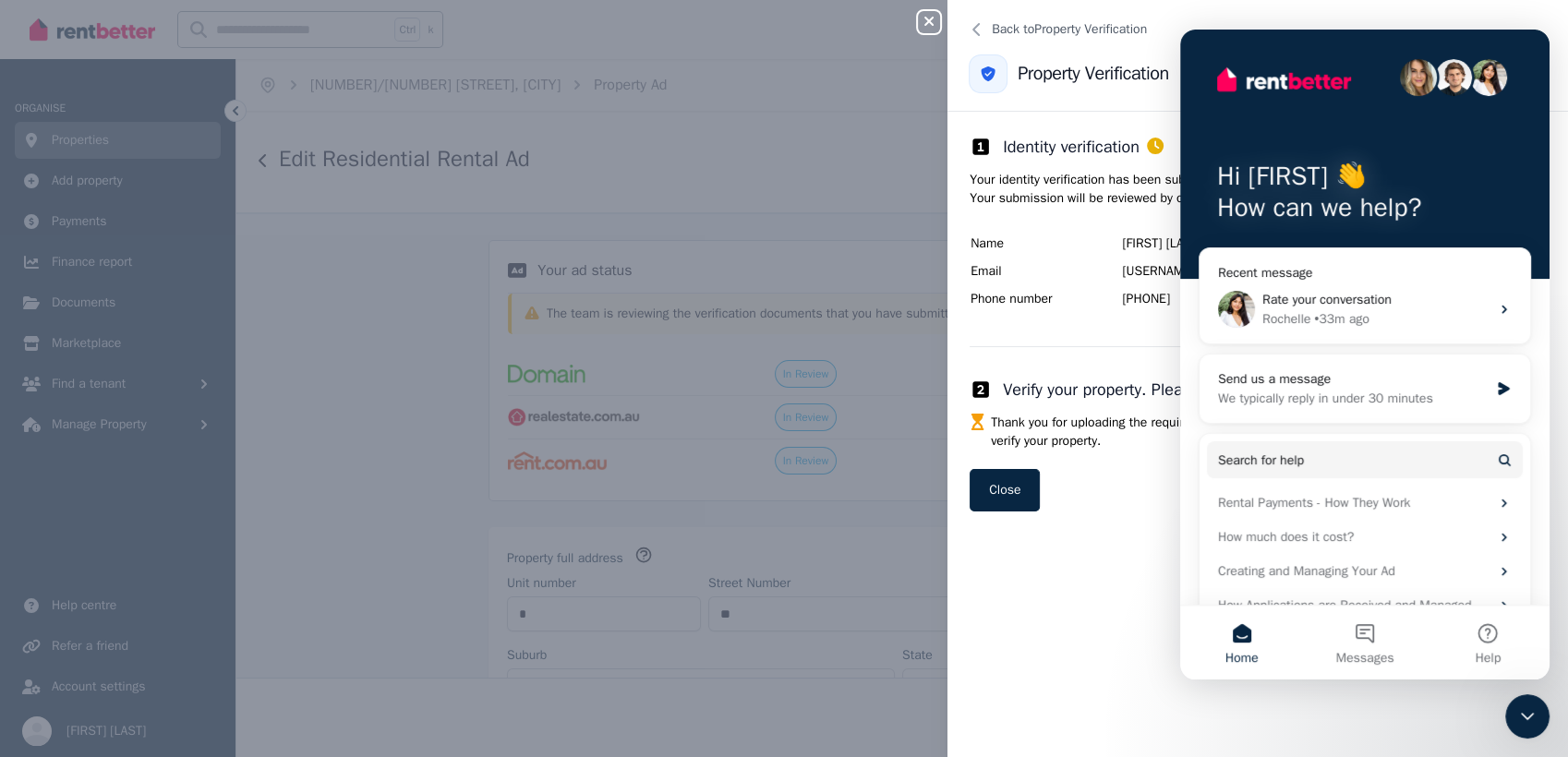 click 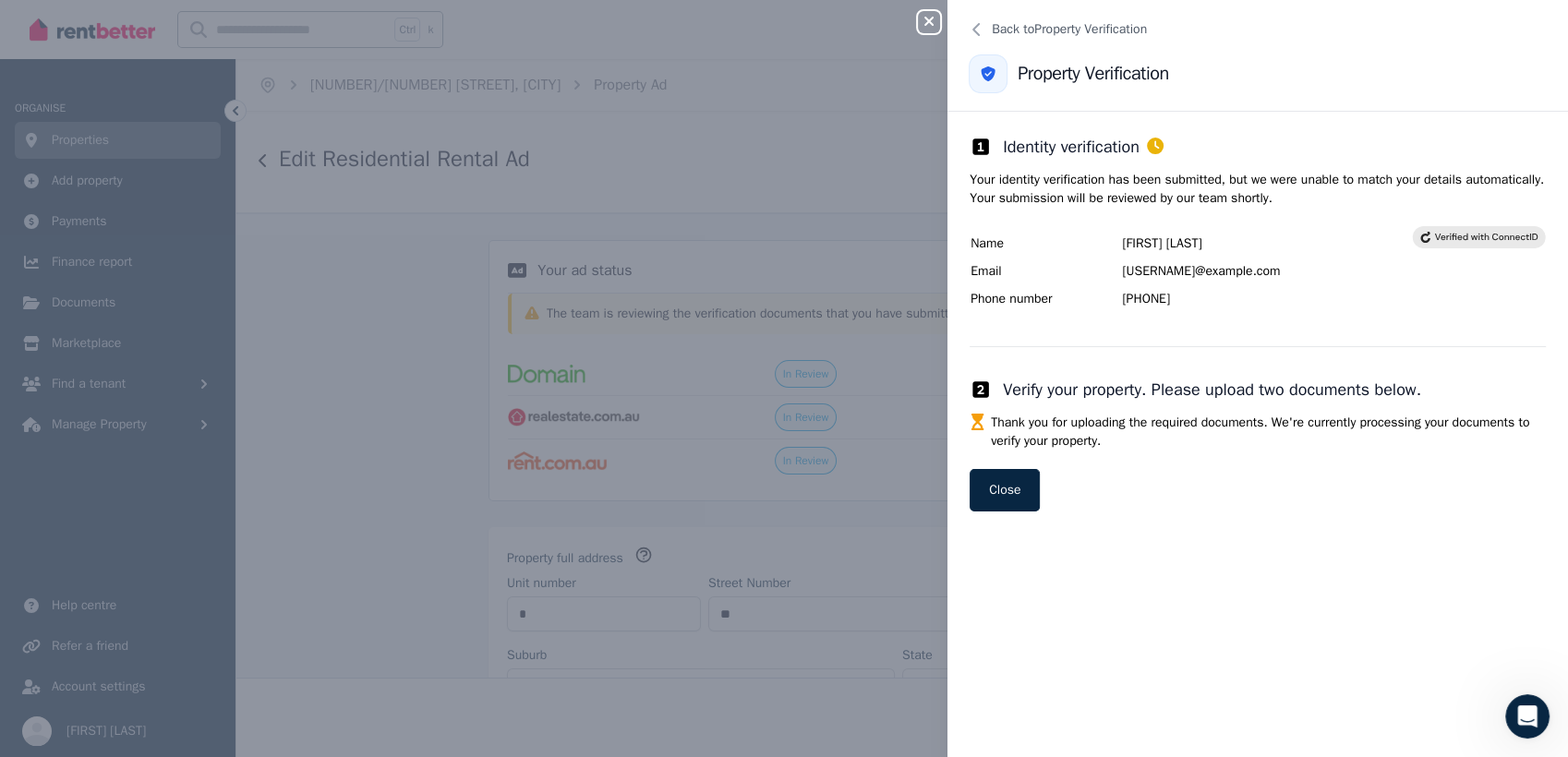 scroll, scrollTop: 0, scrollLeft: 0, axis: both 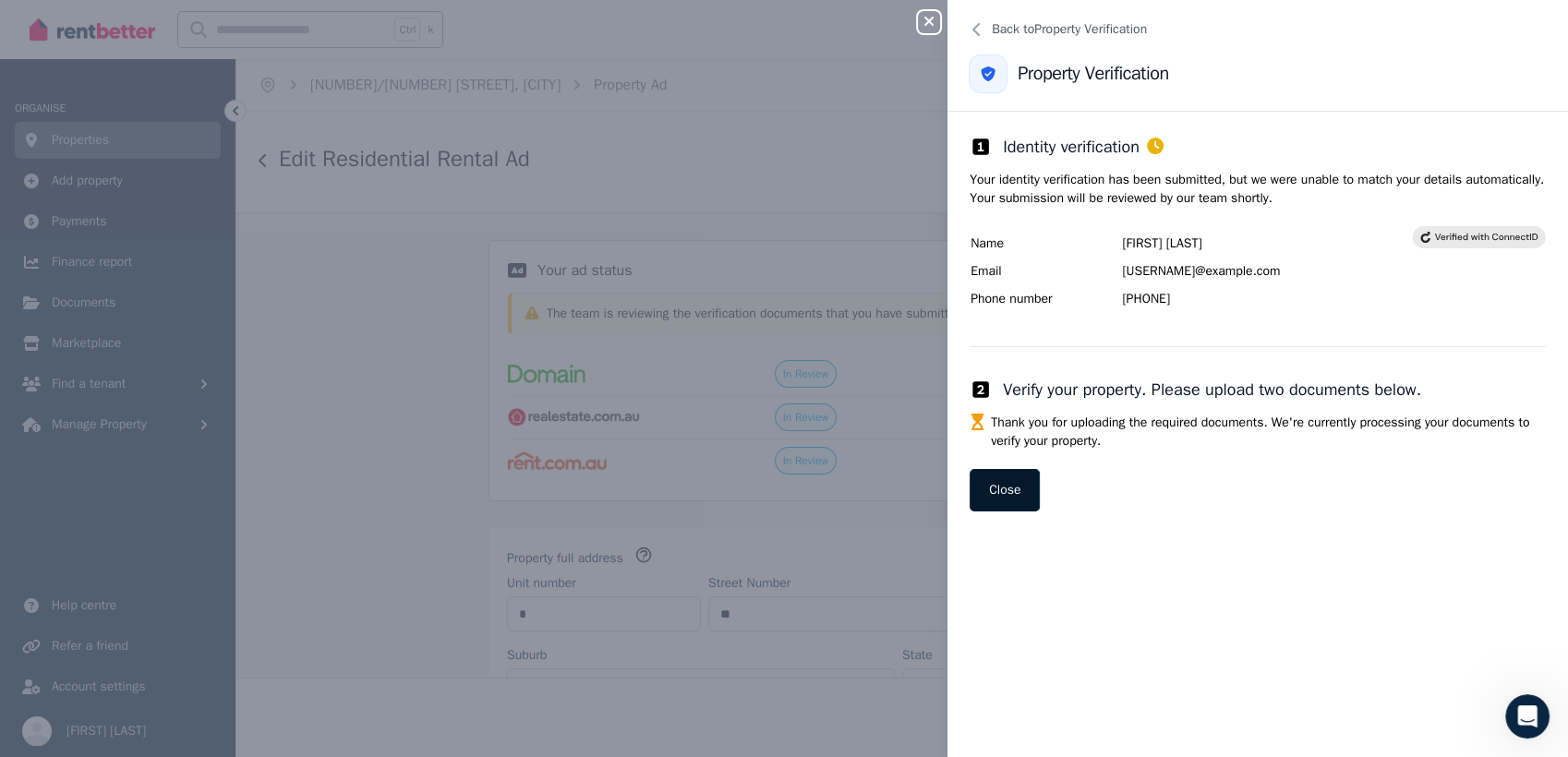click on "Close" at bounding box center (1005, 490) 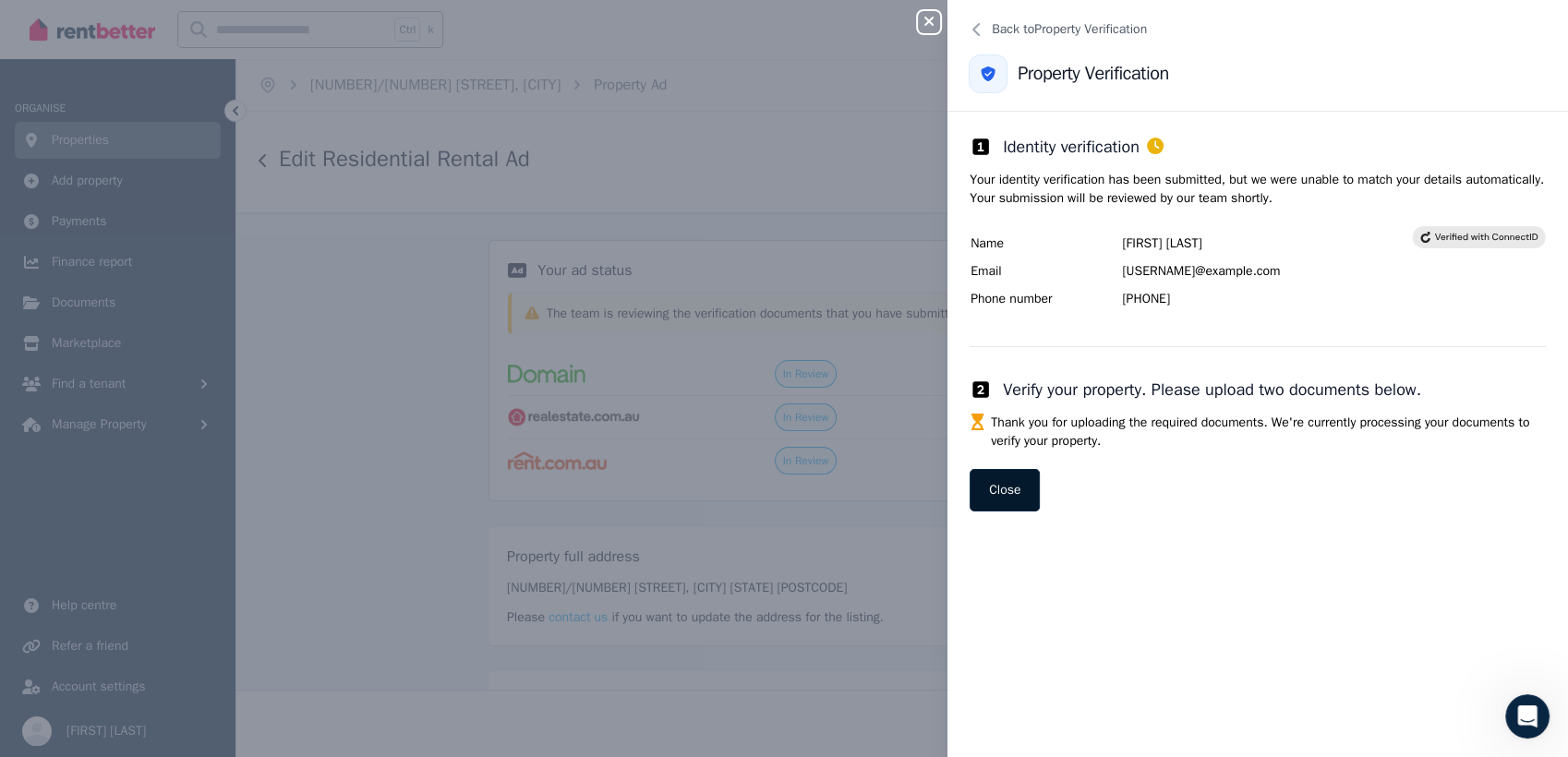 click on "Close" at bounding box center (1005, 490) 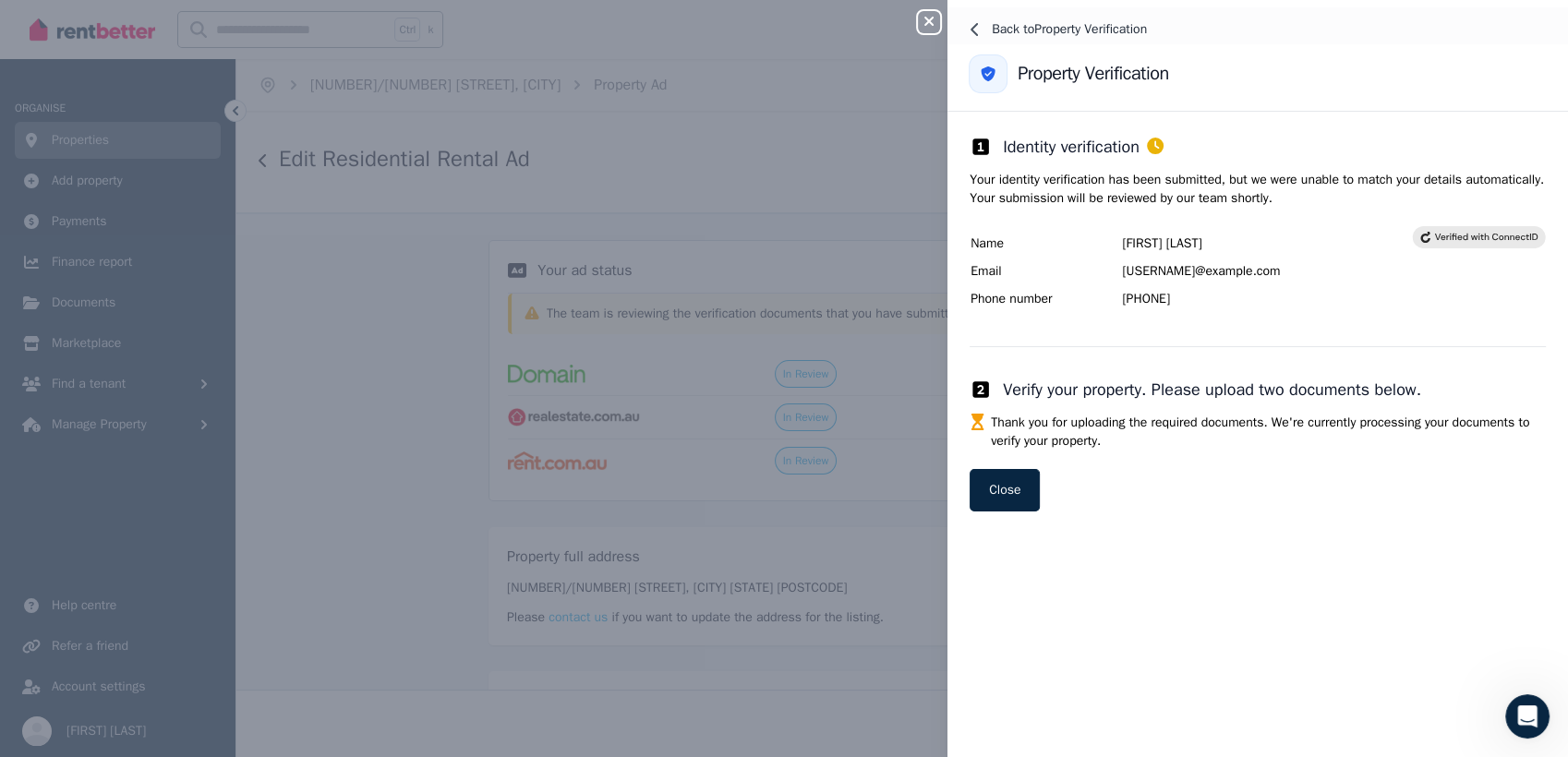 click 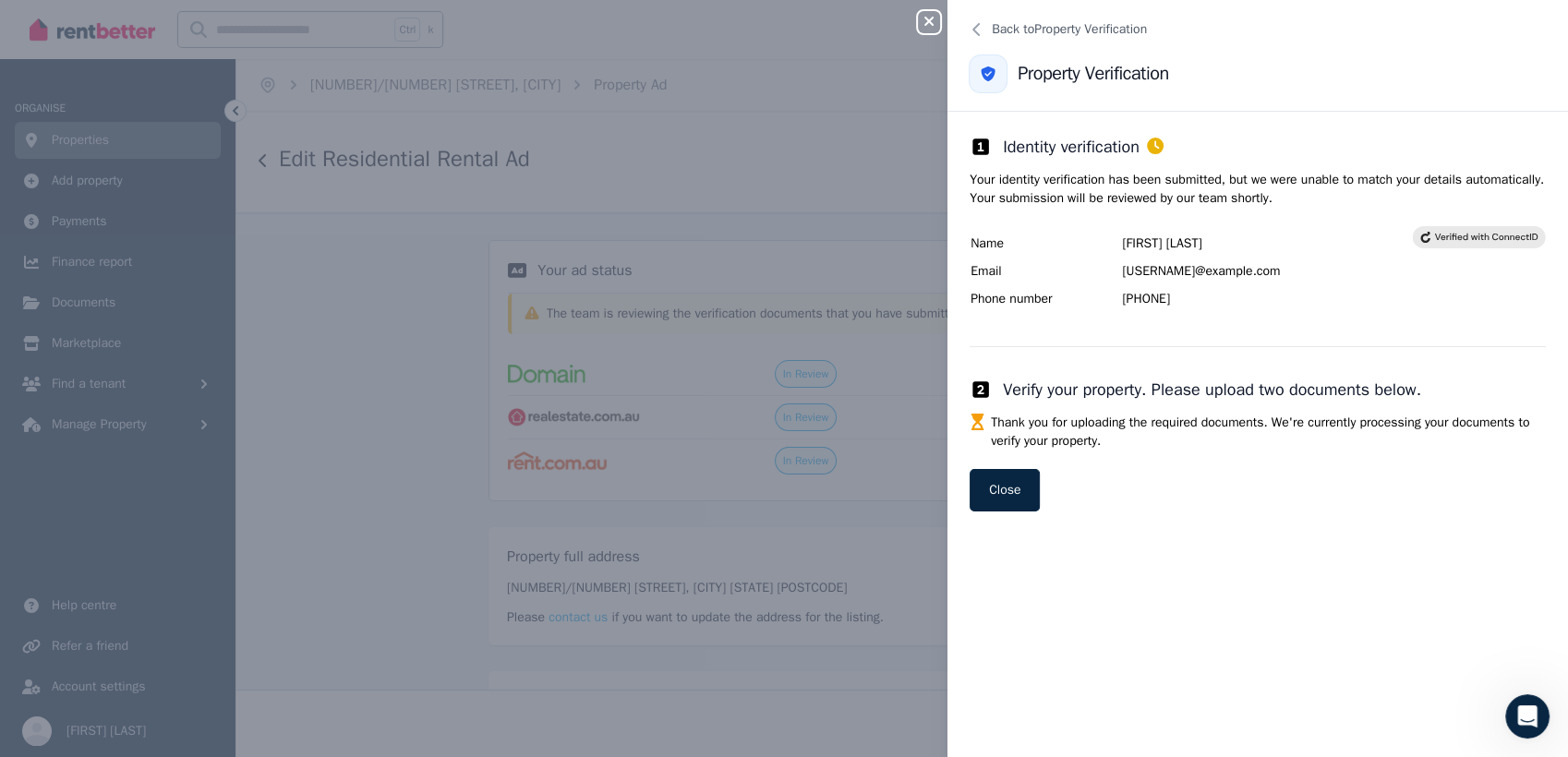 click 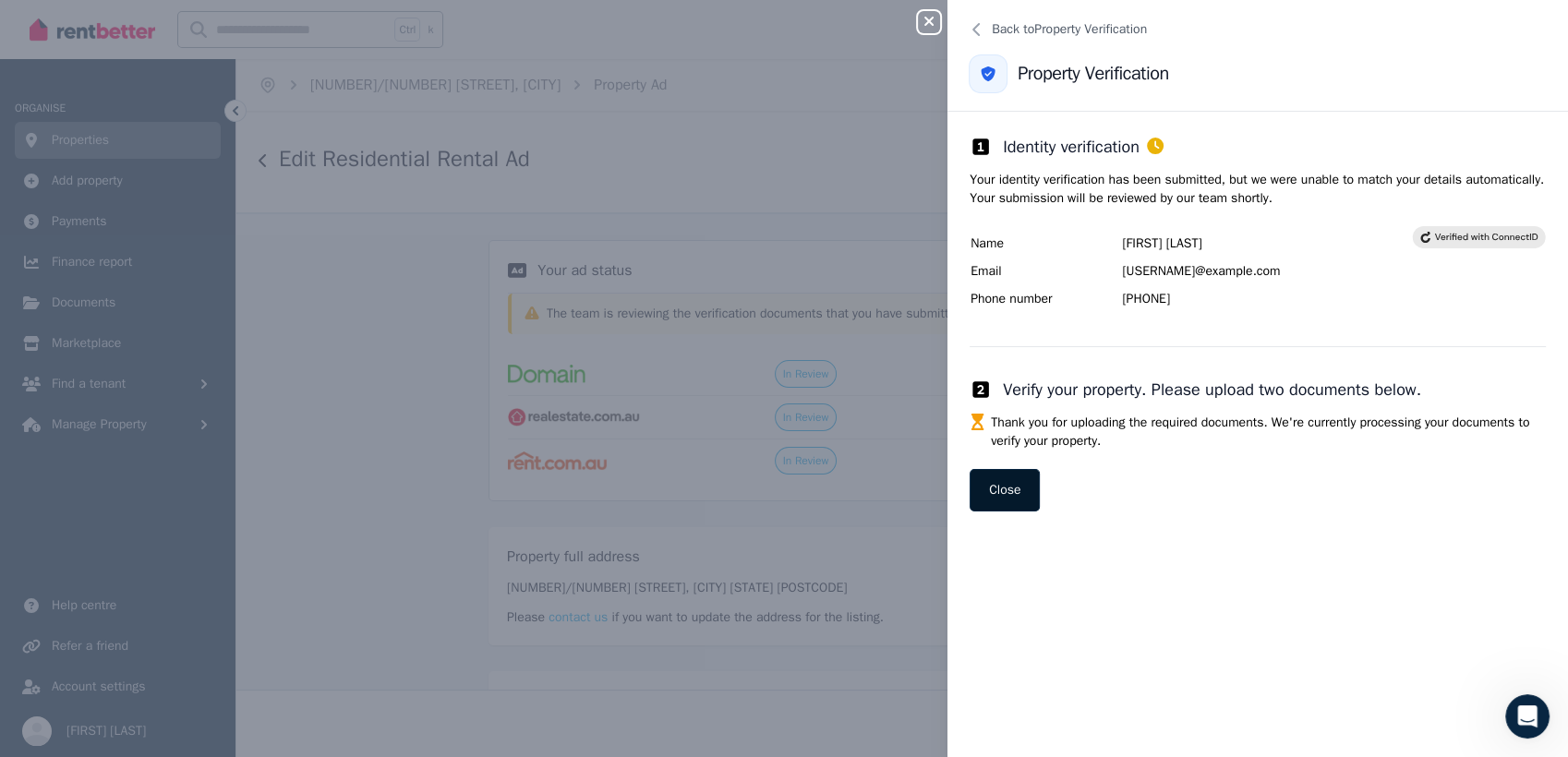 click on "Close" at bounding box center (1005, 490) 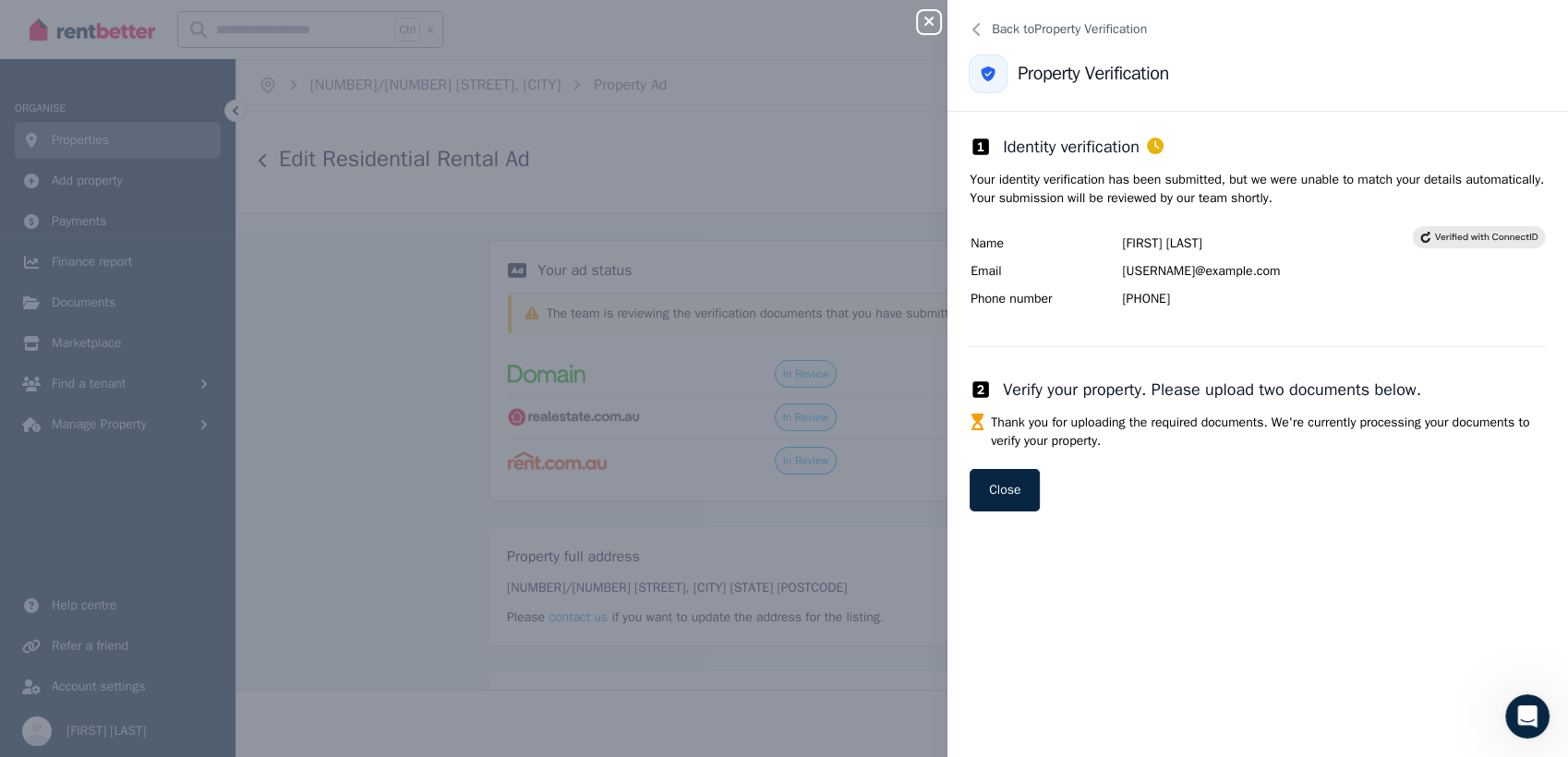 click on "Close panel Back to  Property Verification Property Verification Identity verification Your identity verification has been submitted, but we were unable to match your details automatically. Your submission will be reviewed by our team shortly. Name Wen Hong Zhu Email mickyzhu@hotmail.com Phone number +61407685402 Verify your property. Please upload two documents below. Thank you for uploading the required documents. We're currently processing your documents to verify your property. Close" at bounding box center (784, 378) 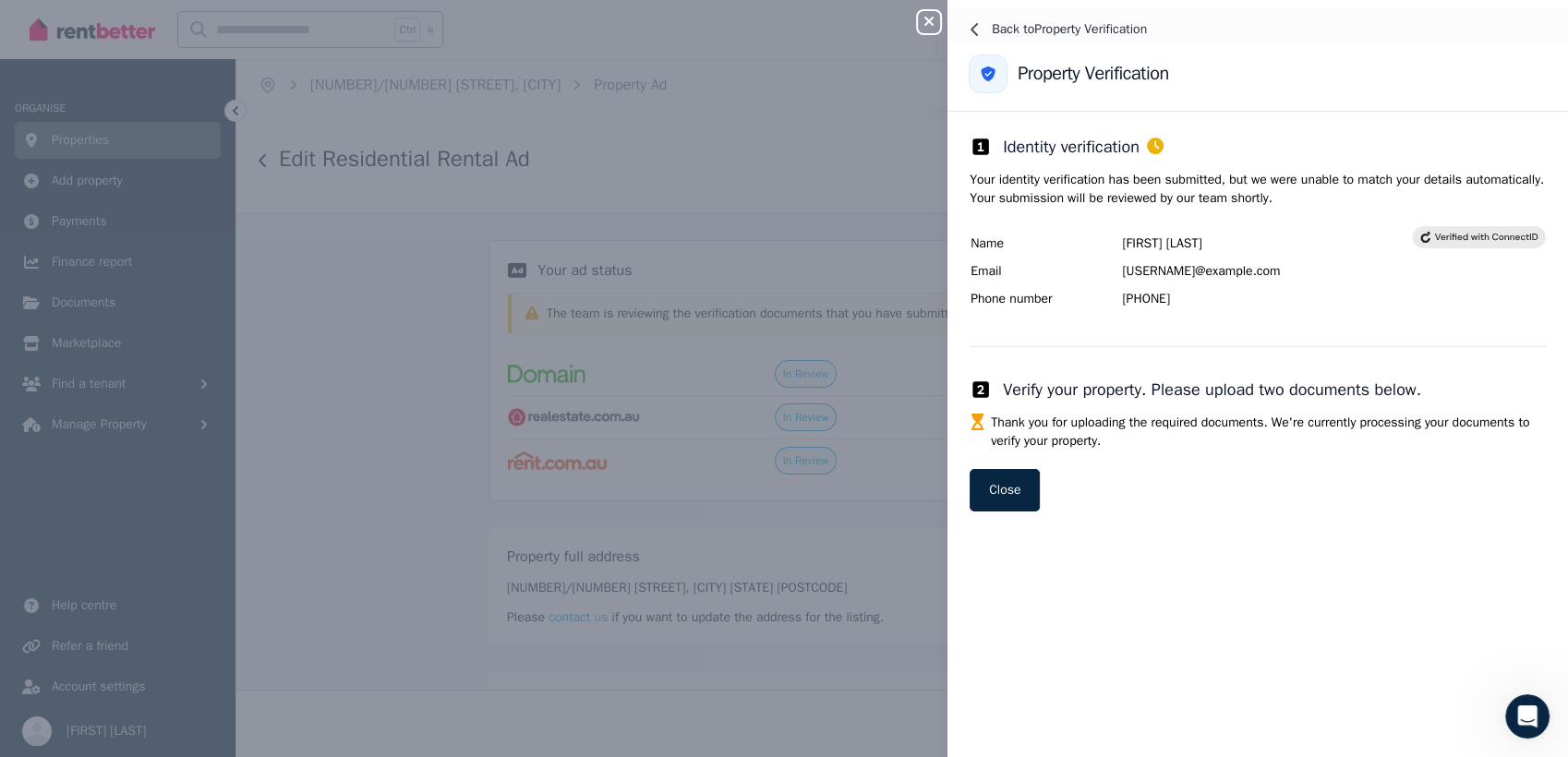 click 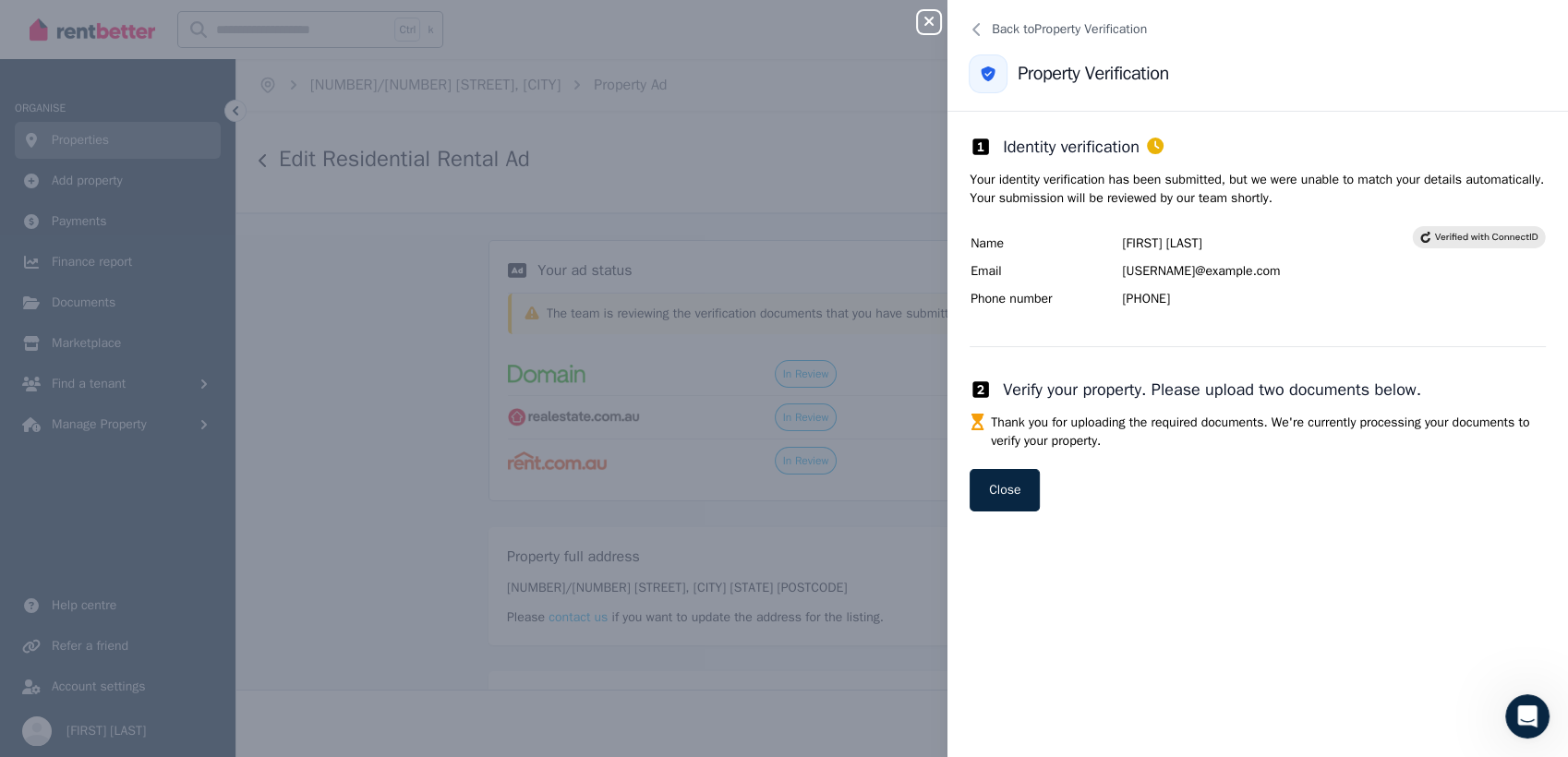 click on "Close panel Back to  Property Verification Property Verification Identity verification Your identity verification has been submitted, but we were unable to match your details automatically. Your submission will be reviewed by our team shortly. Name Wen Hong Zhu Email mickyzhu@hotmail.com Phone number +61407685402 Verify your property. Please upload two documents below. Thank you for uploading the required documents. We're currently processing your documents to verify your property. Close" at bounding box center [784, 378] 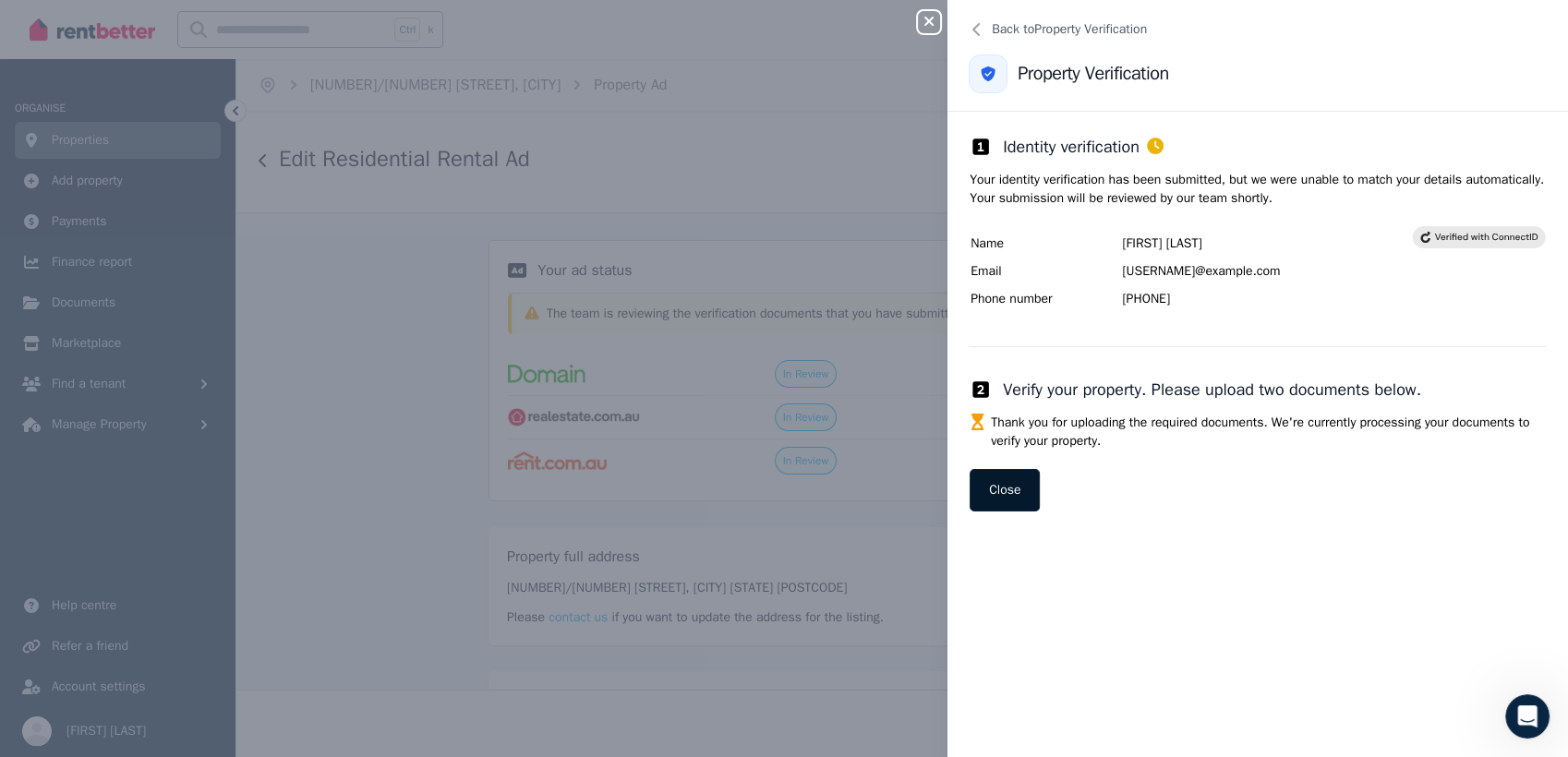 click on "Close" at bounding box center (1005, 490) 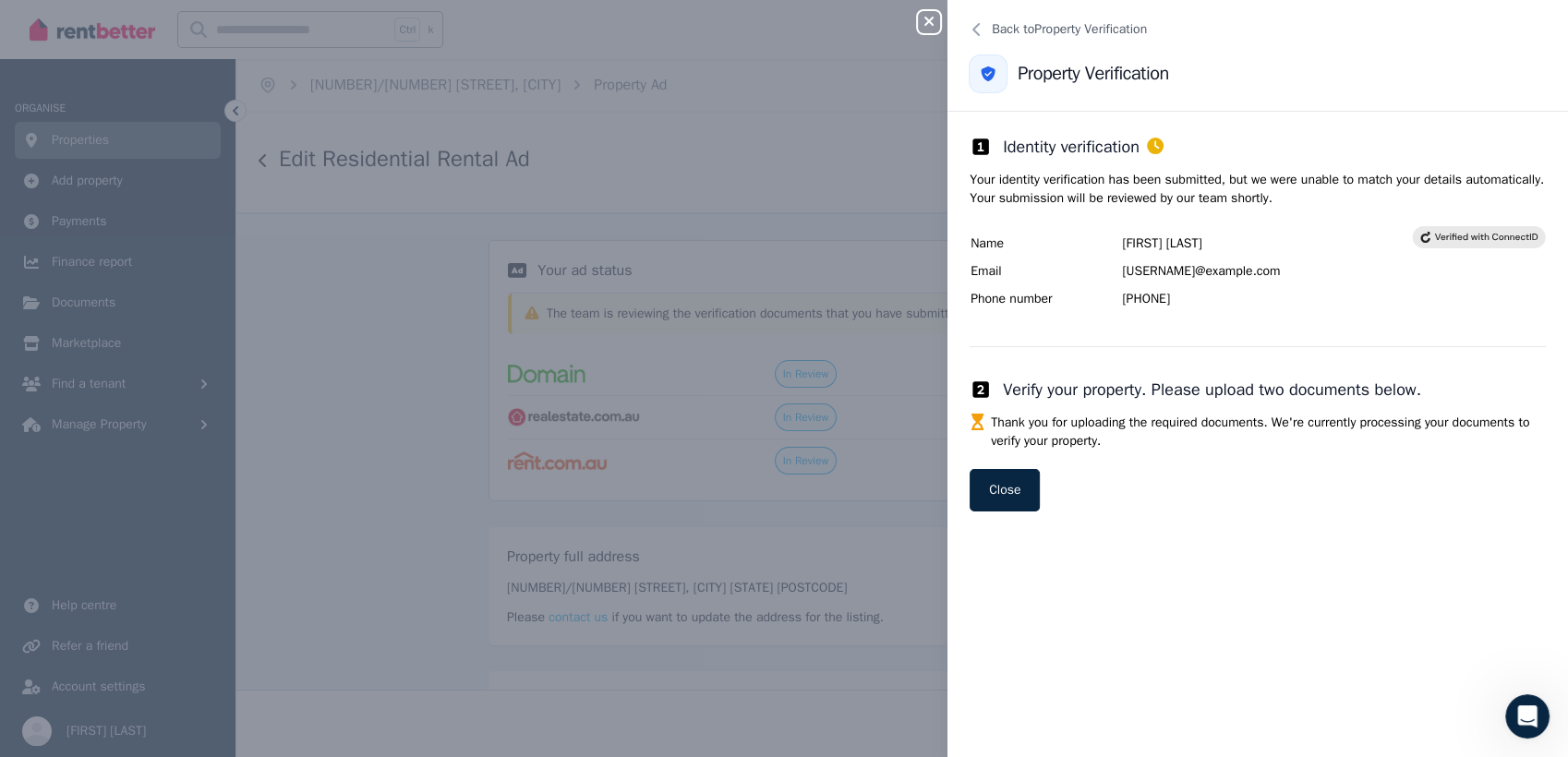 click 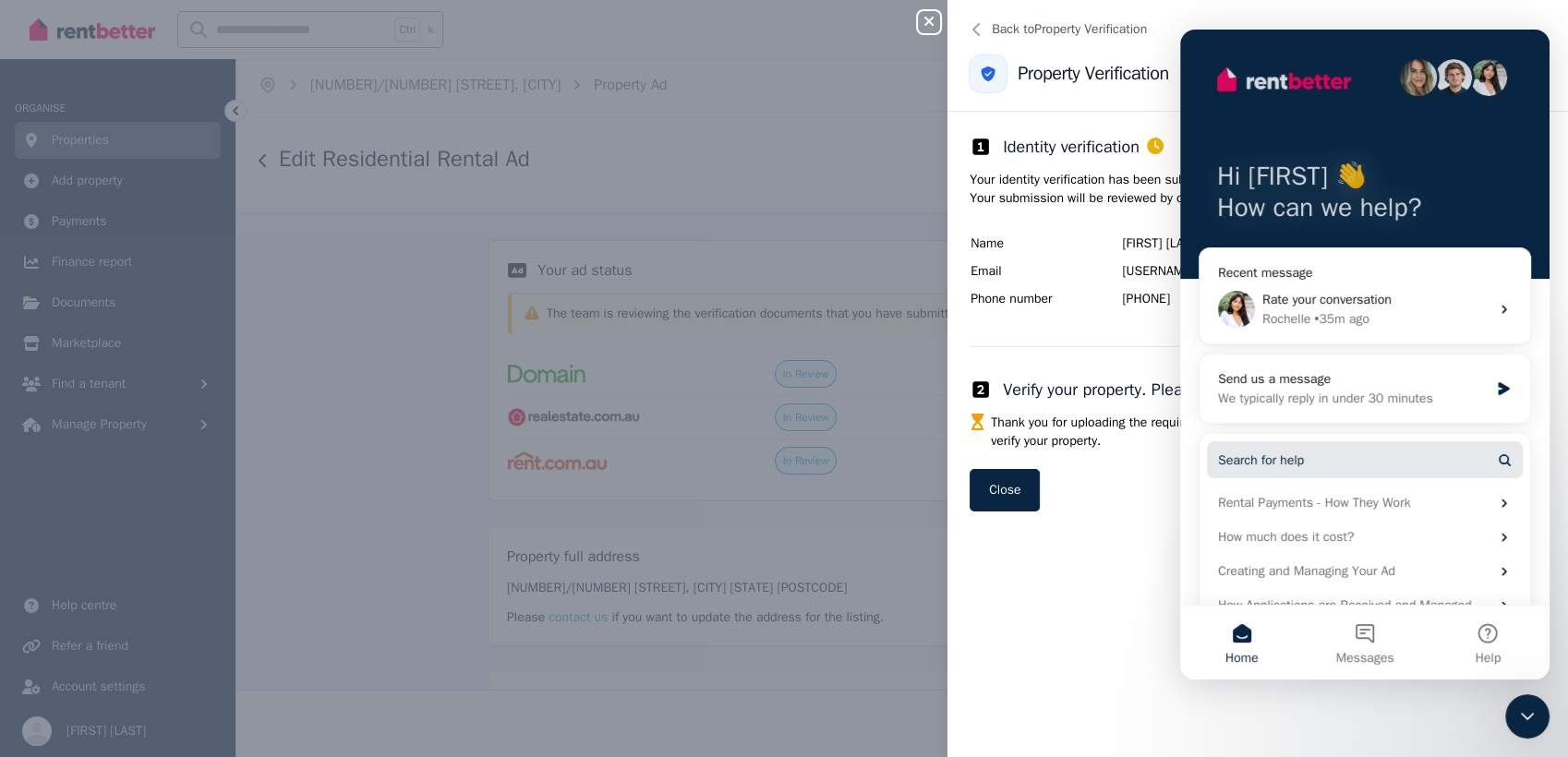 scroll, scrollTop: 34, scrollLeft: 0, axis: vertical 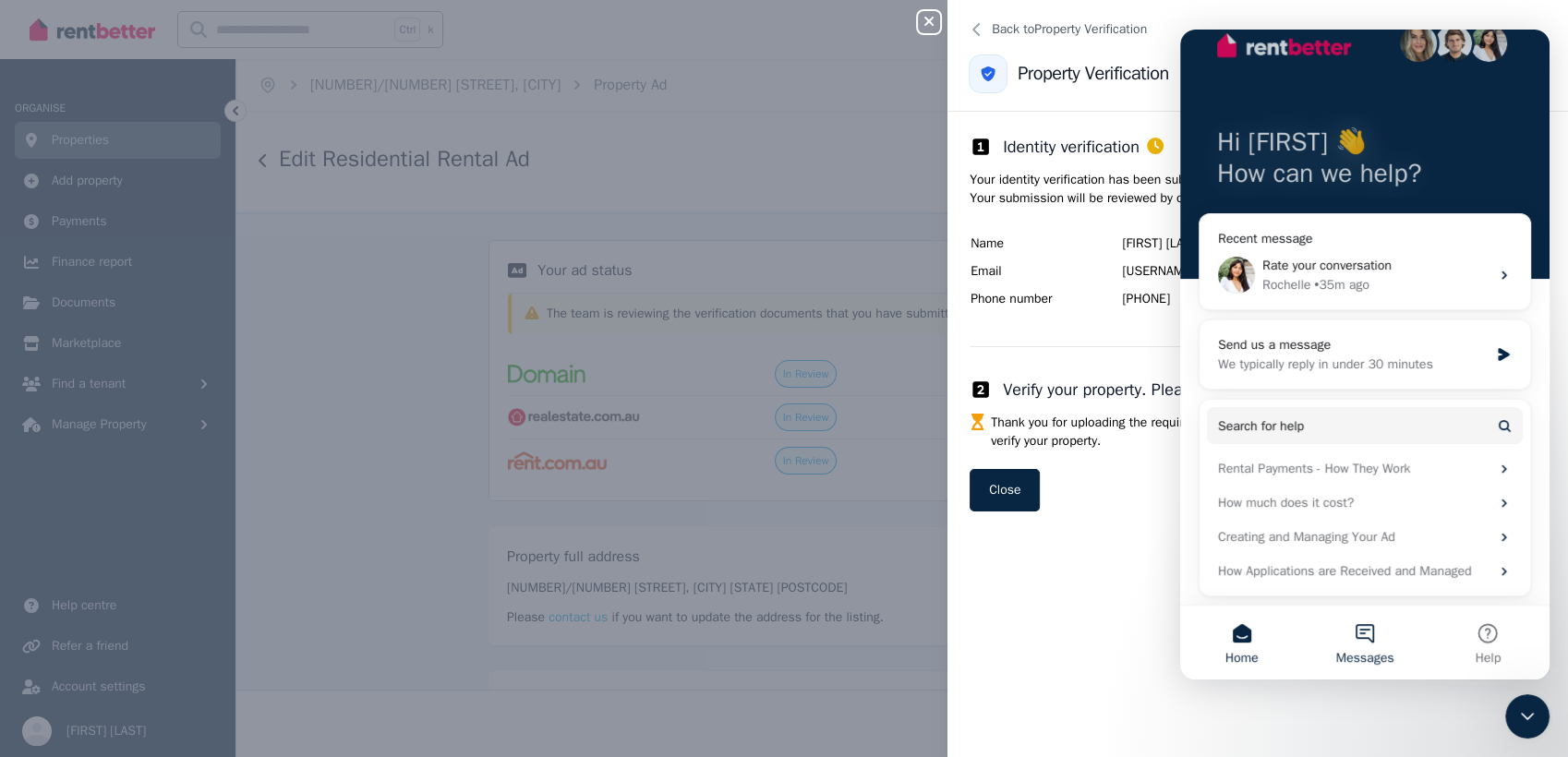 click on "Messages" at bounding box center [1364, 643] 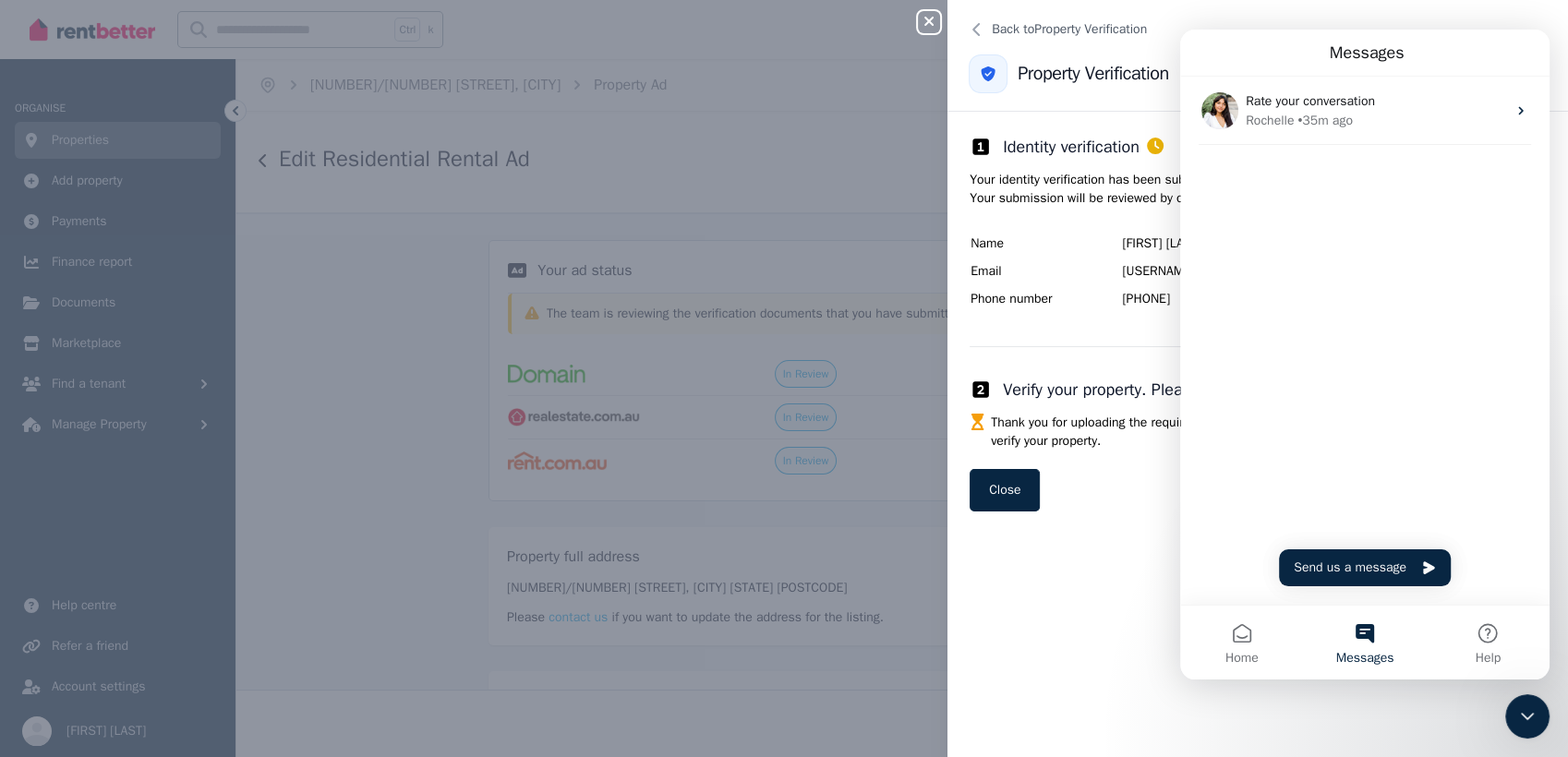 click on "Close panel Back to  Property Verification Property Verification Identity verification Your identity verification has been submitted, but we were unable to match your details automatically. Your submission will be reviewed by our team shortly. Name Wen Hong Zhu Email mickyzhu@hotmail.com Phone number +61407685402 Verify your property. Please upload two documents below. Thank you for uploading the required documents. We're currently processing your documents to verify your property. Close" at bounding box center (784, 378) 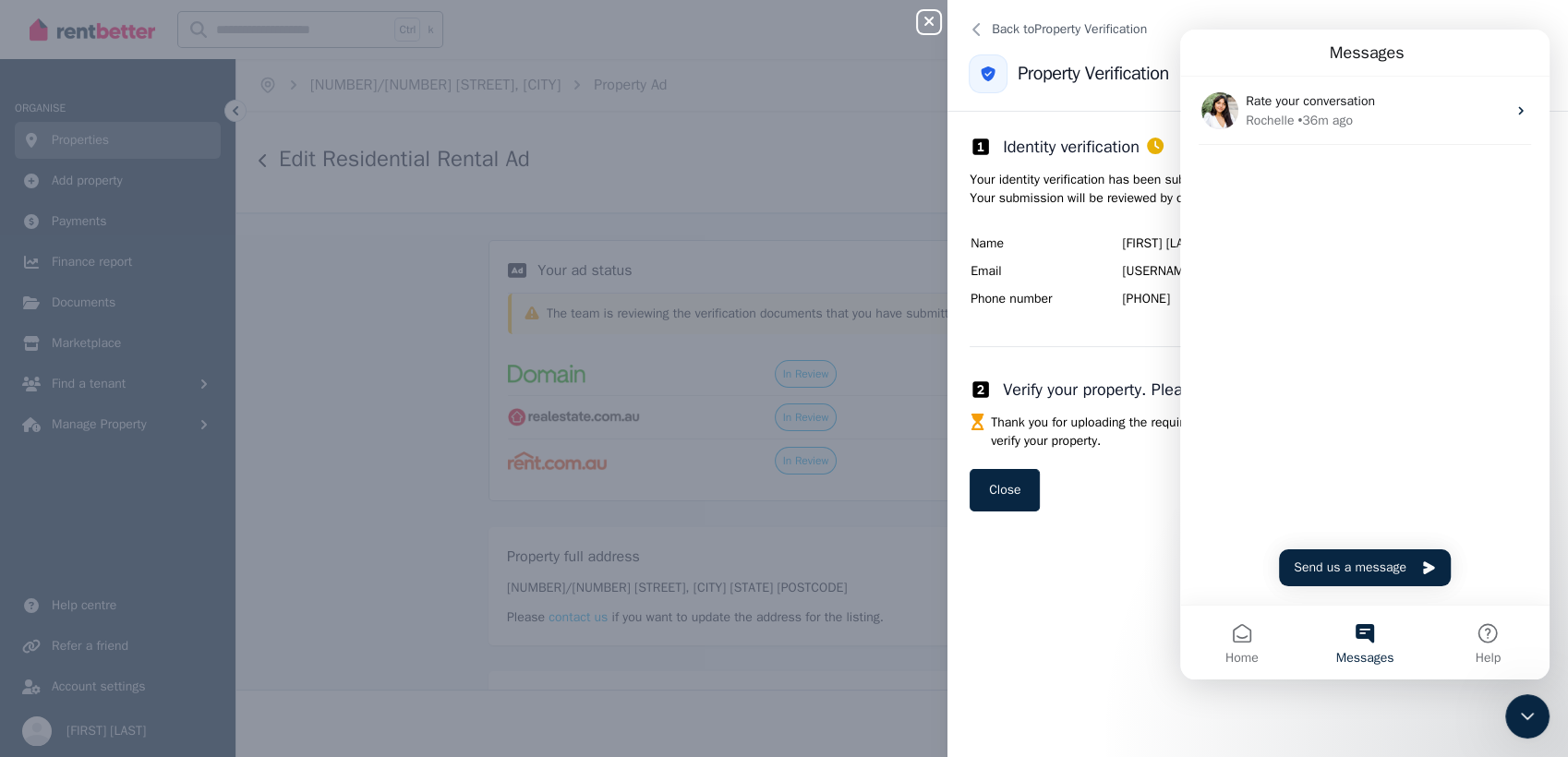 click 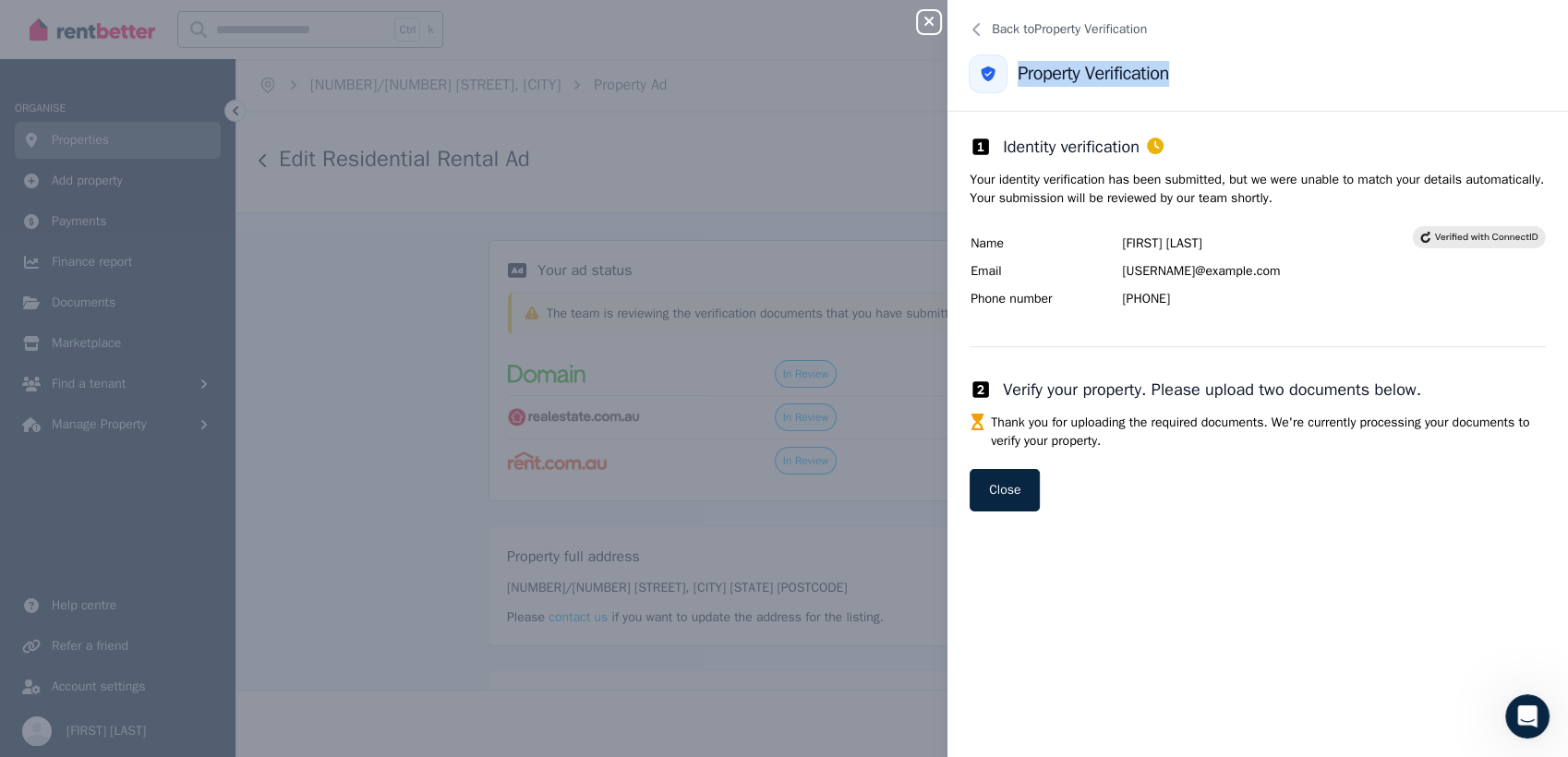 drag, startPoint x: 1203, startPoint y: 71, endPoint x: 1014, endPoint y: 79, distance: 189.16924 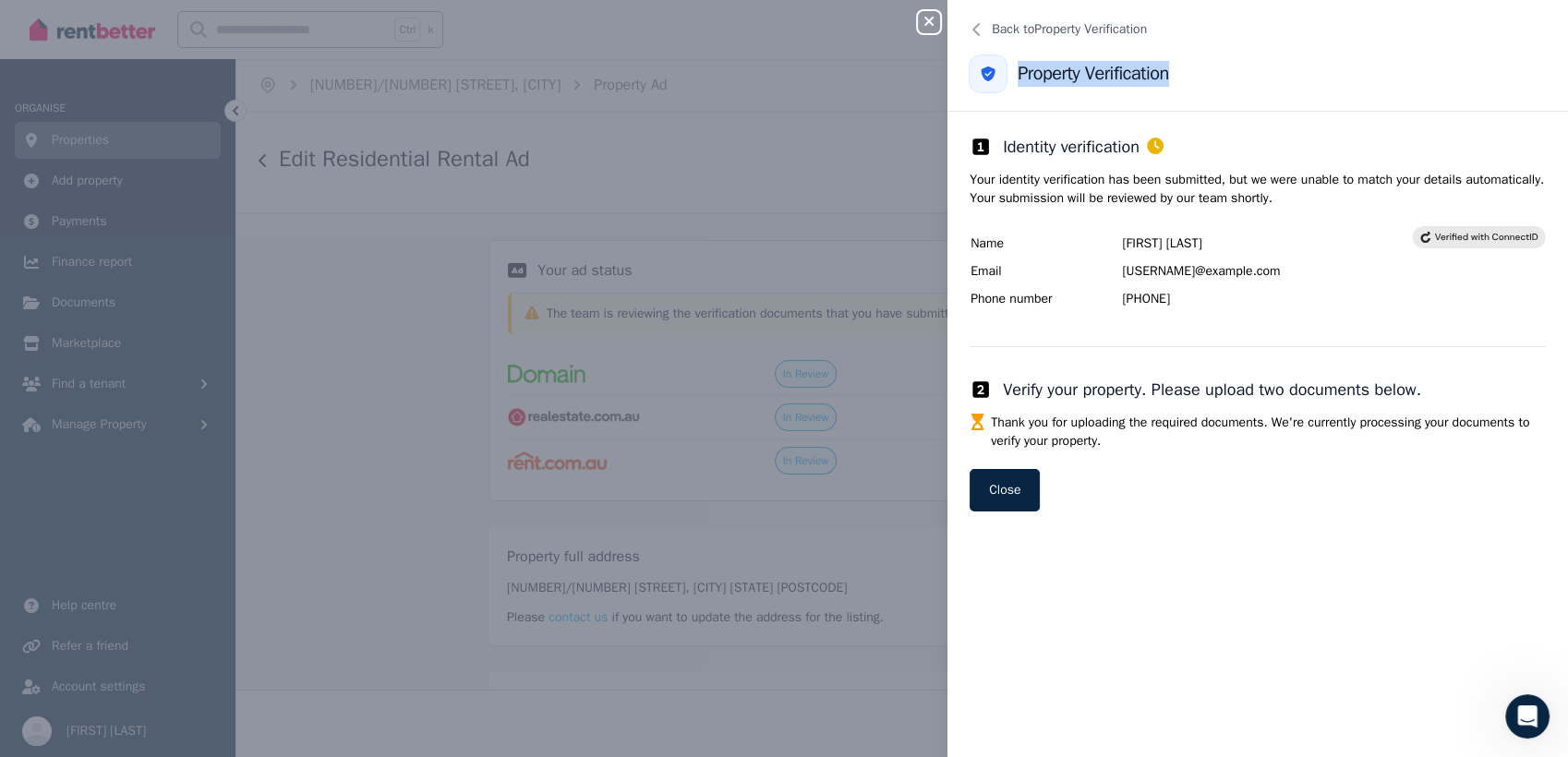 click on "Property Verification" at bounding box center (1258, 74) 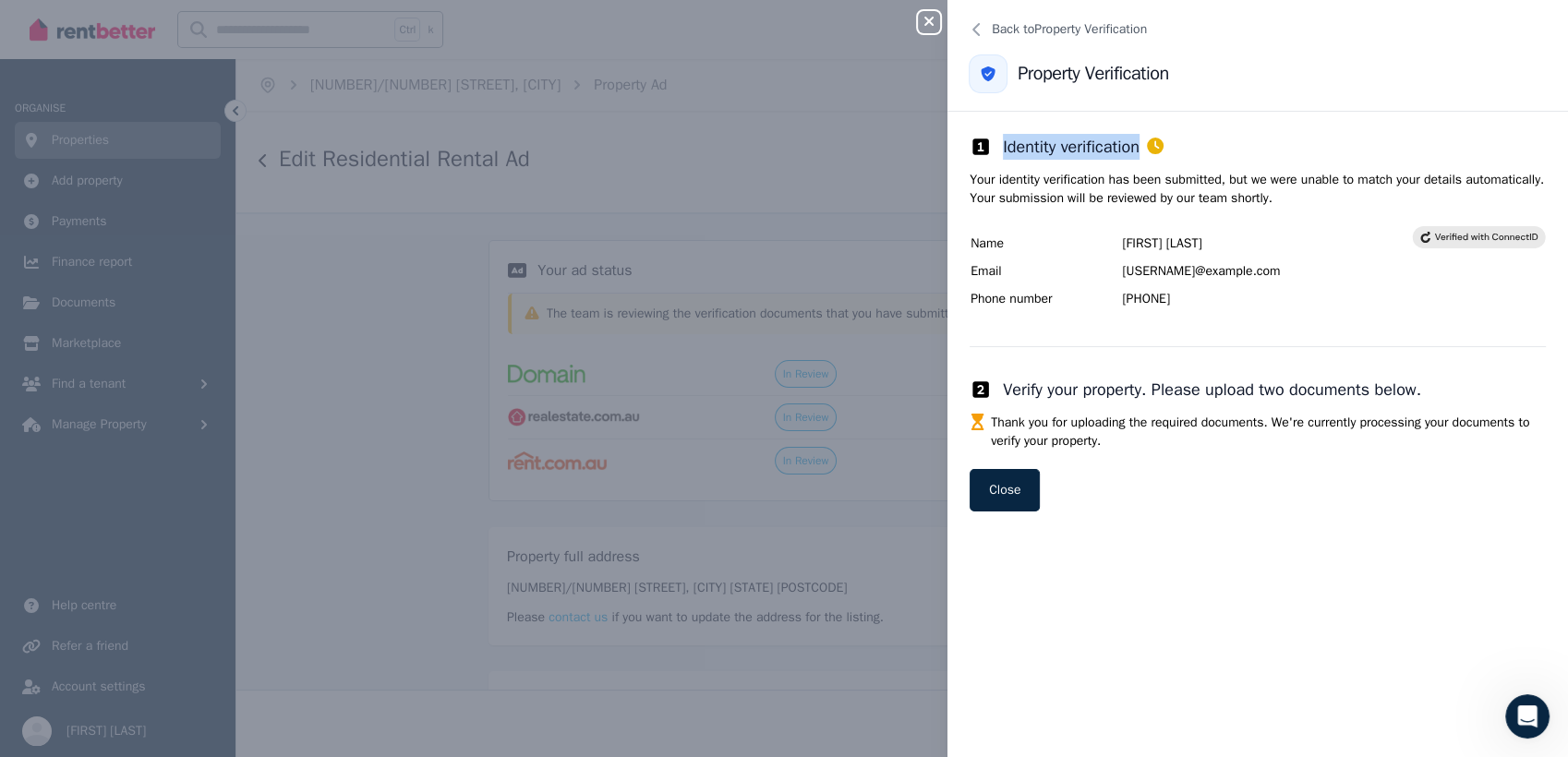 drag, startPoint x: 1160, startPoint y: 149, endPoint x: 997, endPoint y: 151, distance: 163.01227 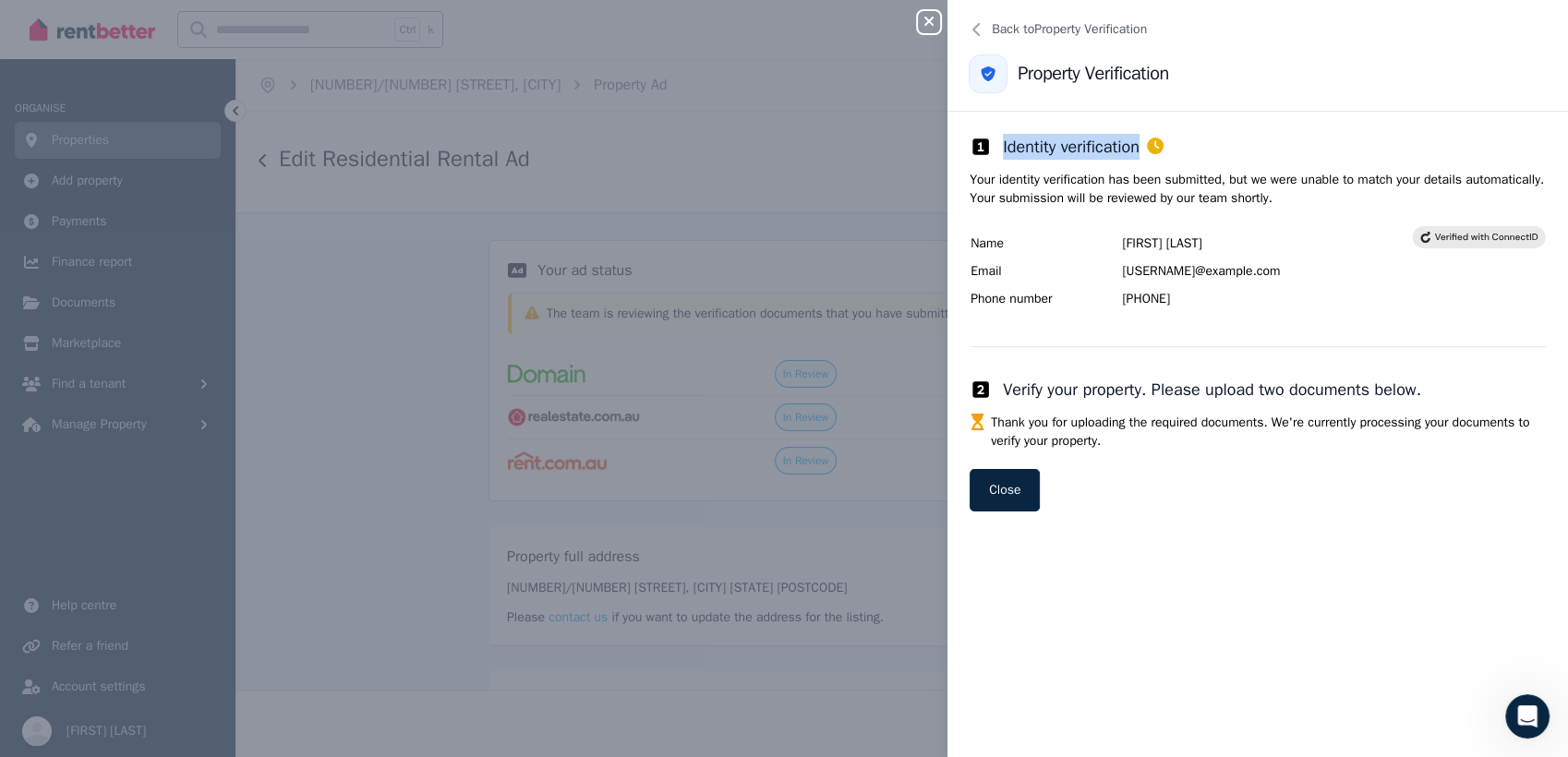click on "Identity verification" at bounding box center (1258, 147) 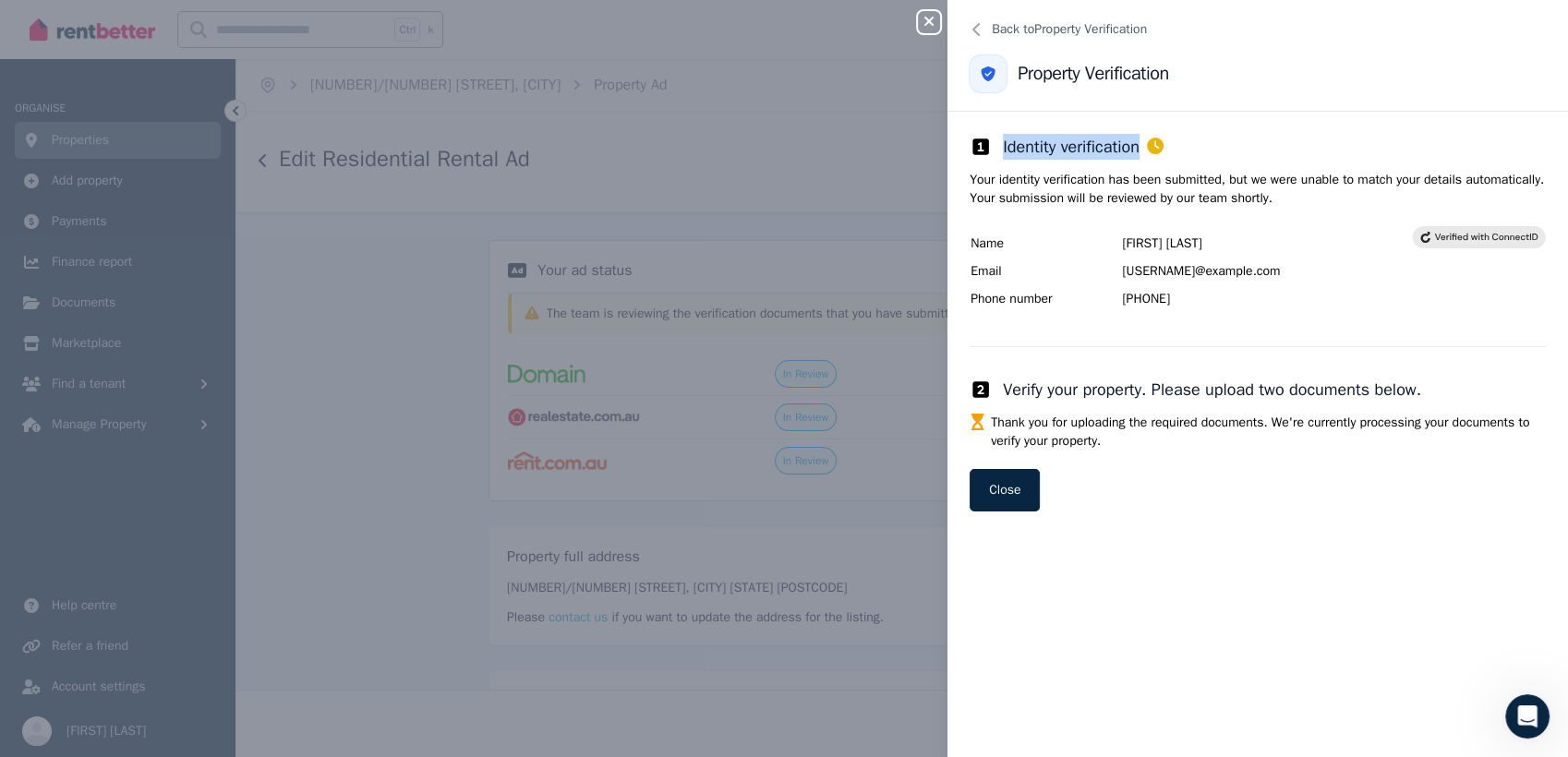 copy on "Identity verification" 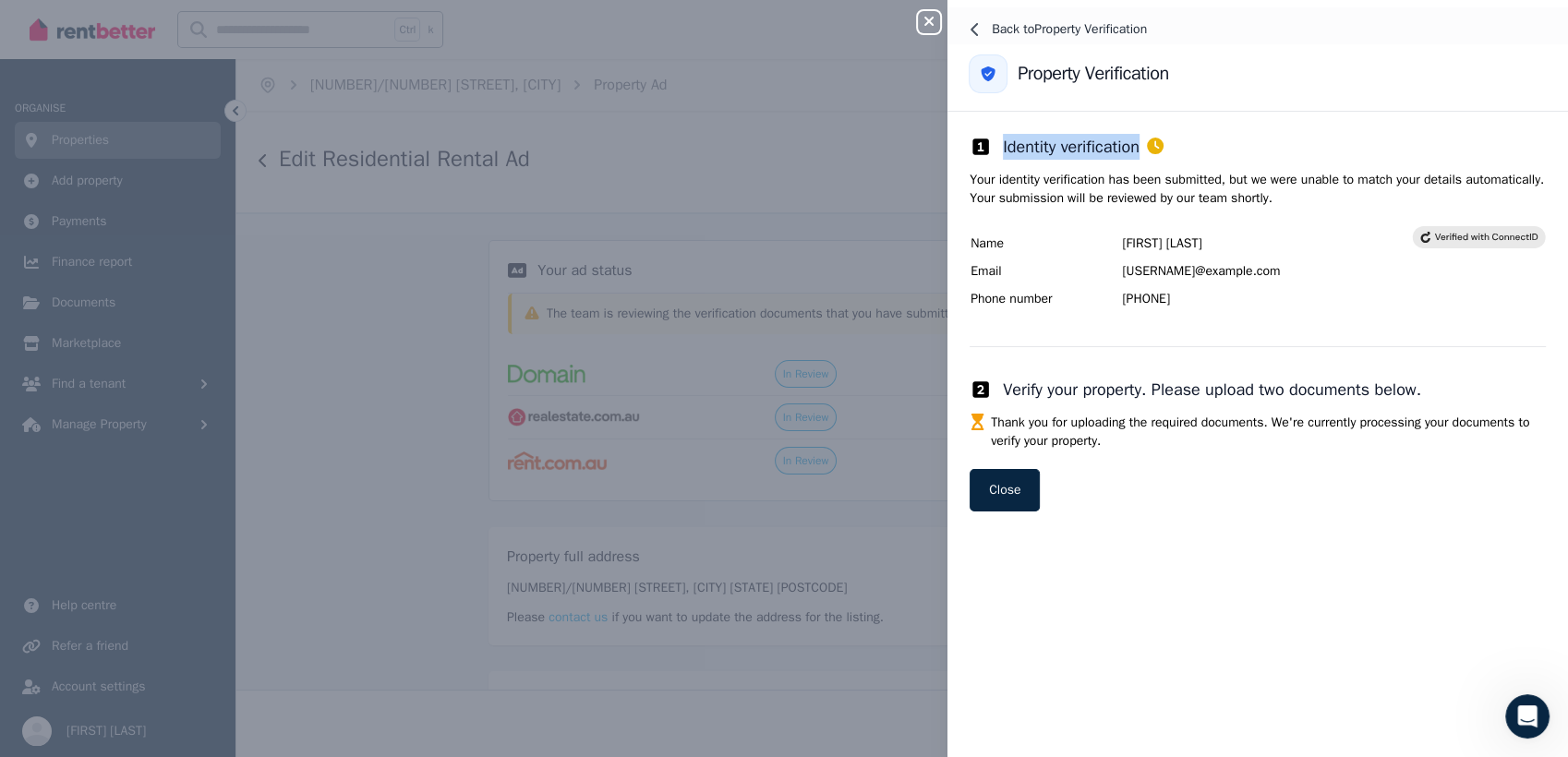 click 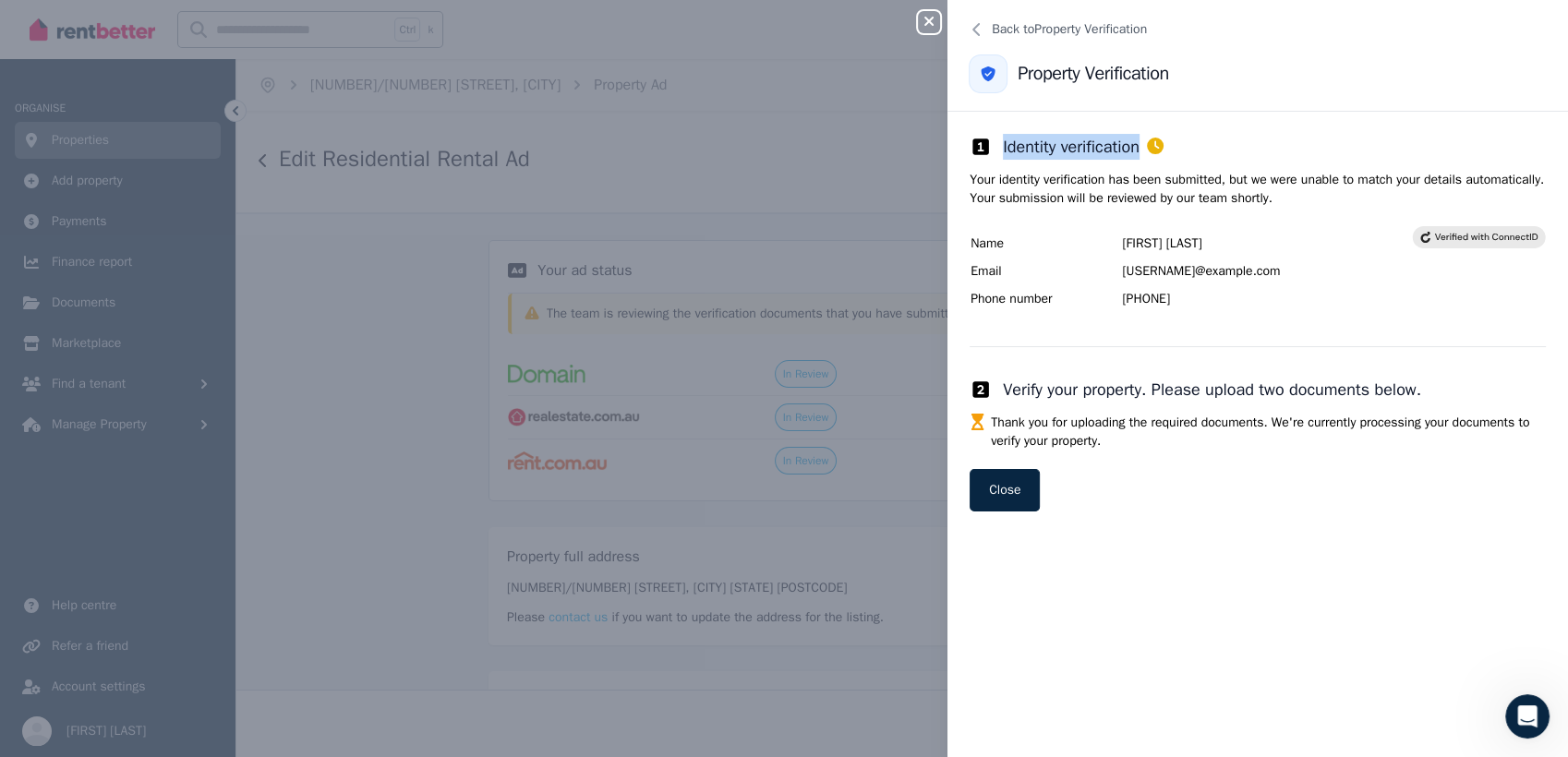 click 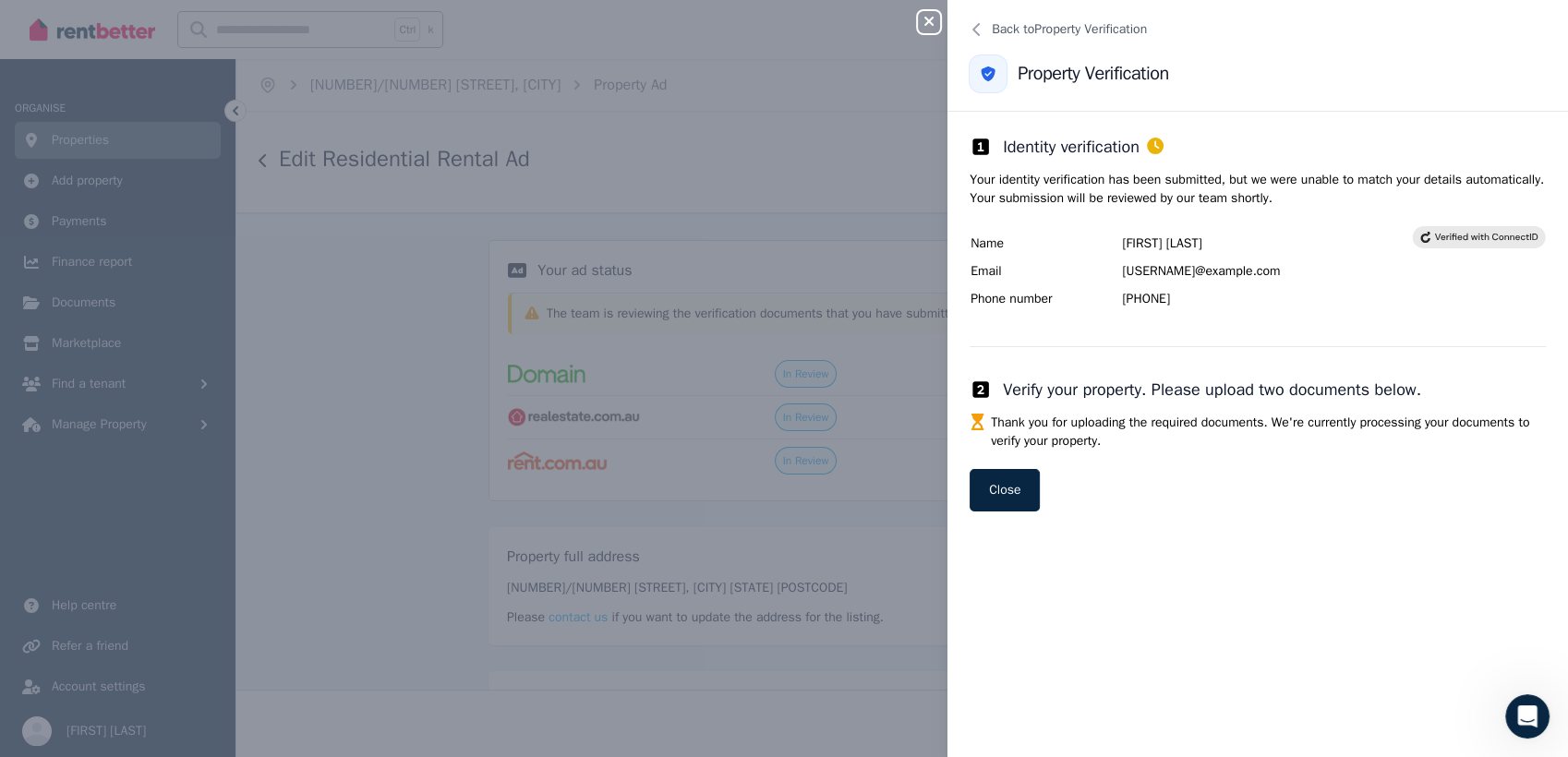 click 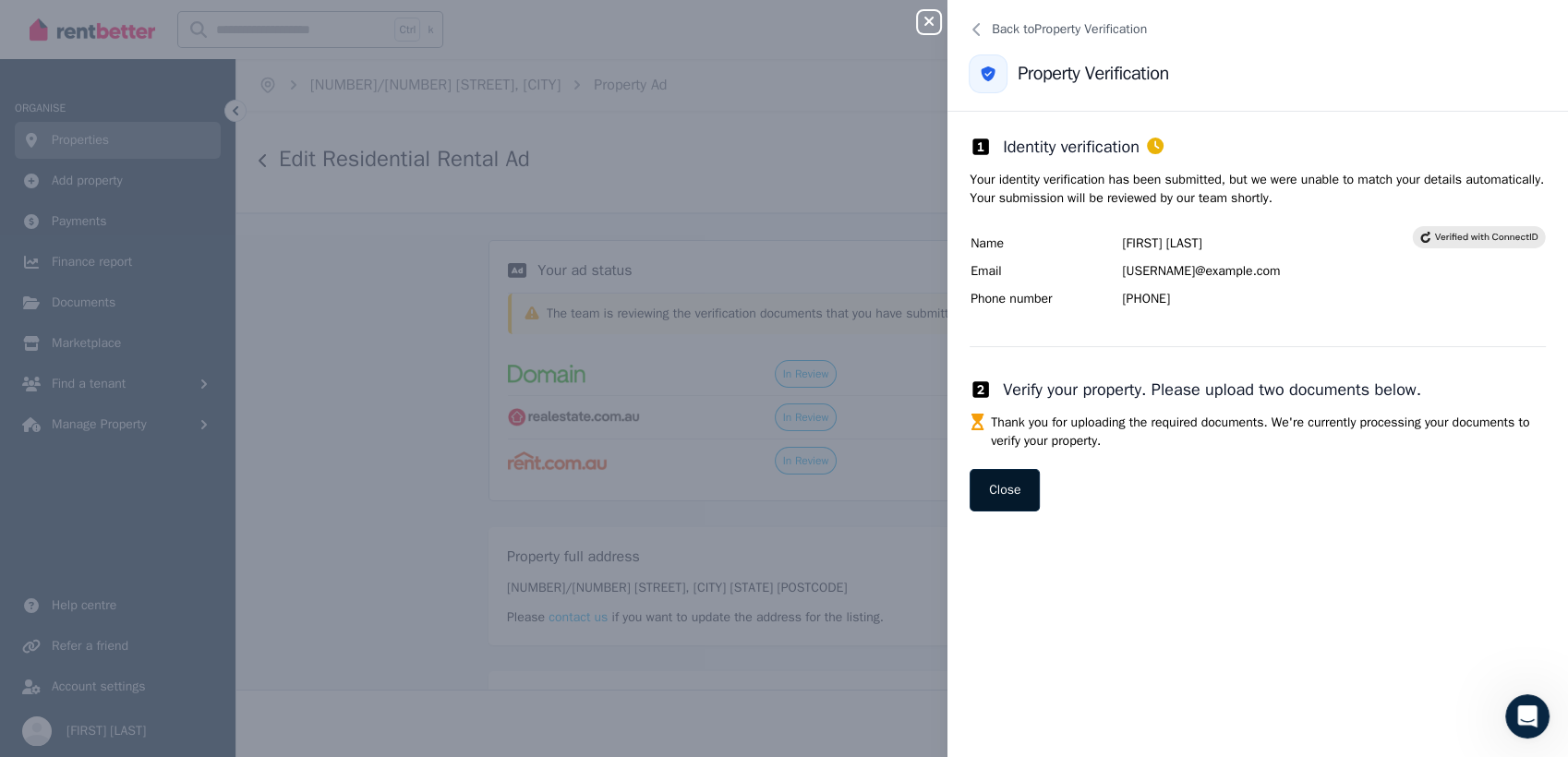 click on "Close" at bounding box center (1005, 490) 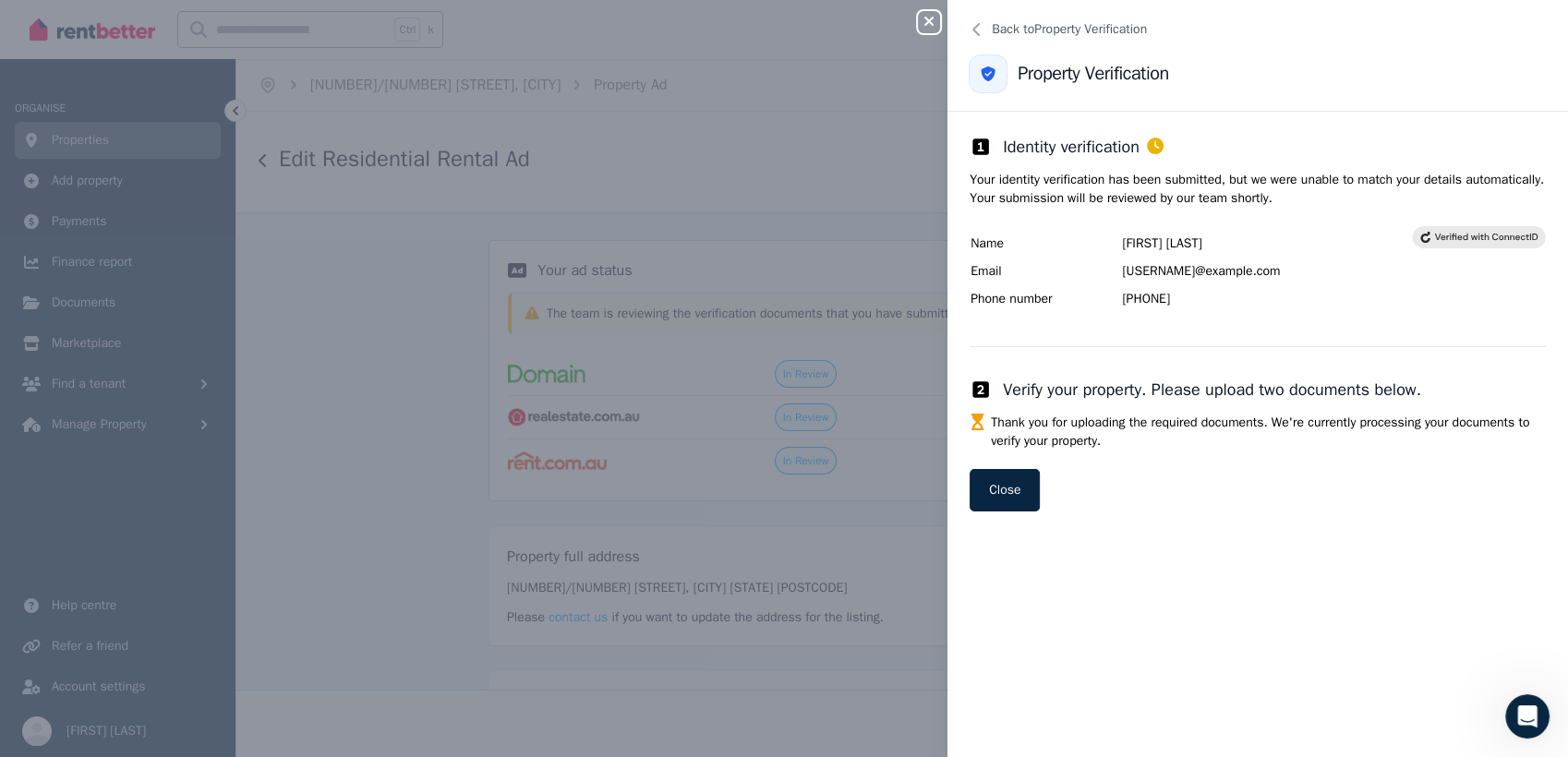 click on "Close panel Back to  Property Verification Property Verification Identity verification Your identity verification has been submitted, but we were unable to match your details automatically. Your submission will be reviewed by our team shortly. Name Wen Hong Zhu Email mickyzhu@hotmail.com Phone number +61407685402 Verify your property. Please upload two documents below. Thank you for uploading the required documents. We're currently processing your documents to verify your property. Close" at bounding box center (784, 378) 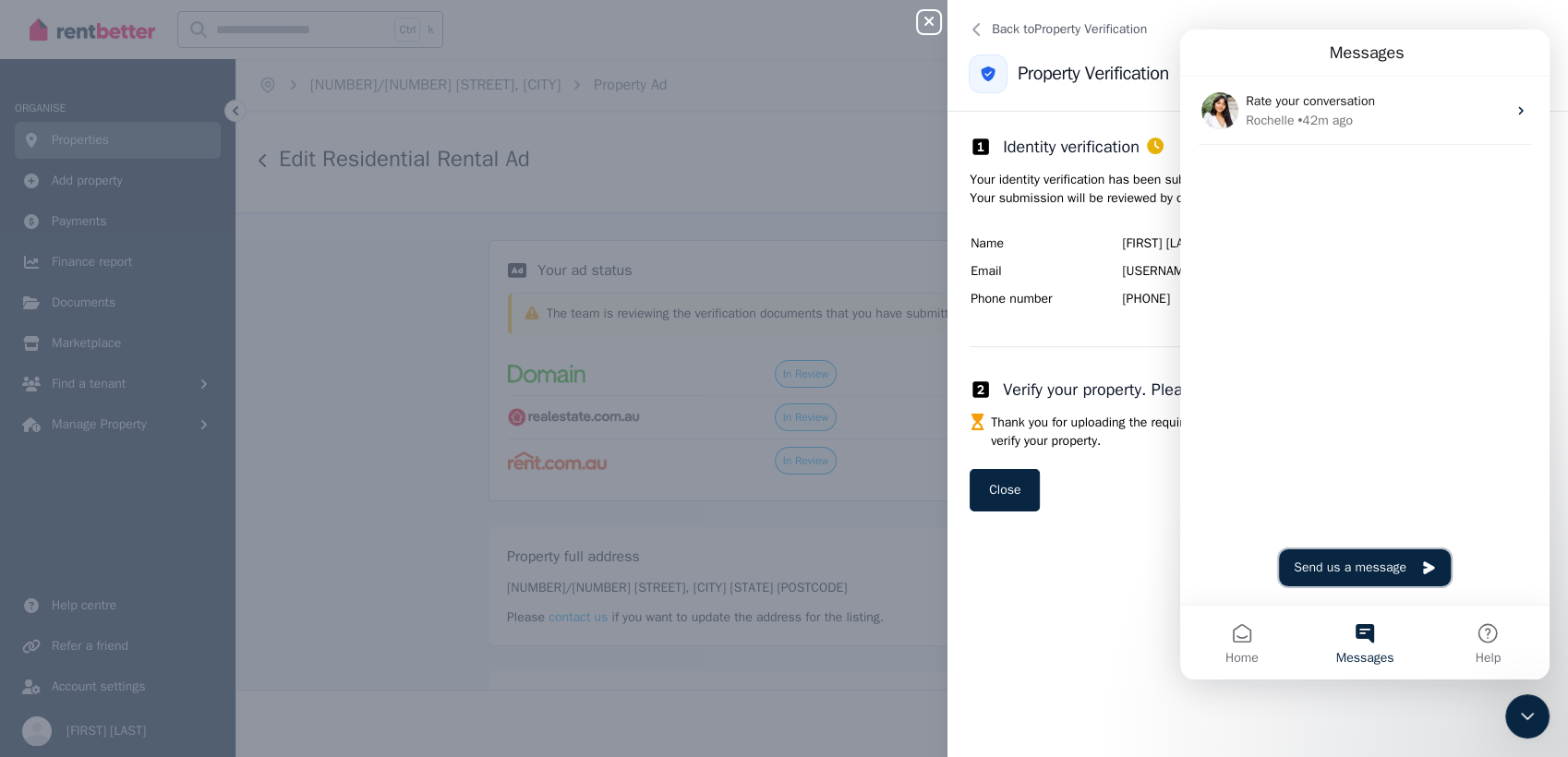 click on "Send us a message" at bounding box center [1365, 568] 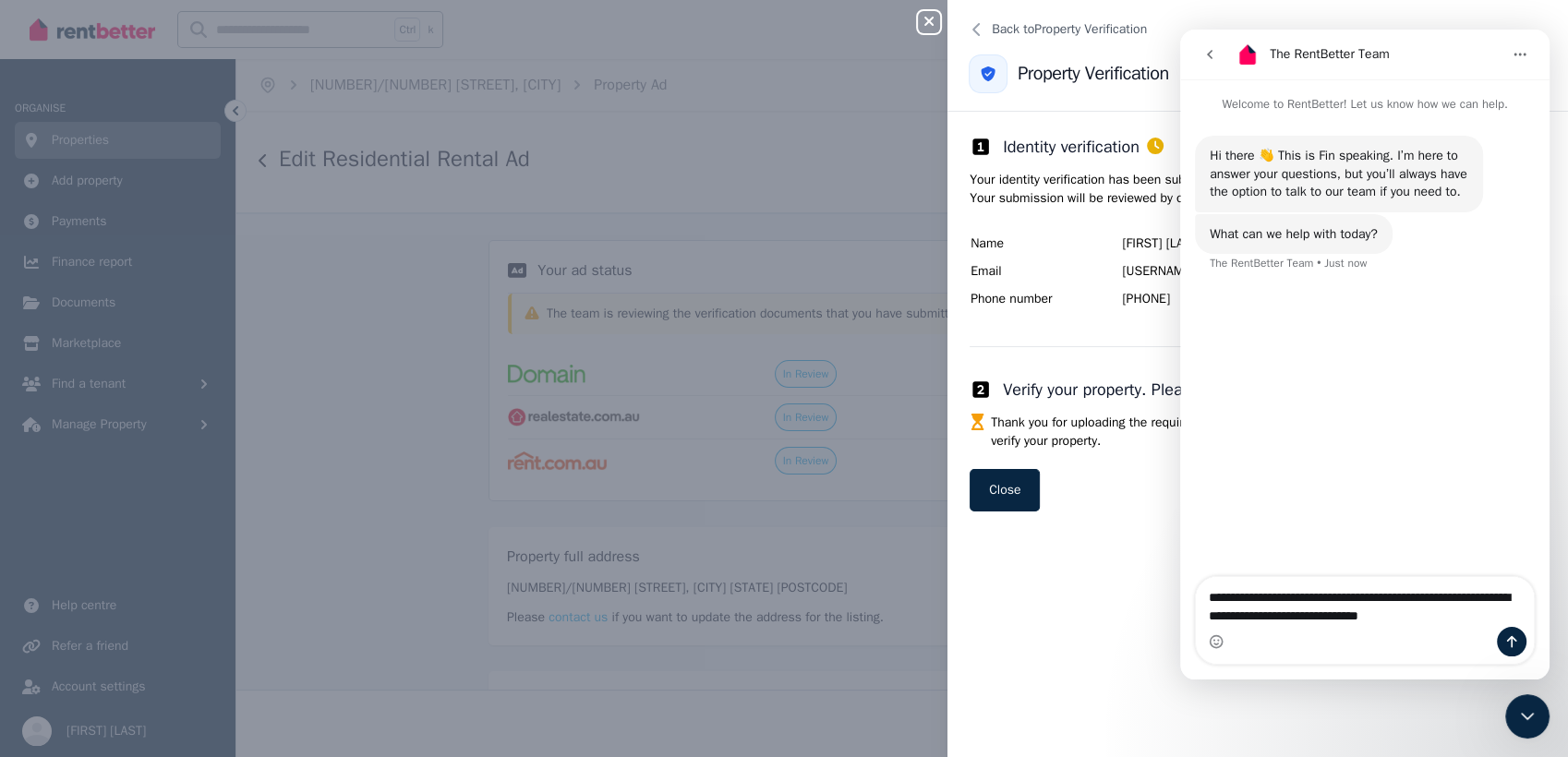 type on "**********" 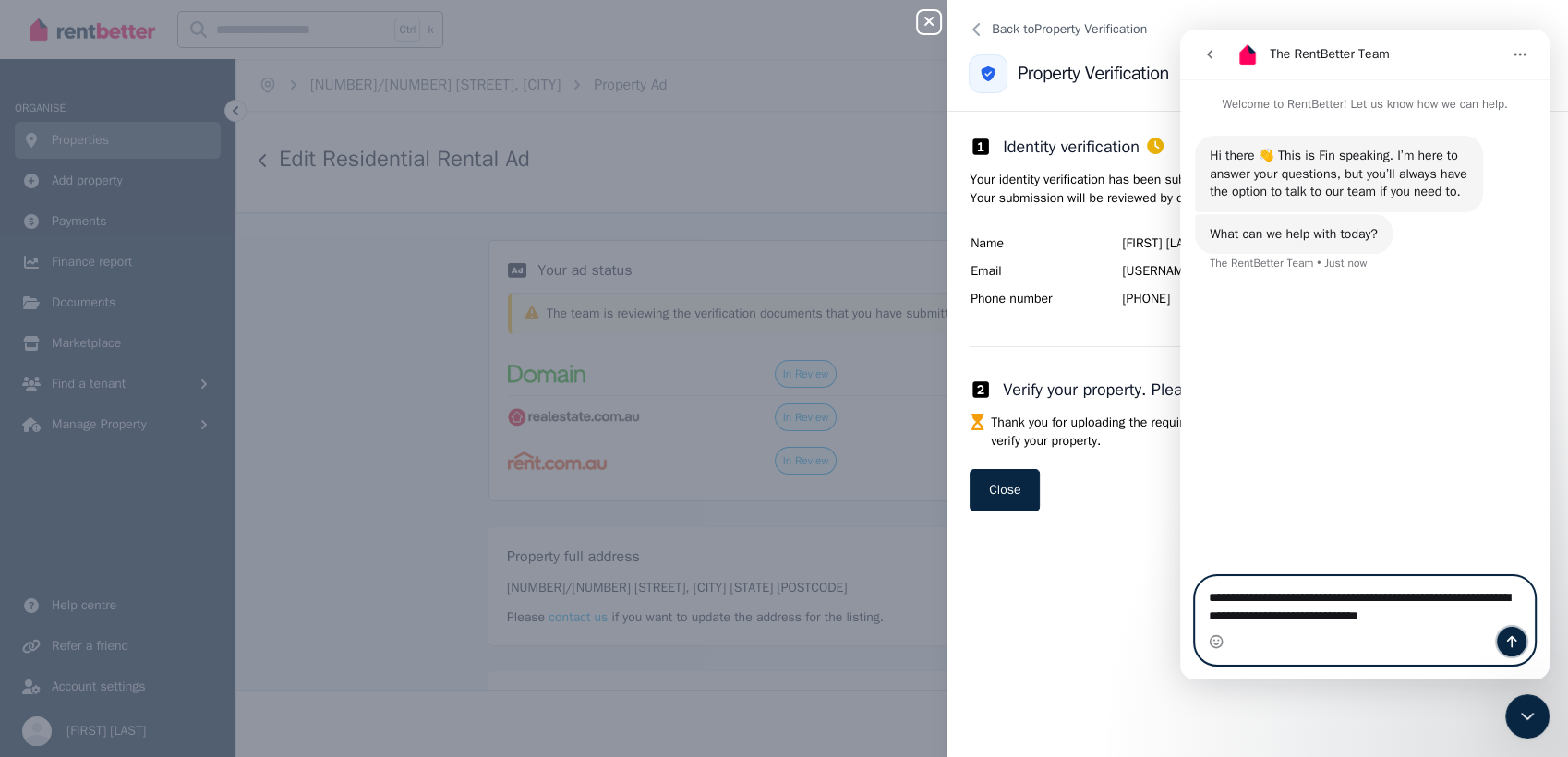click 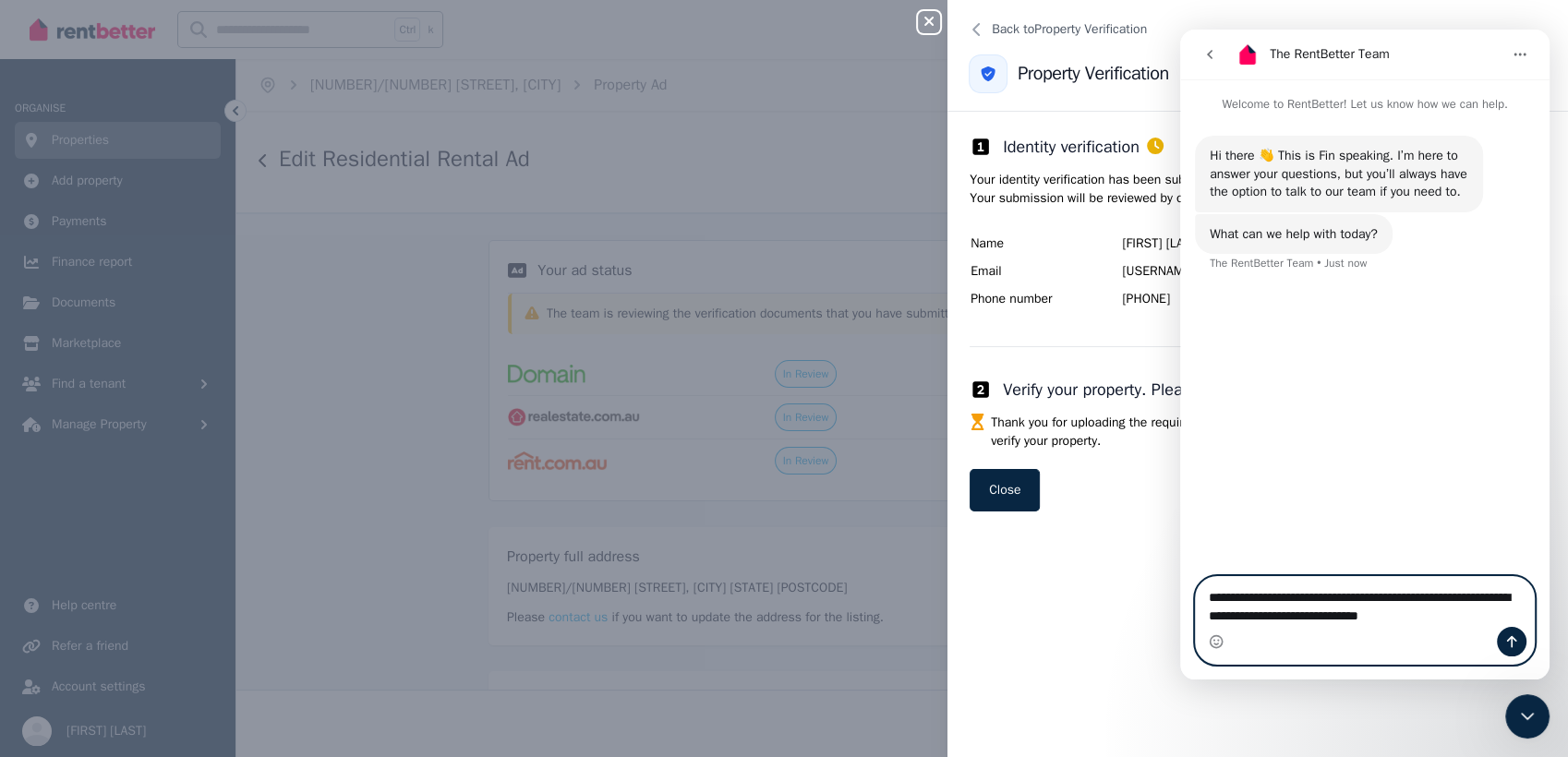 type 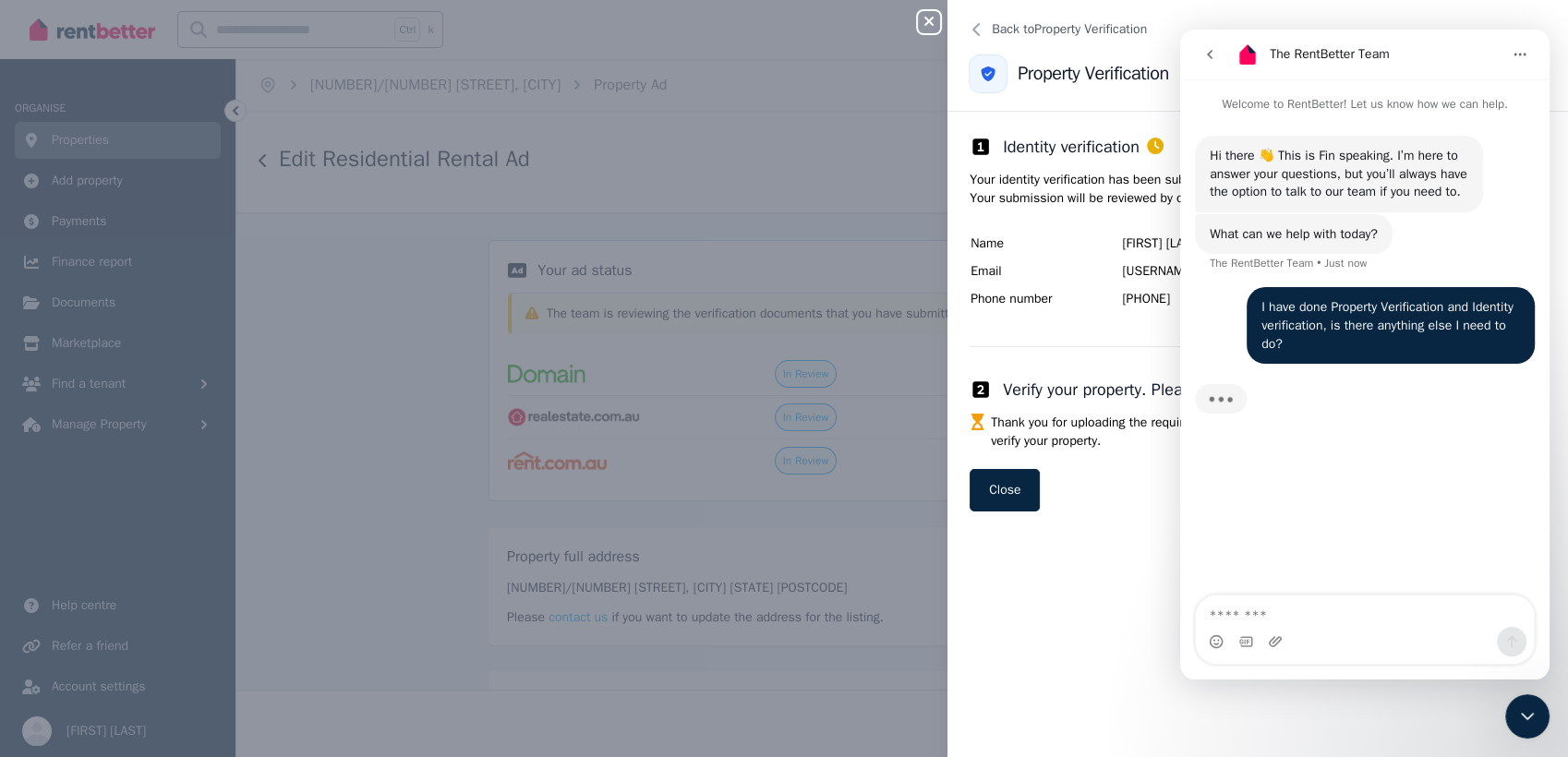click on "Close panel Back to  Property Verification Property Verification Identity verification Your identity verification has been submitted, but we were unable to match your details automatically. Your submission will be reviewed by our team shortly. Name Wen Hong Zhu Email mickyzhu@hotmail.com Phone number +61407685402 Verify your property. Please upload two documents below. Thank you for uploading the required documents. We're currently processing your documents to verify your property. Close" at bounding box center [784, 378] 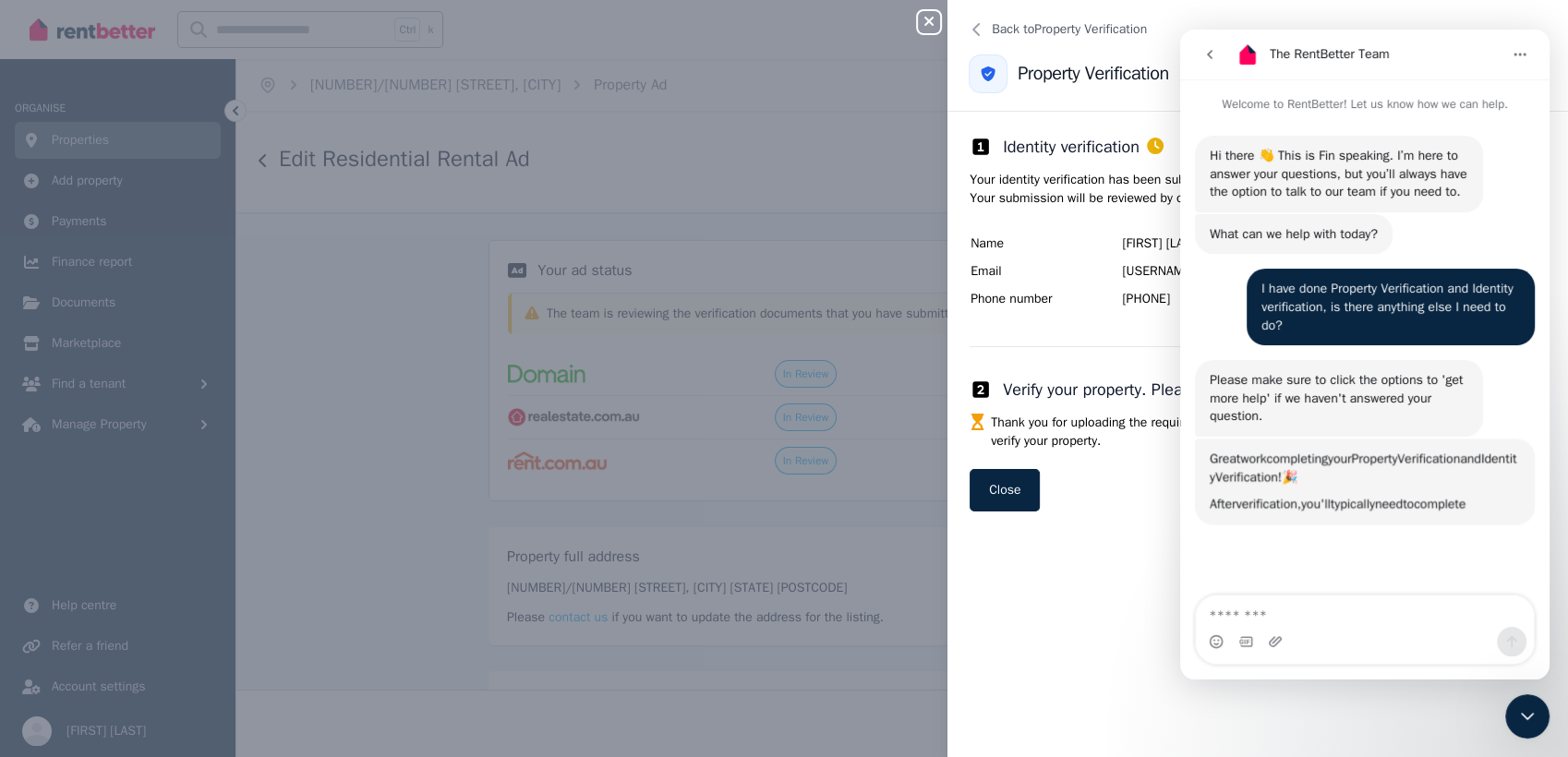 scroll, scrollTop: 2, scrollLeft: 0, axis: vertical 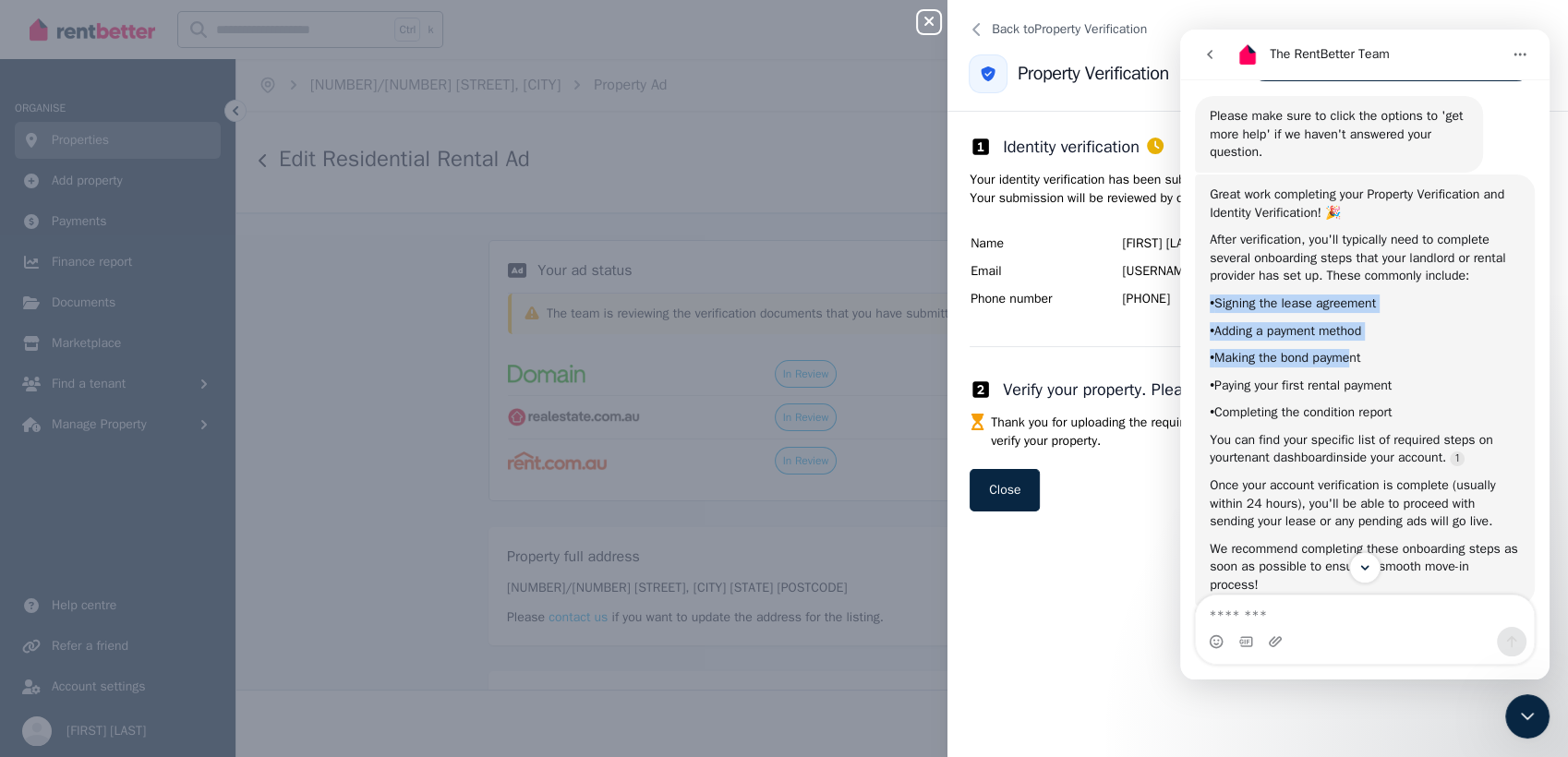 drag, startPoint x: 1206, startPoint y: 318, endPoint x: 1359, endPoint y: 366, distance: 160.35274 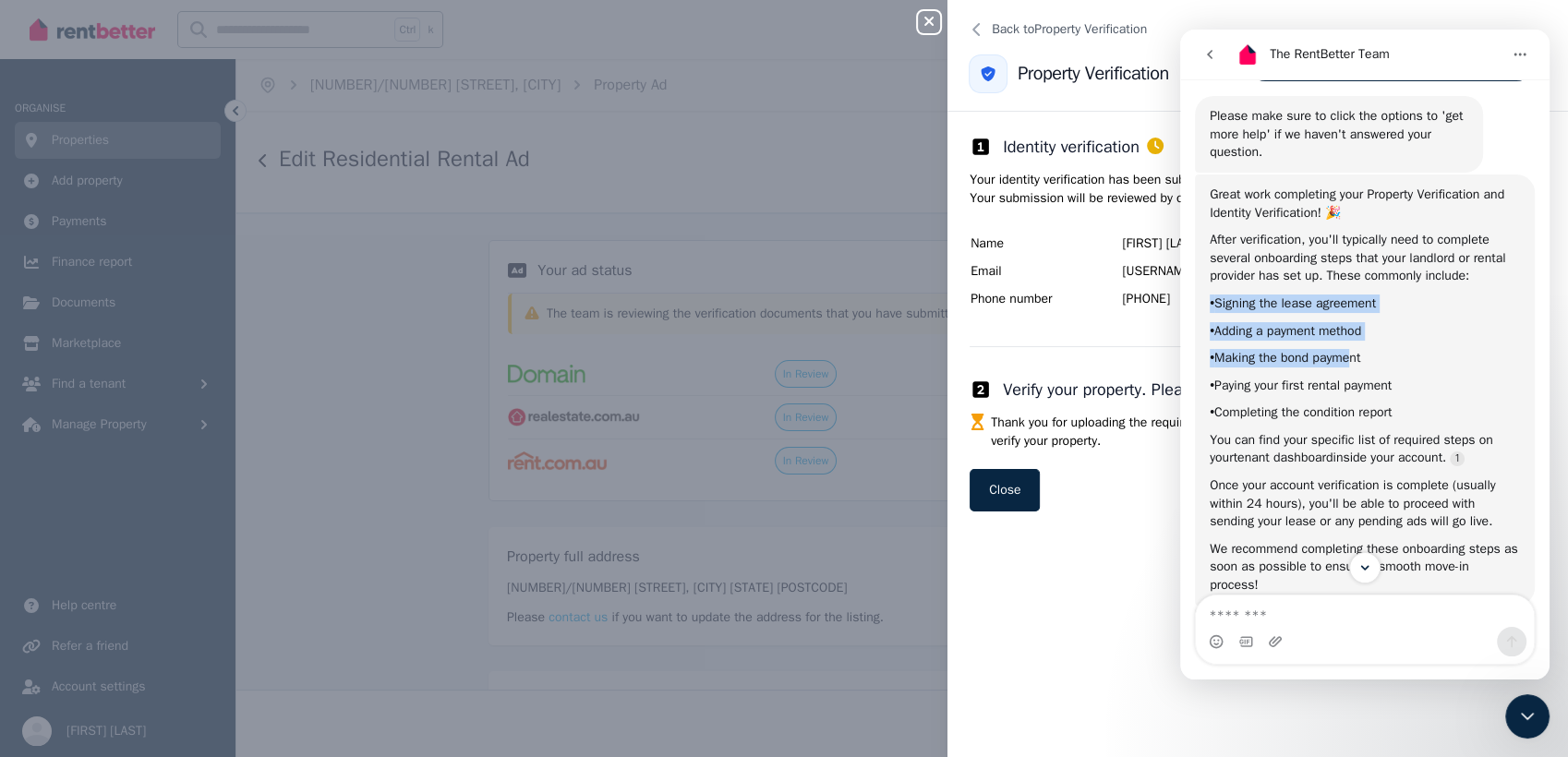 click on "Great work completing your Property Verification and Identity Verification! 🎉 After verification, you'll typically need to complete several onboarding steps that your landlord or rental provider has set up. These commonly include: •  Signing the lease agreement •  Adding a payment method •  Making the bond payment •  Paying your first rental payment •  Completing the condition report You can find your specific list of required steps on your  tenant dashboard  inside your account. Once your account verification is complete (usually within 24 hours), you'll be able to proceed with sending your lease or any pending ads will go live. We recommend completing these onboarding steps as soon as possible to ensure a smooth move-in process! The RentBetter Team   • AI Agent  •   Just now" at bounding box center [1365, 390] 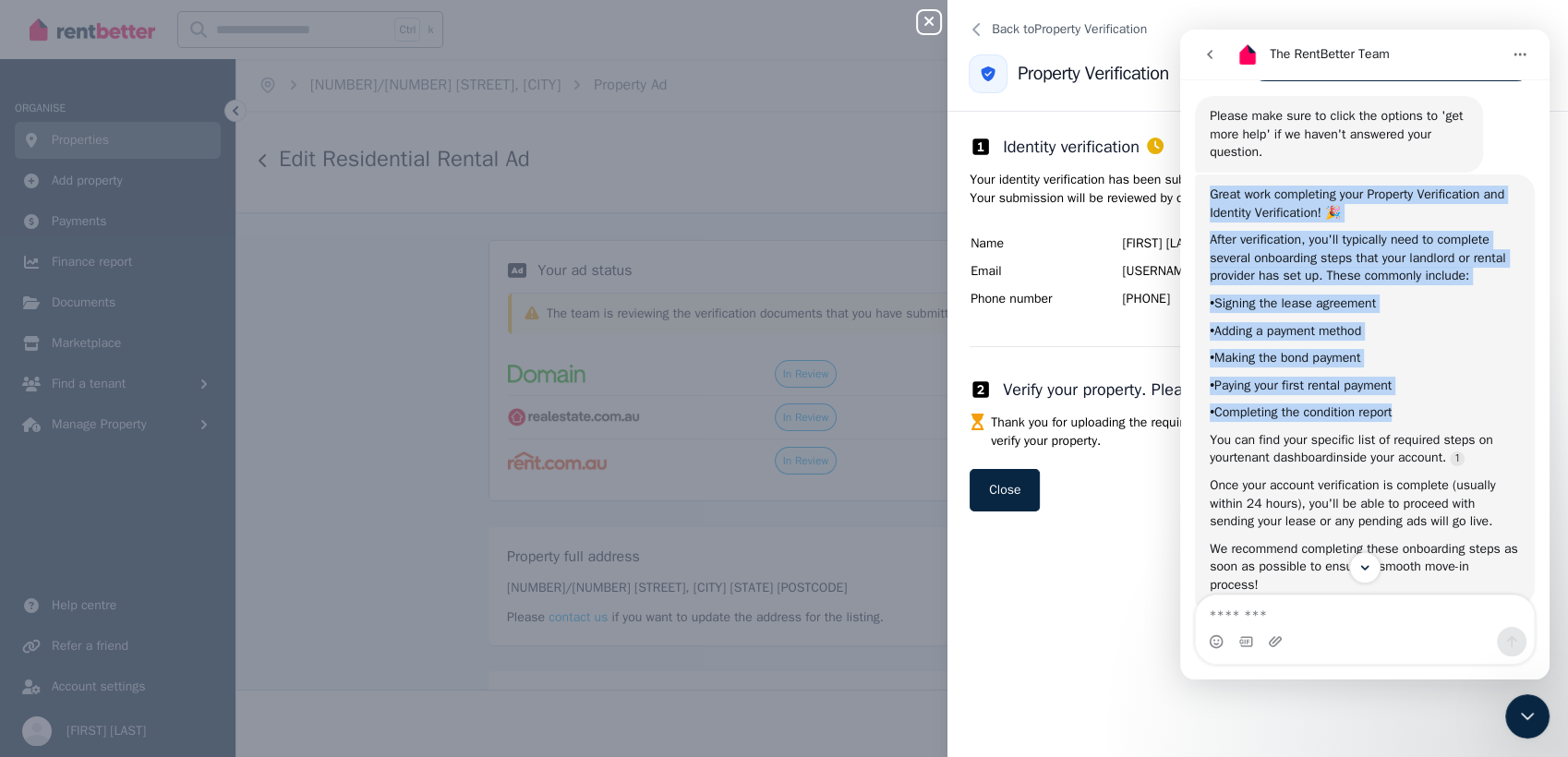 drag, startPoint x: 1359, startPoint y: 366, endPoint x: 1425, endPoint y: 419, distance: 84.64632 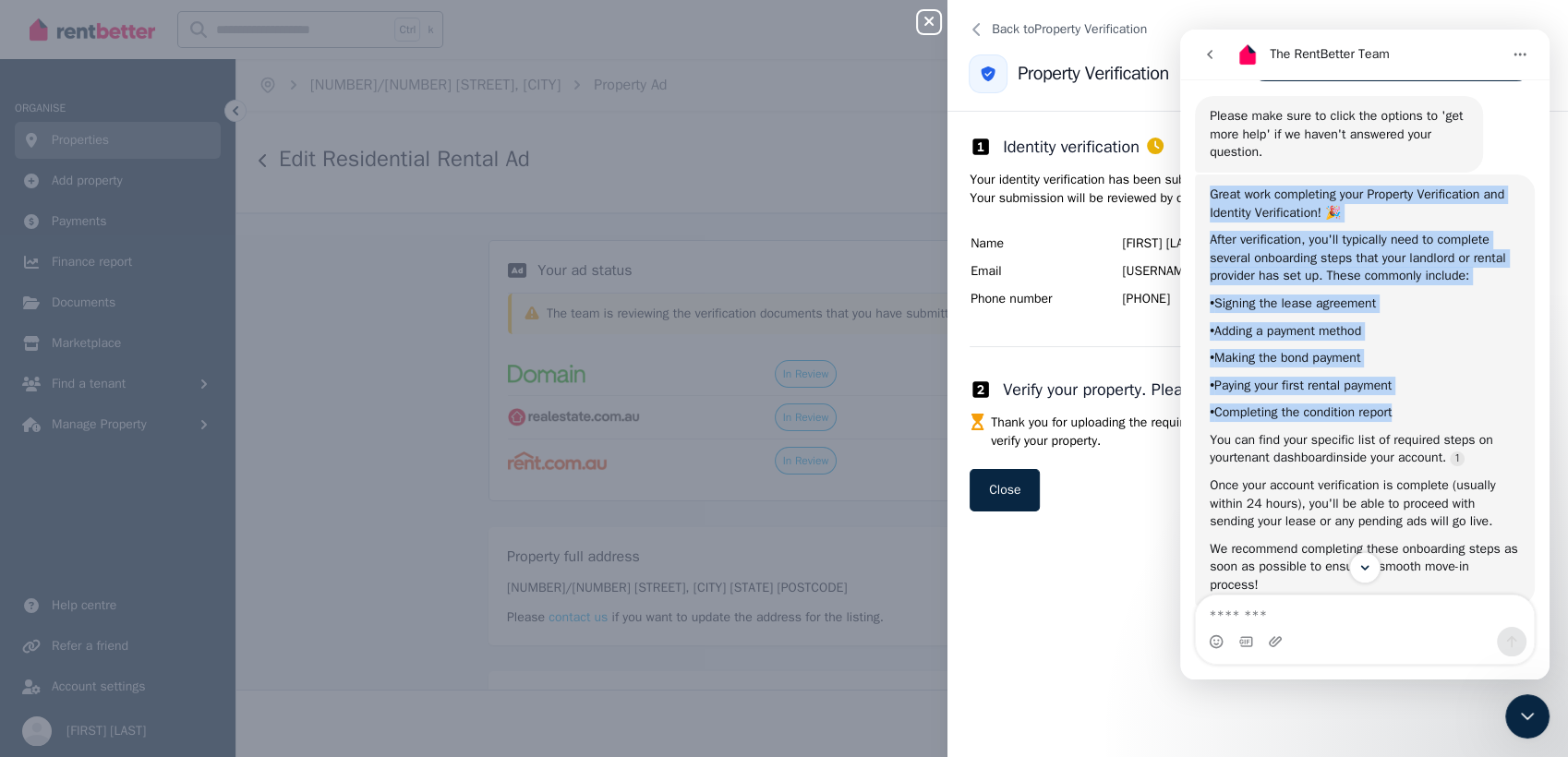 click on "Great work completing your Property Verification and Identity Verification! 🎉 After verification, you'll typically need to complete several onboarding steps that your landlord or rental provider has set up. These commonly include: •  Signing the lease agreement •  Adding a payment method •  Making the bond payment •  Paying your first rental payment •  Completing the condition report You can find your specific list of required steps on your  tenant dashboard  inside your account. Once your account verification is complete (usually within 24 hours), you'll be able to proceed with sending your lease or any pending ads will go live. We recommend completing these onboarding steps as soon as possible to ensure a smooth move-in process! The RentBetter Team   • AI Agent  •   Just now" at bounding box center [1365, 390] 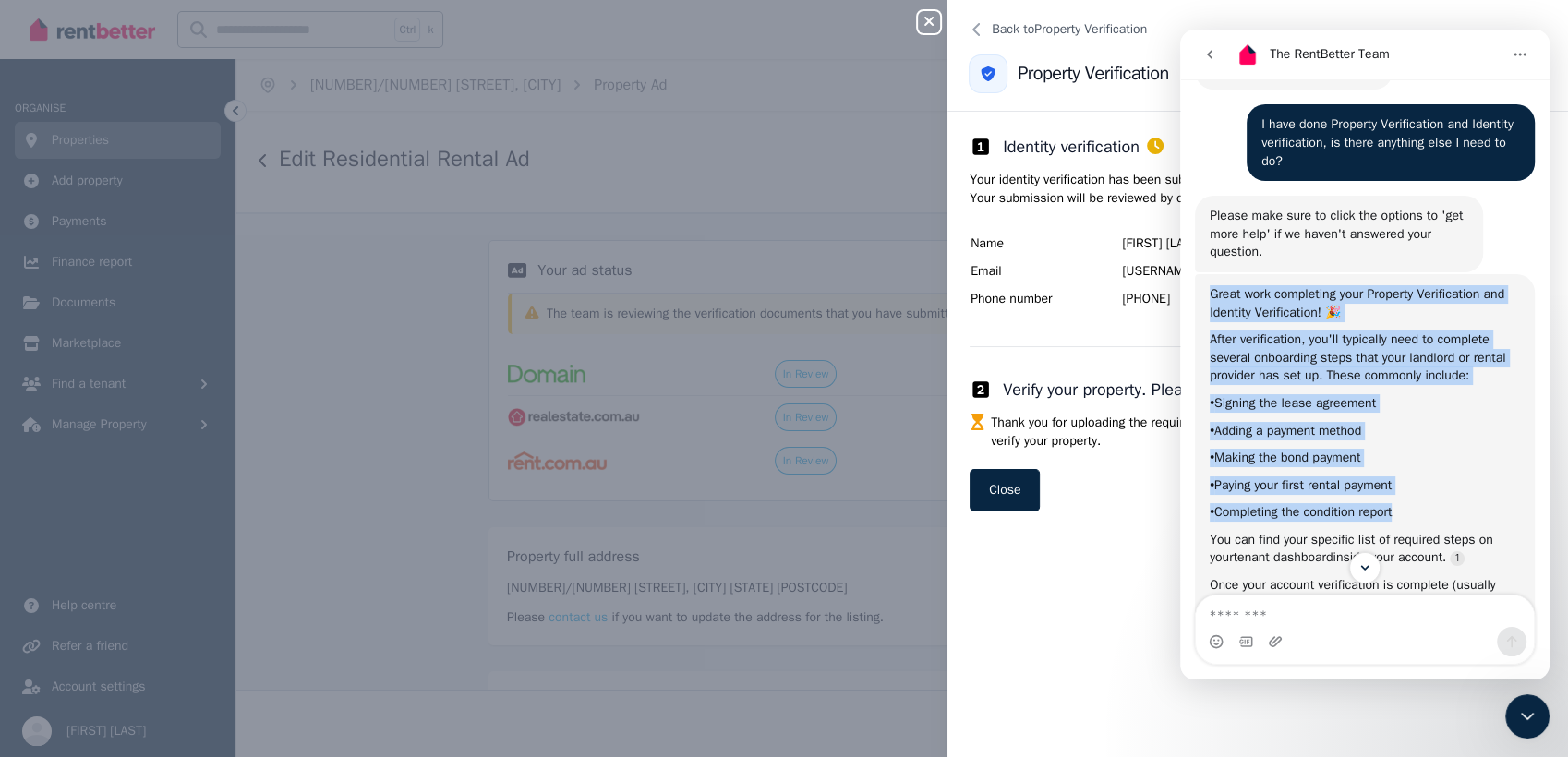 scroll, scrollTop: 160, scrollLeft: 0, axis: vertical 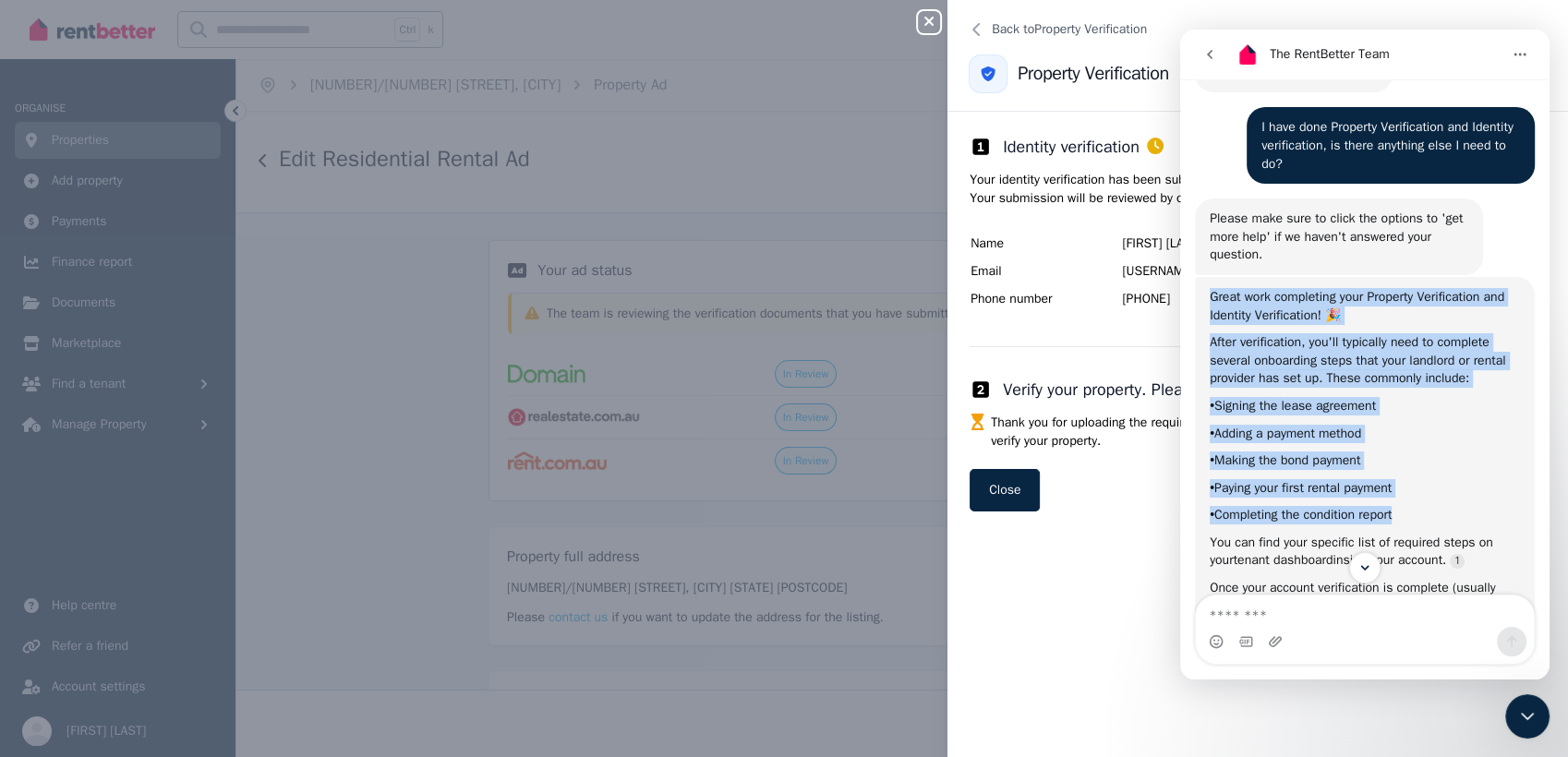 click on "•  Making the bond payment" at bounding box center (1365, 461) 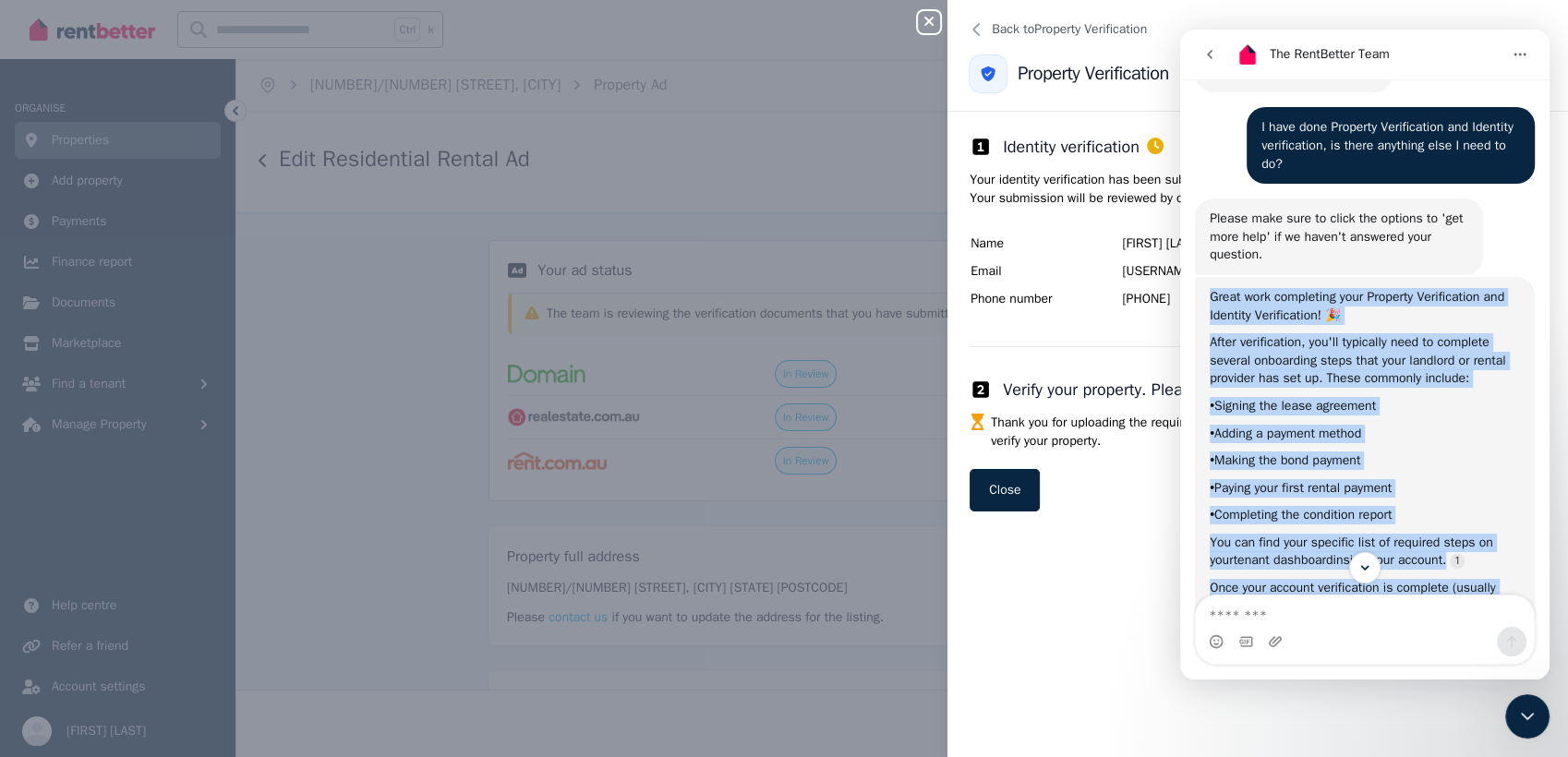 drag, startPoint x: 1204, startPoint y: 310, endPoint x: 1388, endPoint y: 580, distance: 326.73537 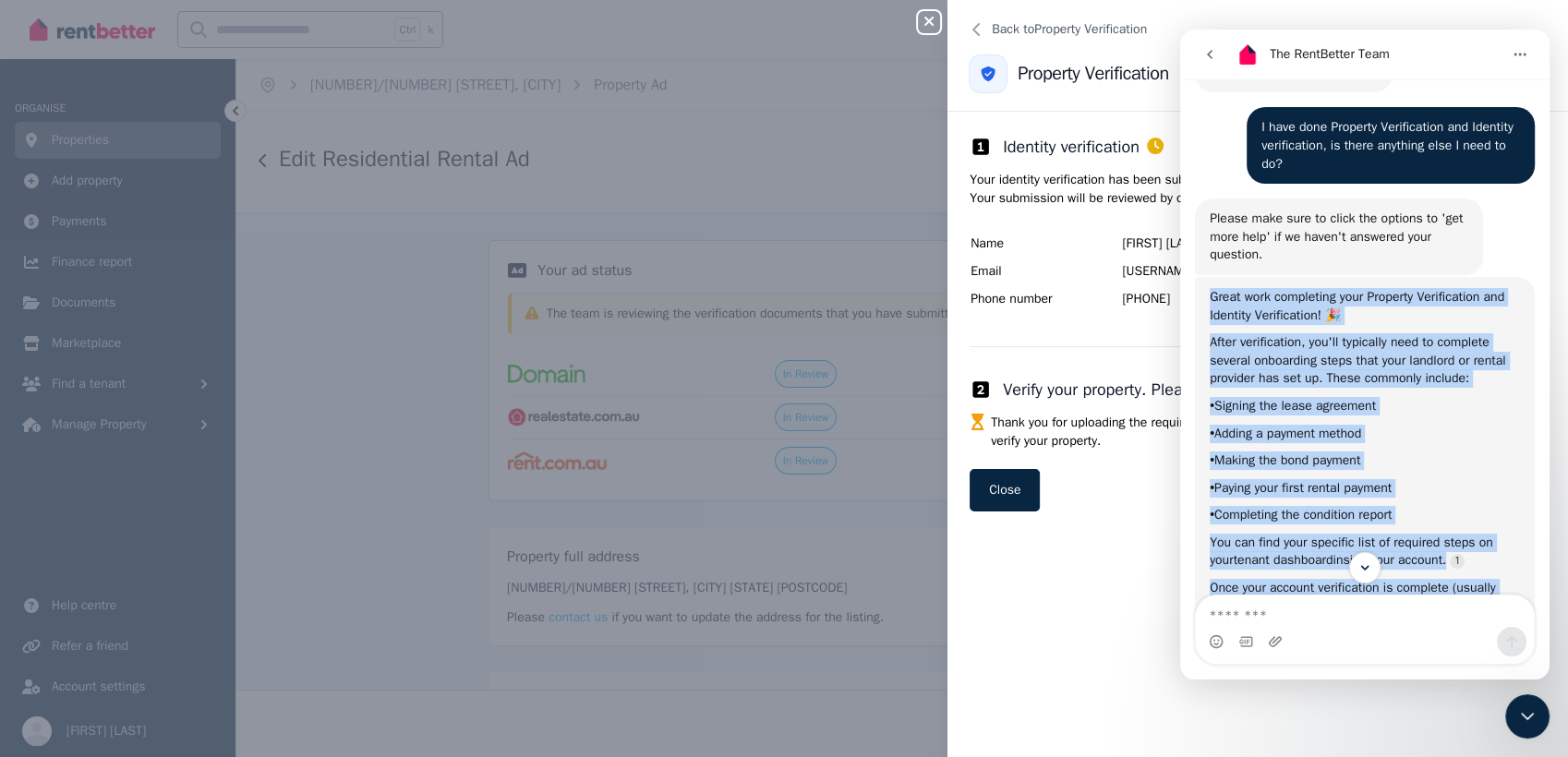 click on "Welcome to RentBetter!
Let us know how we can help. Hi there 👋 This is Fin speaking. I’m here to answer your questions, but you’ll always have the option to talk to our team if you need to. The RentBetter Team    •   1m ago What can we help with today? The RentBetter Team    •   1m ago I have done Property Verification and Identity verification, is there anything else I need to do? Micky    •   1m ago Please make sure to click the options to 'get more help' if we haven't answered your question. The RentBetter Team    •   Just now Great work completing your Property Verification and Identity Verification! 🎉 After verification, you'll typically need to complete several onboarding steps that your landlord or rental provider has set up. These commonly include: •  Signing the lease agreement •  Adding a payment method •  Making the bond payment •  Paying your first rental payment •  Completing the condition report You can find your specific list of required steps on your     •" at bounding box center [1365, 346] 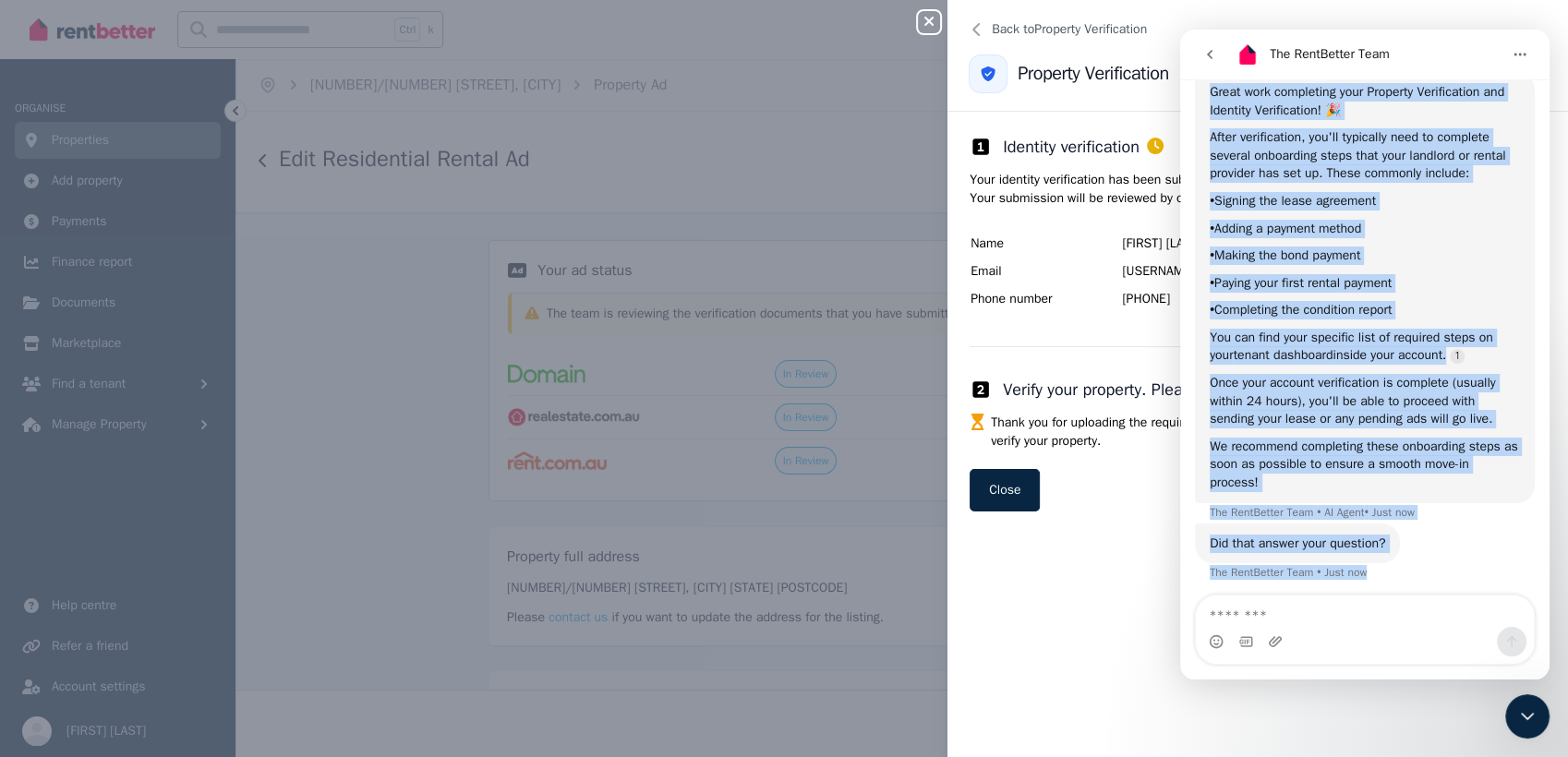 scroll, scrollTop: 391, scrollLeft: 0, axis: vertical 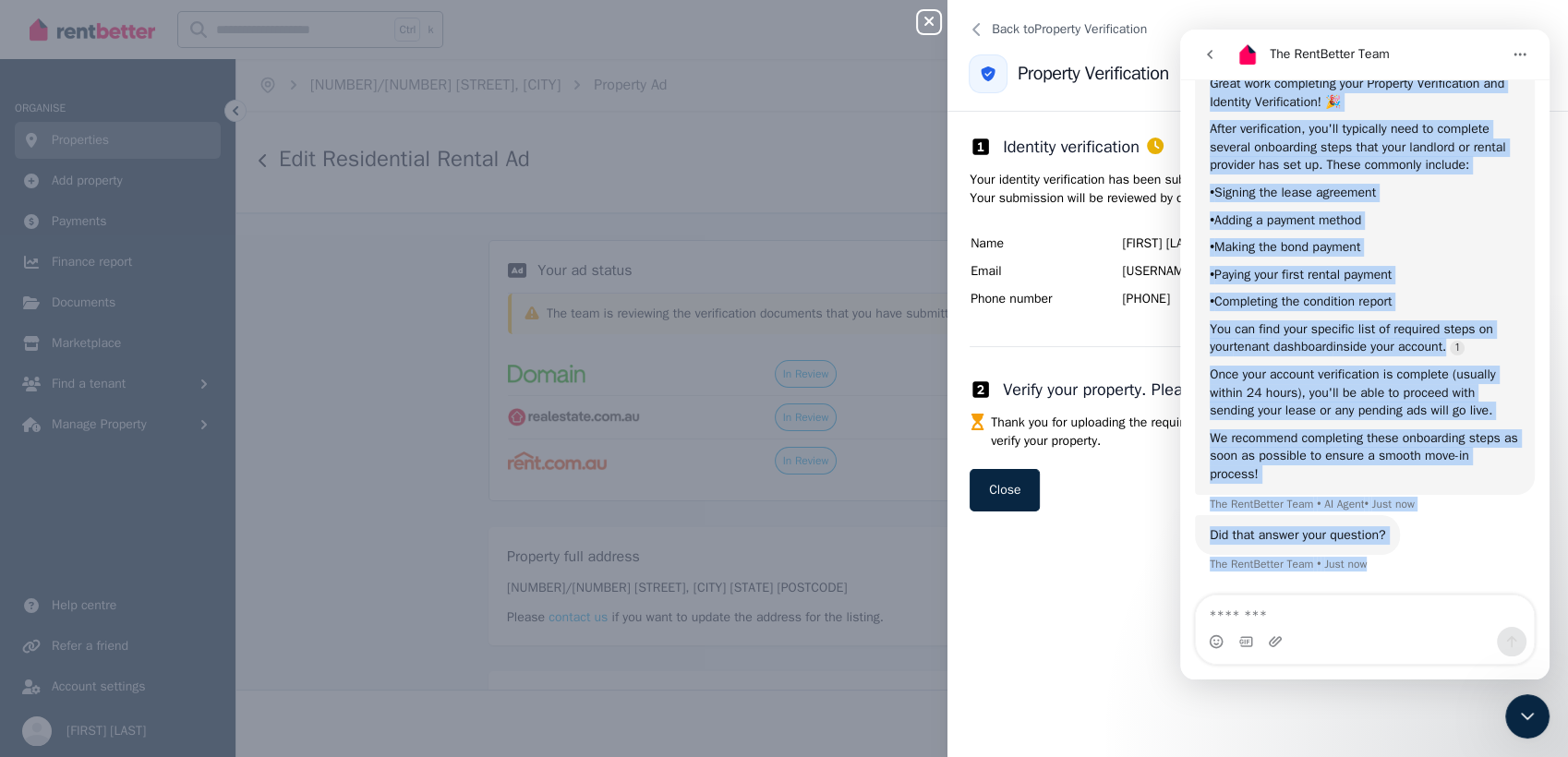 copy on "Great work completing your Property Verification and Identity Verification! 🎉 After verification, you'll typically need to complete several onboarding steps that your landlord or rental provider has set up. These commonly include: •  Signing the lease agreement •  Adding a payment method •  Making the bond payment •  Paying your first rental payment •  Completing the condition report You can find your specific list of required steps on your  tenant dashboard  inside your account. Once your account verification is complete (usually within 24 hours), you'll be able to proceed with sending your lease or any pending ads will go live. We recommend completing these onboarding steps as soon as possible to ensure a smooth move-in process! The RentBetter Team   • AI Agent  •   Just now Did that answer your question? The RentBetter Team    •   Just now" 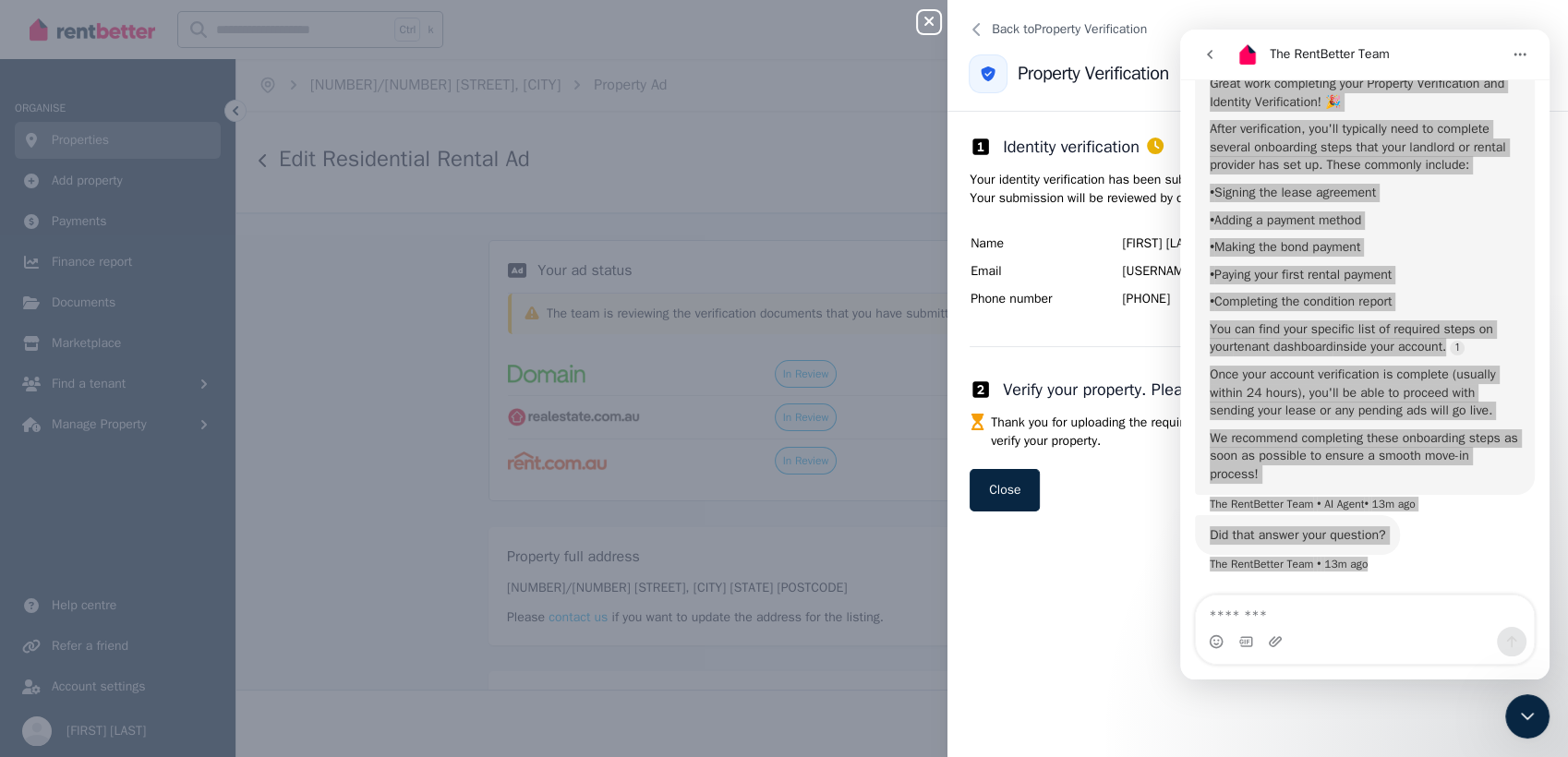 click on "Identity verification Your identity verification has been submitted, but we were unable to match your details automatically. Your submission will be reviewed by our team shortly. Name Wen Hong Zhu Email mickyzhu@hotmail.com Phone number +61407685402 Verify your property. Please upload two documents below. Thank you for uploading the required documents. We're currently processing your documents to verify your property. Close" at bounding box center [1258, 434] 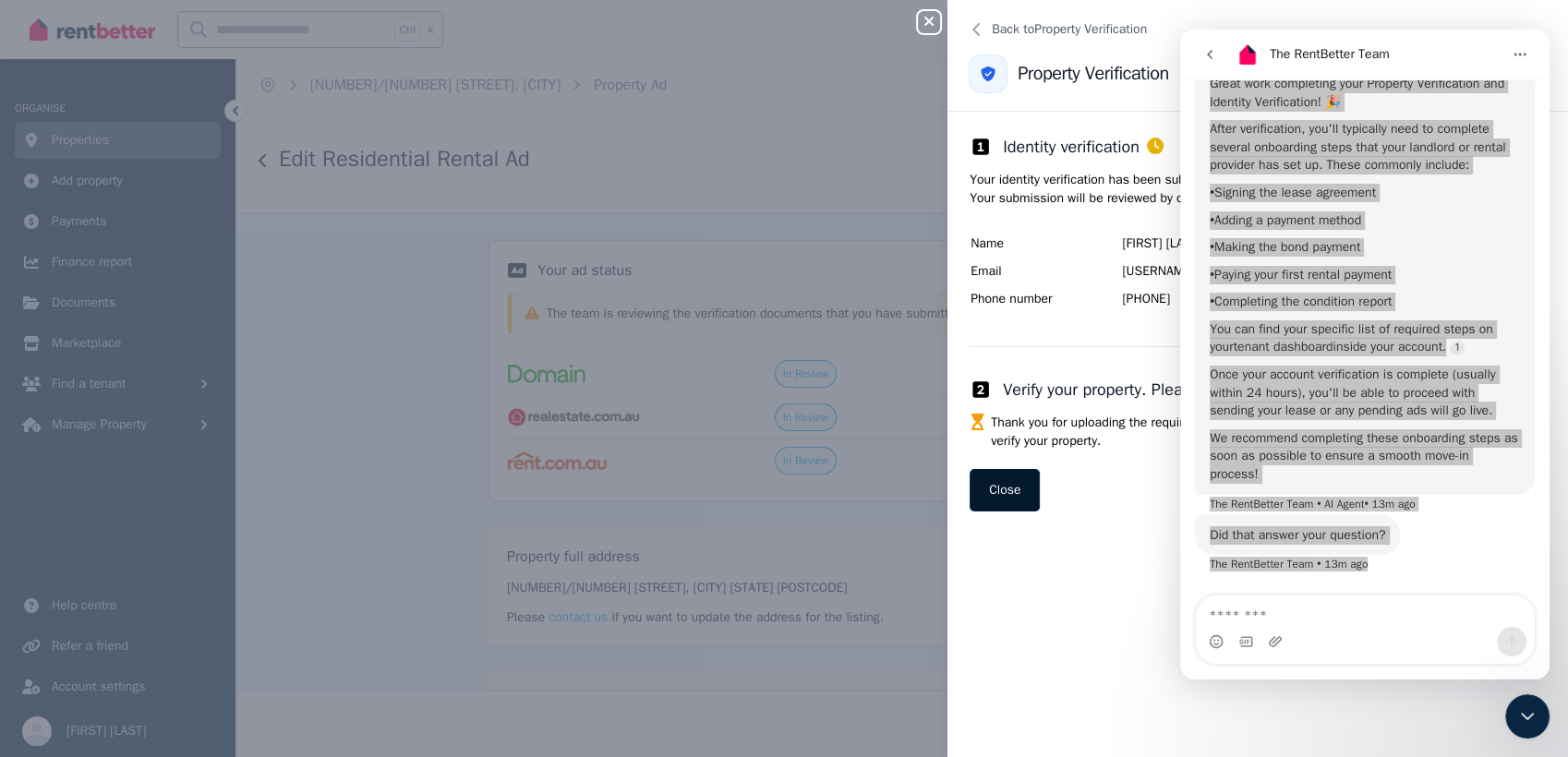 click on "Close" at bounding box center (1005, 490) 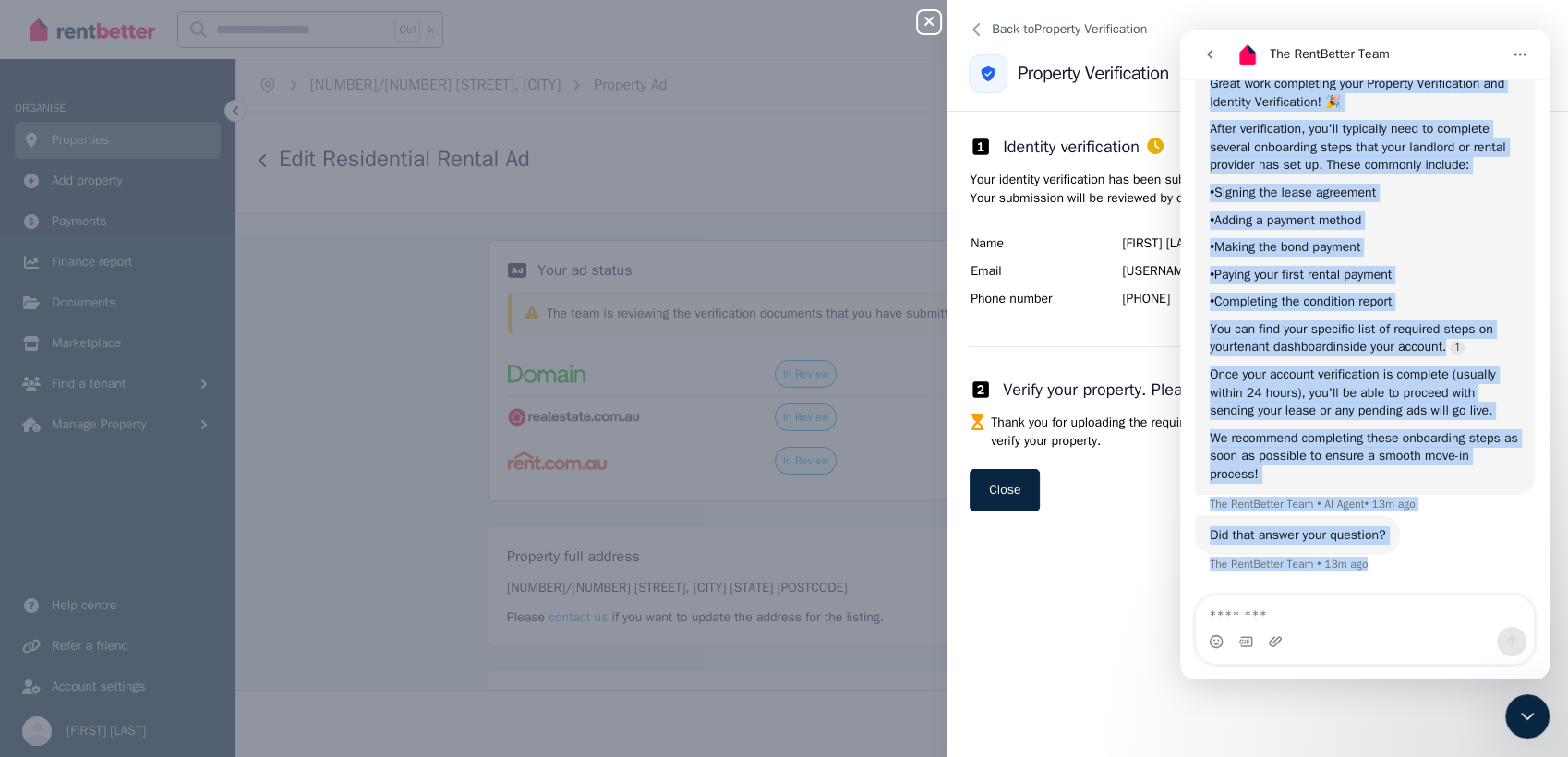 click 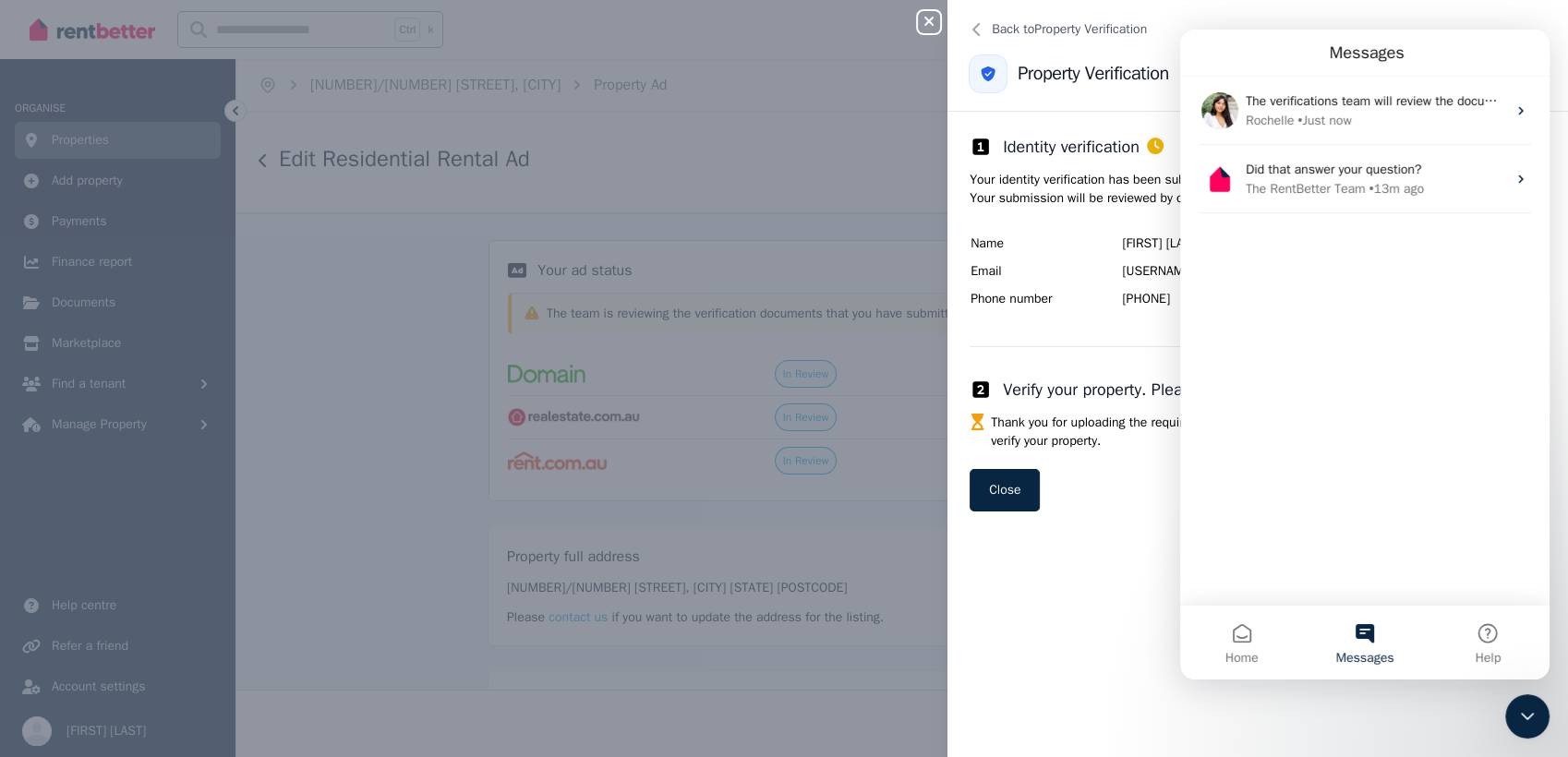 scroll, scrollTop: 0, scrollLeft: 0, axis: both 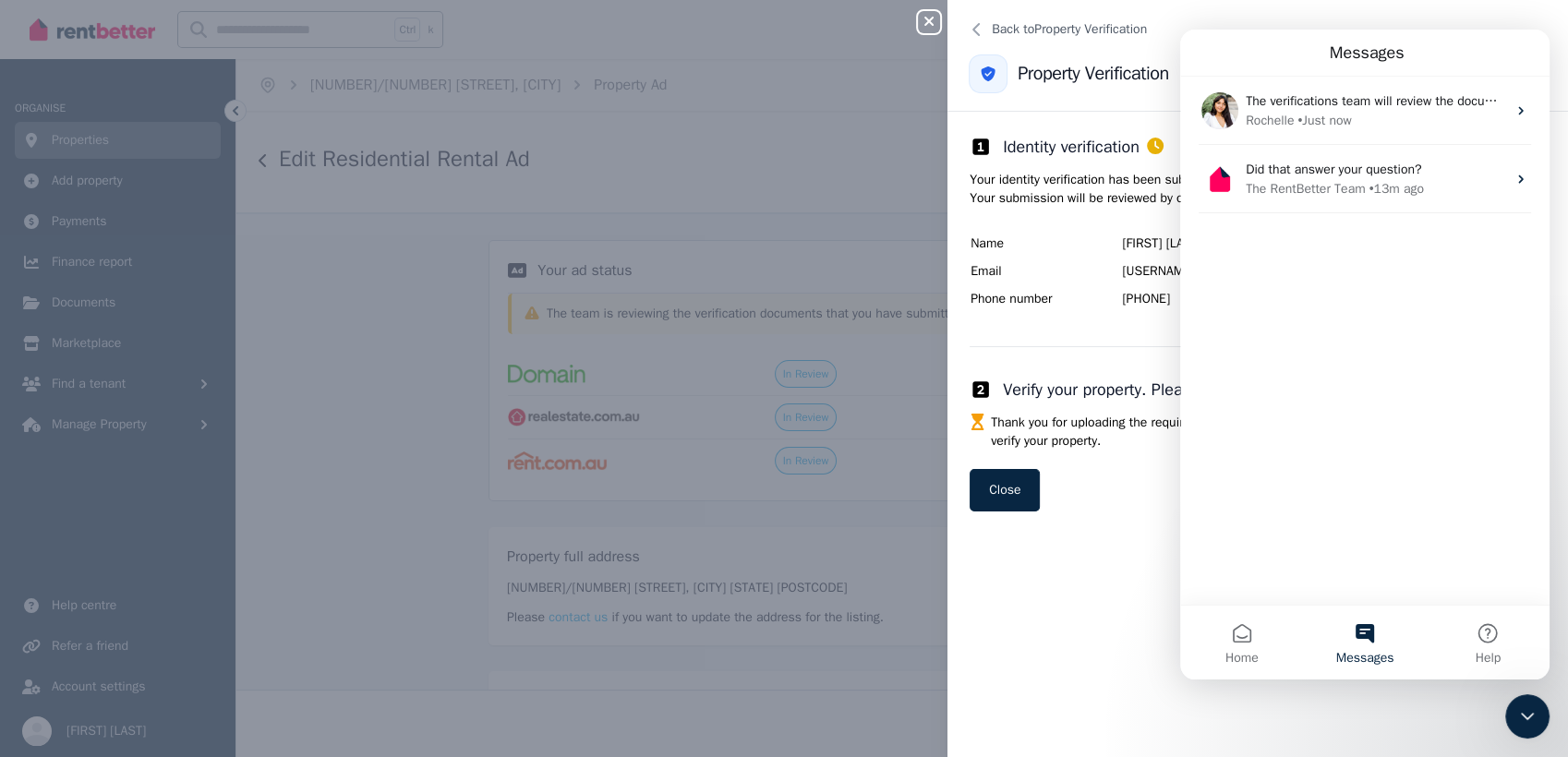 click 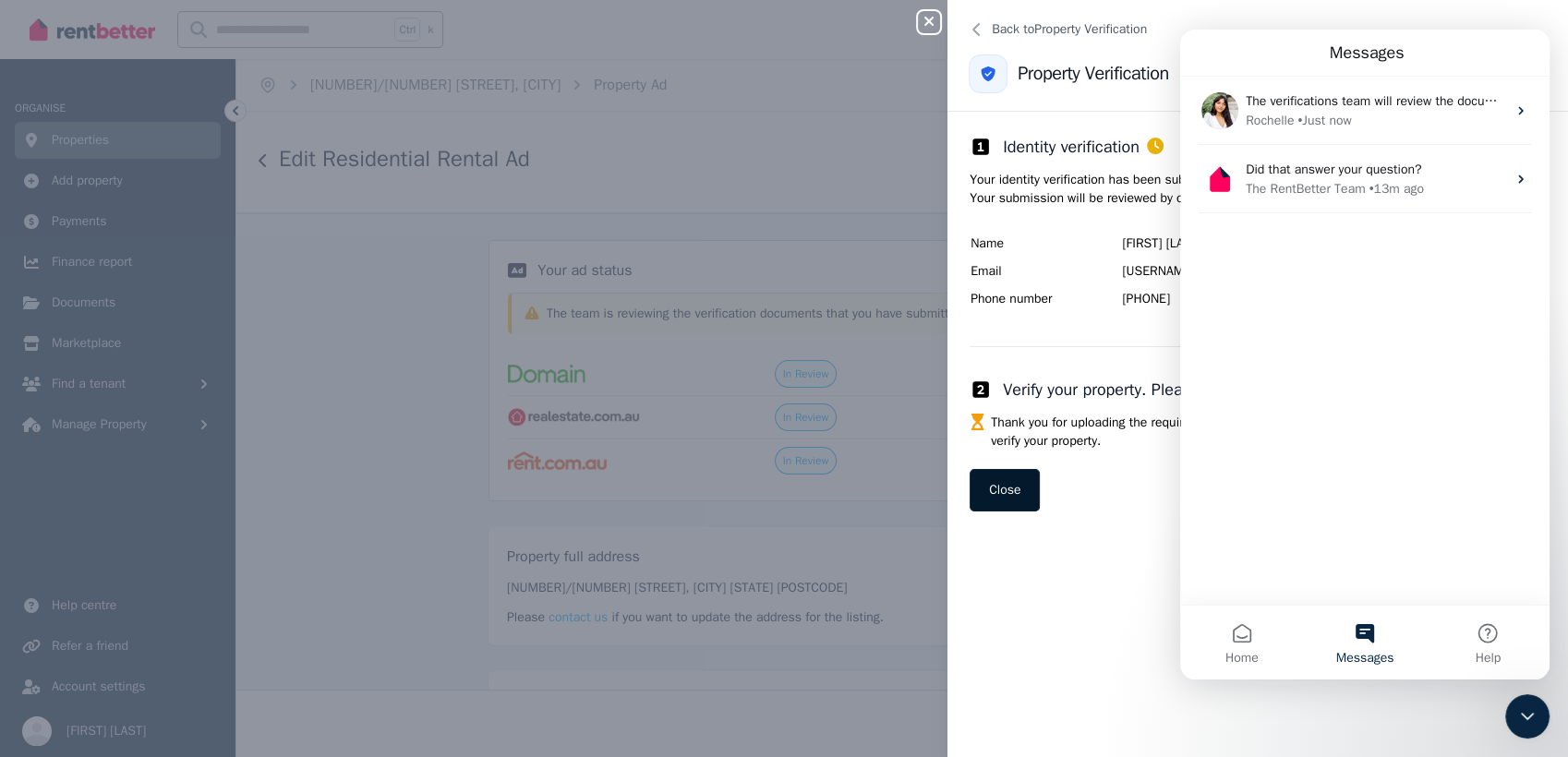click on "Close" at bounding box center [1005, 490] 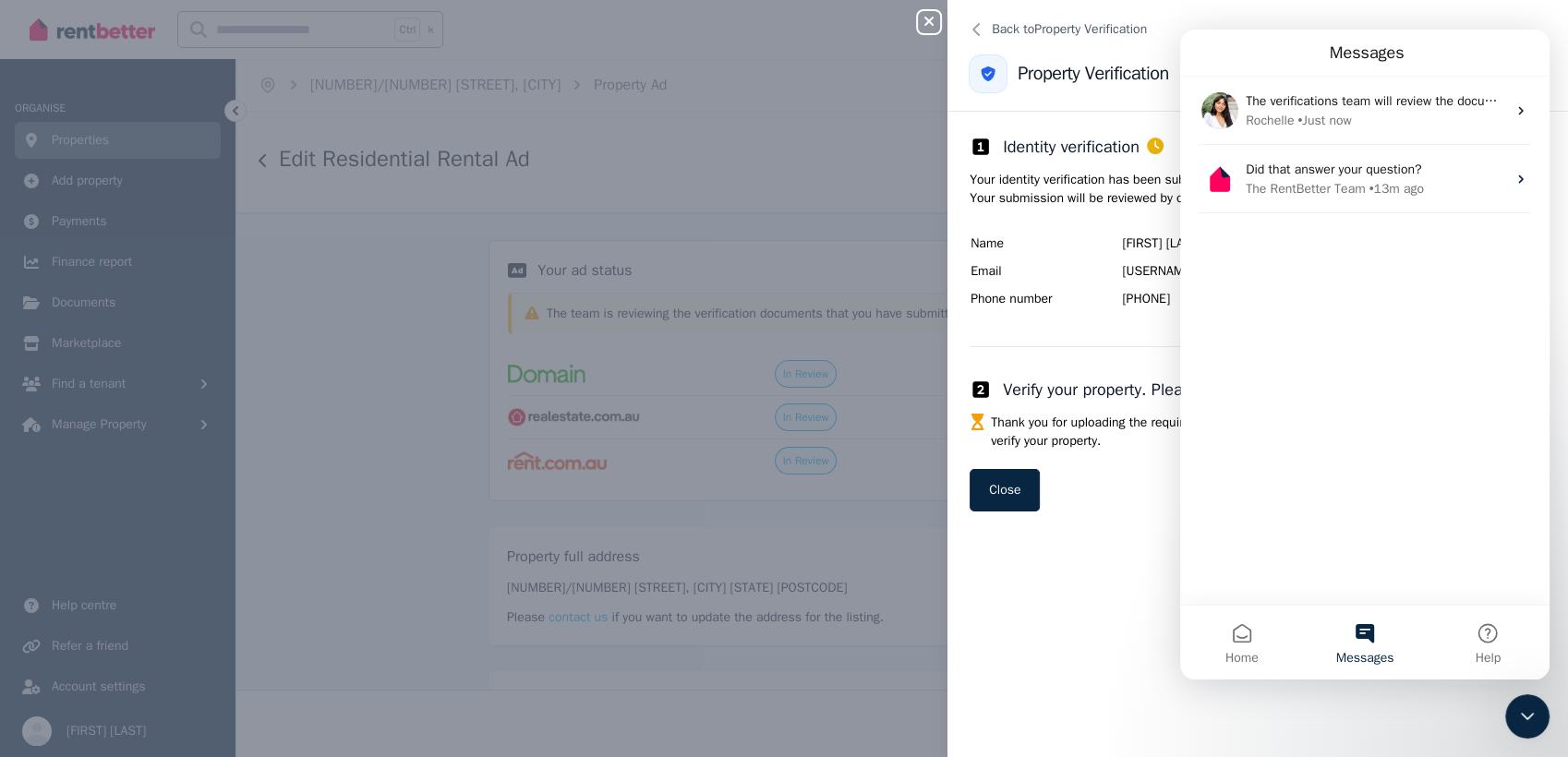 click 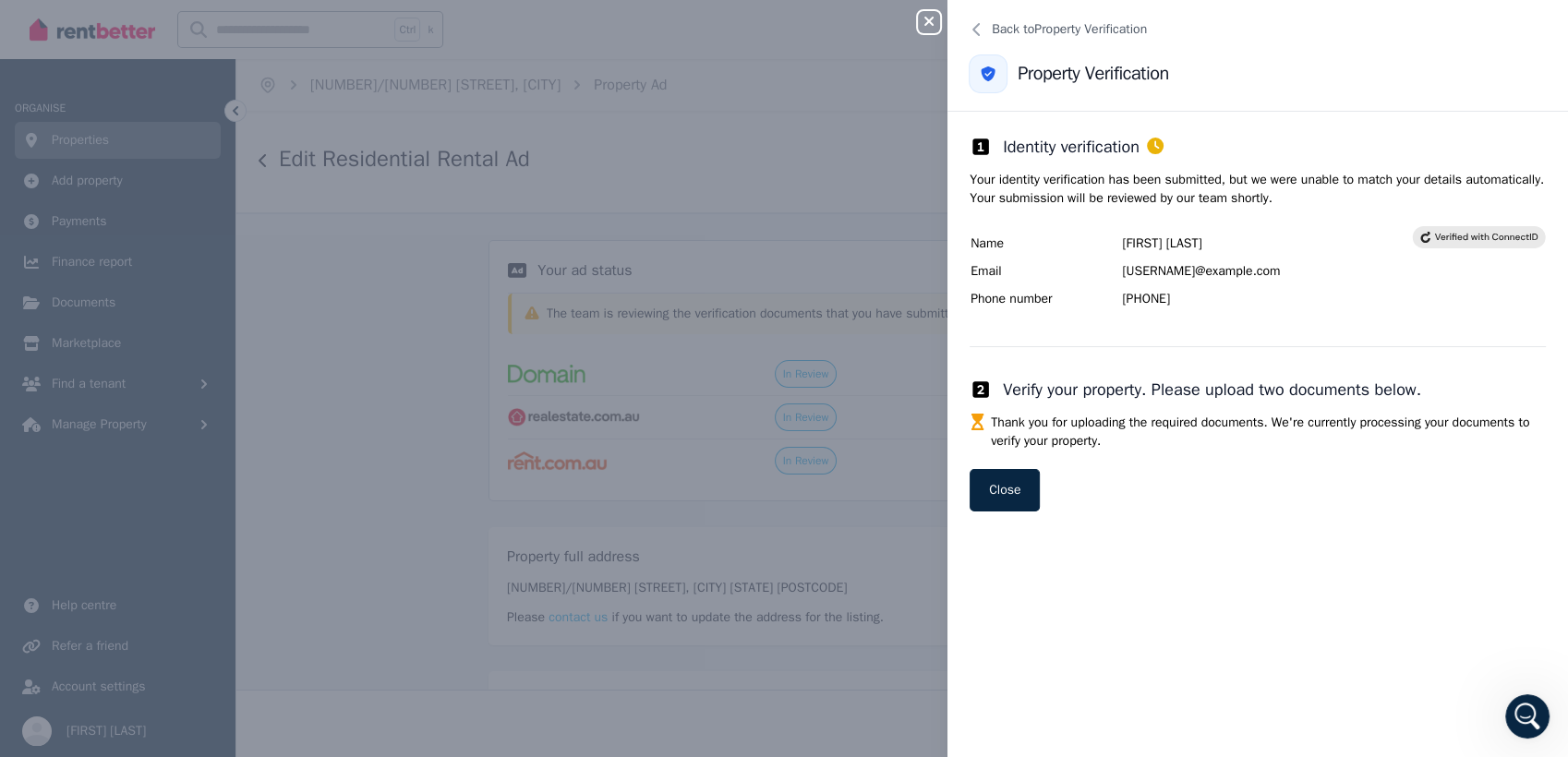 click 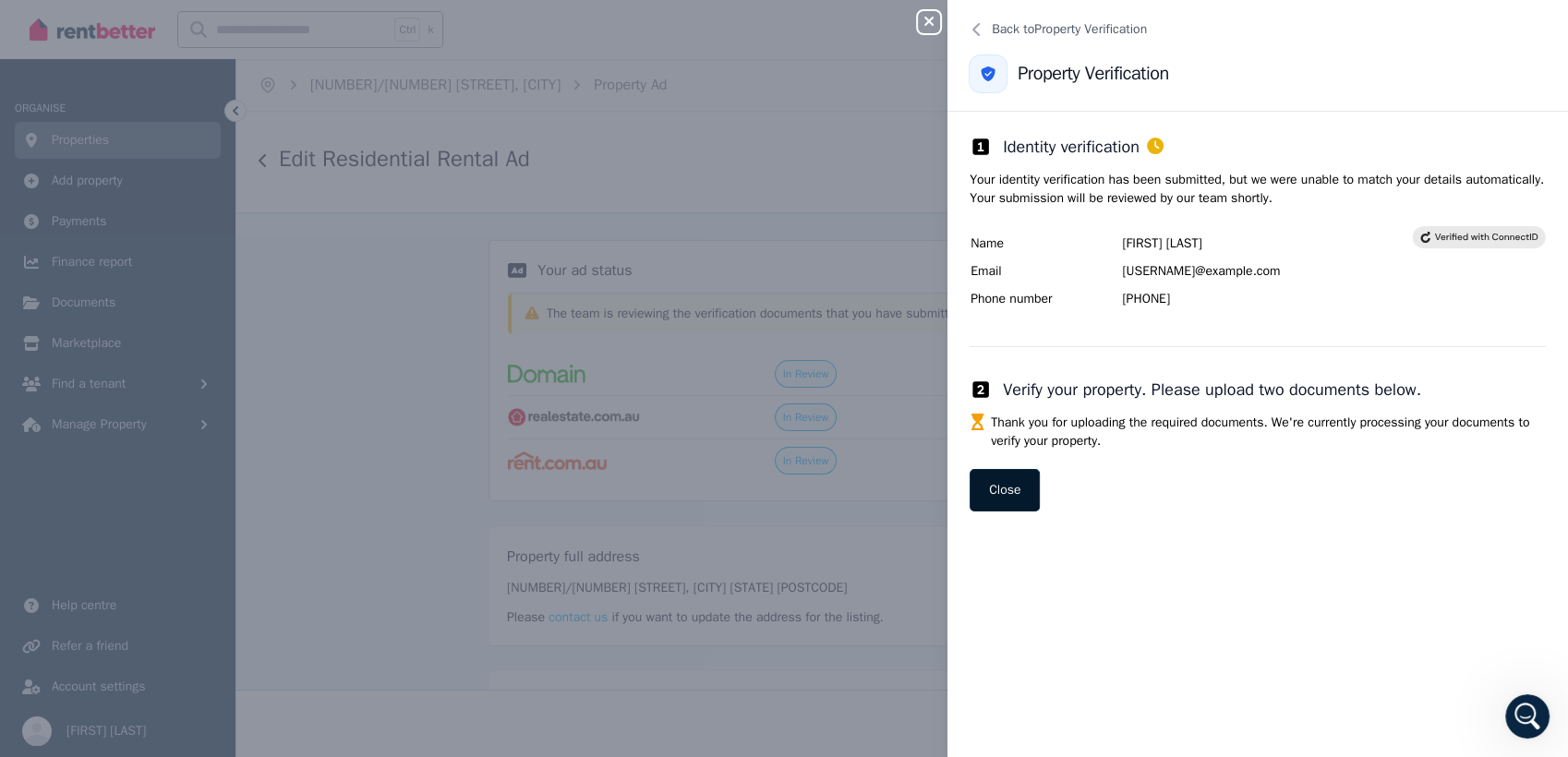 click on "Close" at bounding box center (1005, 490) 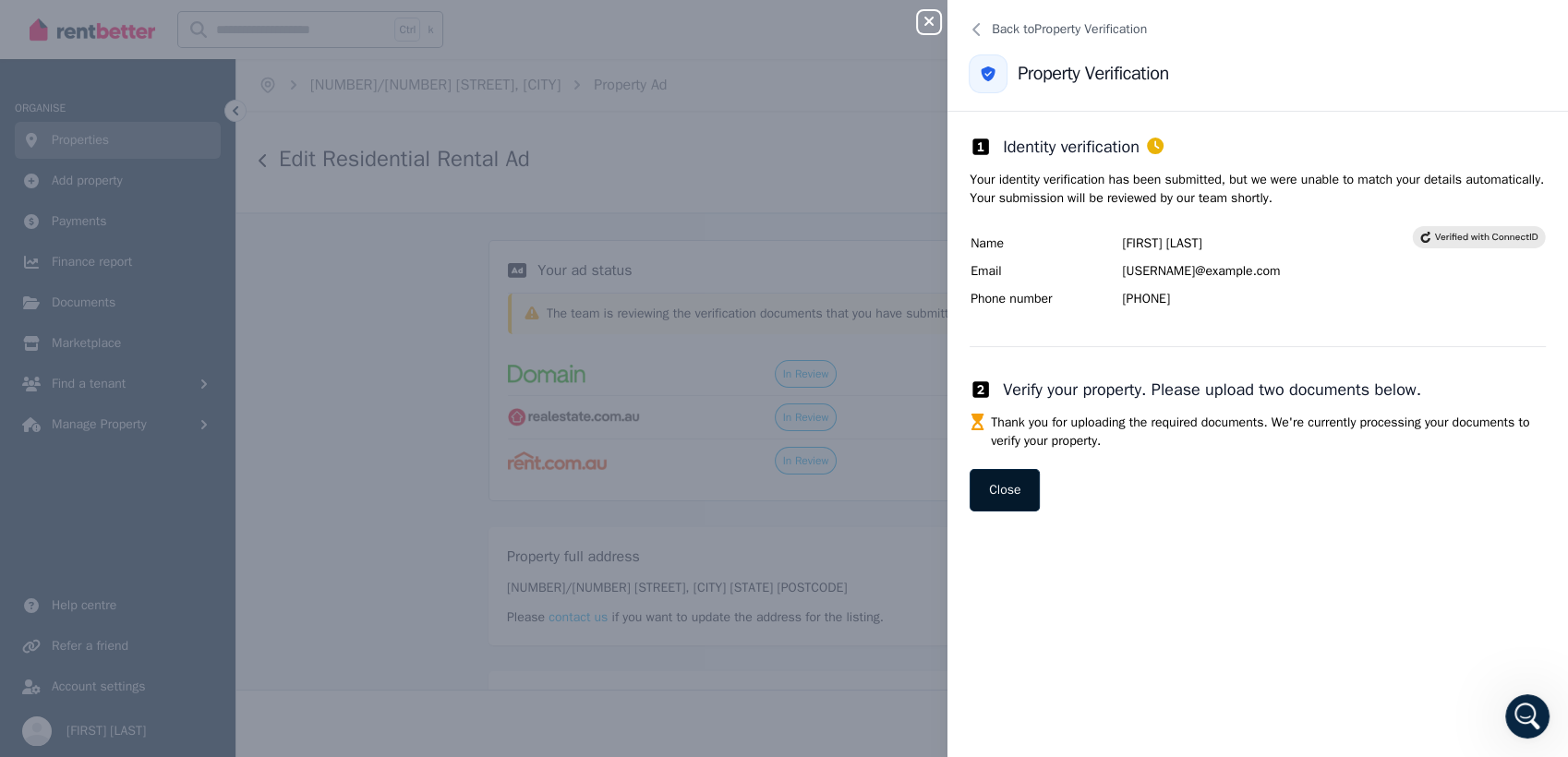 click on "Close" at bounding box center [1005, 490] 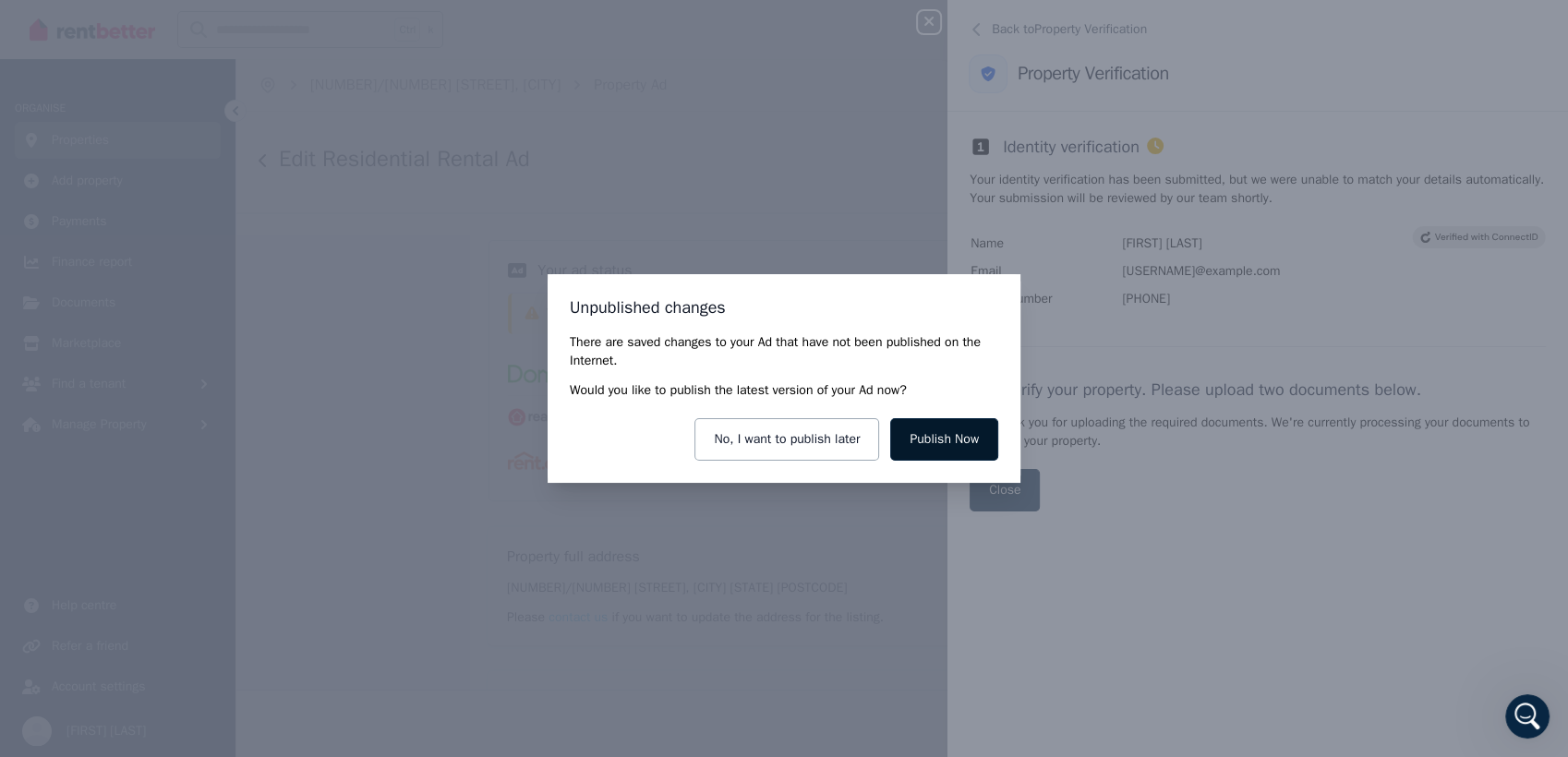 click on "Publish Now" at bounding box center [944, 439] 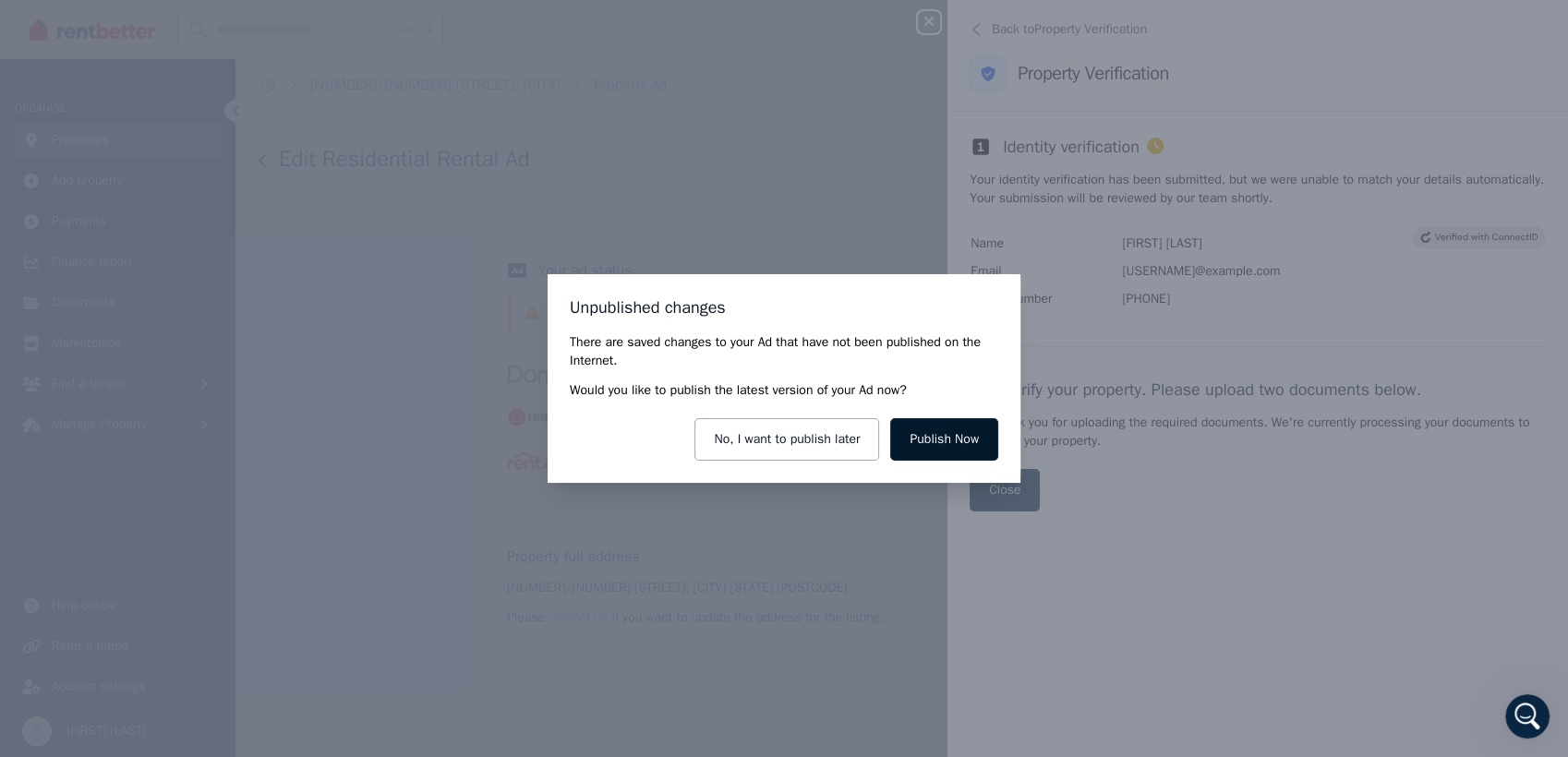click on "Publish Now" at bounding box center (944, 439) 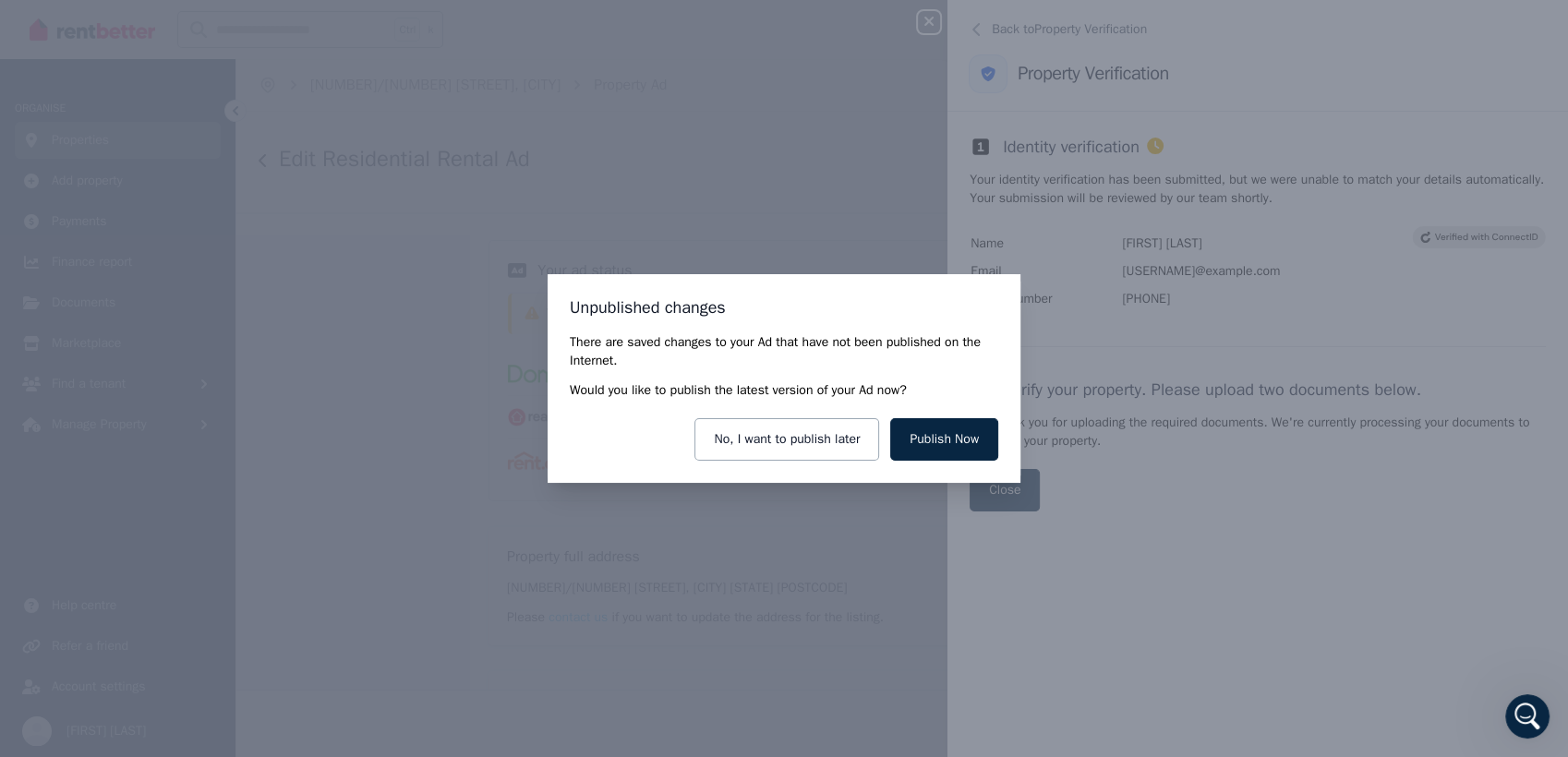 click on "Publish Now" at bounding box center [944, 439] 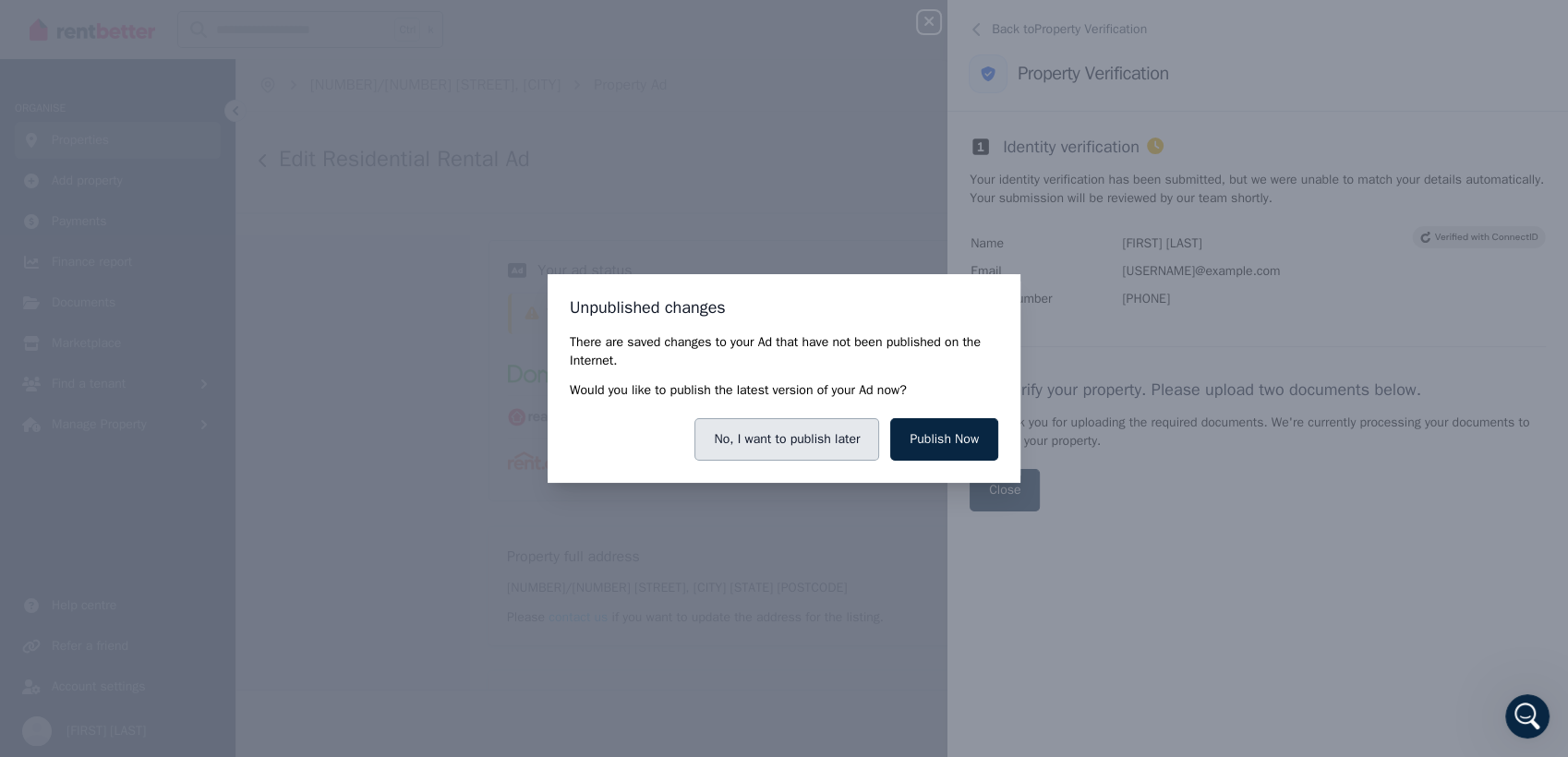 click on "No, I want to publish later" at bounding box center [787, 439] 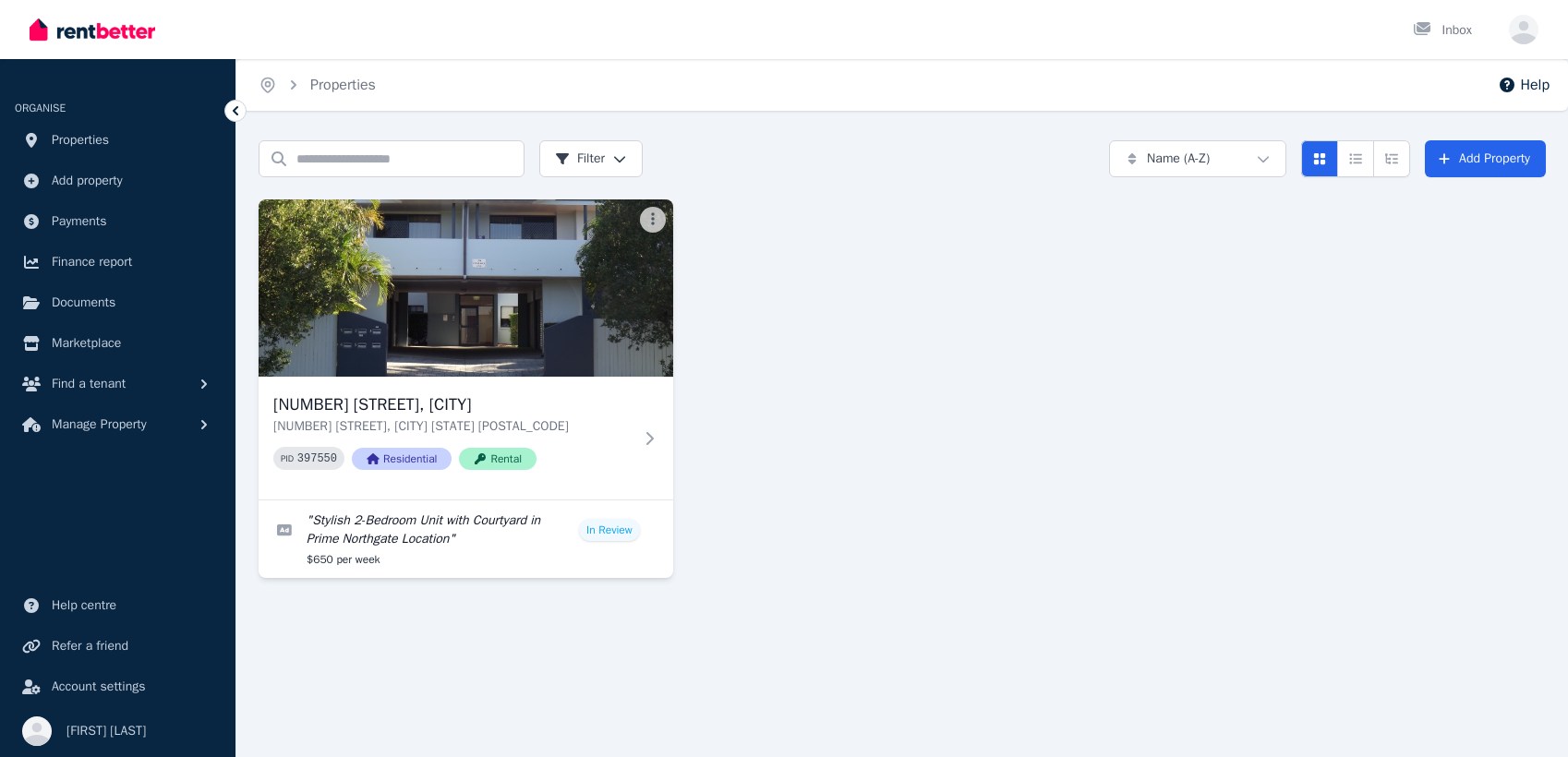 scroll, scrollTop: 0, scrollLeft: 0, axis: both 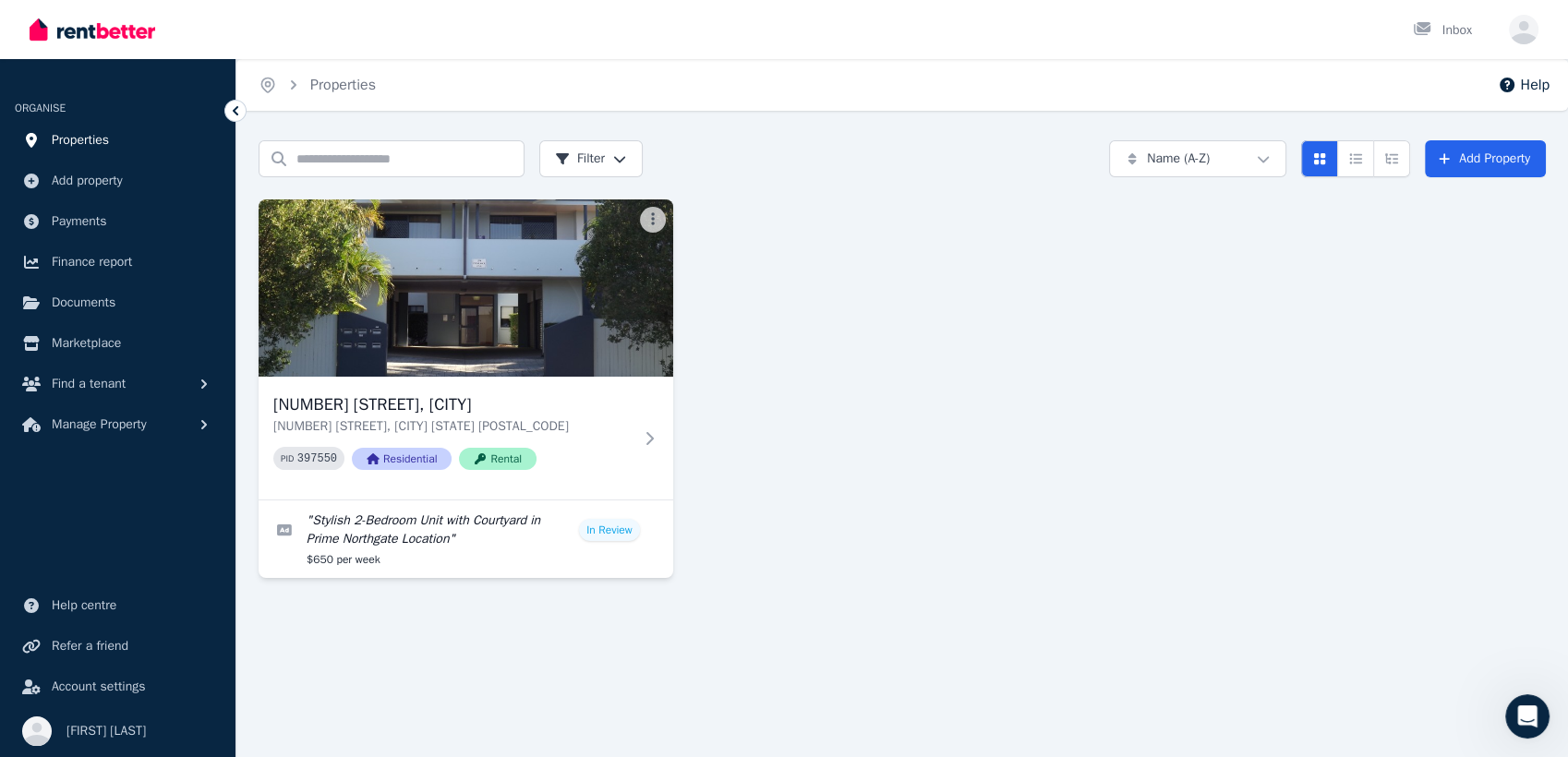 click on "Properties" at bounding box center [80, 140] 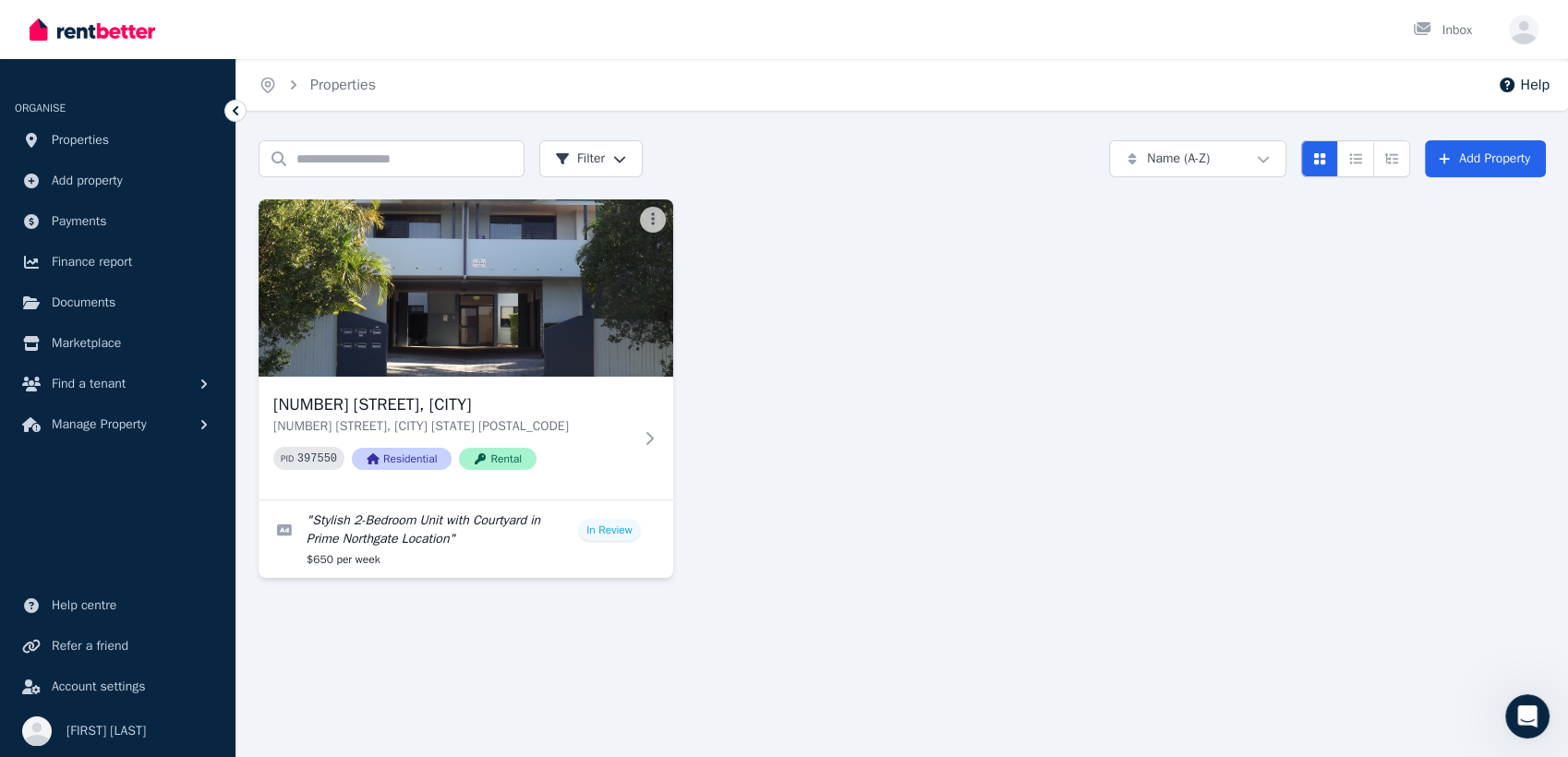 click at bounding box center (92, 30) 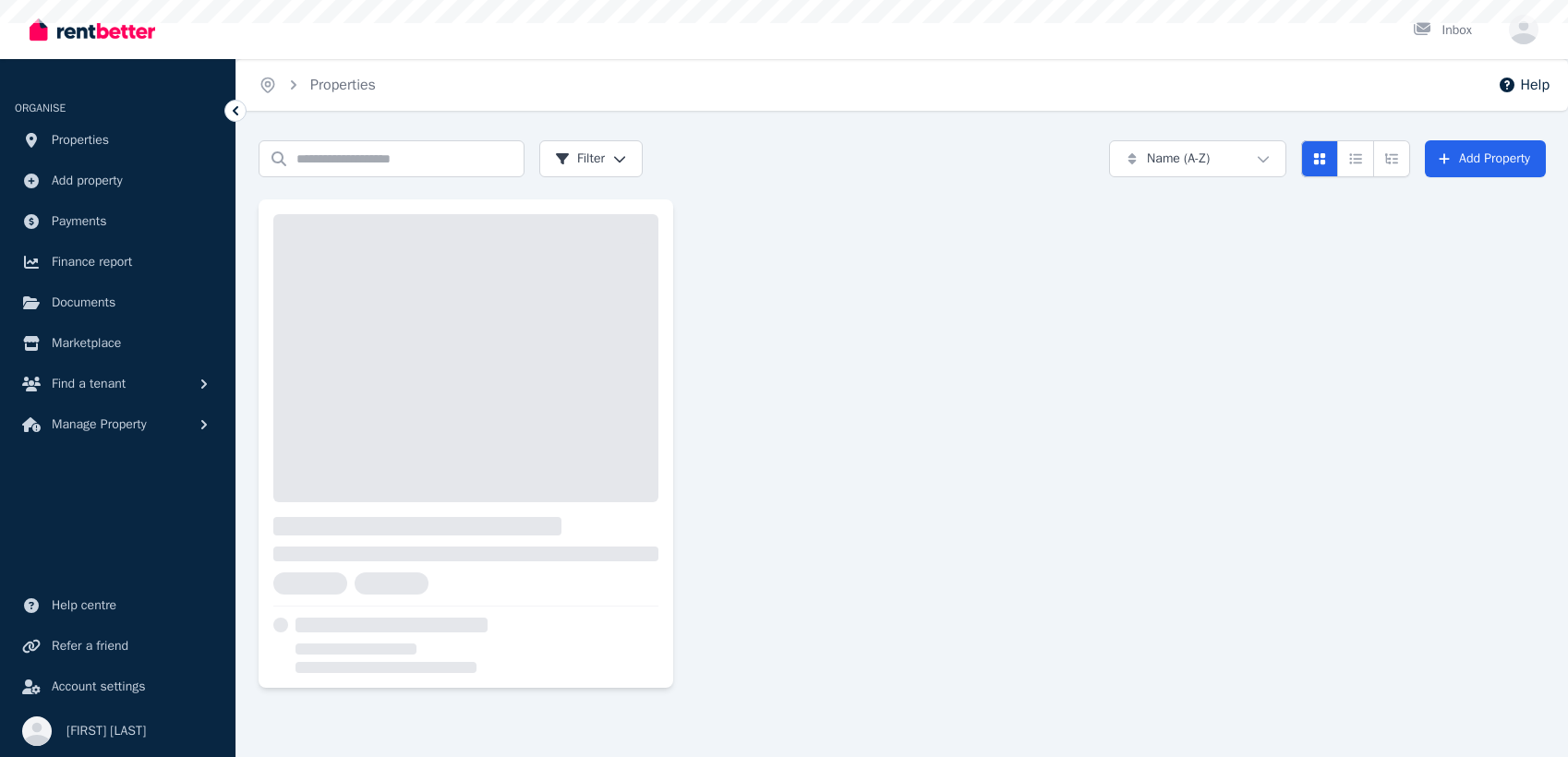 scroll, scrollTop: 0, scrollLeft: 0, axis: both 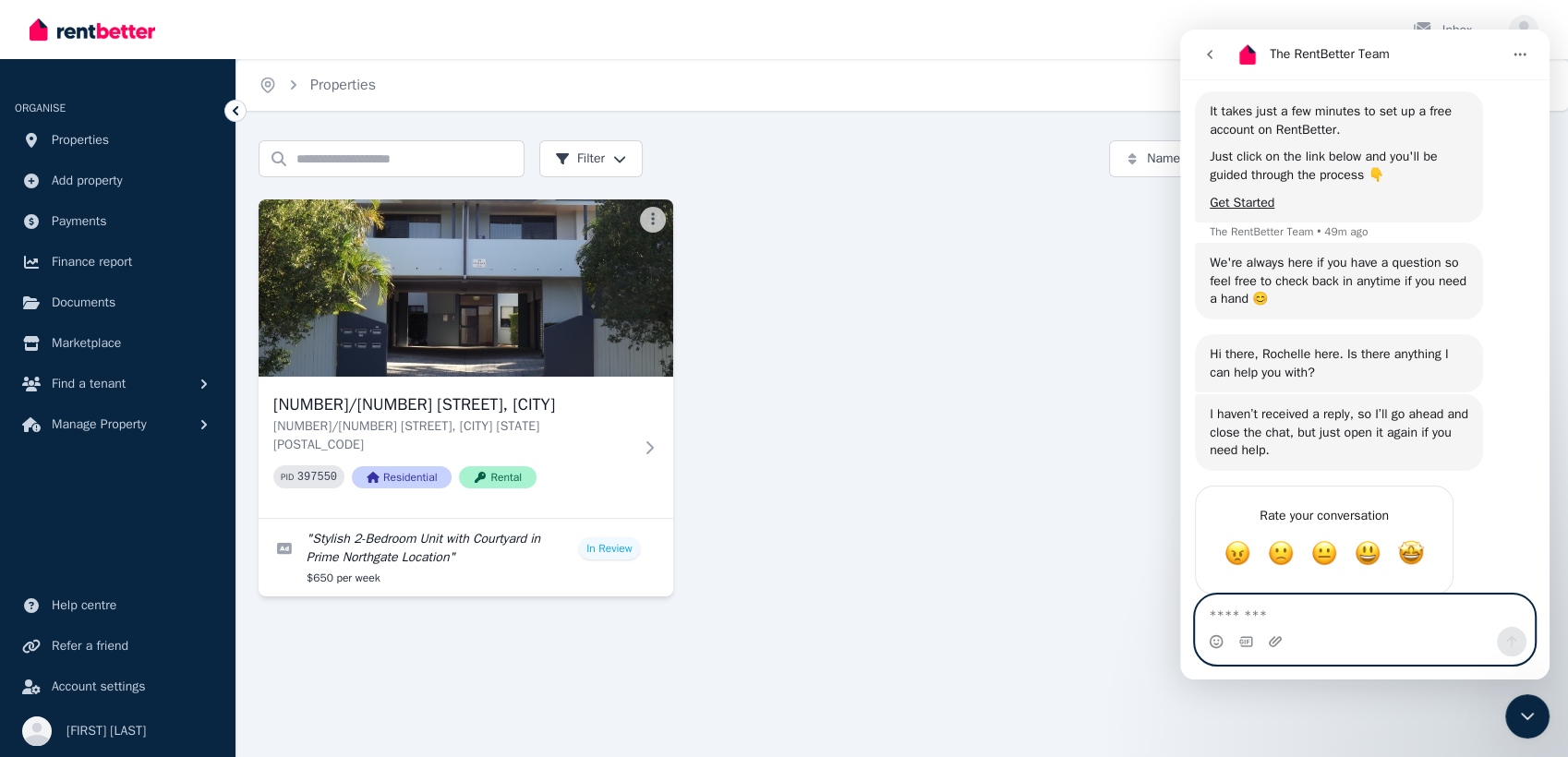 click at bounding box center [1365, 611] 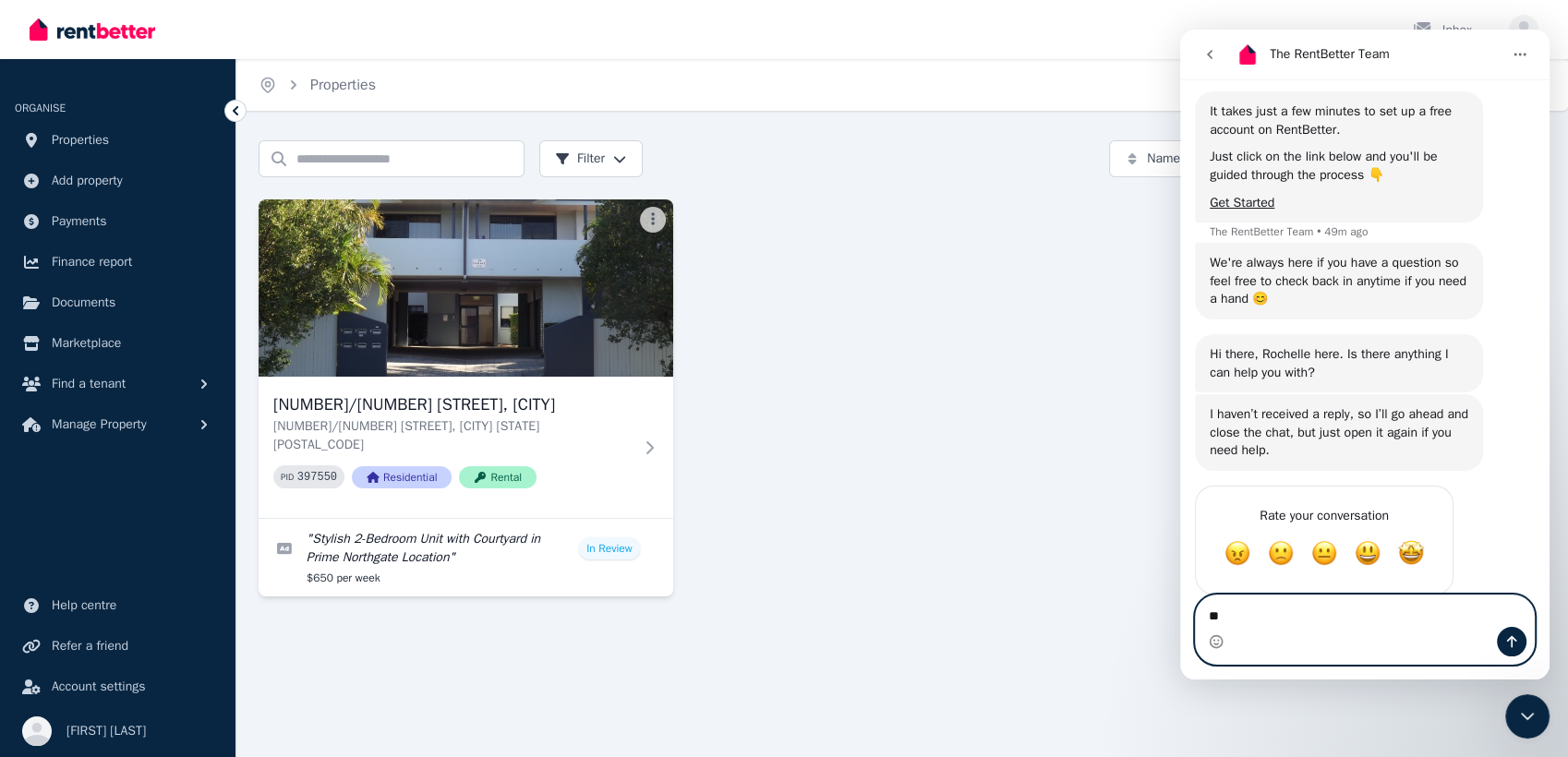 type on "*" 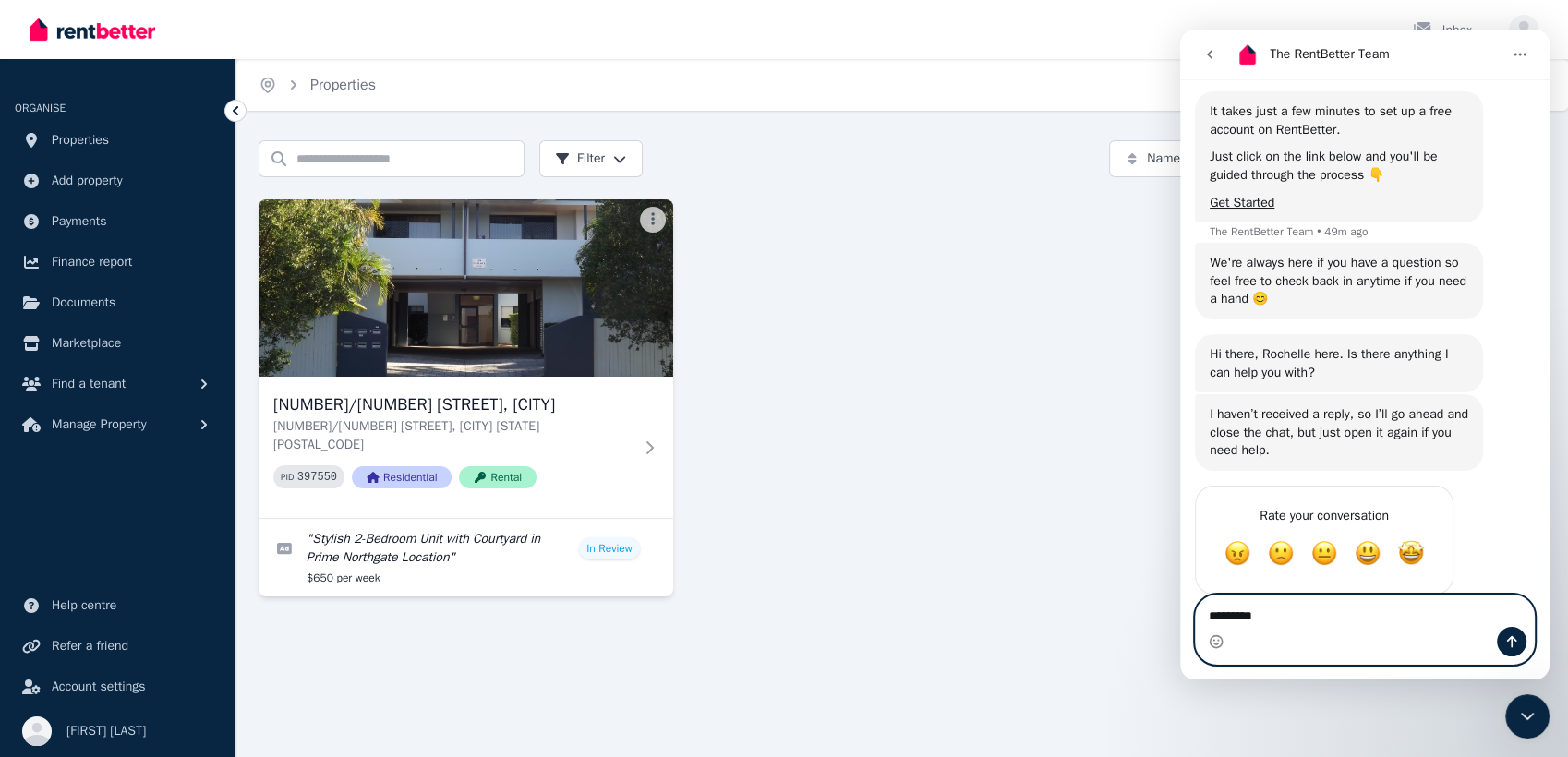 drag, startPoint x: 1354, startPoint y: 622, endPoint x: 2356, endPoint y: 648, distance: 1002.3373 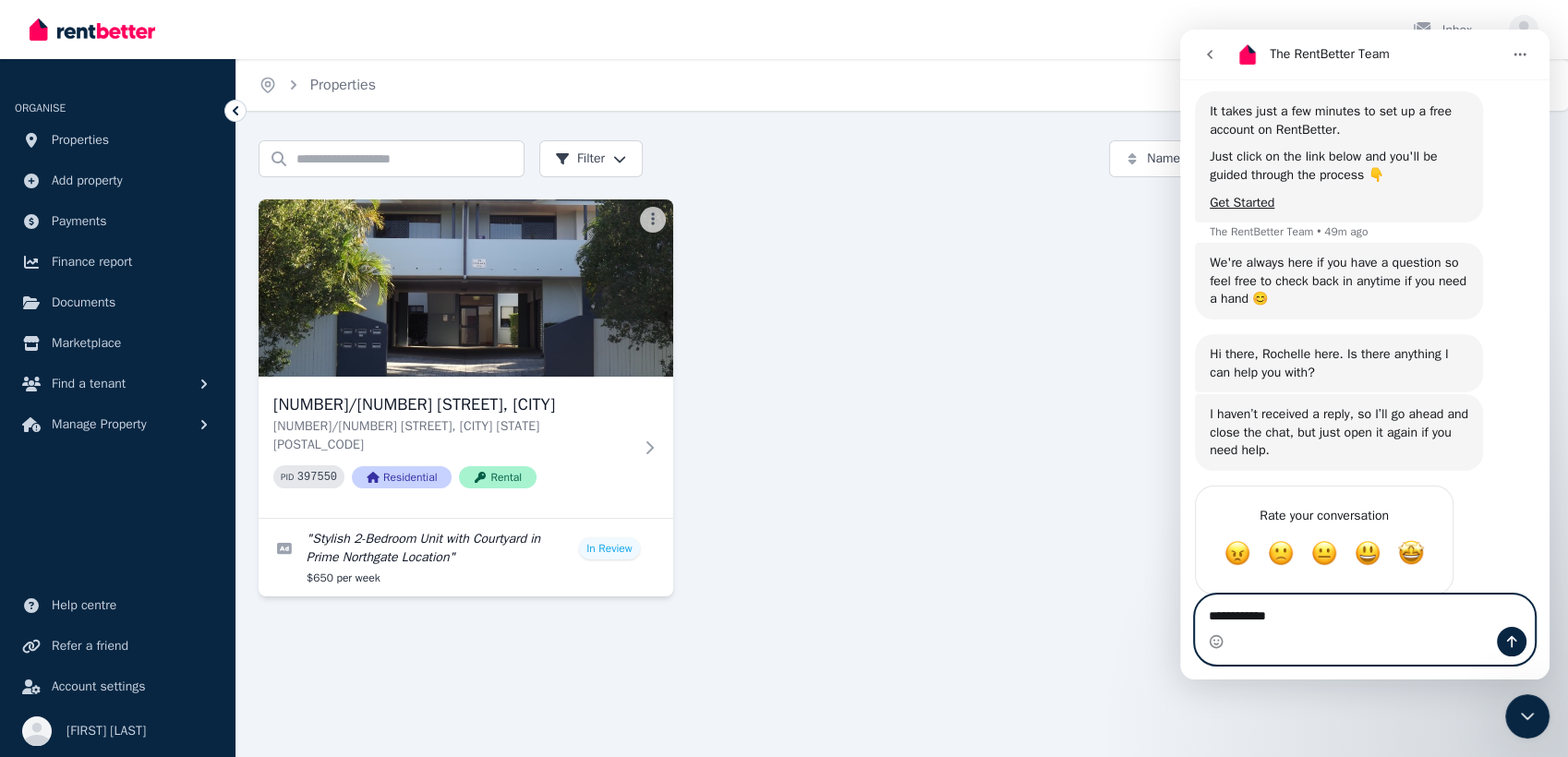 paste on "**********" 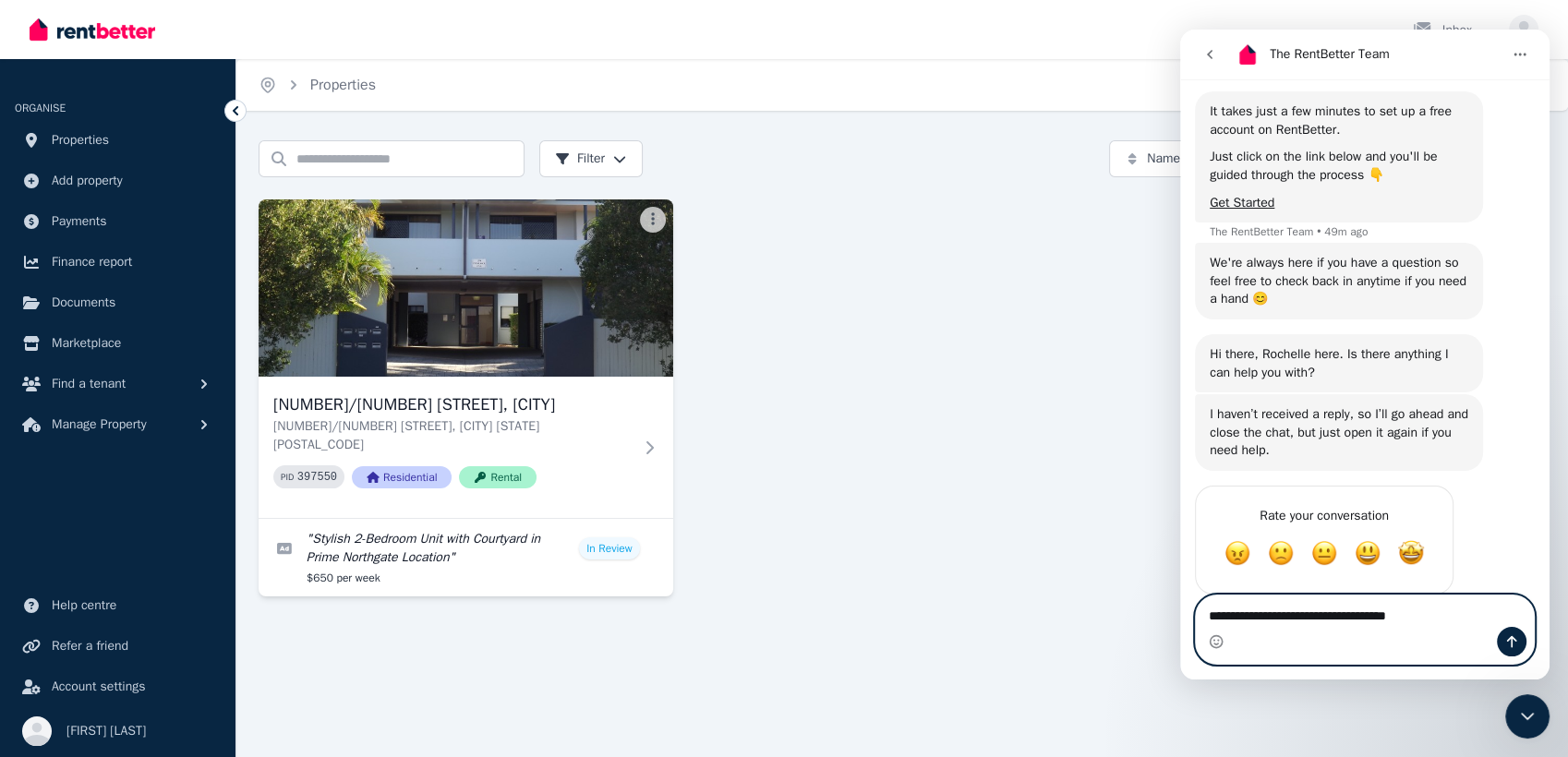 paste on "**********" 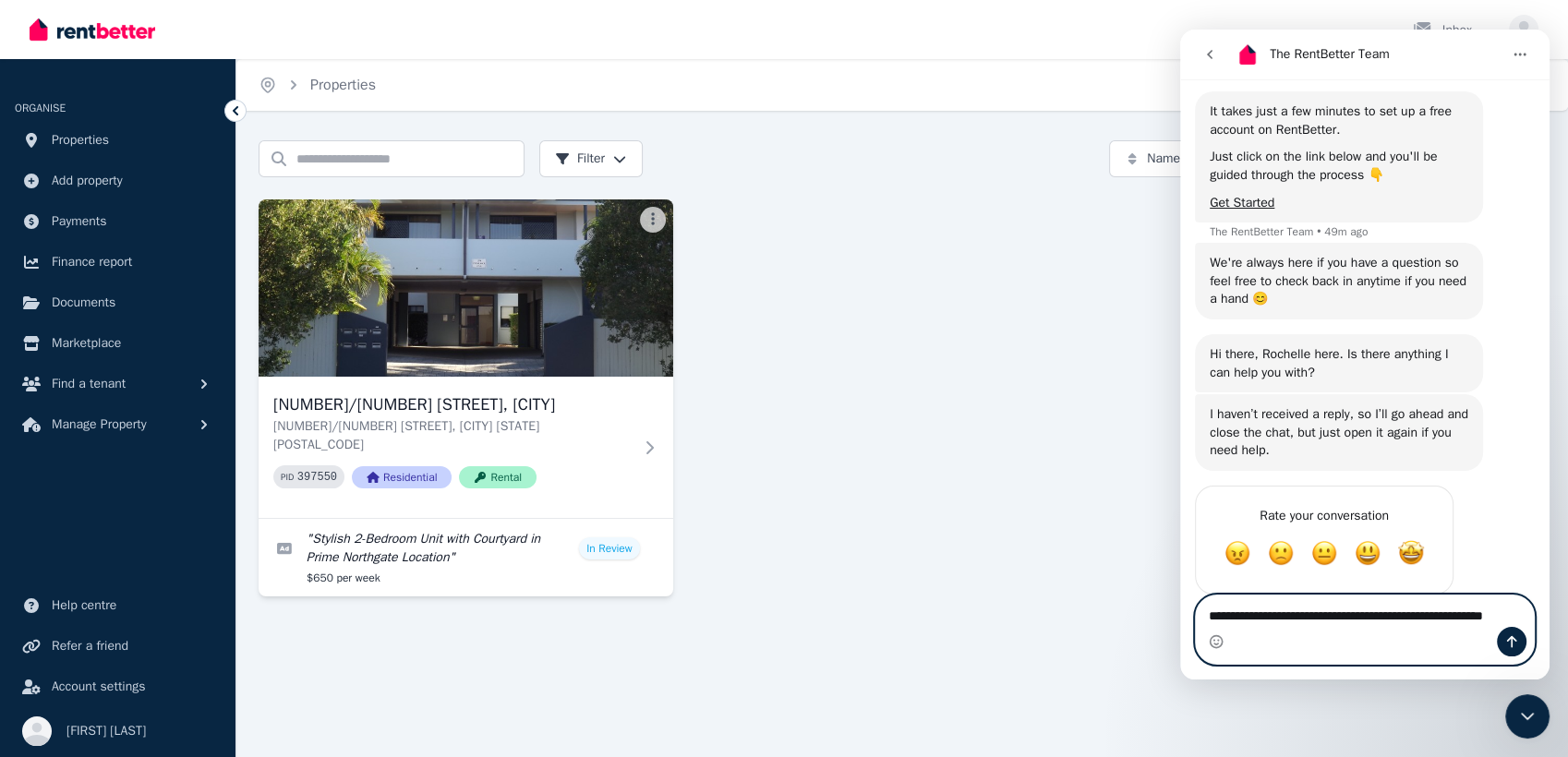 scroll, scrollTop: 665, scrollLeft: 0, axis: vertical 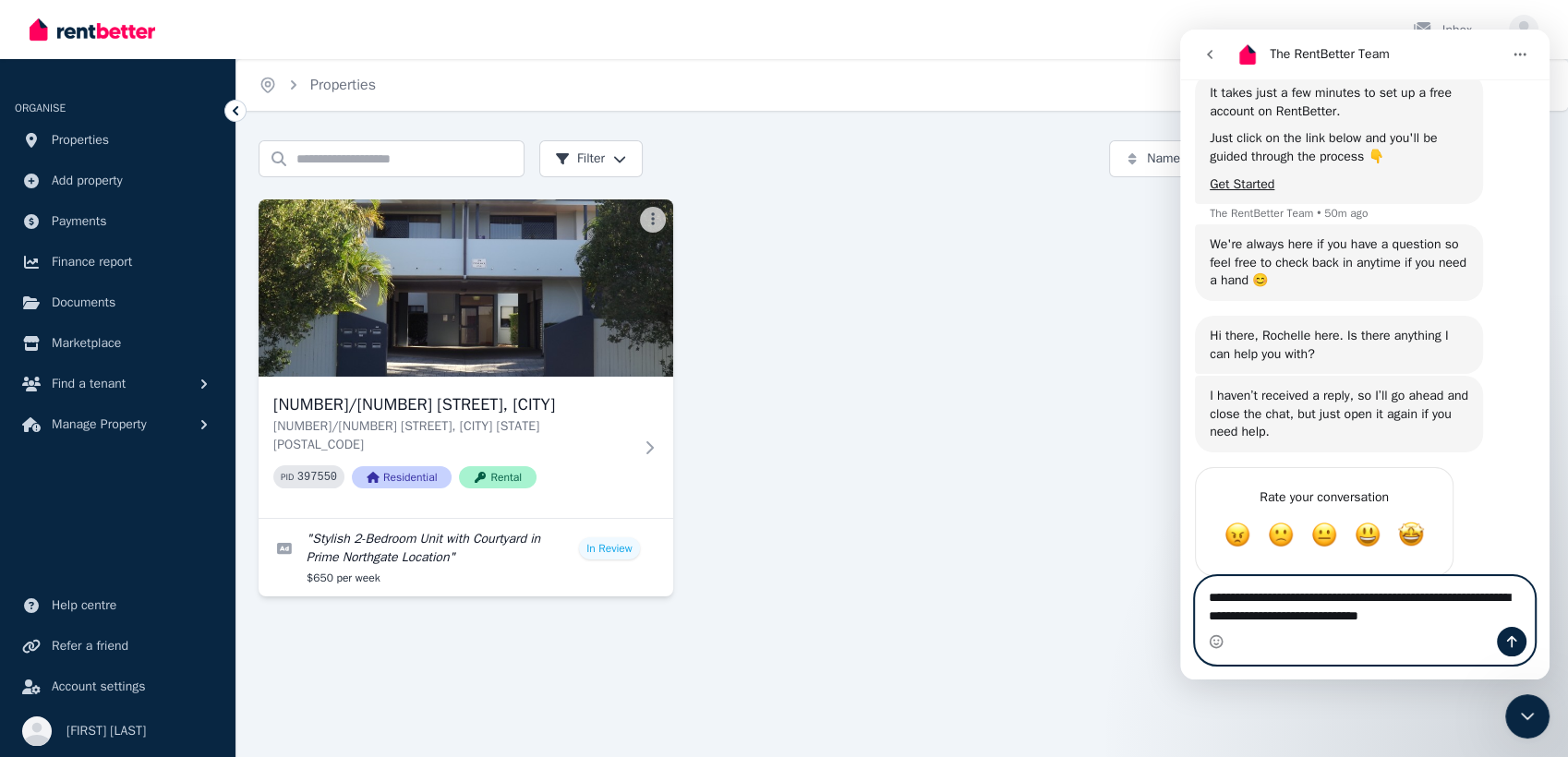 type on "**********" 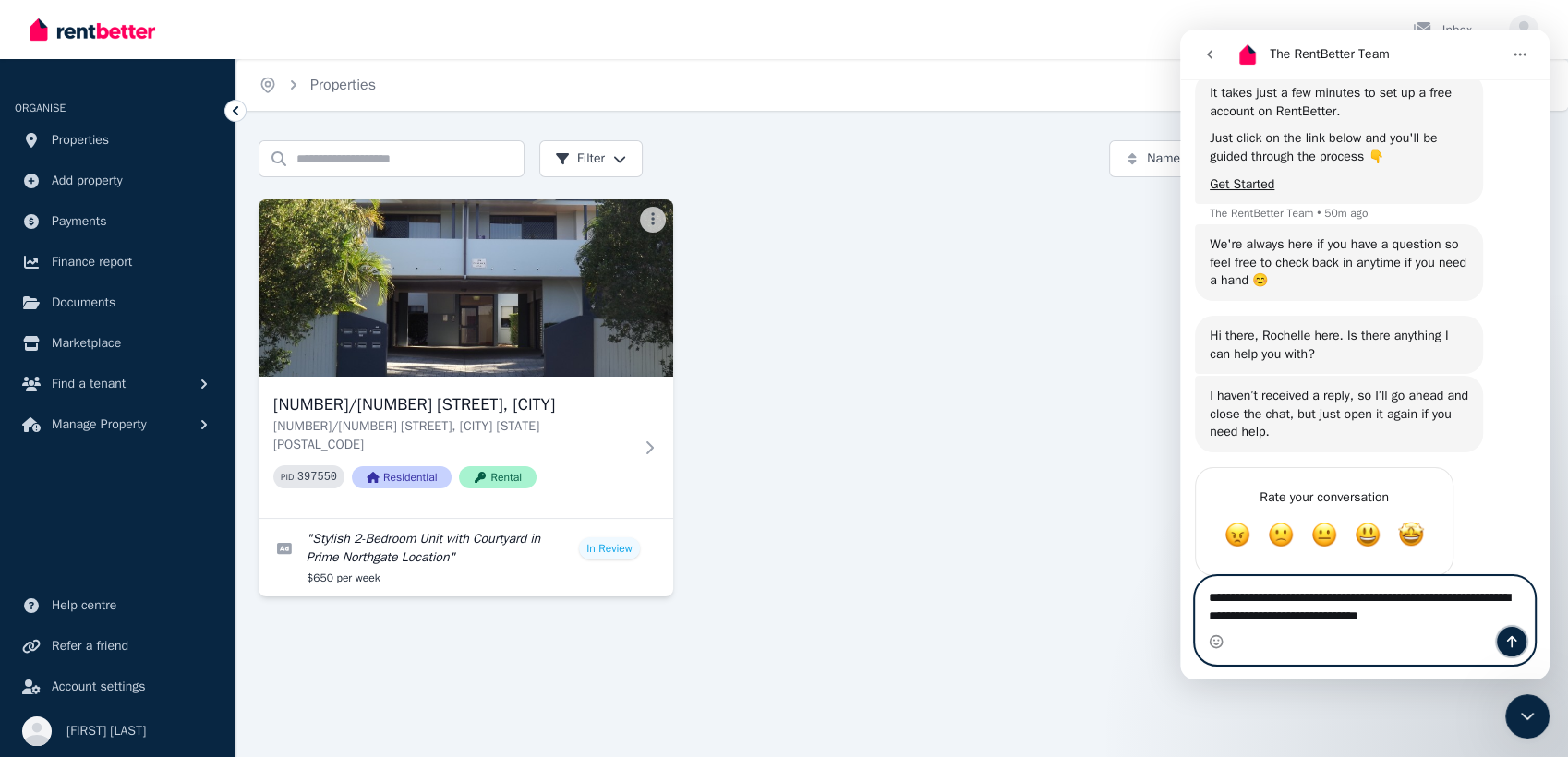click 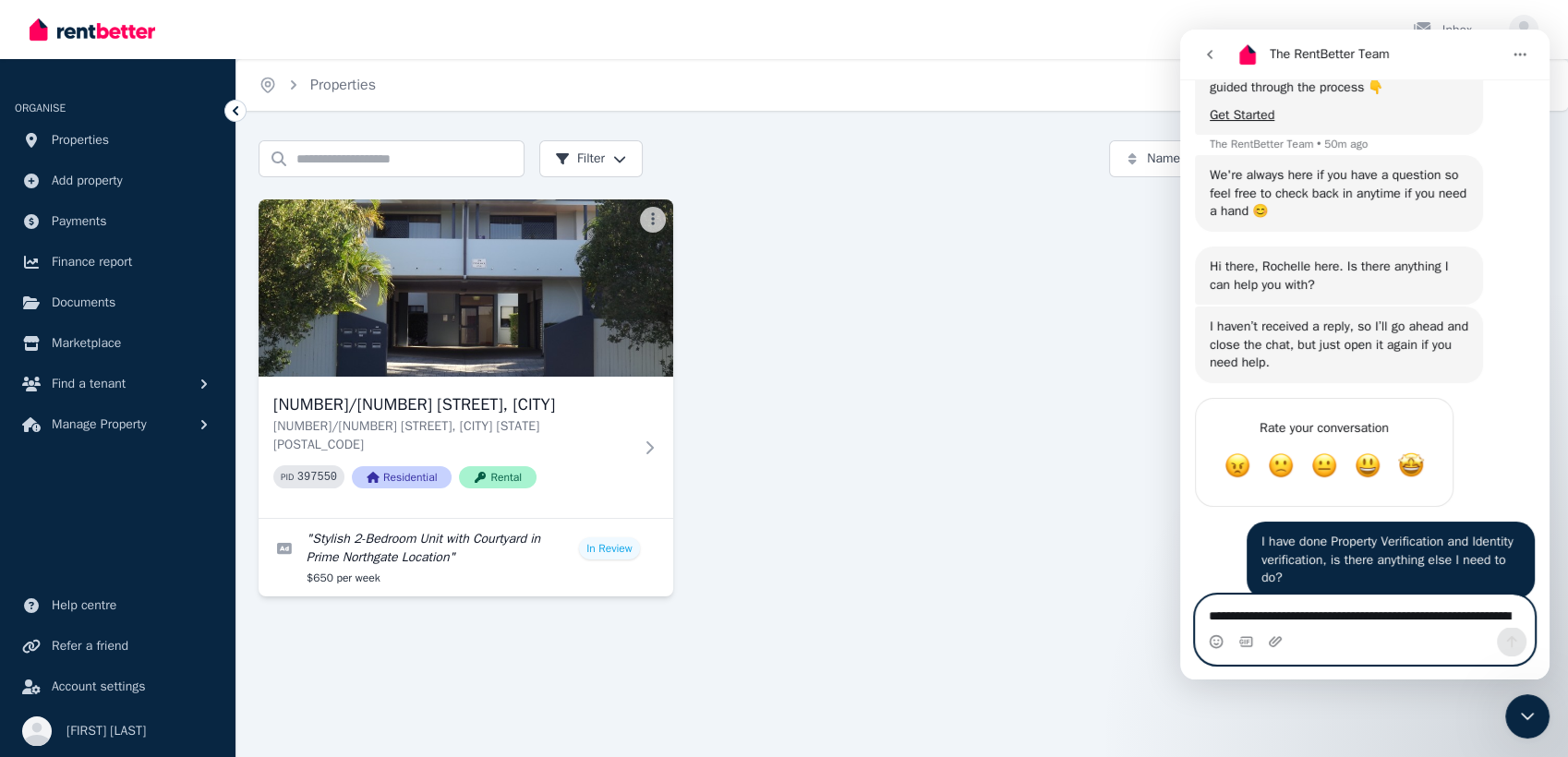 scroll, scrollTop: 738, scrollLeft: 0, axis: vertical 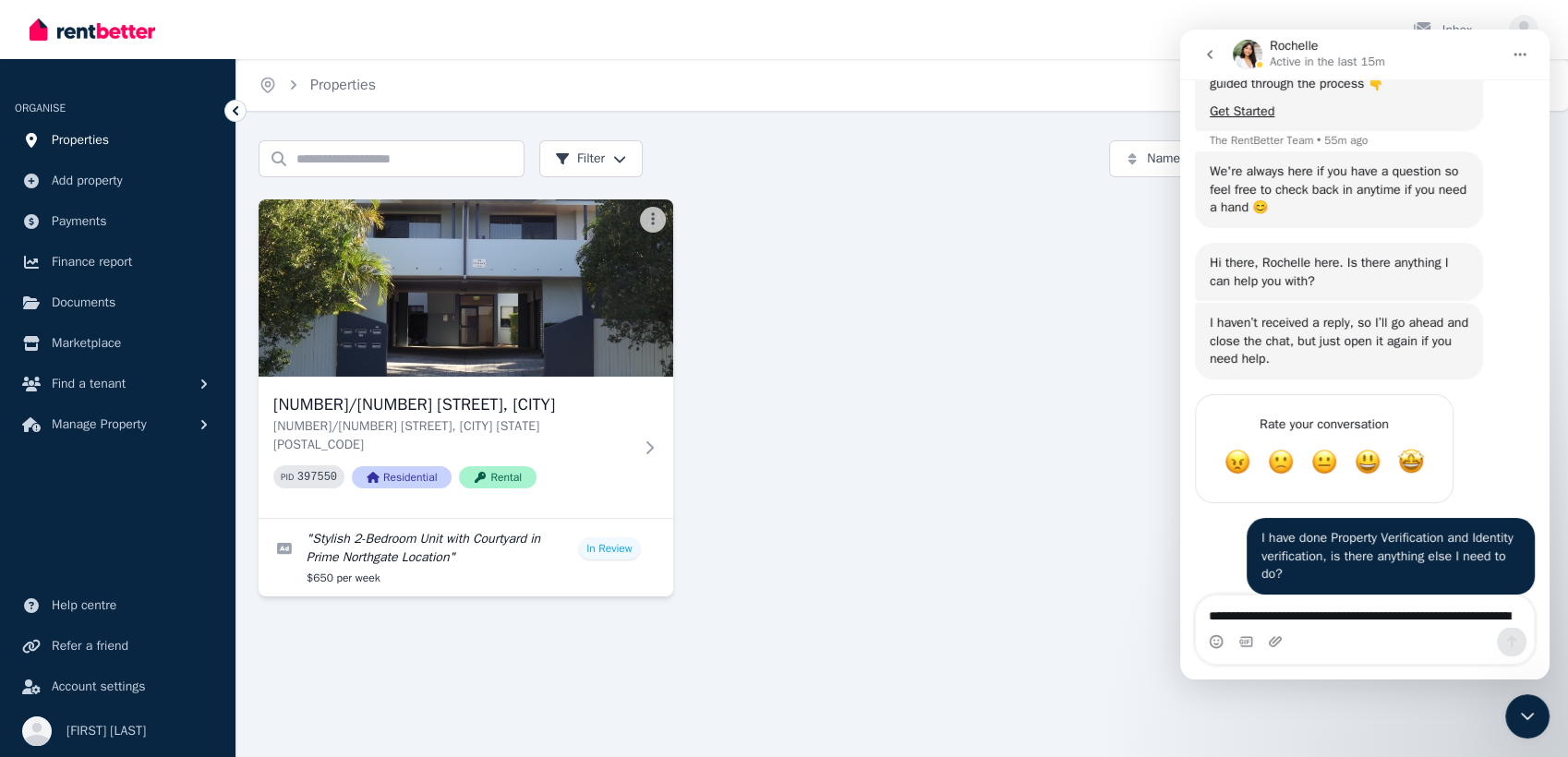 click on "Properties" at bounding box center (80, 140) 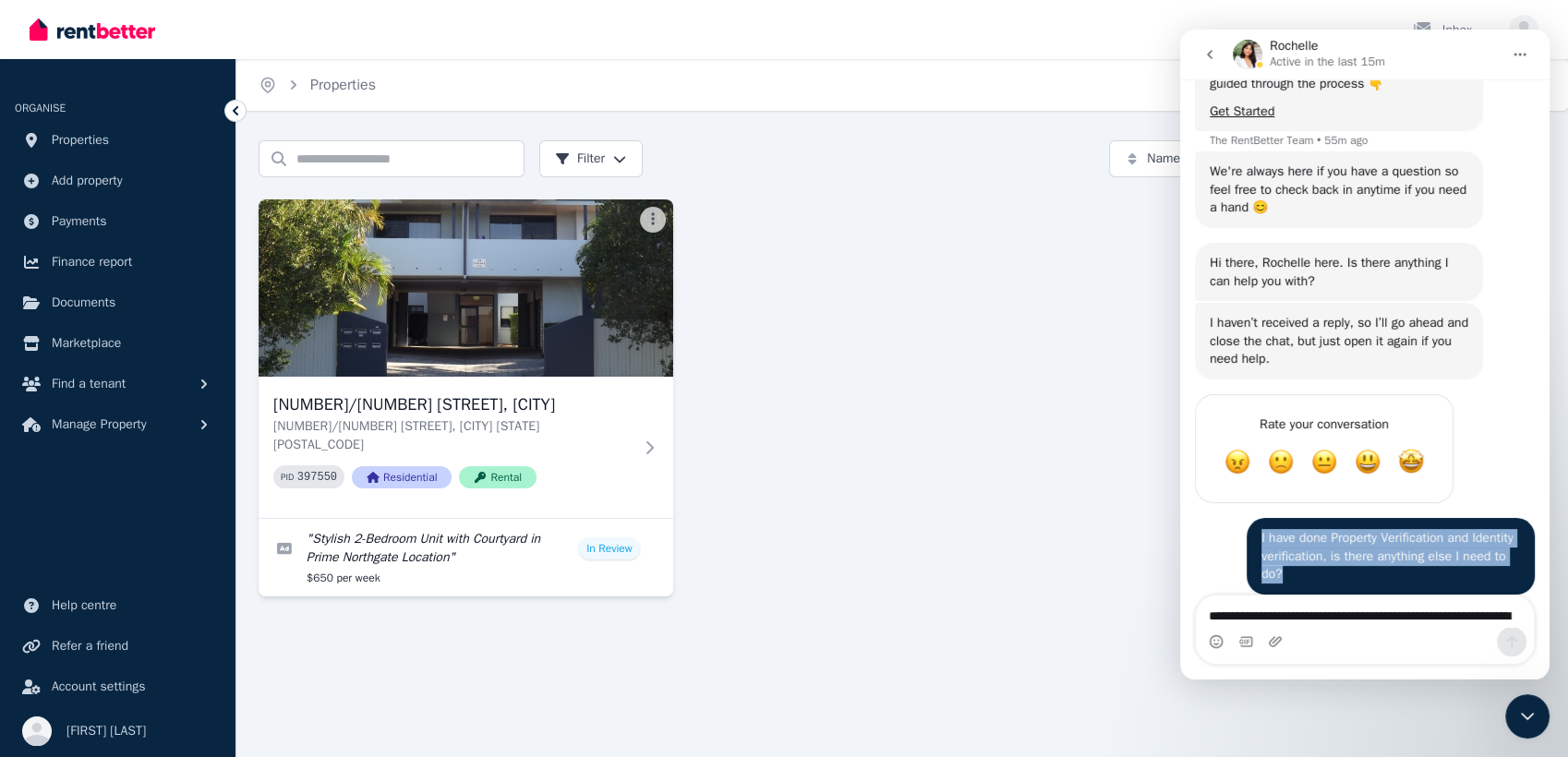 drag, startPoint x: 1286, startPoint y: 569, endPoint x: 1241, endPoint y: 510, distance: 74.20243 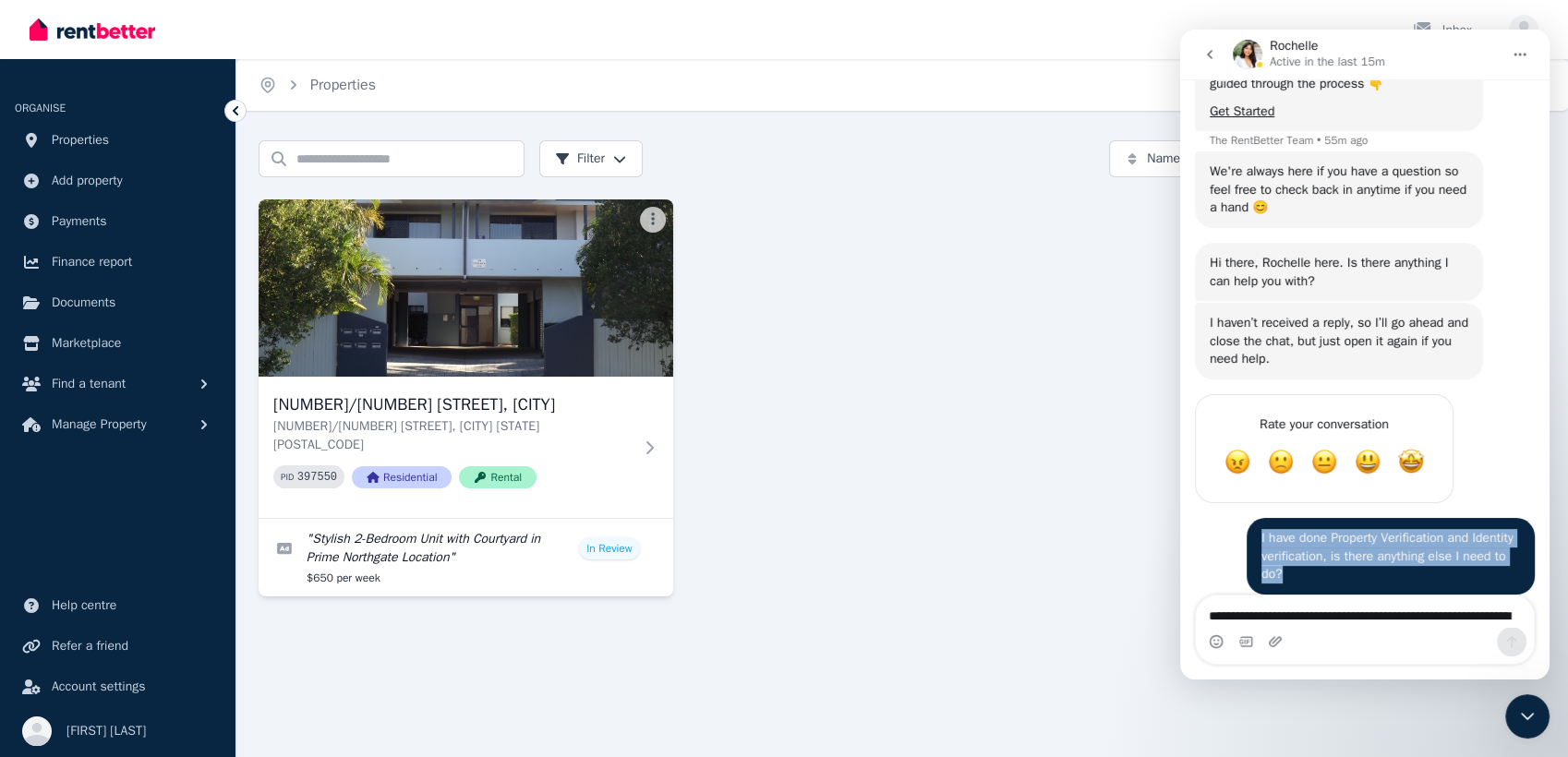 click on "I have done Property Verification and Identity verification, is there anything else I need to do? [FIRST]    •   5m ago" at bounding box center [1391, 556] 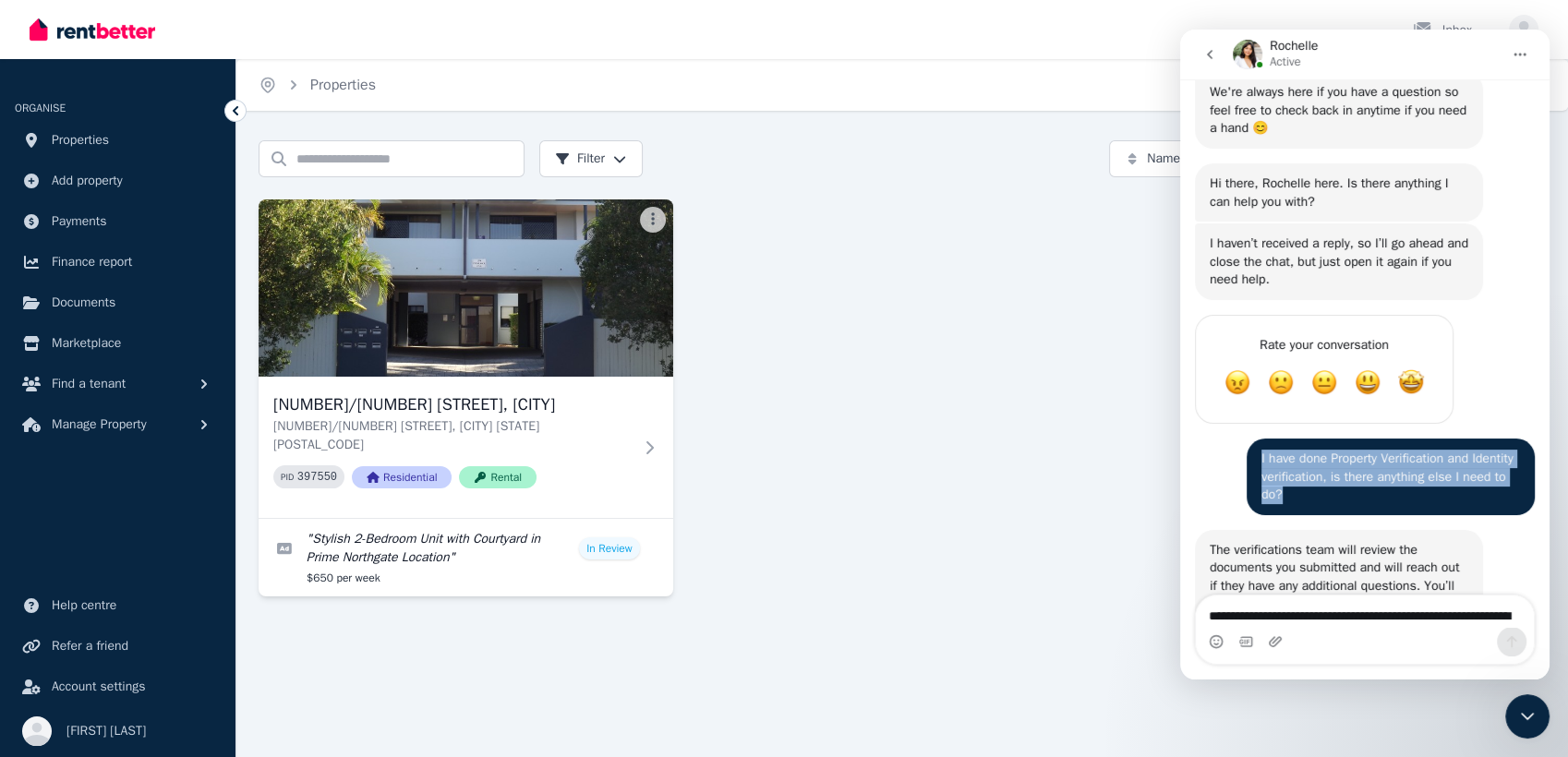 scroll, scrollTop: 883, scrollLeft: 0, axis: vertical 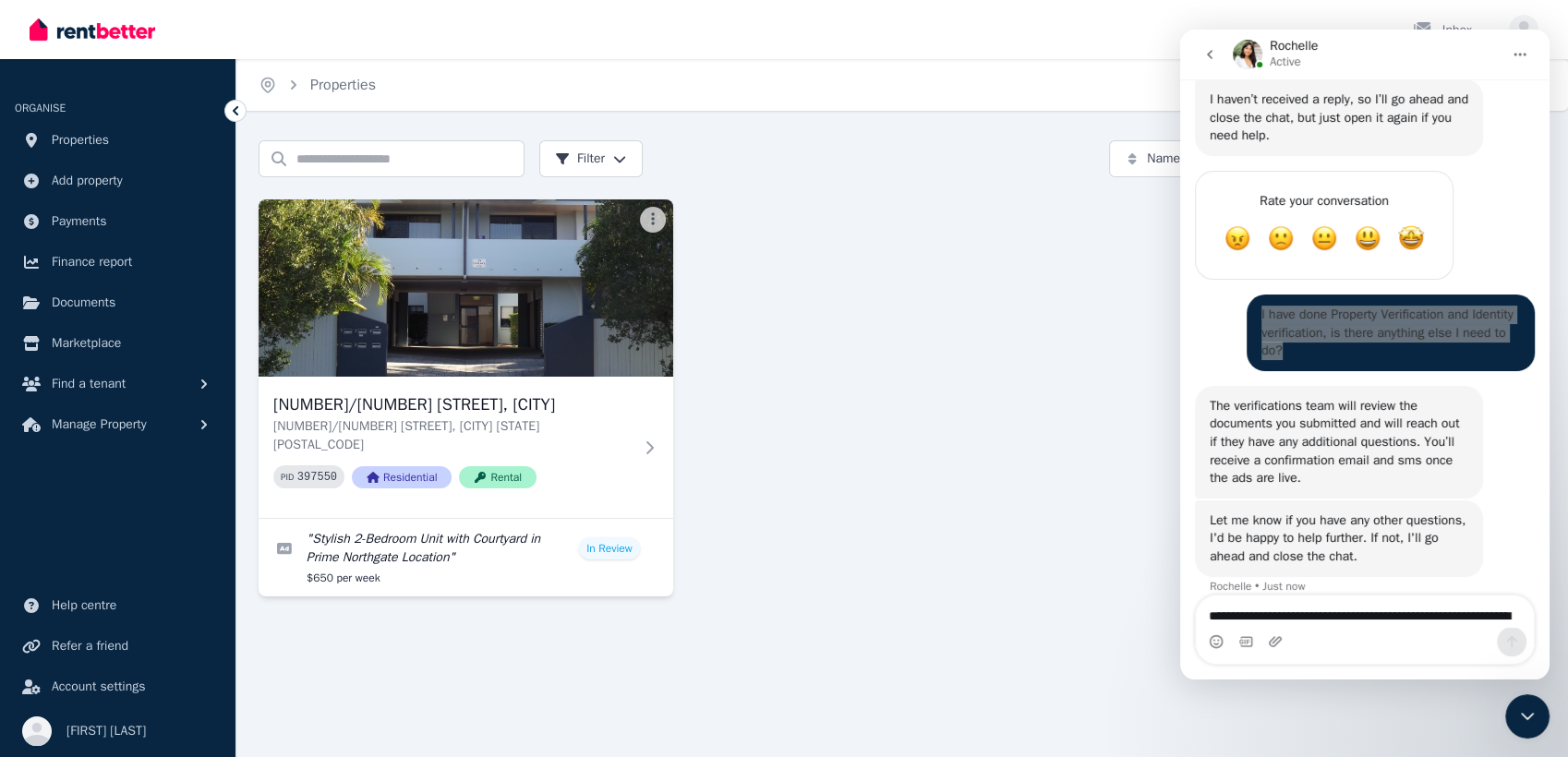 click on "[NUMBER]/[NUMBER] [STREET], [CITY] [STATE] [POSTAL_CODE] PID   397550 Residential Rental " Stylish 2-Bedroom Unit with Courtyard in Prime Northgate Location " In Review $650 per week" at bounding box center (902, 398) 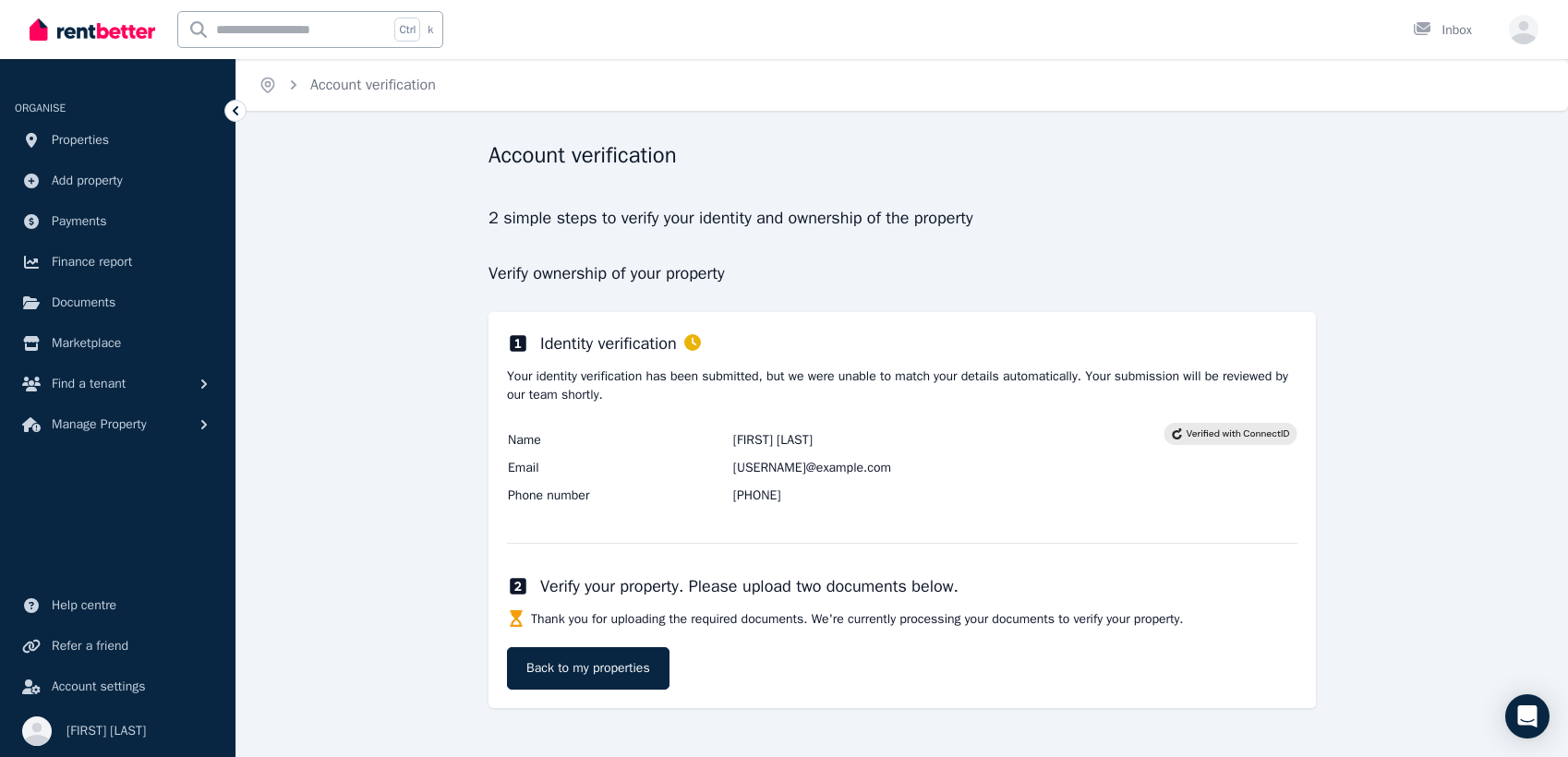 scroll, scrollTop: 0, scrollLeft: 0, axis: both 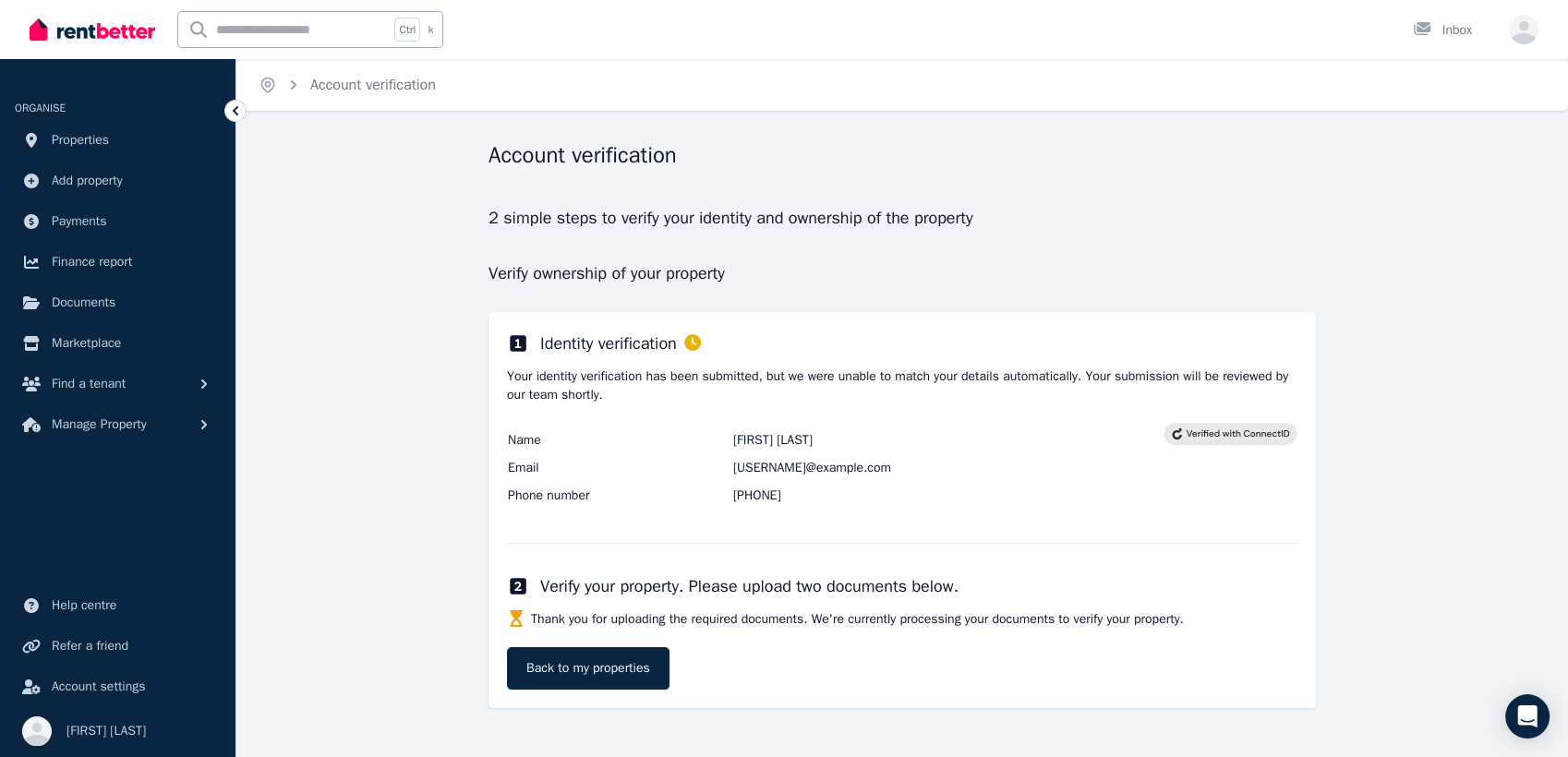click 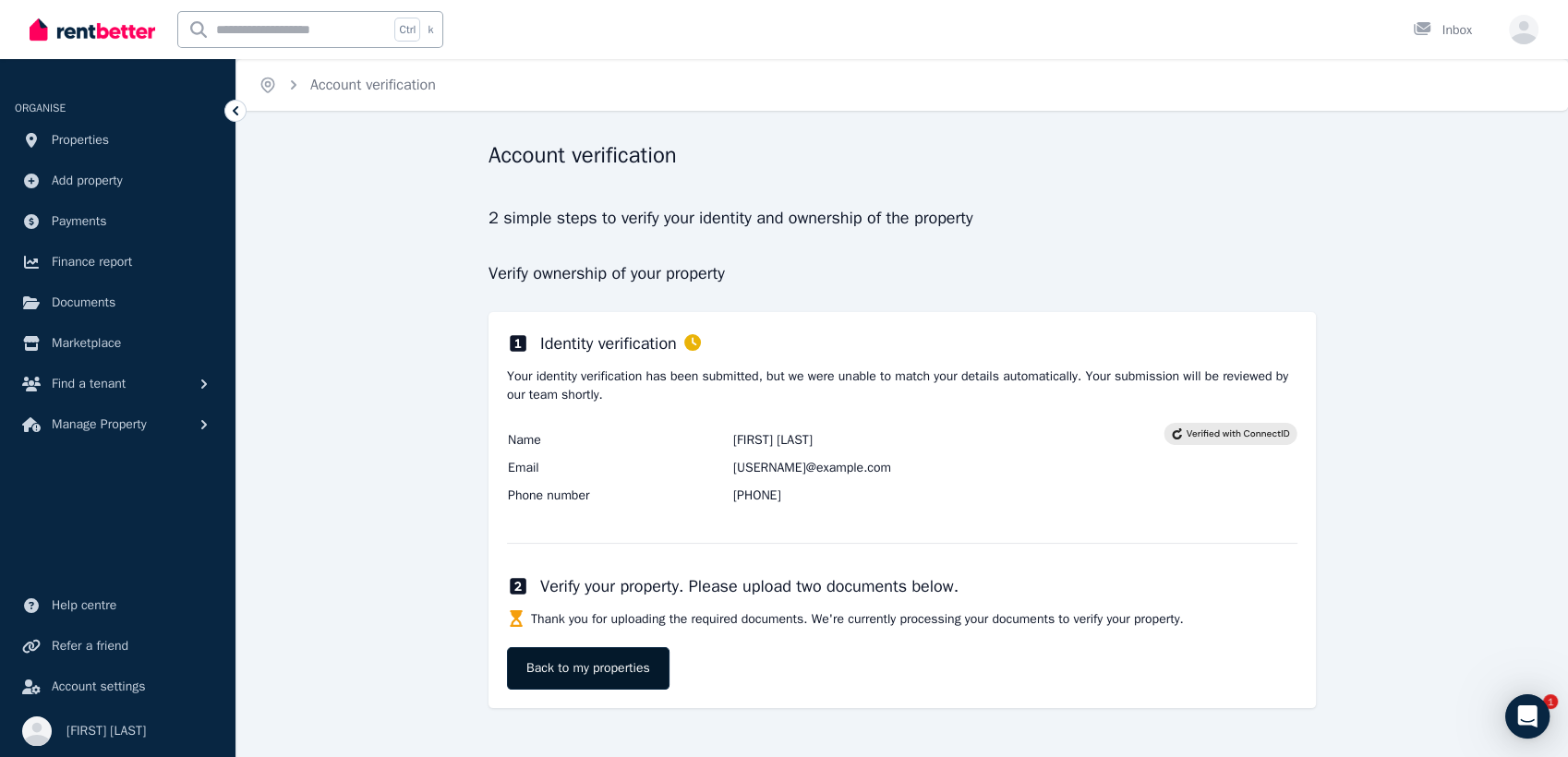 scroll, scrollTop: 0, scrollLeft: 0, axis: both 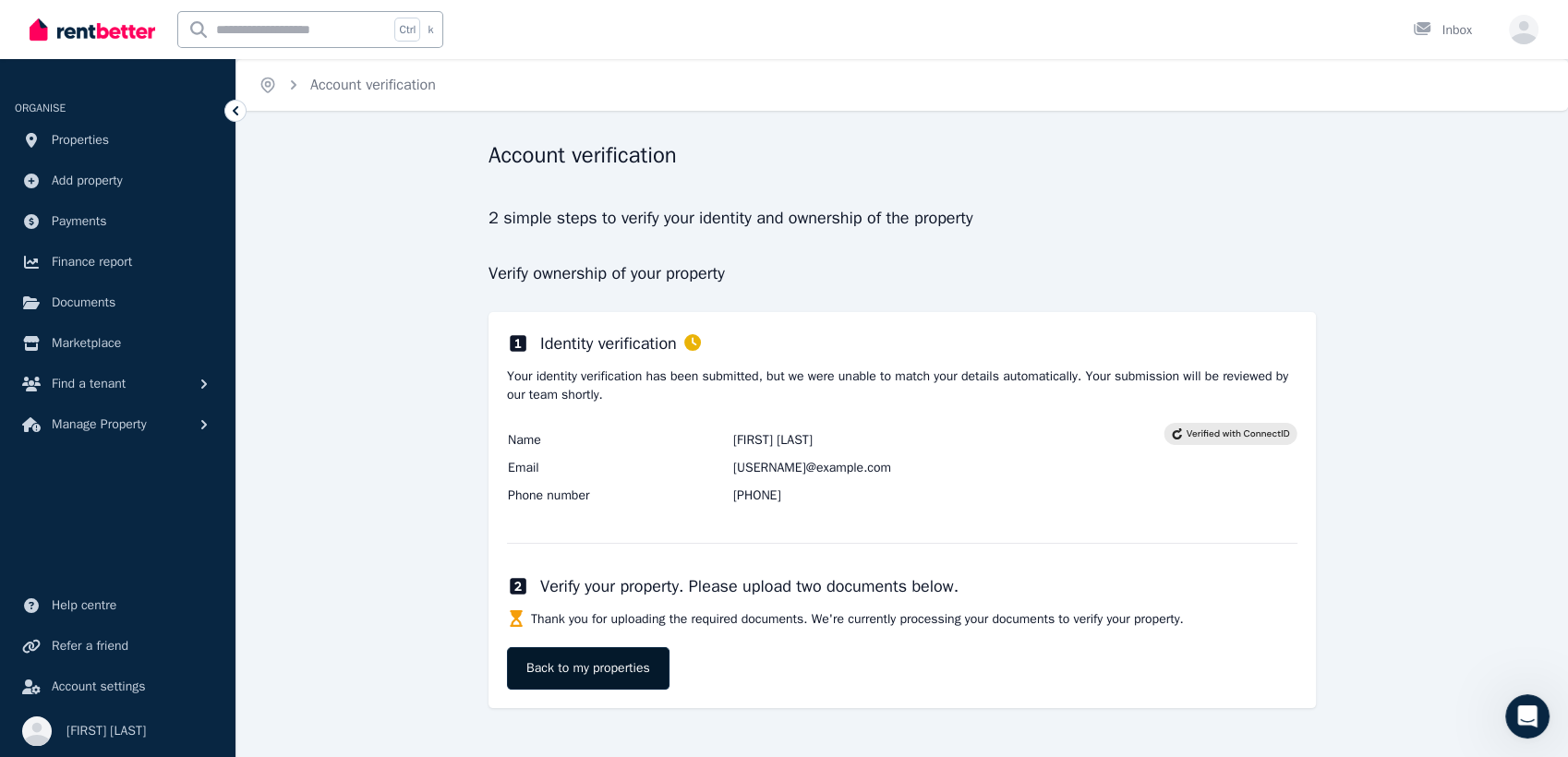 click on "Back to my properties" at bounding box center (588, 668) 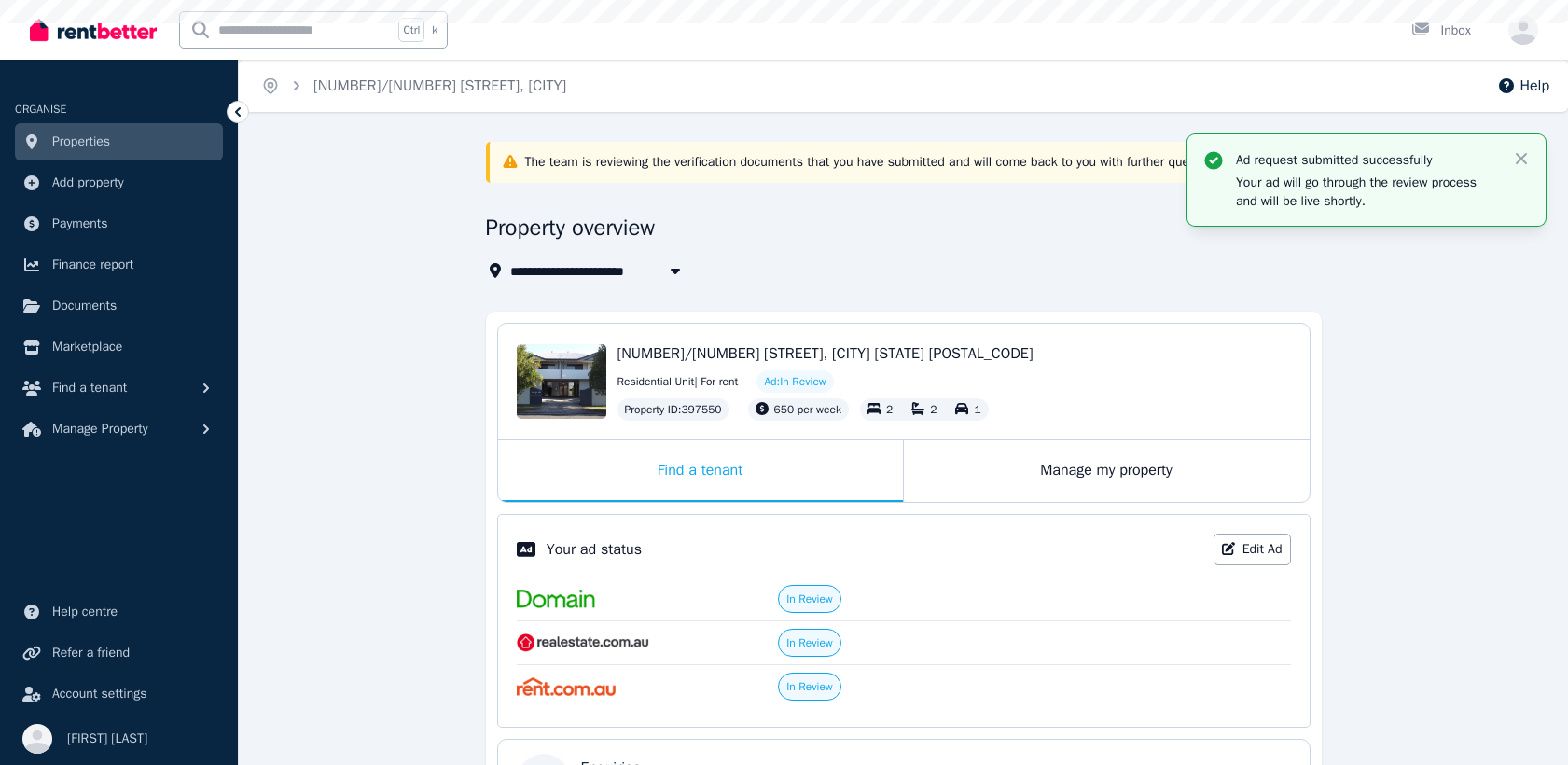 scroll, scrollTop: 0, scrollLeft: 0, axis: both 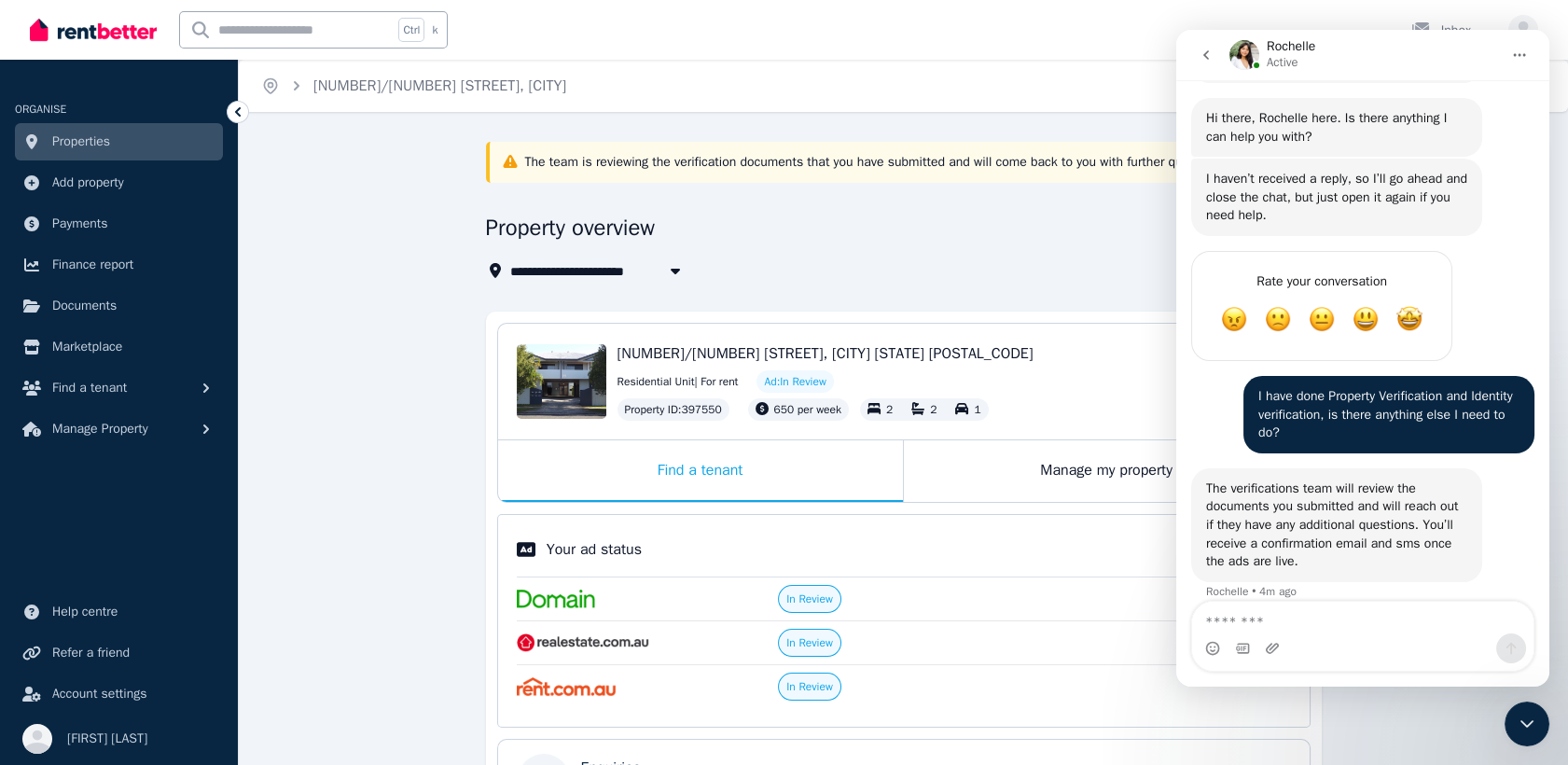click 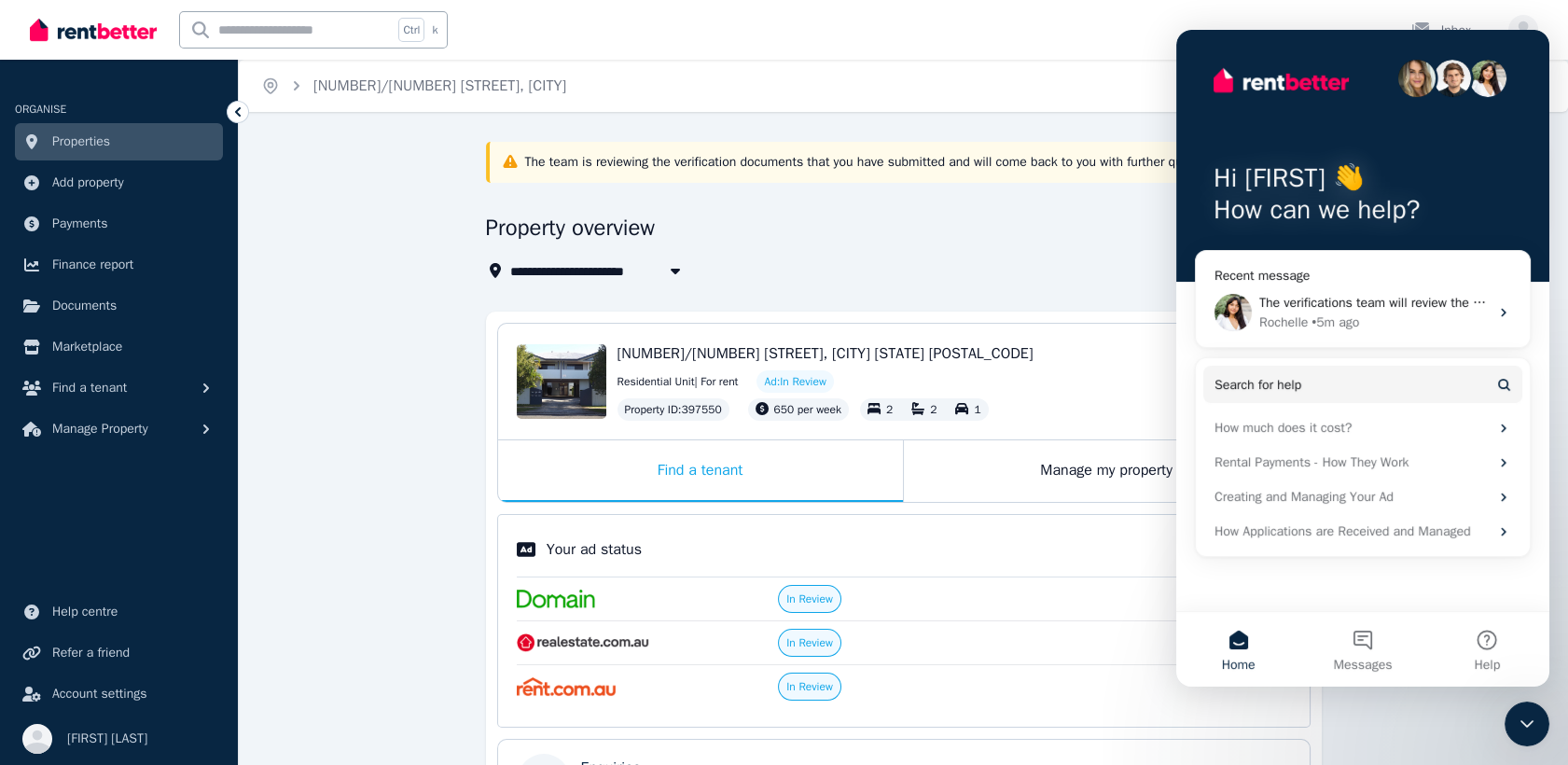 scroll, scrollTop: 0, scrollLeft: 0, axis: both 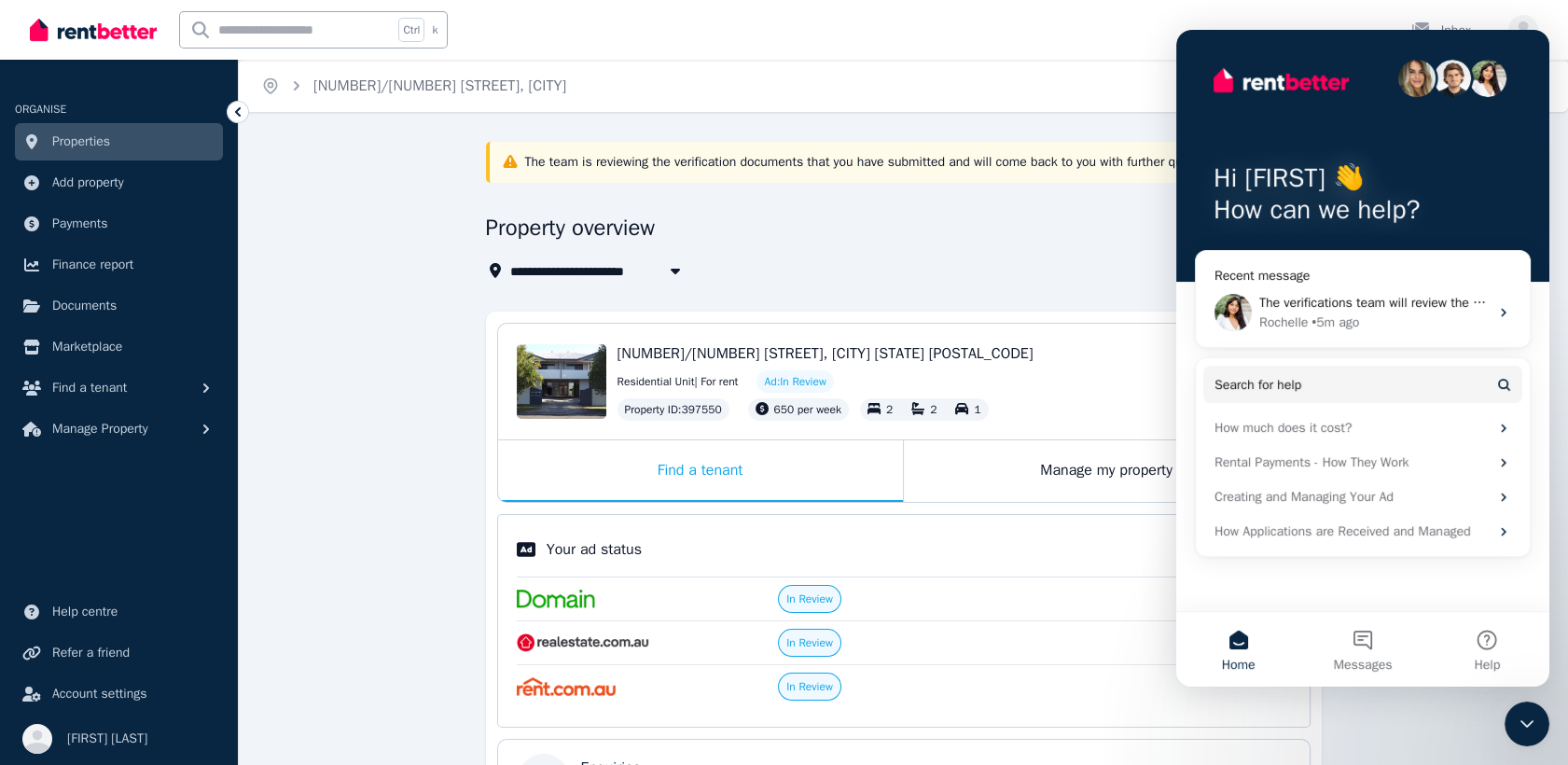 click 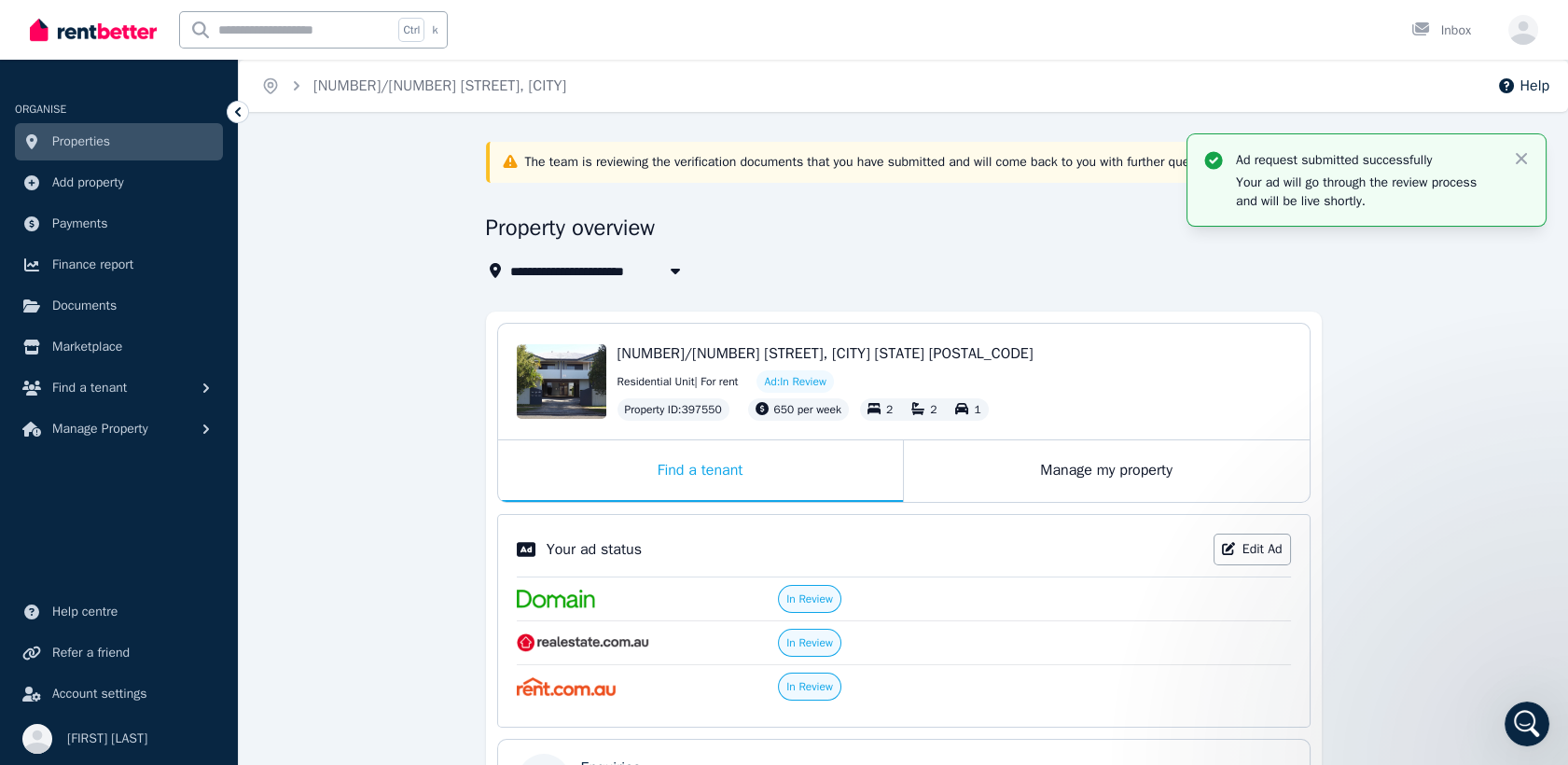 scroll, scrollTop: 0, scrollLeft: 0, axis: both 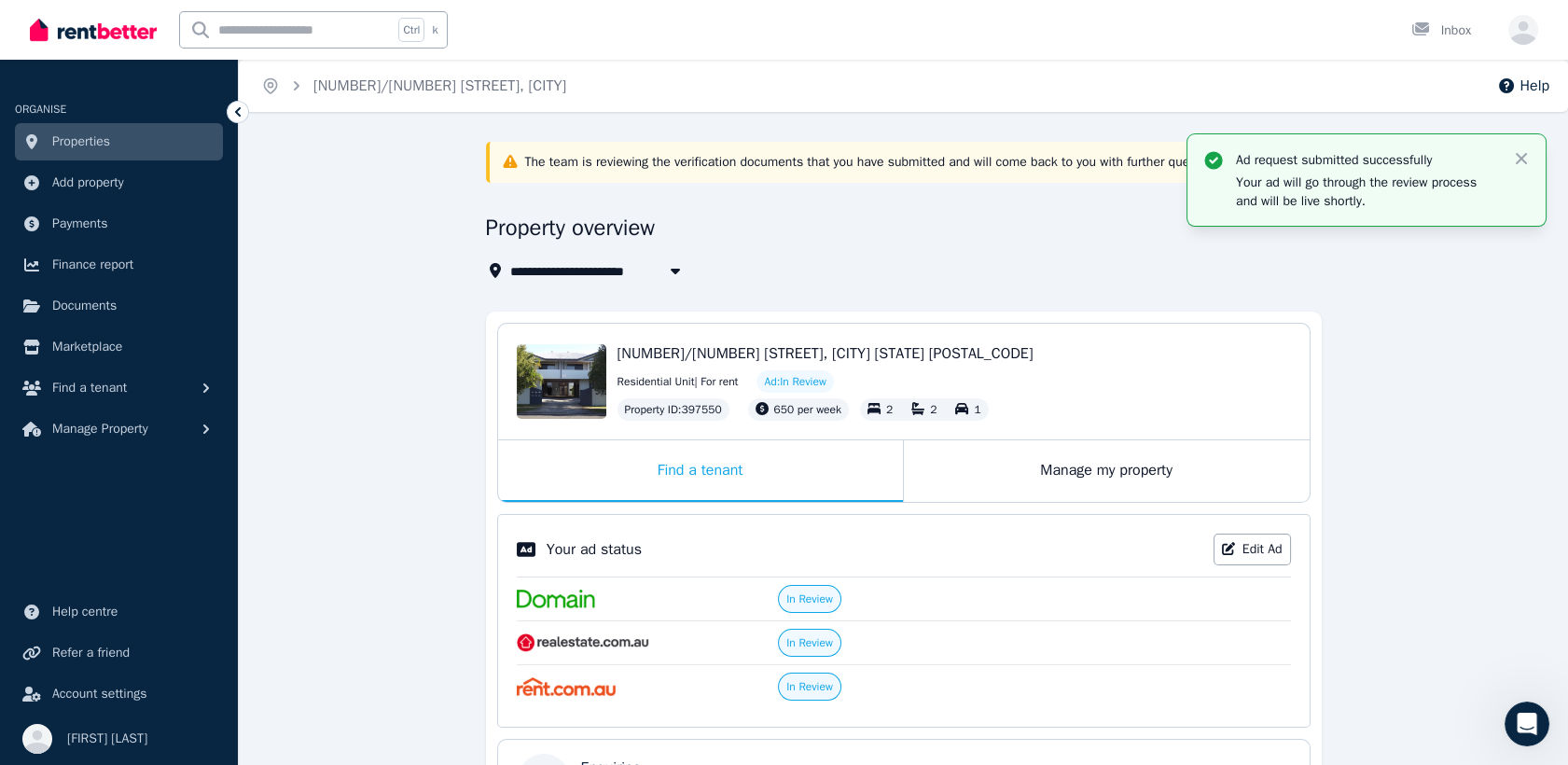 click on "Properties" at bounding box center [81, 142] 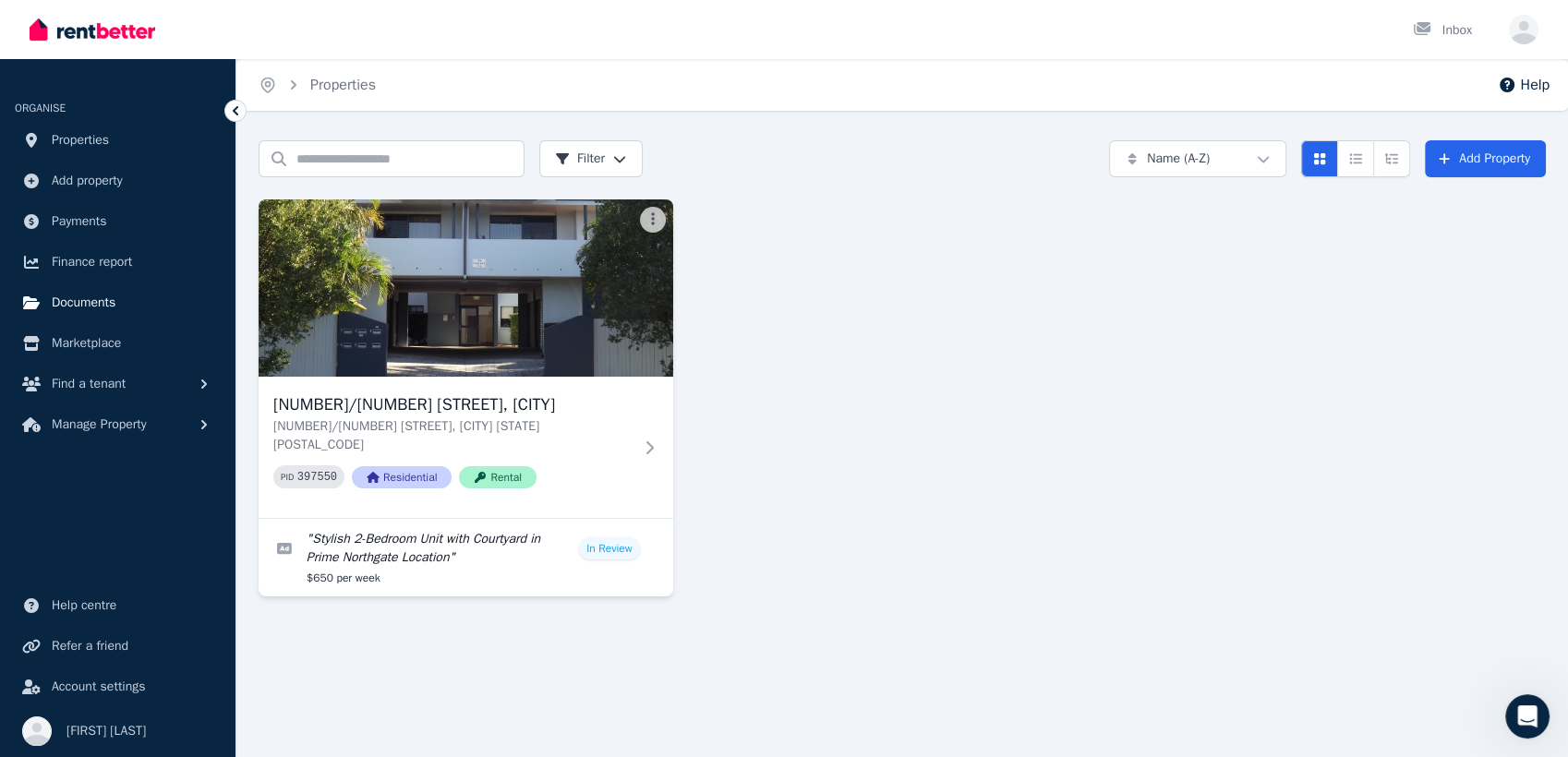click on "Documents" at bounding box center [83, 303] 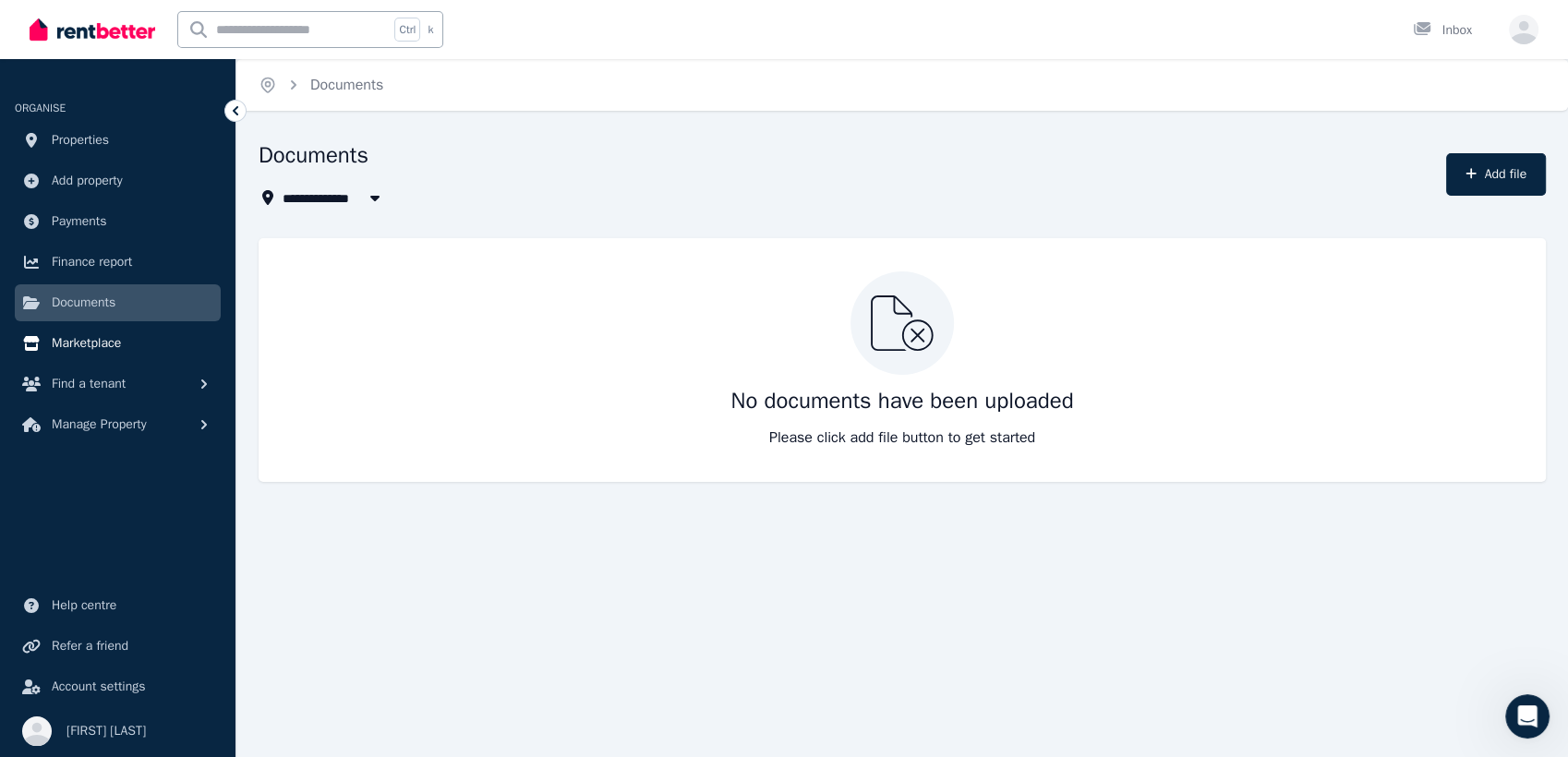 click on "Marketplace" at bounding box center [86, 343] 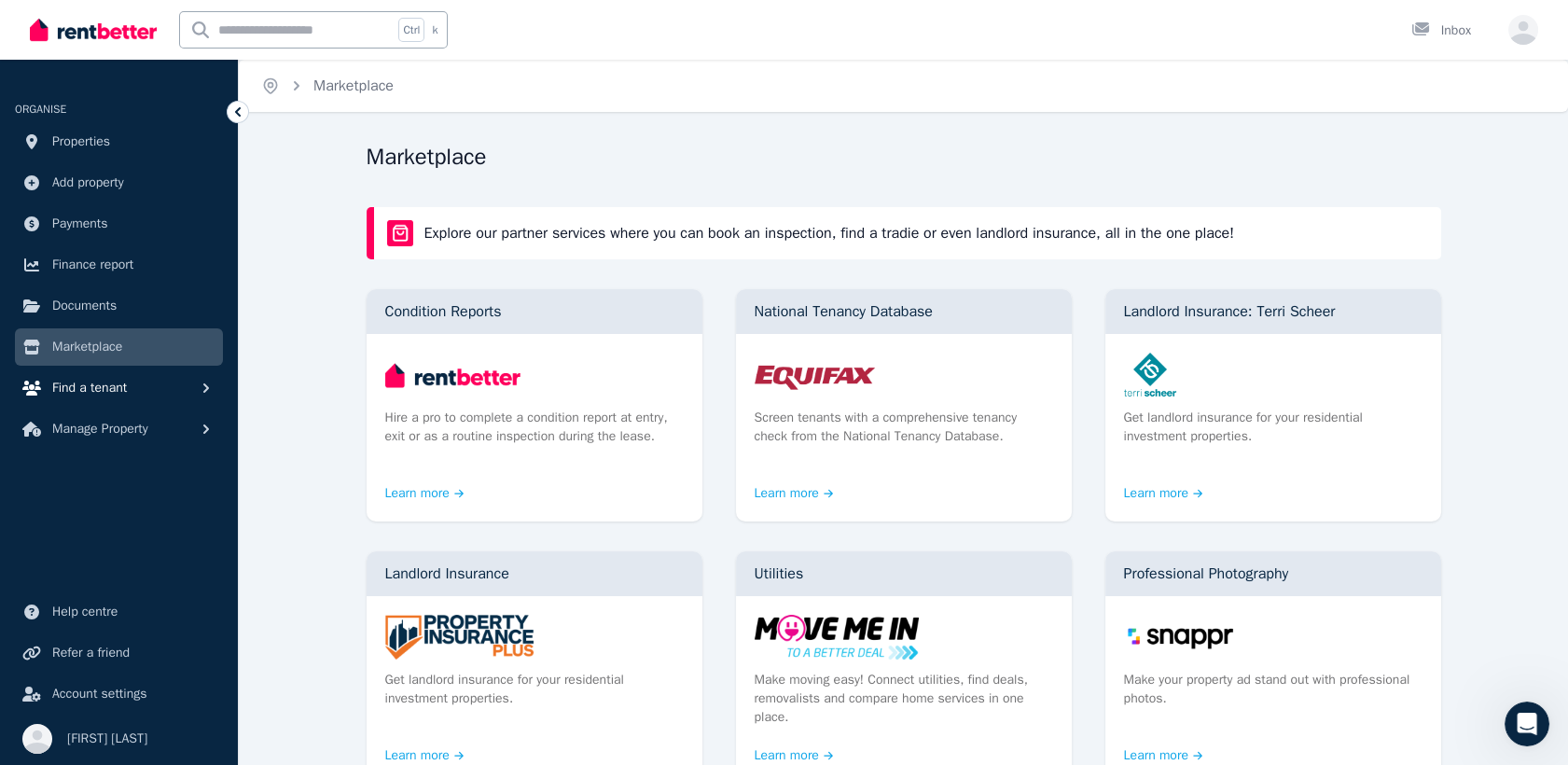 click on "Find a tenant" at bounding box center [90, 388] 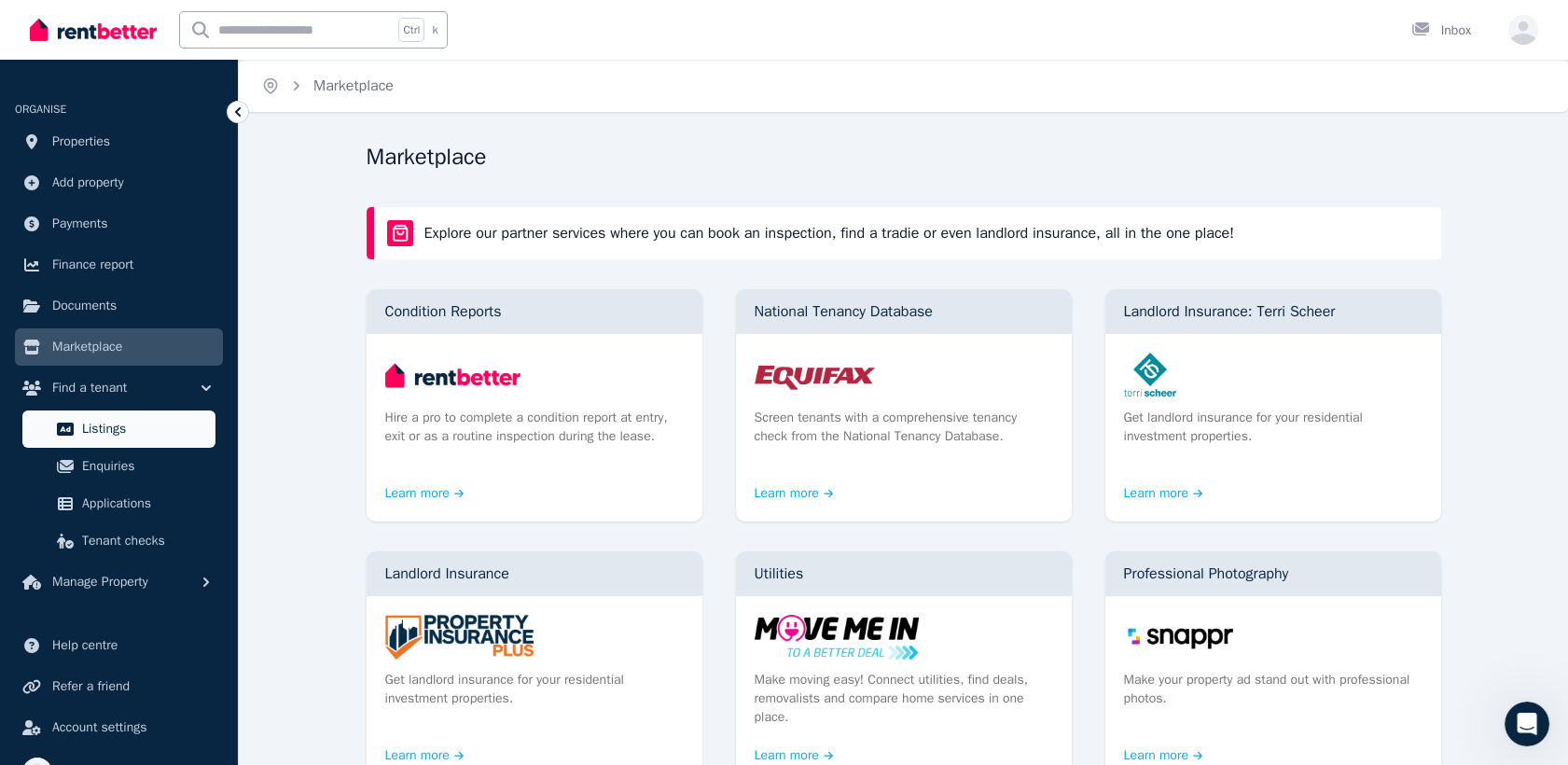 click on "Listings" at bounding box center (145, 429) 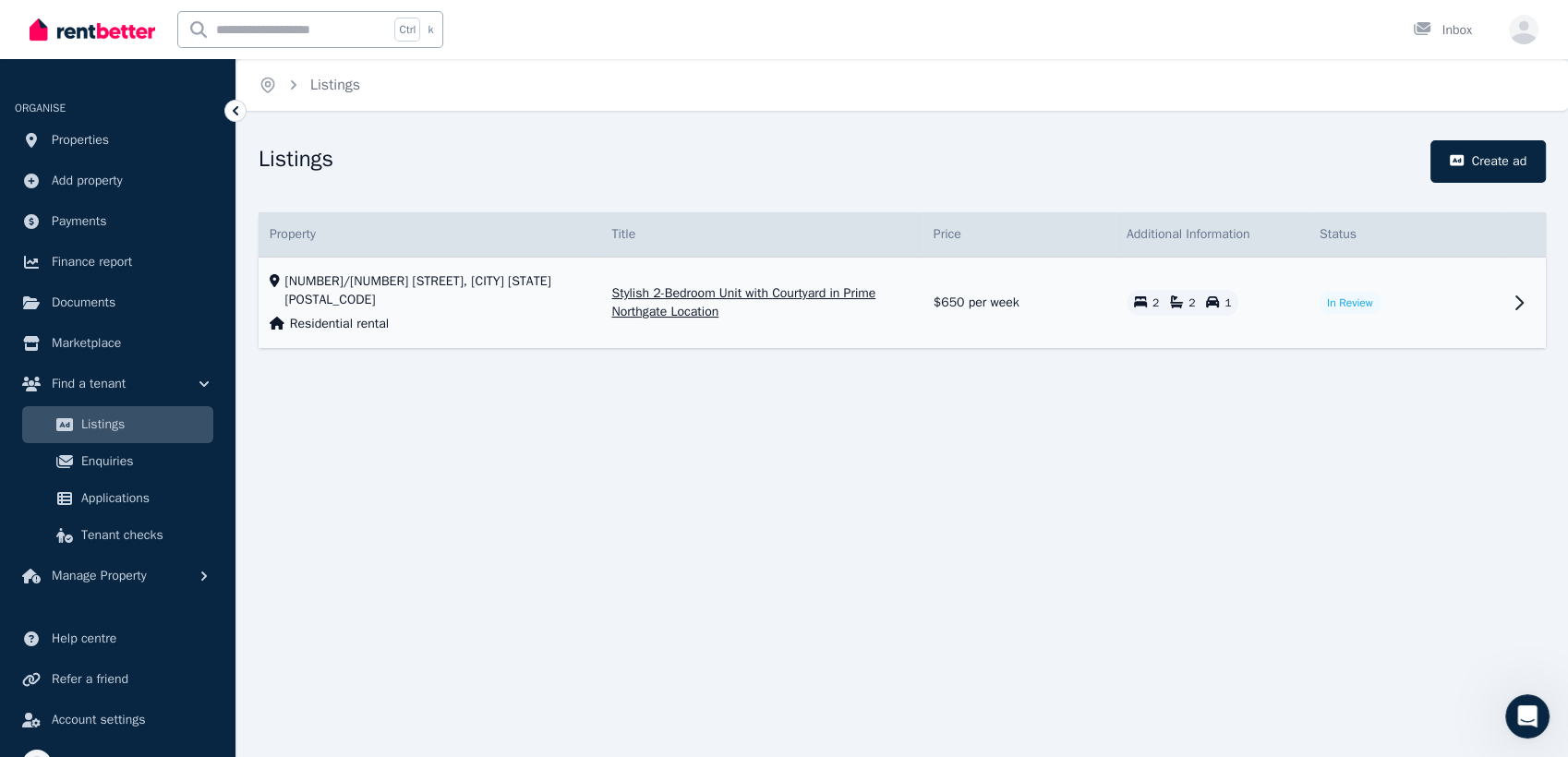 click on "Stylish 2-Bedroom Unit with Courtyard in Prime Northgate Location" at bounding box center (761, 303) 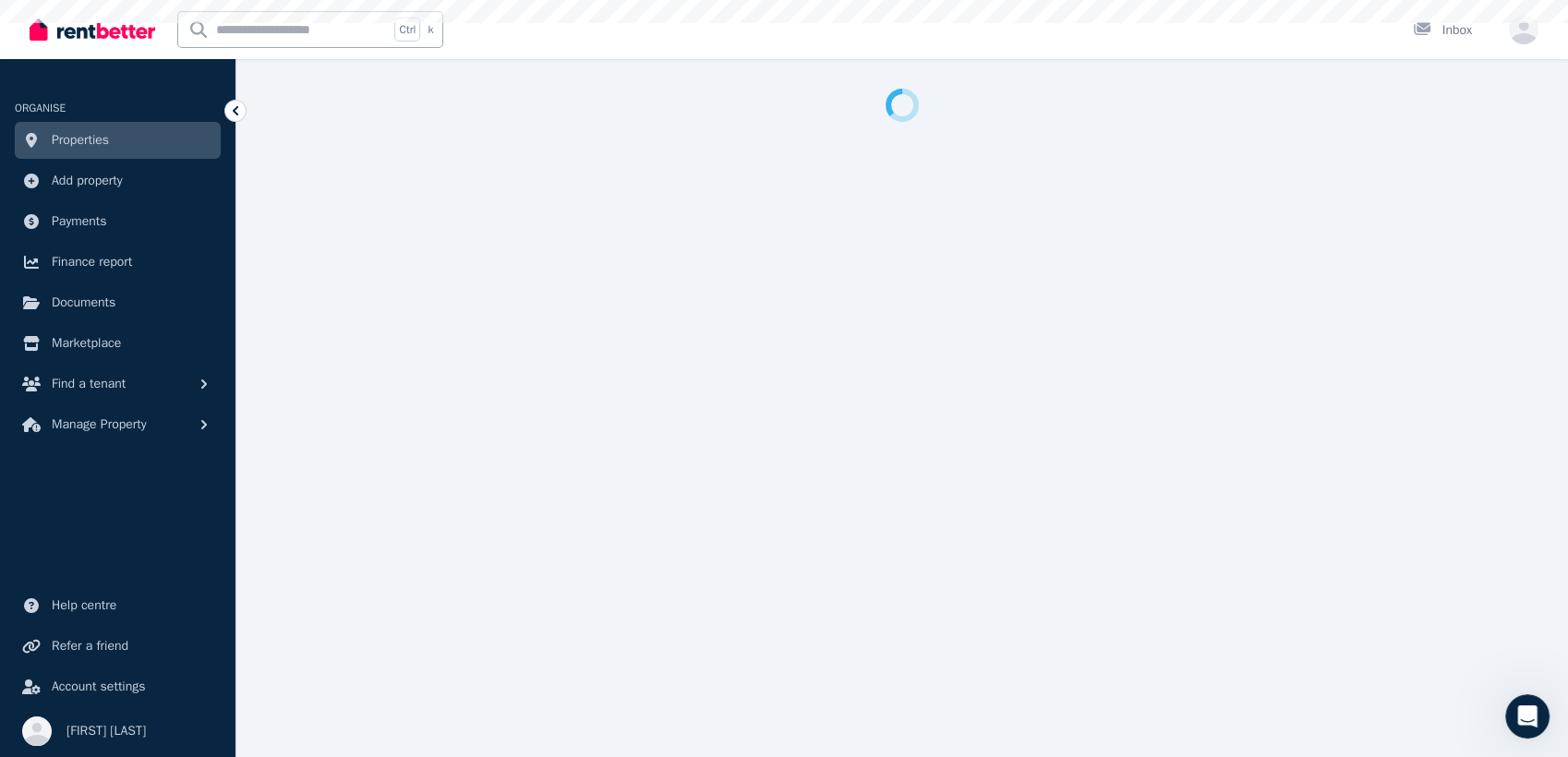 select on "***" 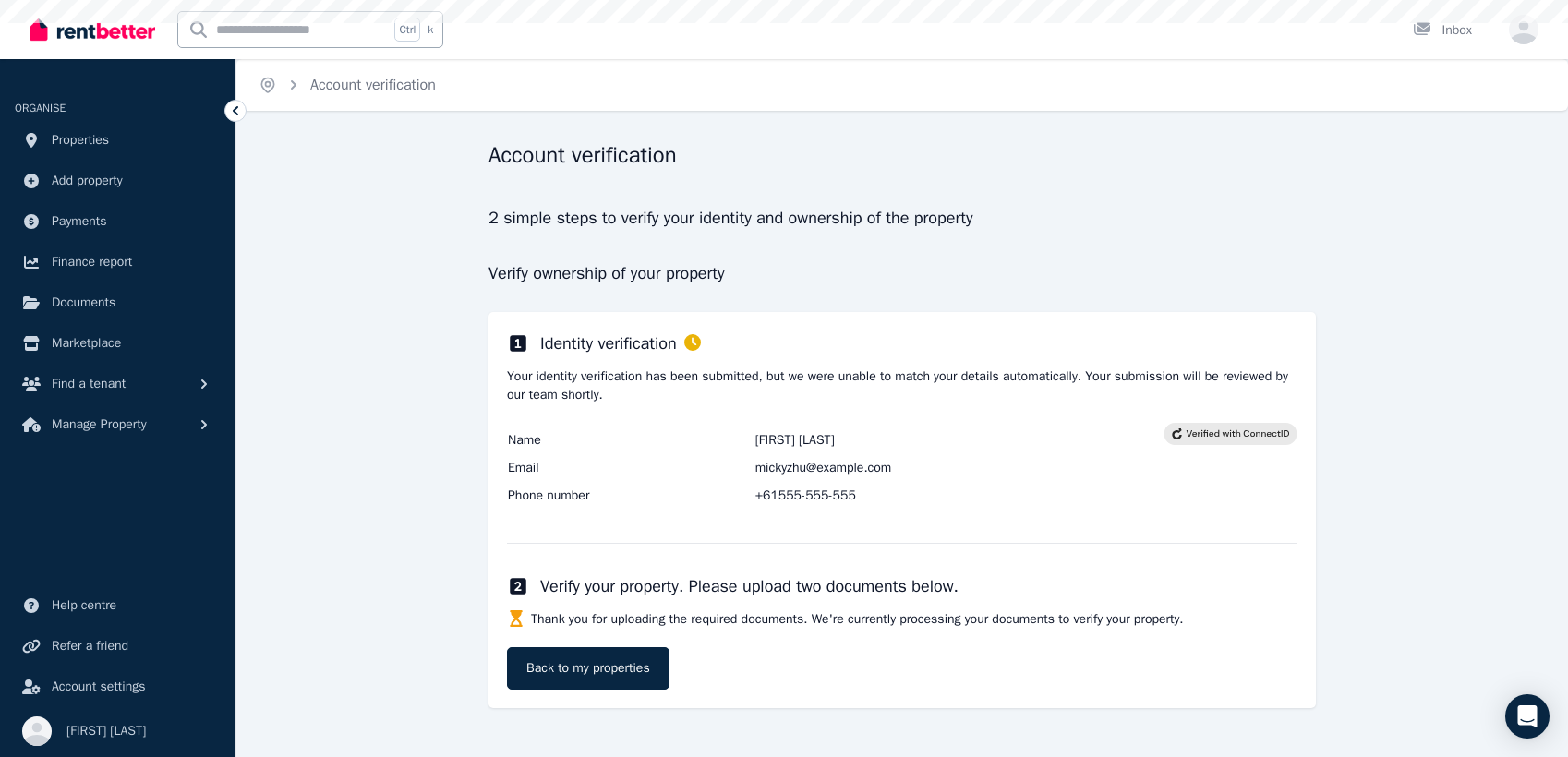 scroll, scrollTop: 0, scrollLeft: 0, axis: both 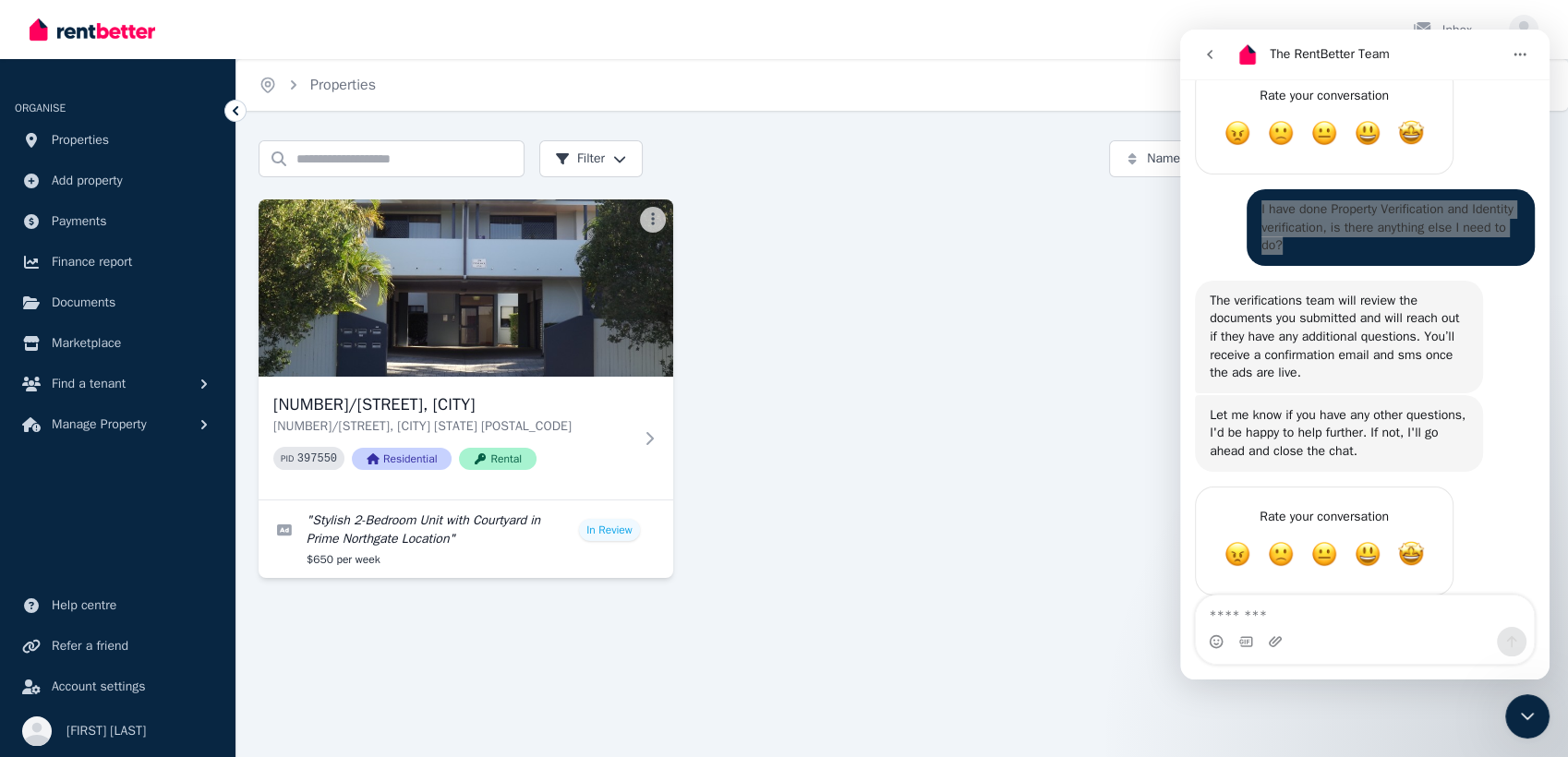 click on "[NUMBER]/[STREET], [CITY] [NUMBER]/[STREET], [CITY] [STATE] [POSTAL_CODE] PID   [NUMBER] Residential Rental " Stylish [NUMBER]-Bedroom Unit with Courtyard in Prime [CITY] Location " In Review $[PRICE] per week" at bounding box center [902, 389] 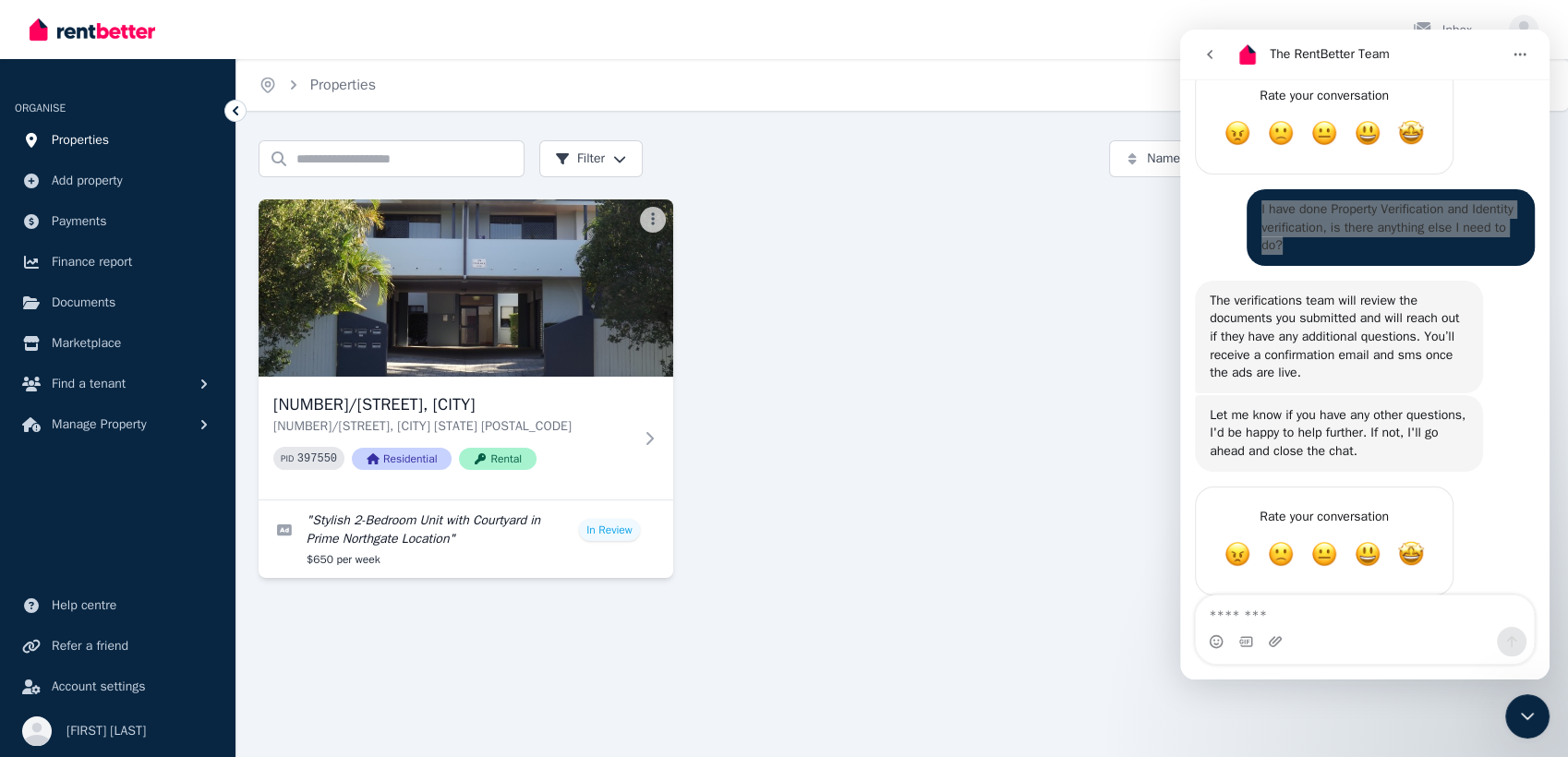 click on "Properties" at bounding box center [80, 140] 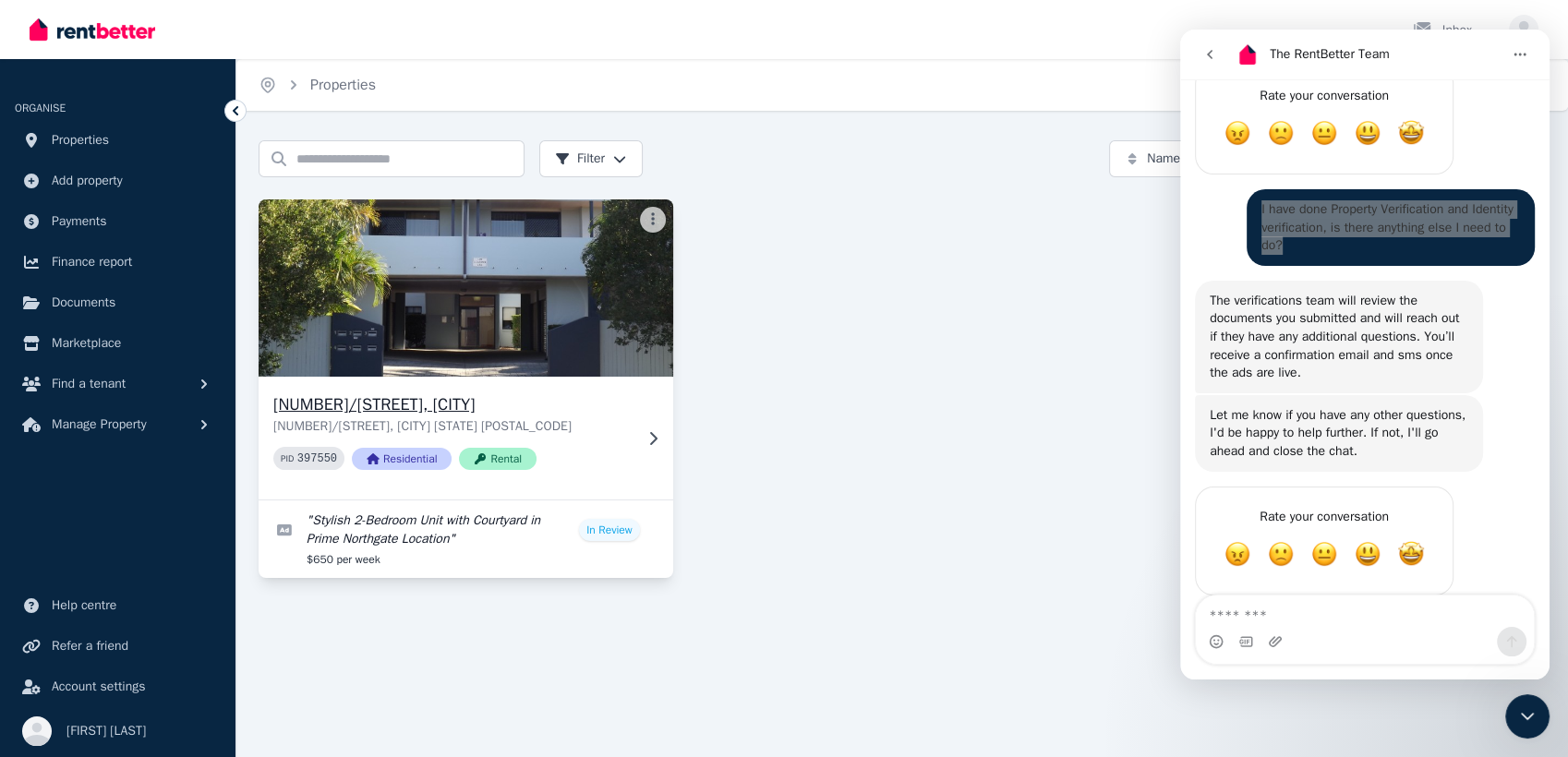 click on "[NUMBER]/[STREET], [CITY]" at bounding box center (452, 404) 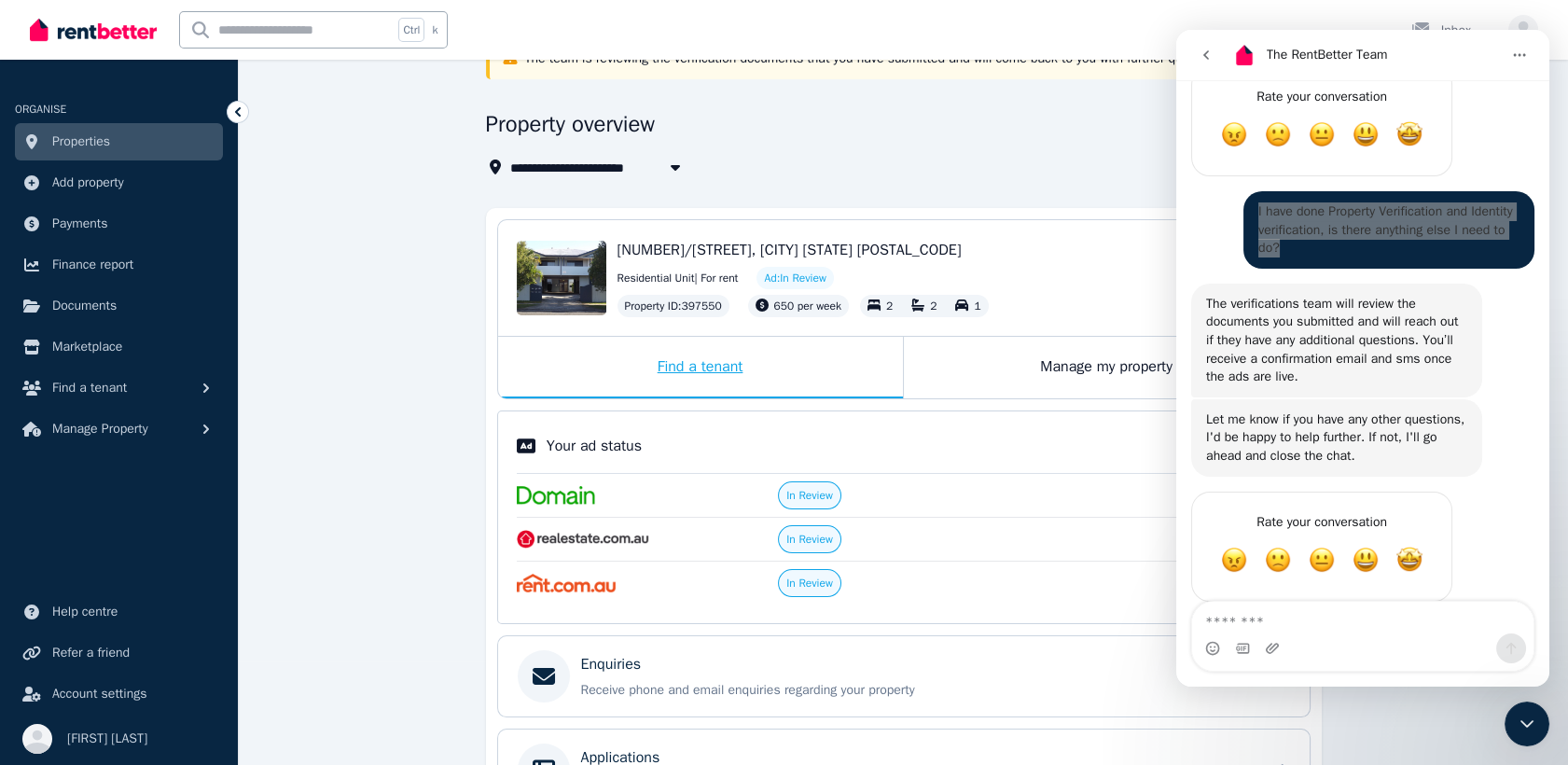 scroll, scrollTop: 0, scrollLeft: 0, axis: both 